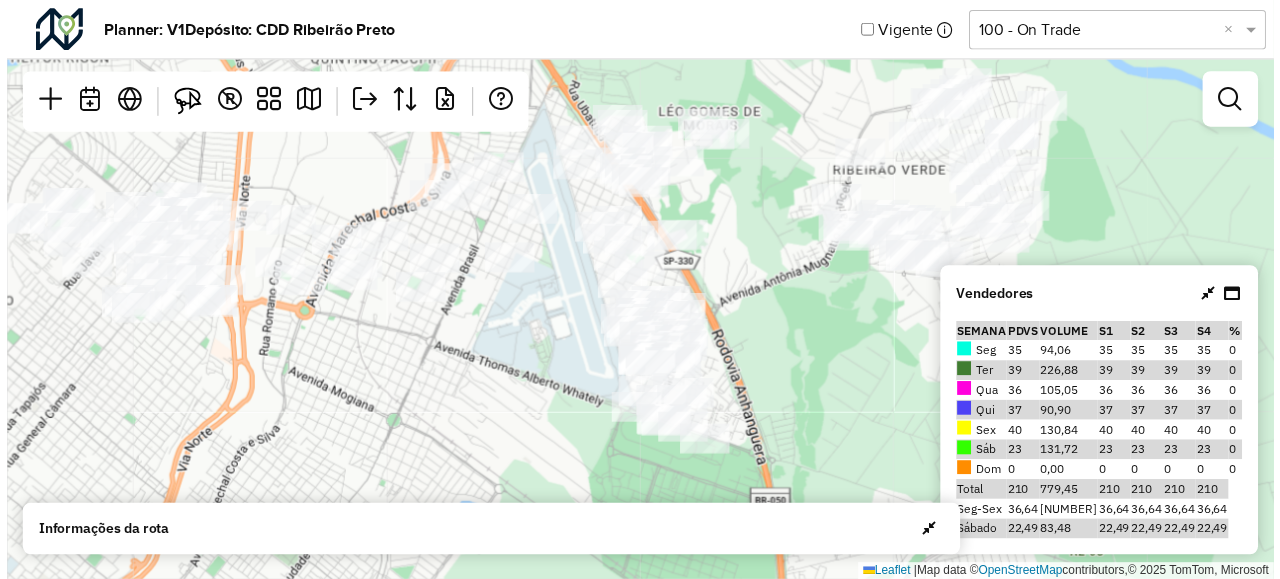 scroll, scrollTop: 0, scrollLeft: 0, axis: both 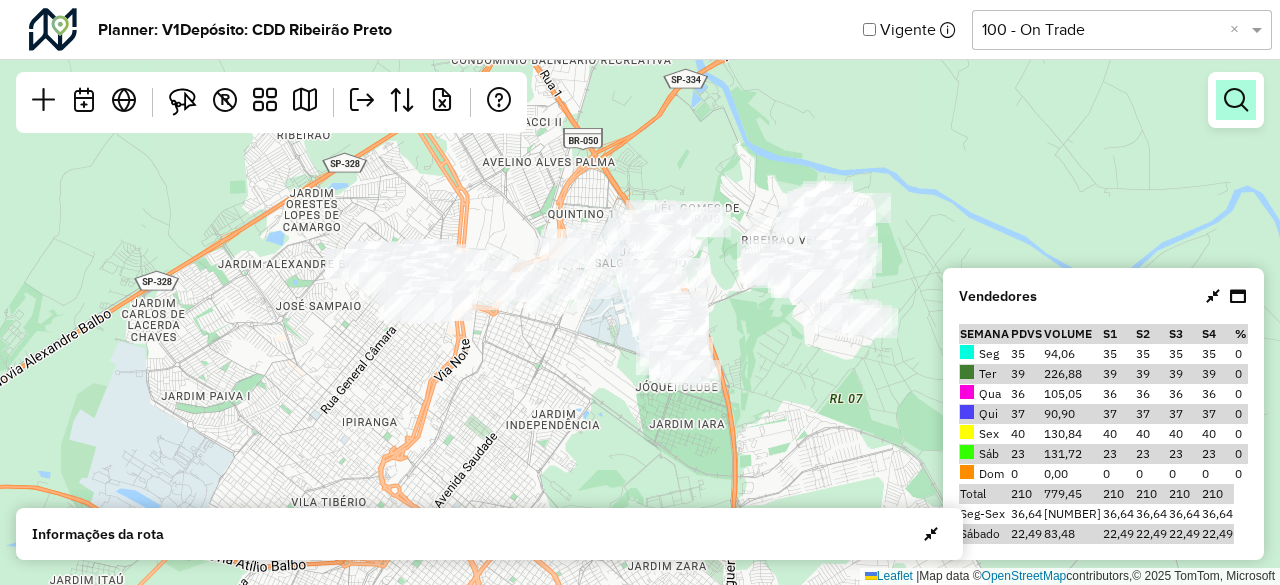 click at bounding box center [1236, 100] 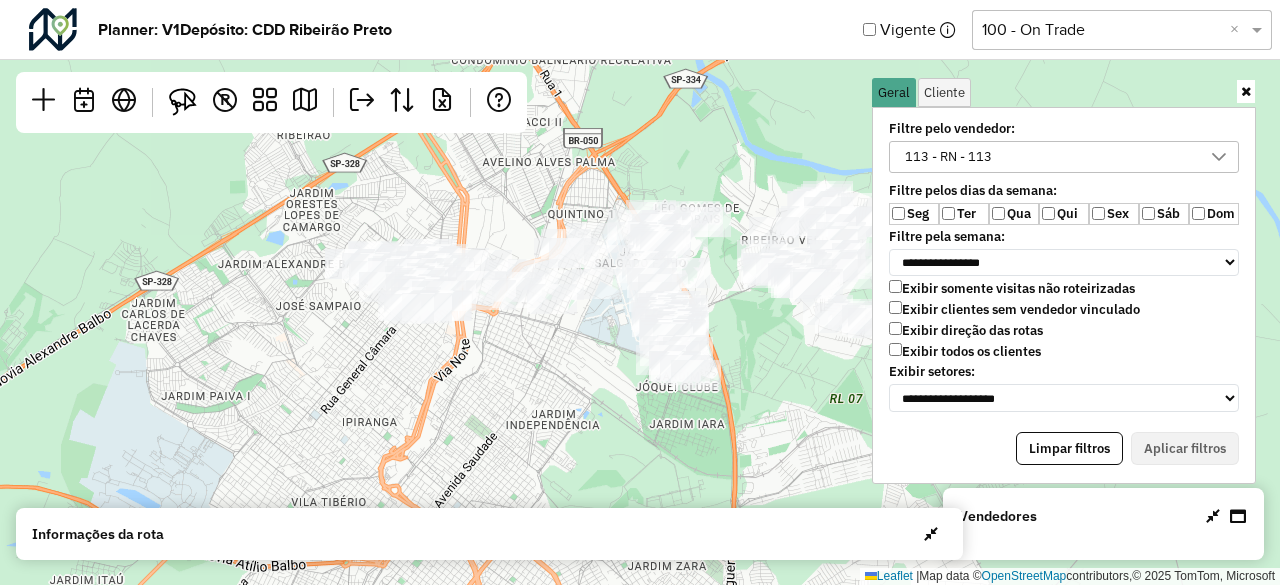 click on "113 - RN - 113" at bounding box center [1049, 157] 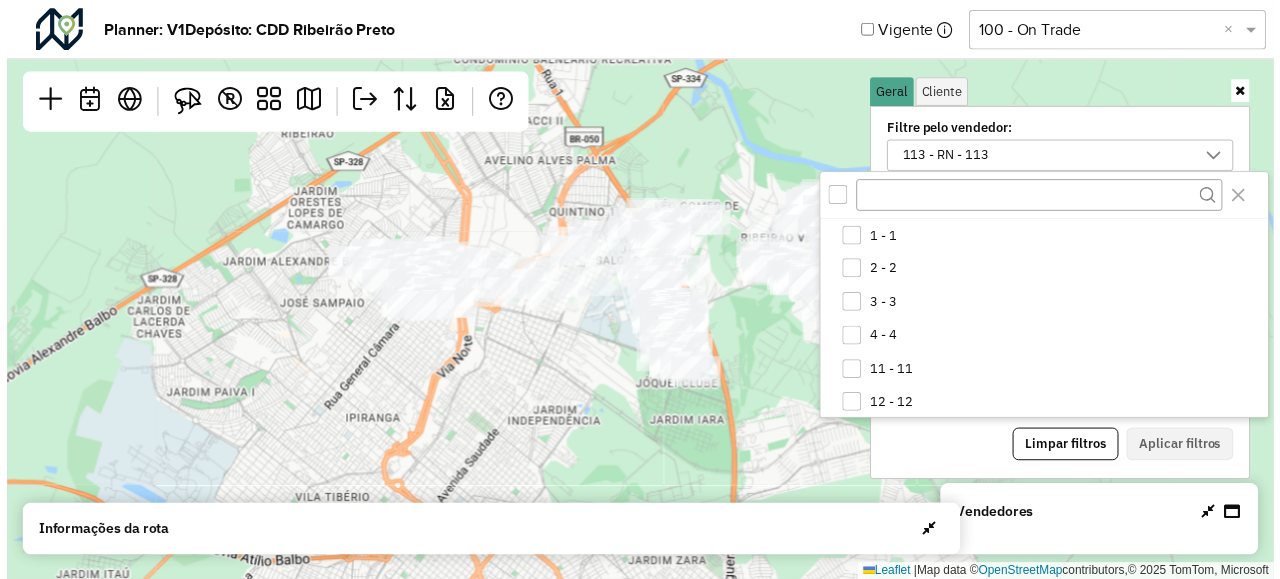 scroll, scrollTop: 10, scrollLeft: 74, axis: both 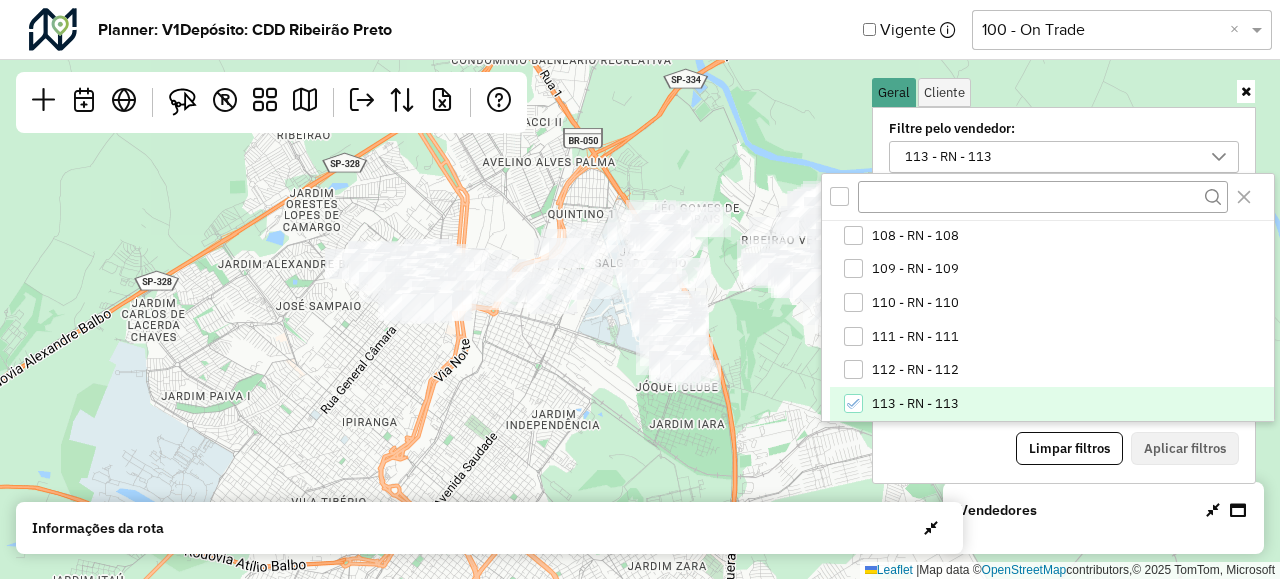 click on "113 - RN - 113" at bounding box center (915, 404) 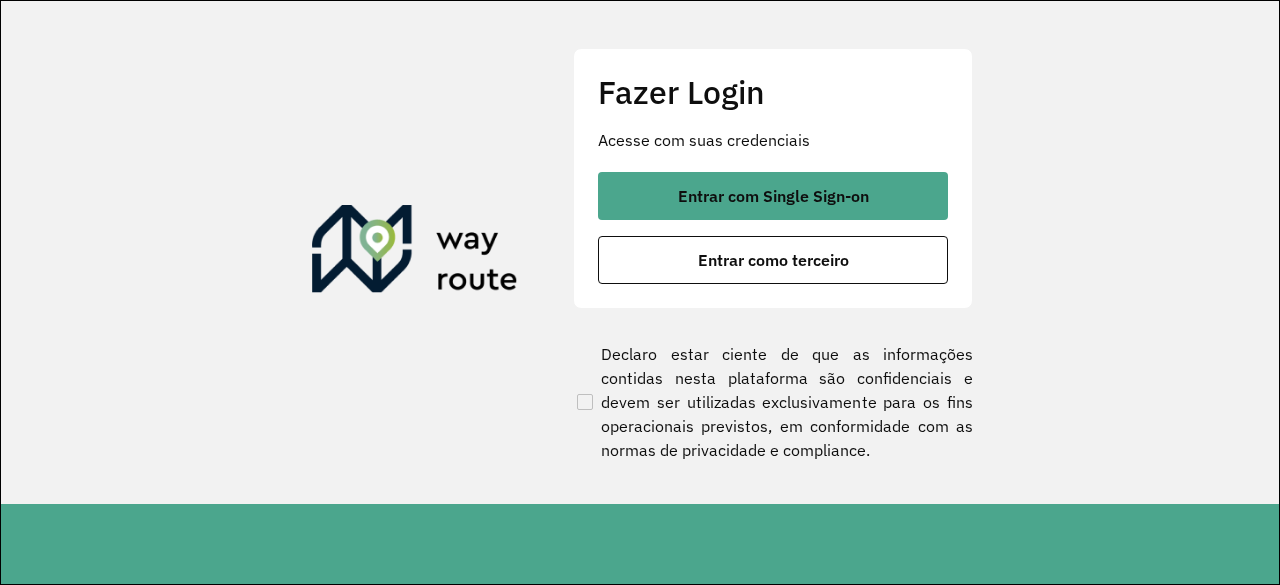 scroll, scrollTop: 0, scrollLeft: 0, axis: both 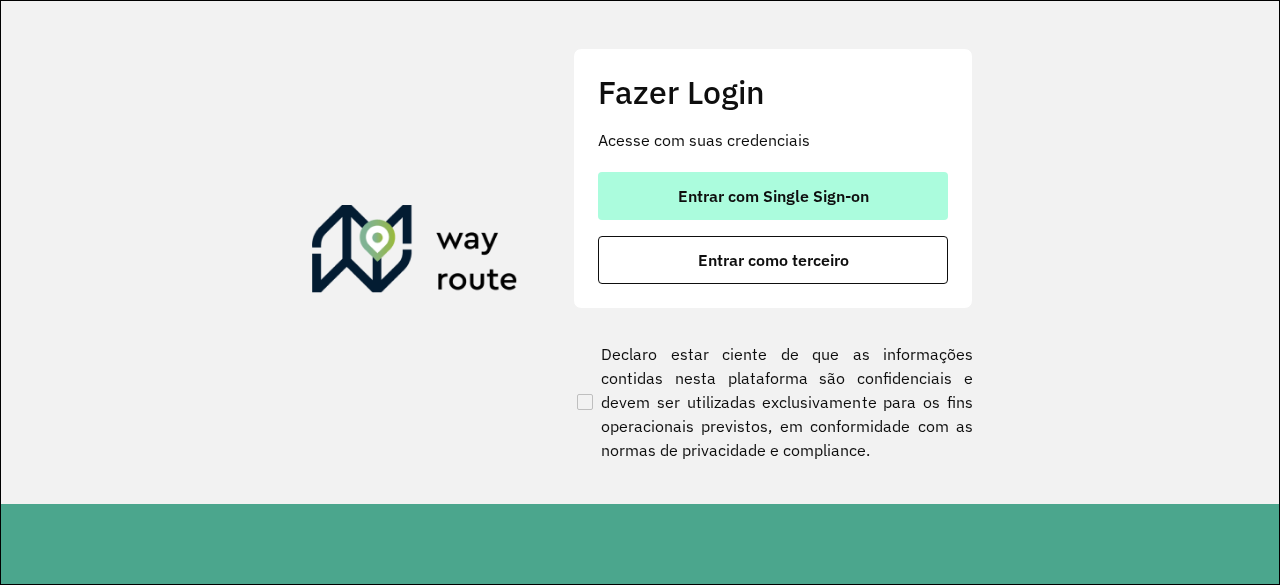 click on "Entrar com Single Sign-on" at bounding box center [773, 196] 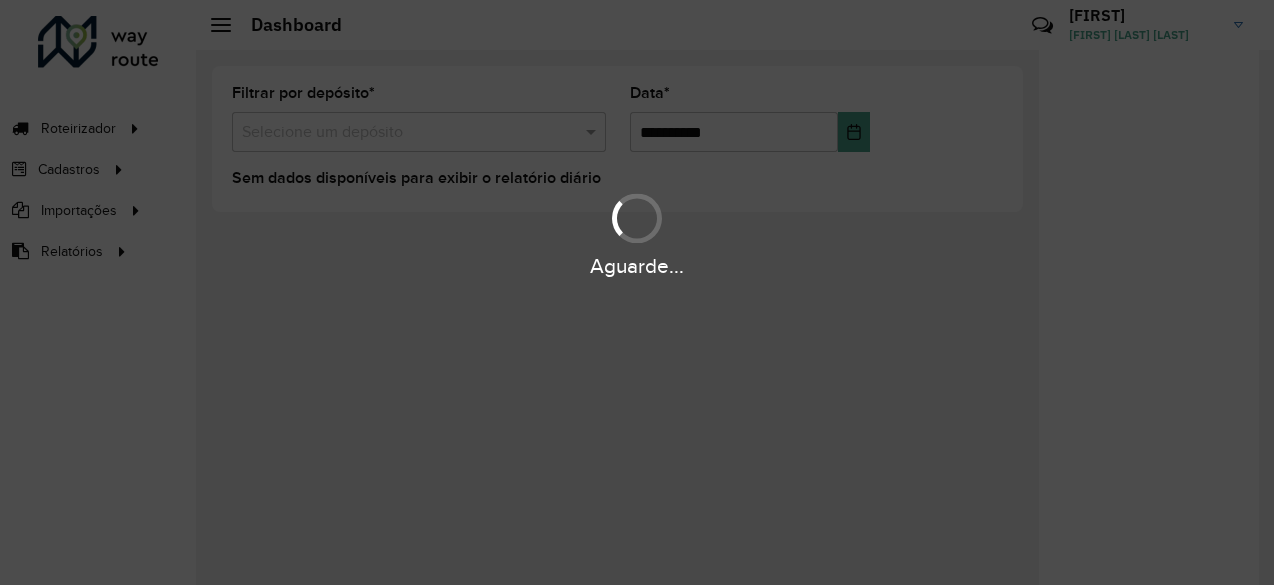 scroll, scrollTop: 0, scrollLeft: 0, axis: both 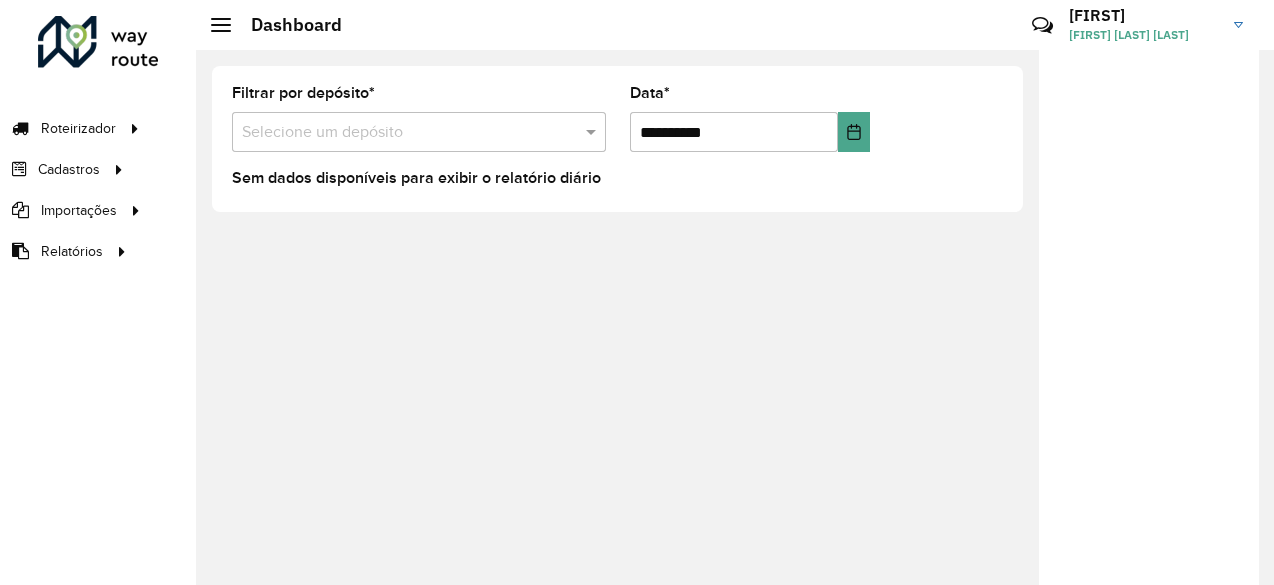 click at bounding box center [399, 133] 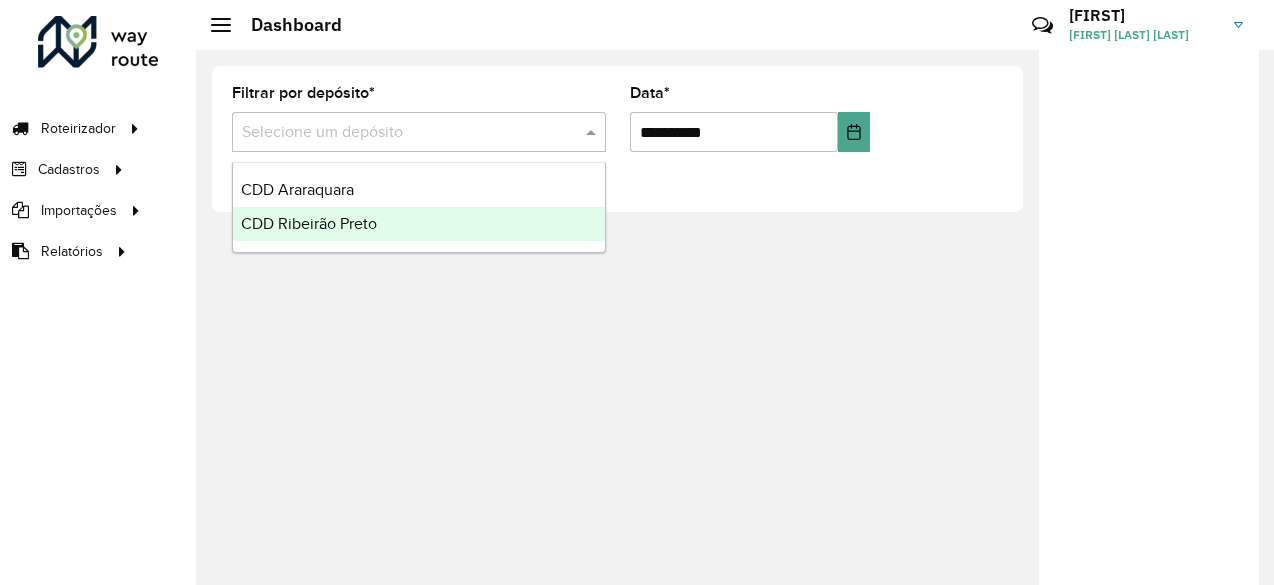 click on "CDD Ribeirão Preto" at bounding box center [419, 224] 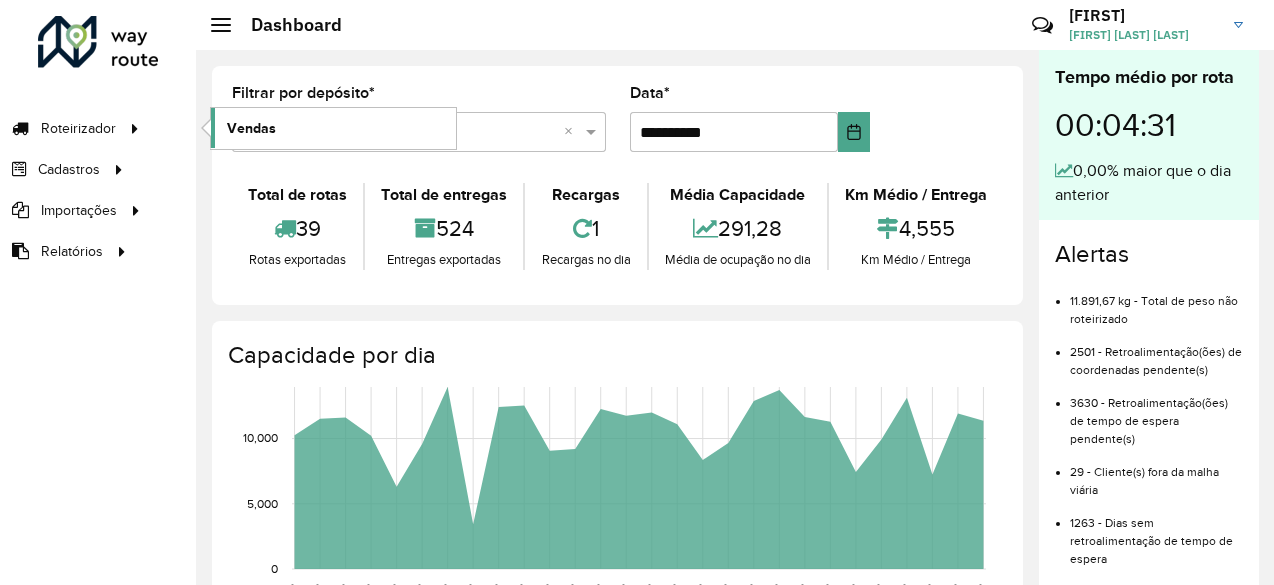 click on "Vendas" 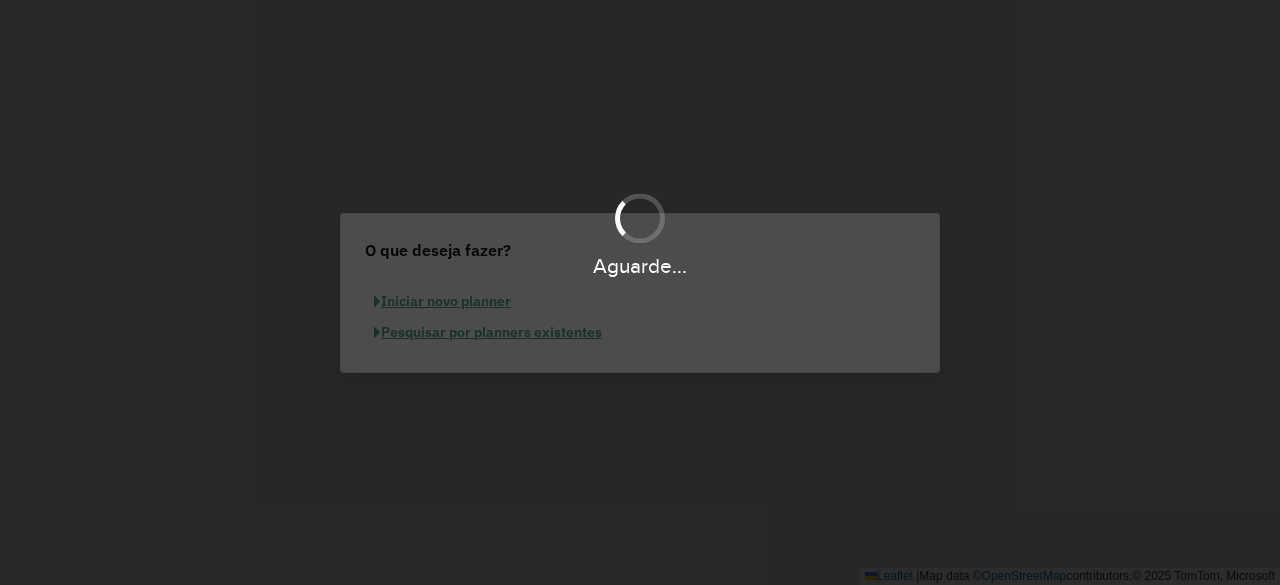 scroll, scrollTop: 0, scrollLeft: 0, axis: both 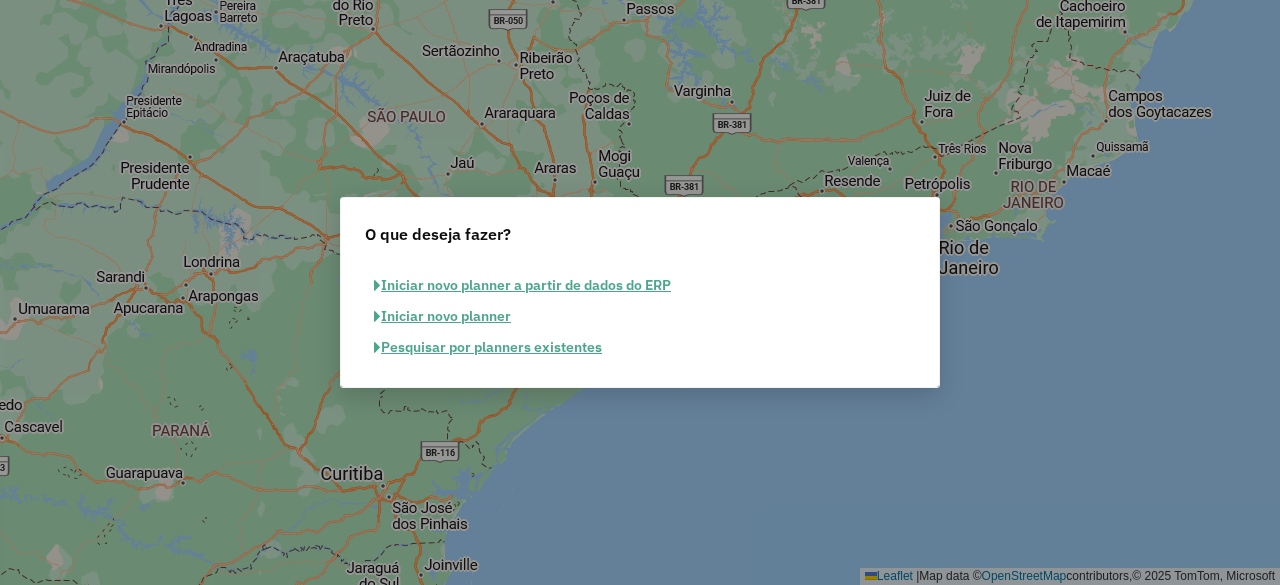 click on "Pesquisar por planners existentes" 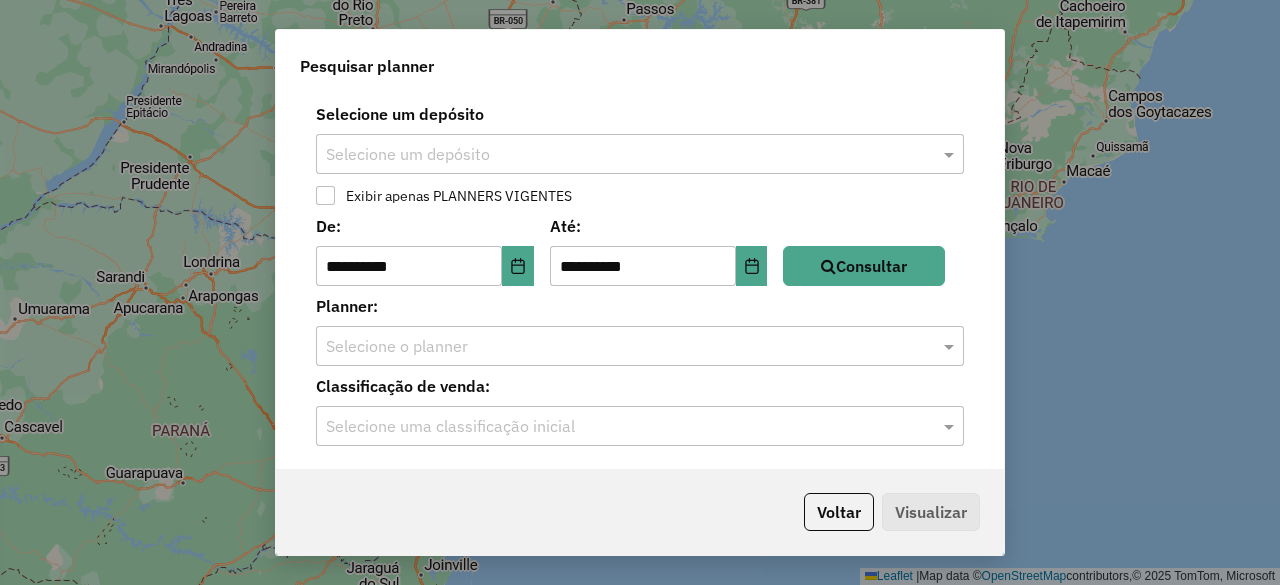 click 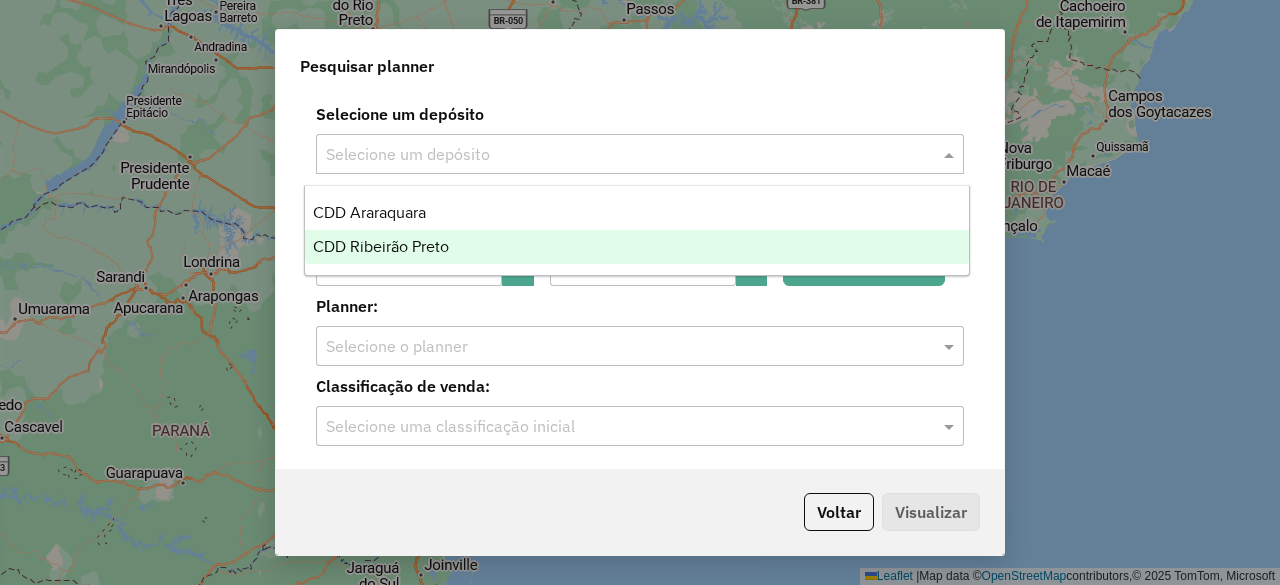 click on "CDD Ribeirão Preto" at bounding box center (636, 247) 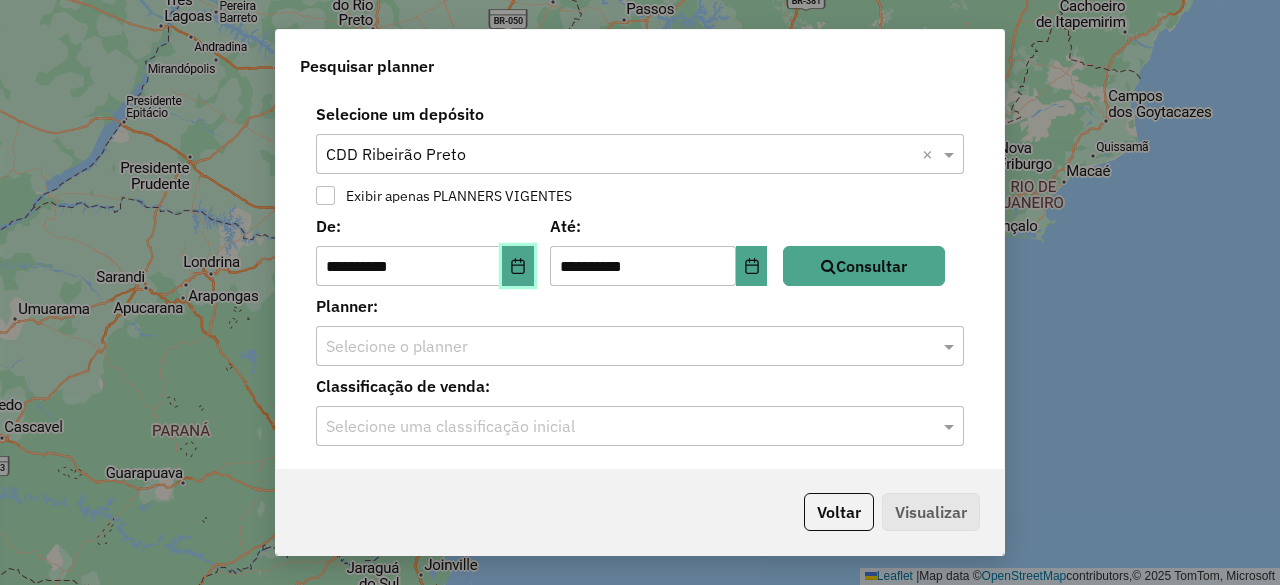 click 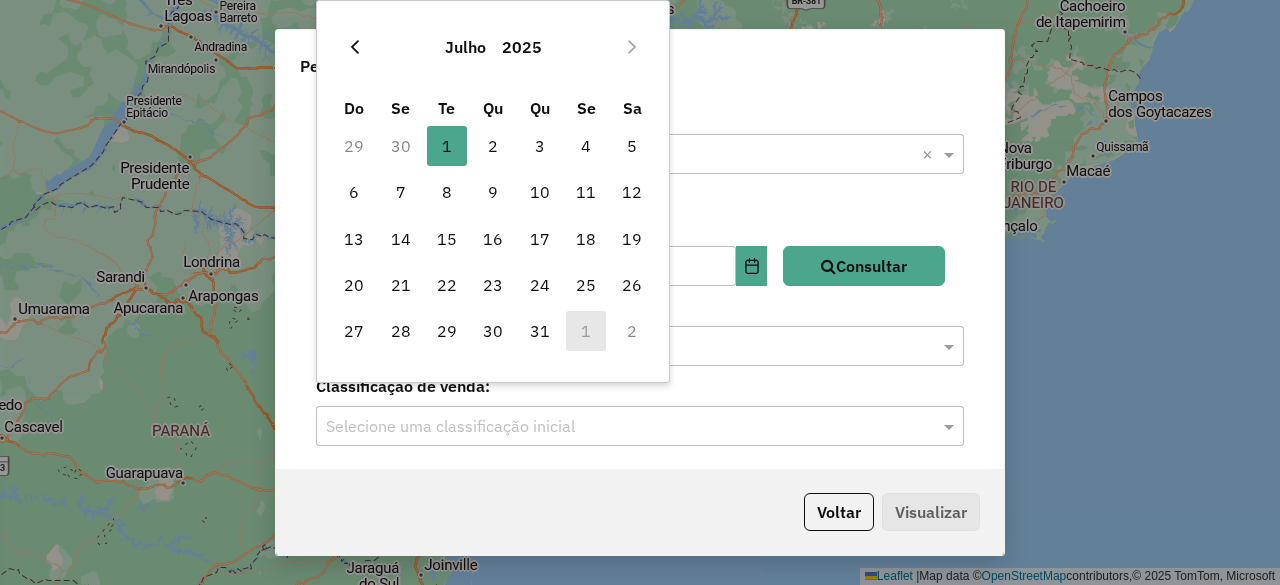 click 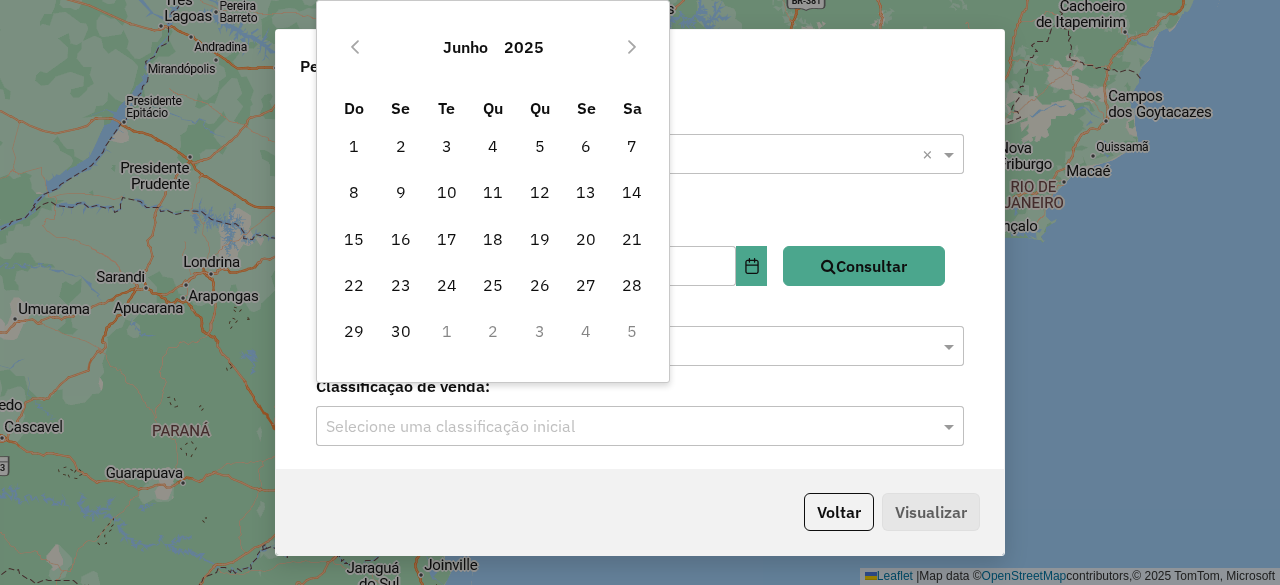 click 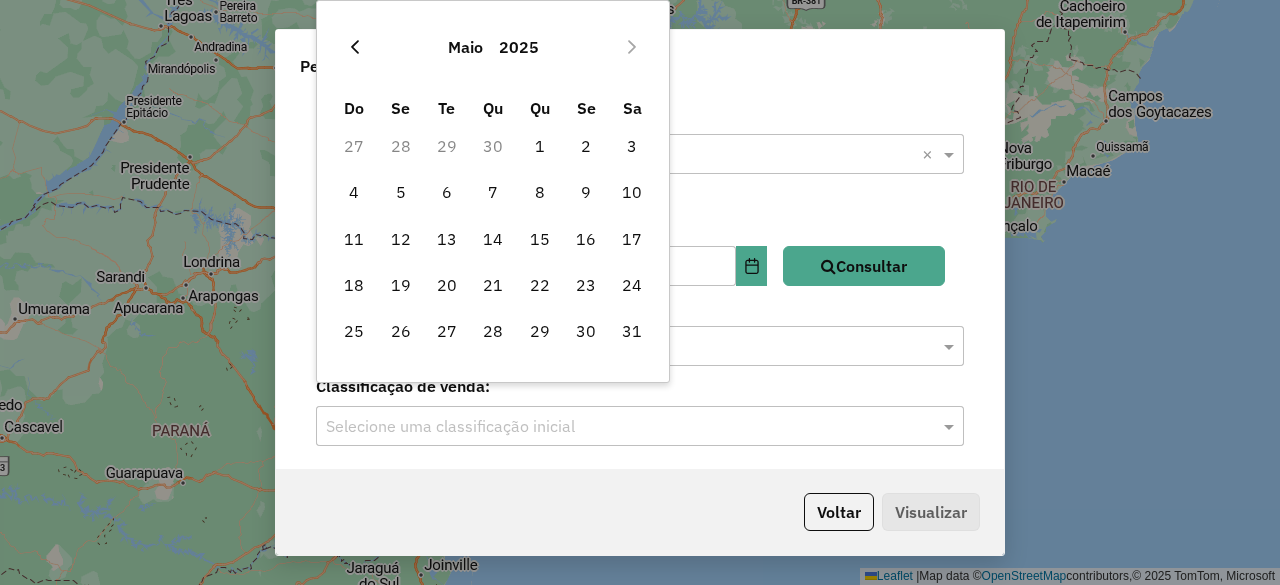 click 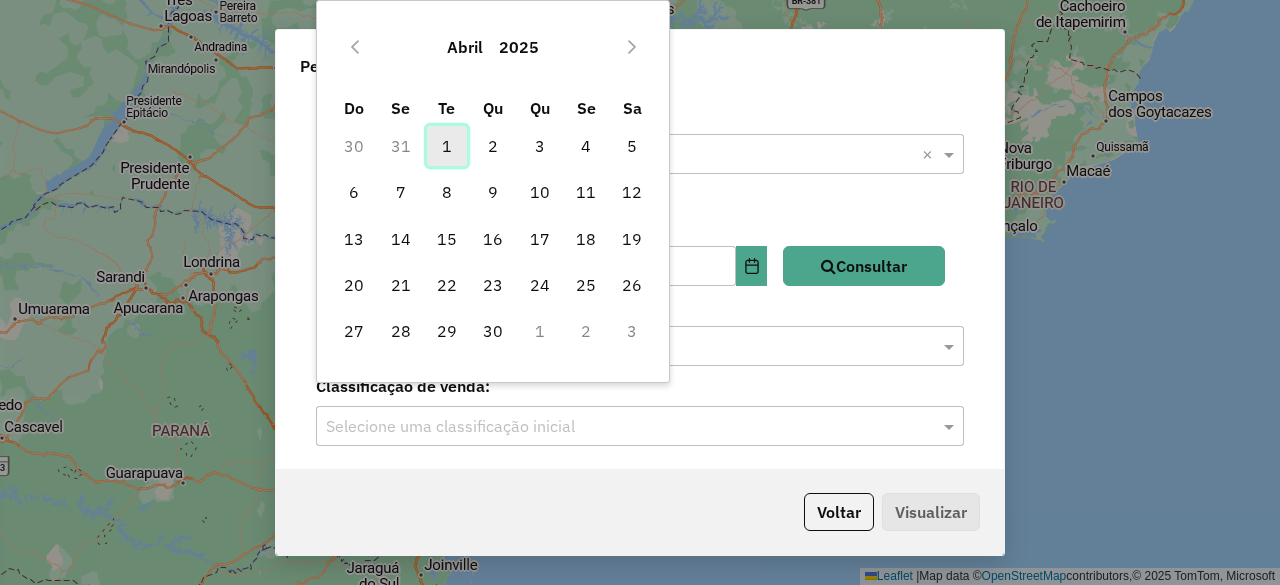 click on "1" at bounding box center (447, 146) 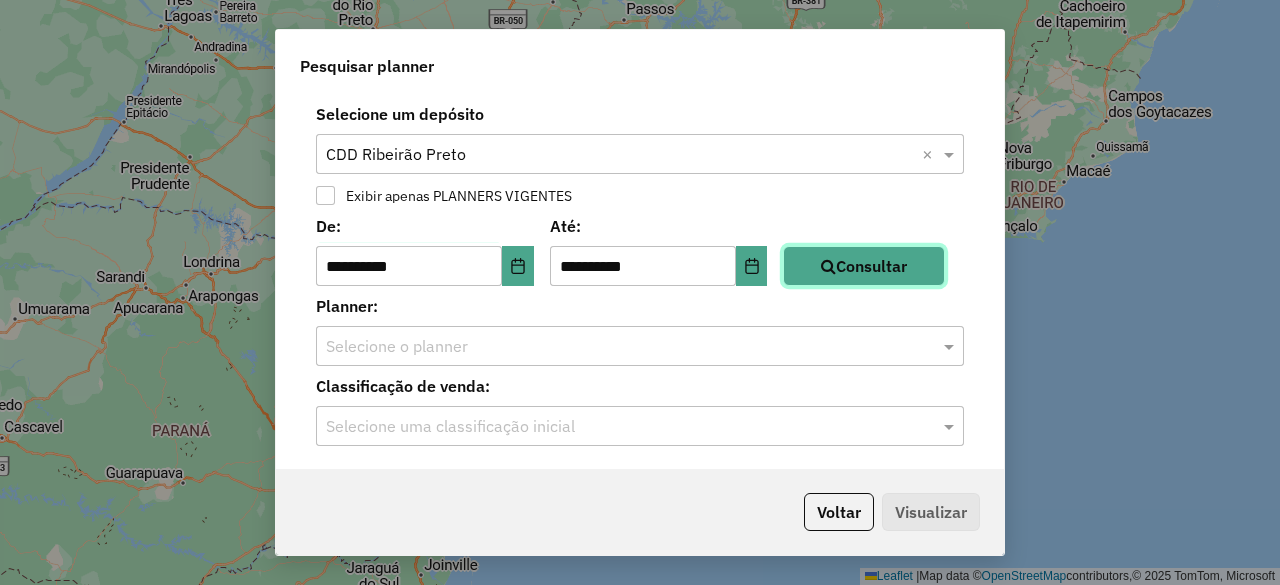 click on "Consultar" 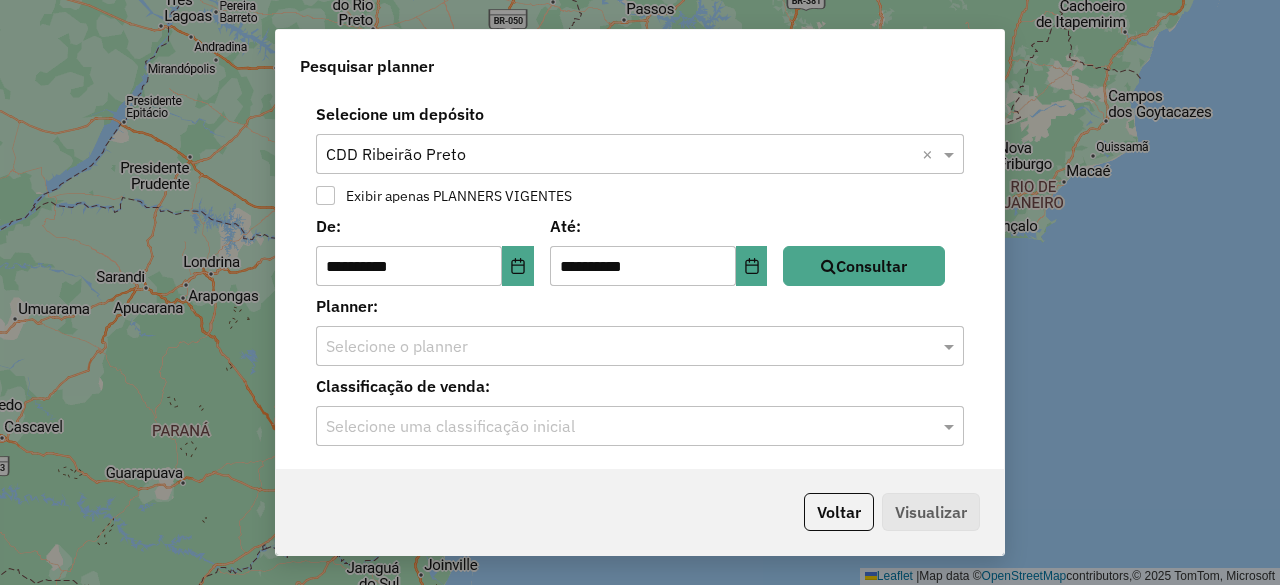 click 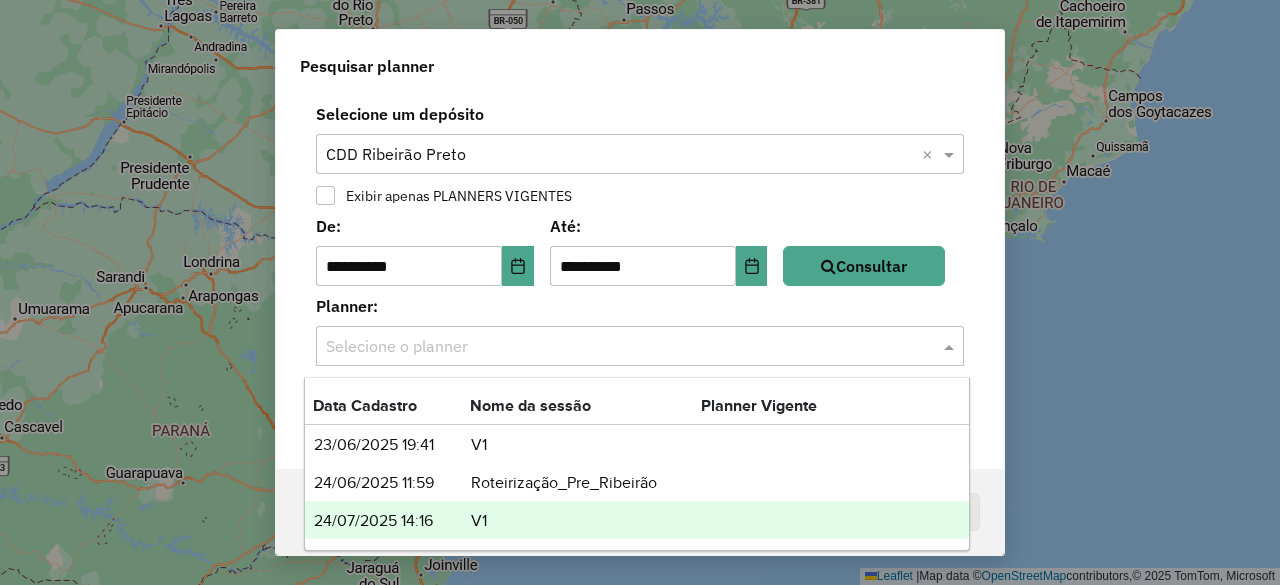 click on "V1" at bounding box center (585, 521) 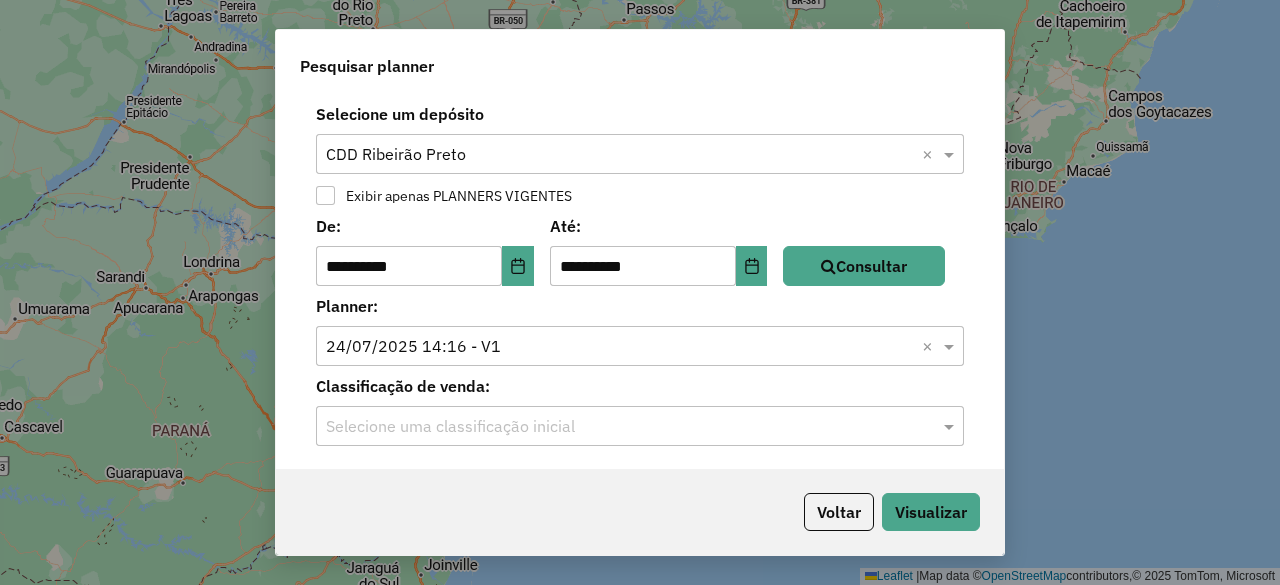 click 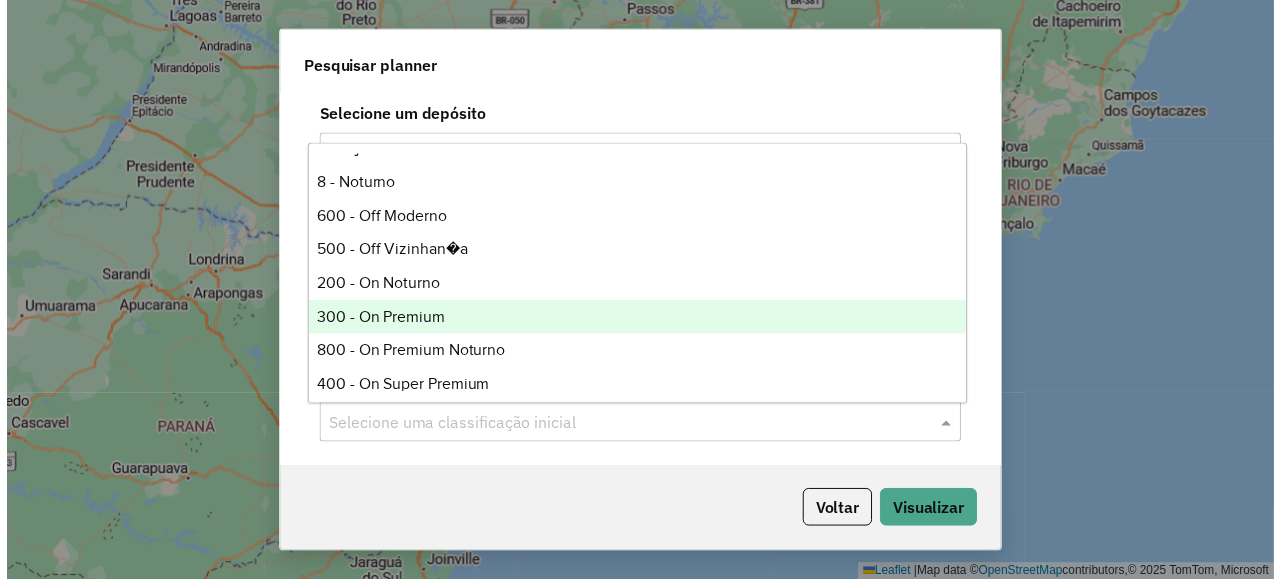 scroll, scrollTop: 700, scrollLeft: 0, axis: vertical 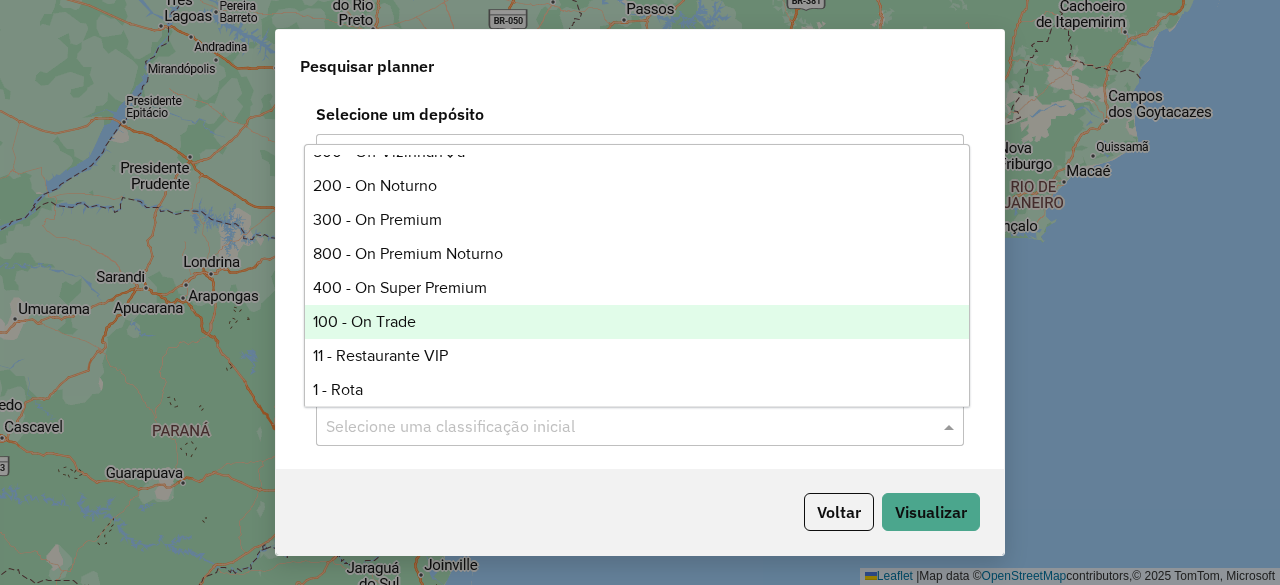click on "100 - On Trade" at bounding box center (636, 322) 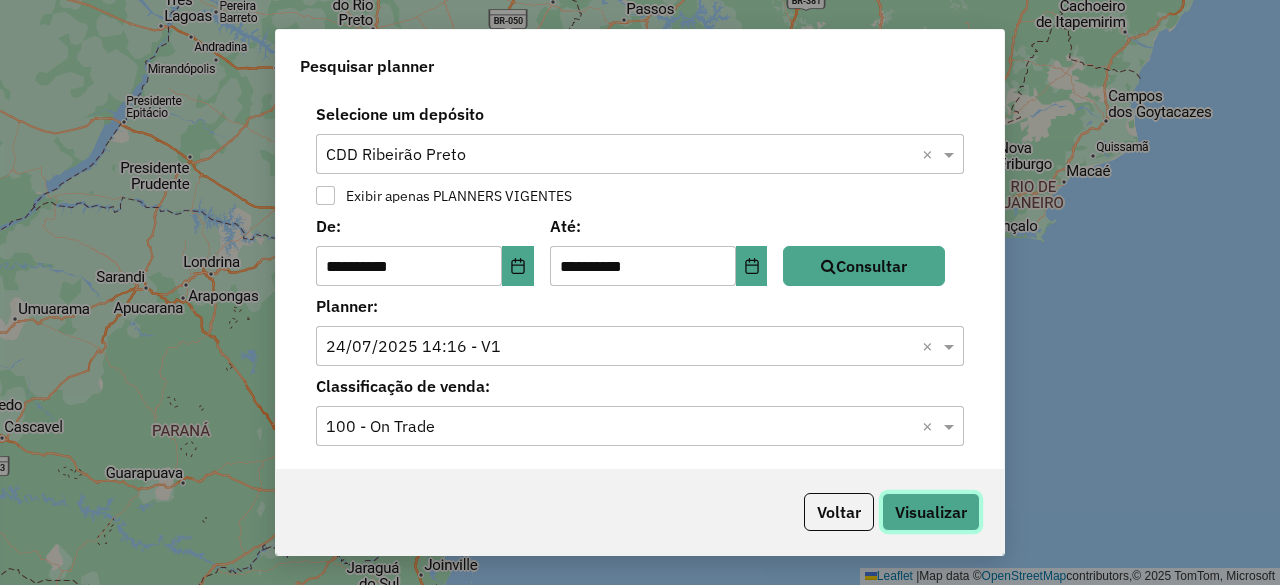 click on "Visualizar" 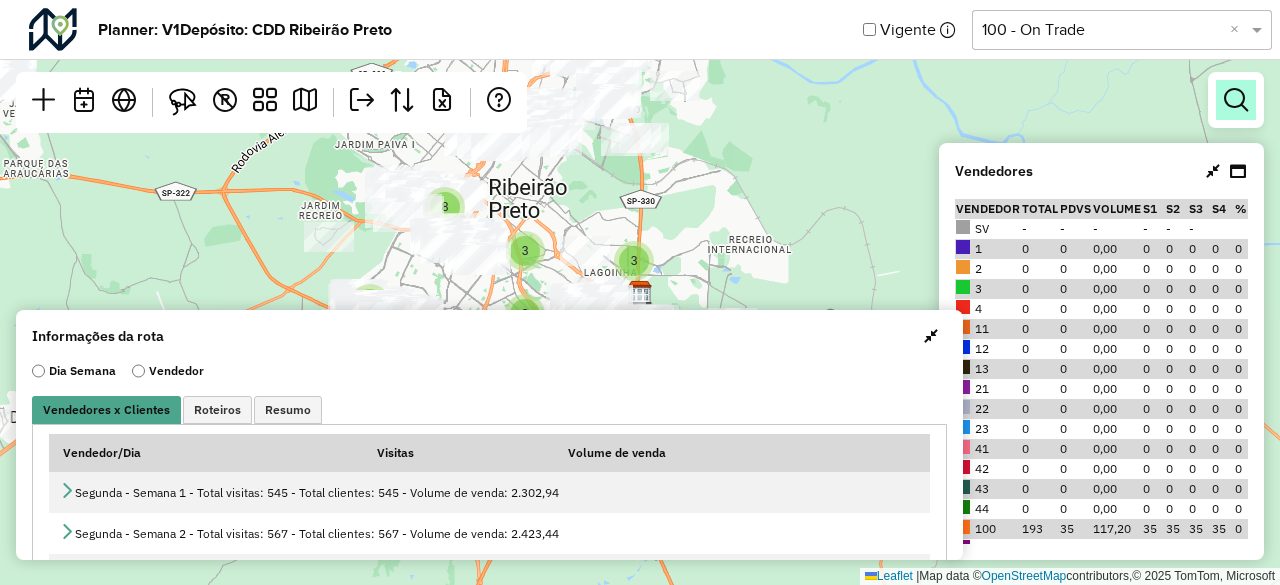 click at bounding box center [1236, 100] 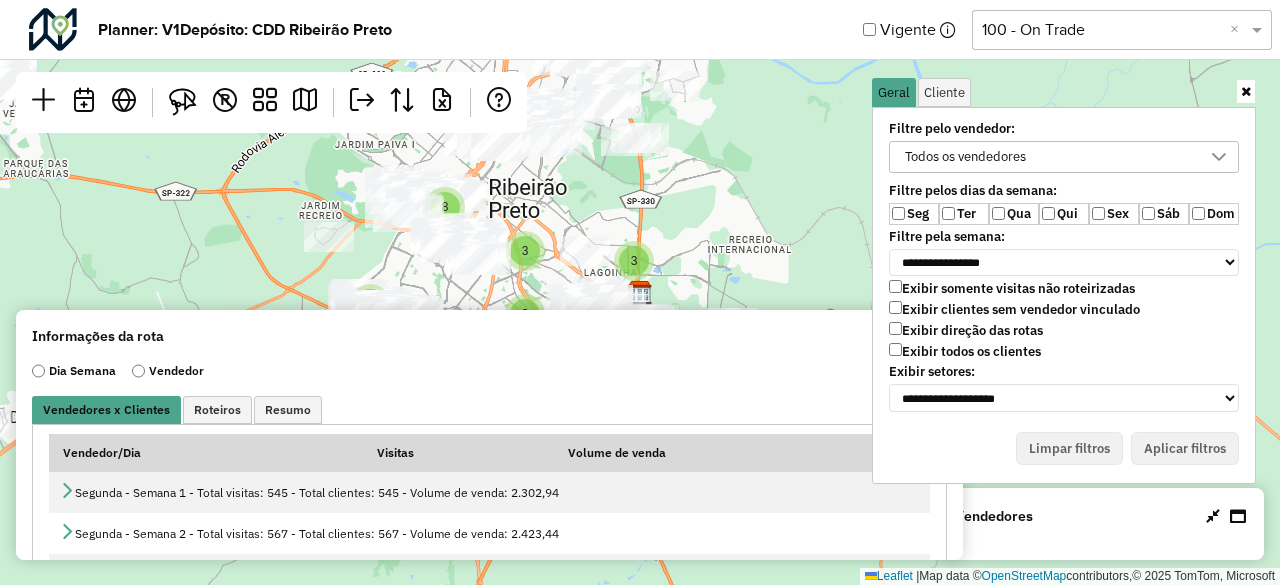 click on "Todos os vendedores" at bounding box center [965, 157] 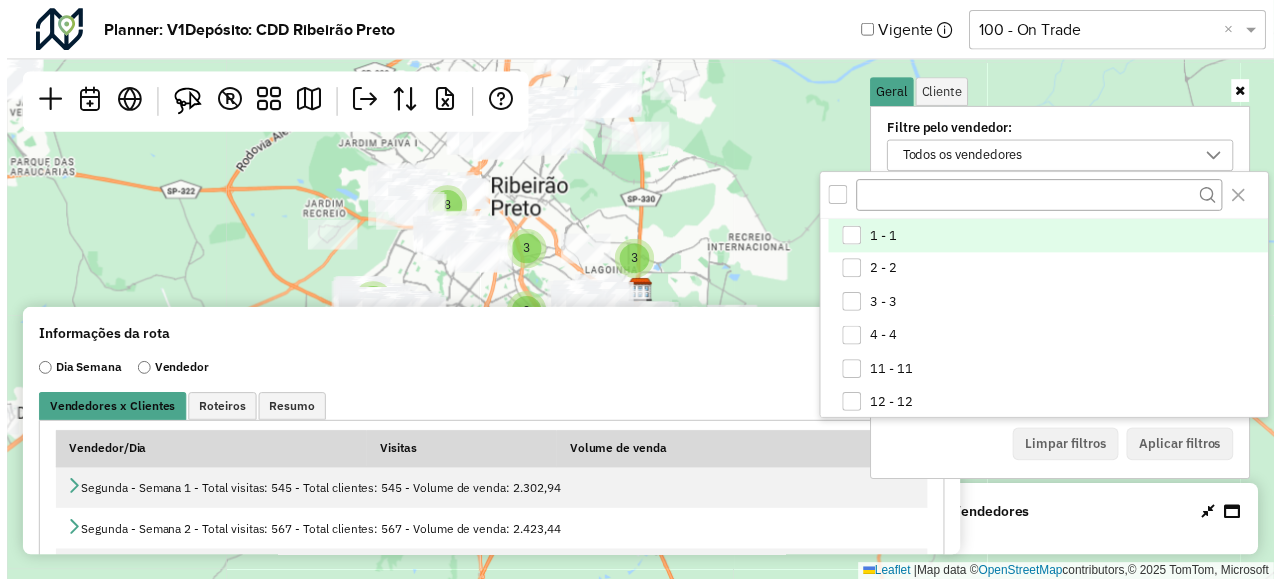 scroll, scrollTop: 10, scrollLeft: 74, axis: both 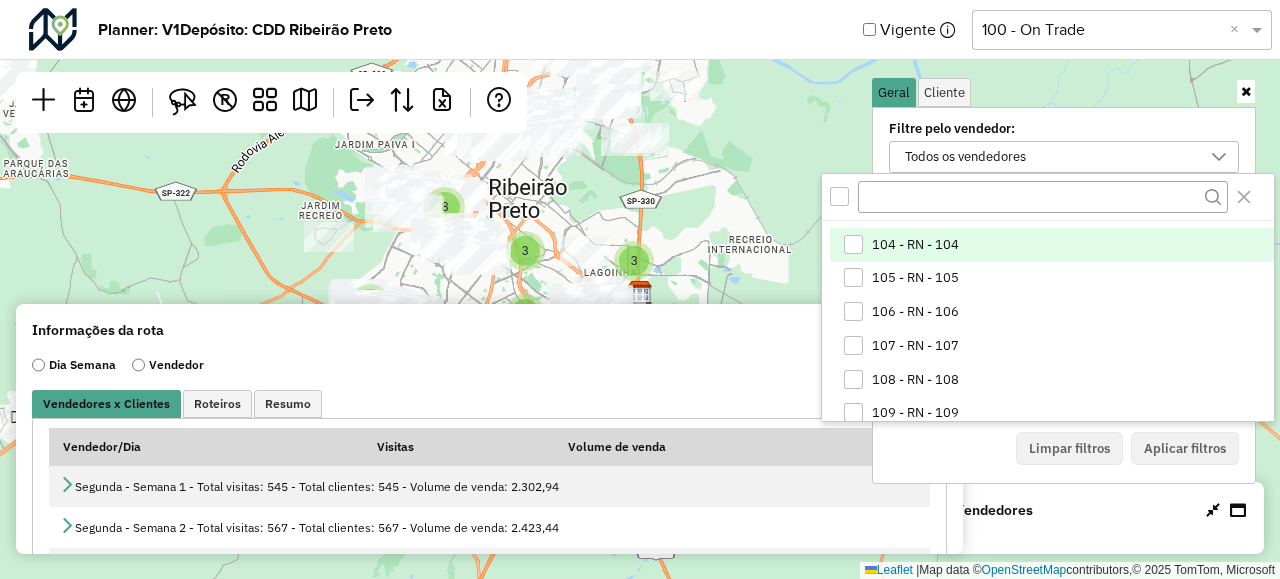 click on "104 - RN - 104" at bounding box center [915, 245] 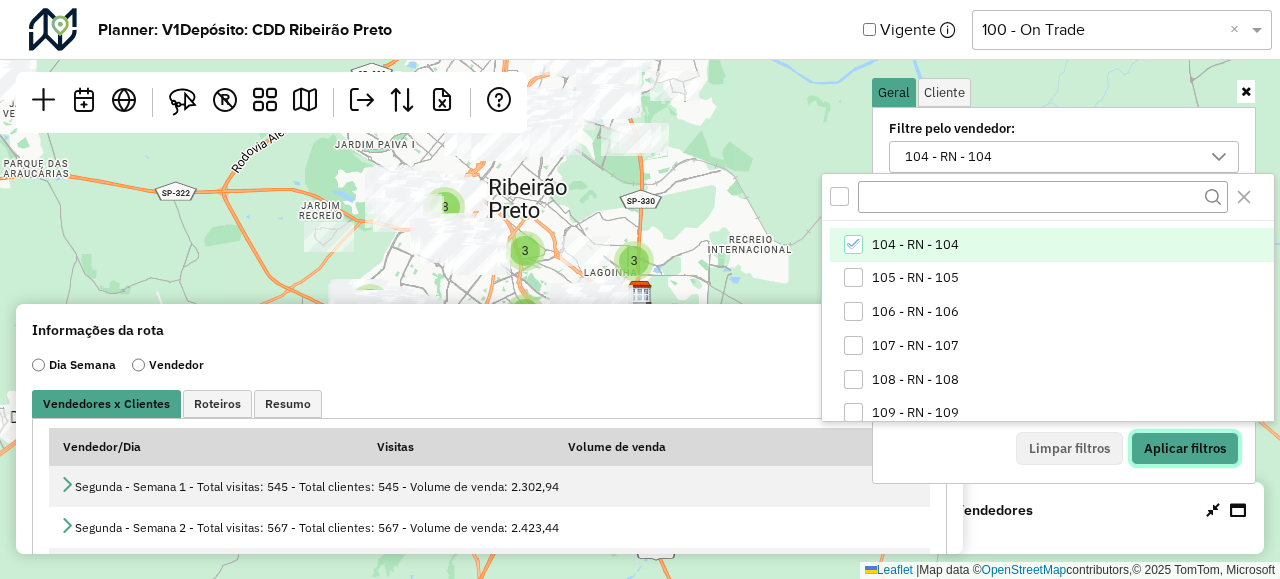 click on "Aplicar filtros" at bounding box center [1185, 449] 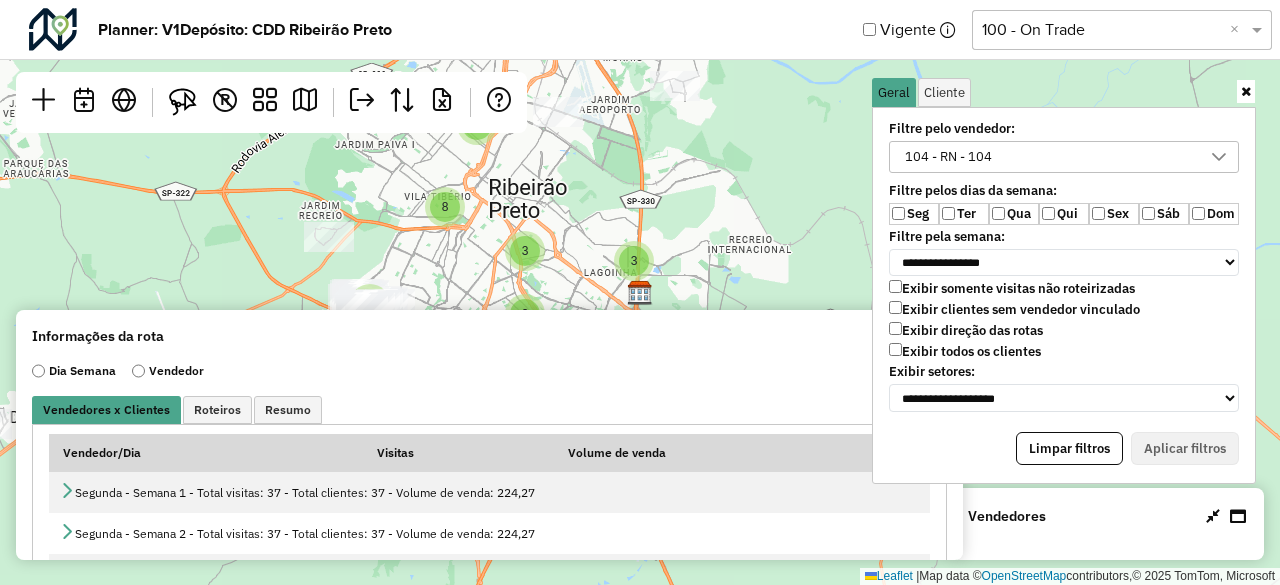 click on "Exibir todos os clientes" at bounding box center [965, 351] 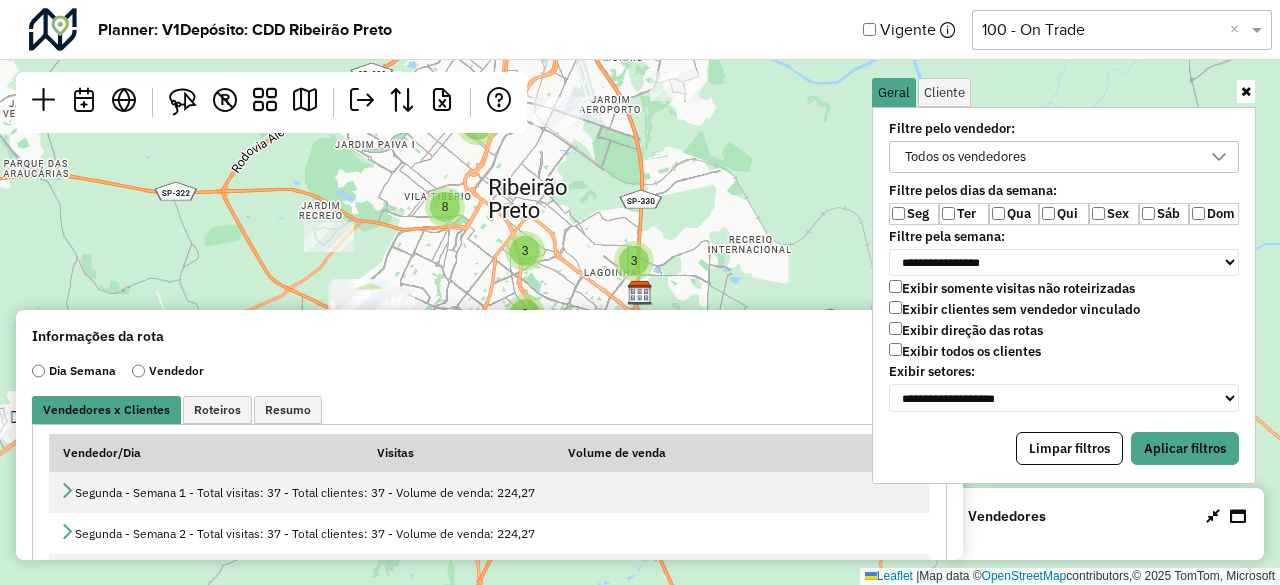 click on "Ter" at bounding box center (964, 214) 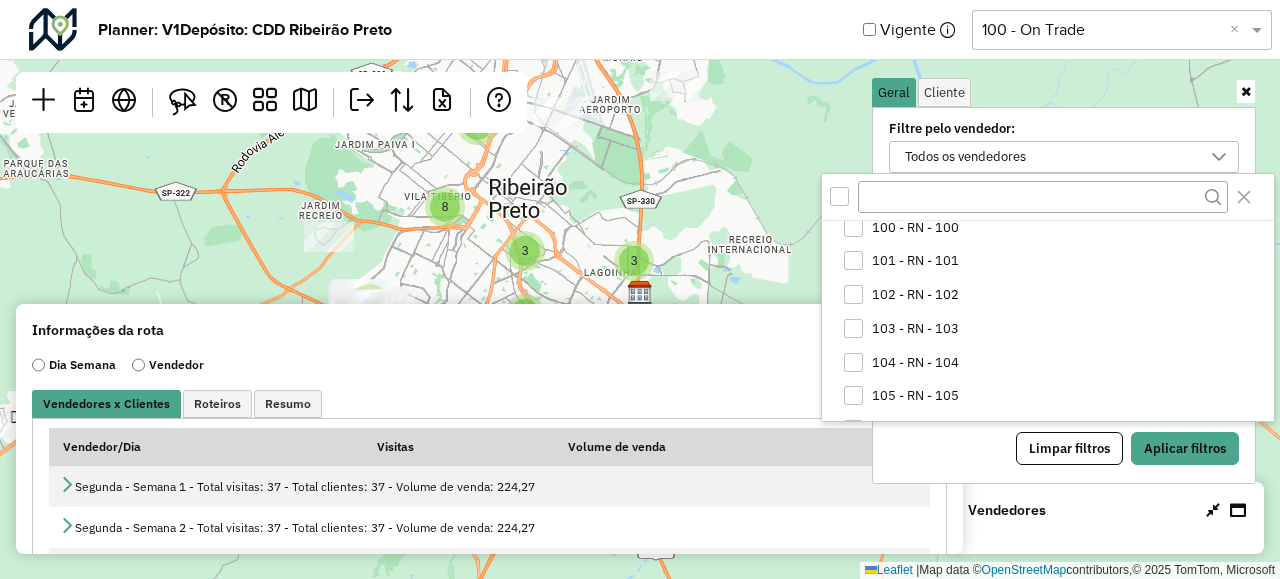 scroll, scrollTop: 600, scrollLeft: 0, axis: vertical 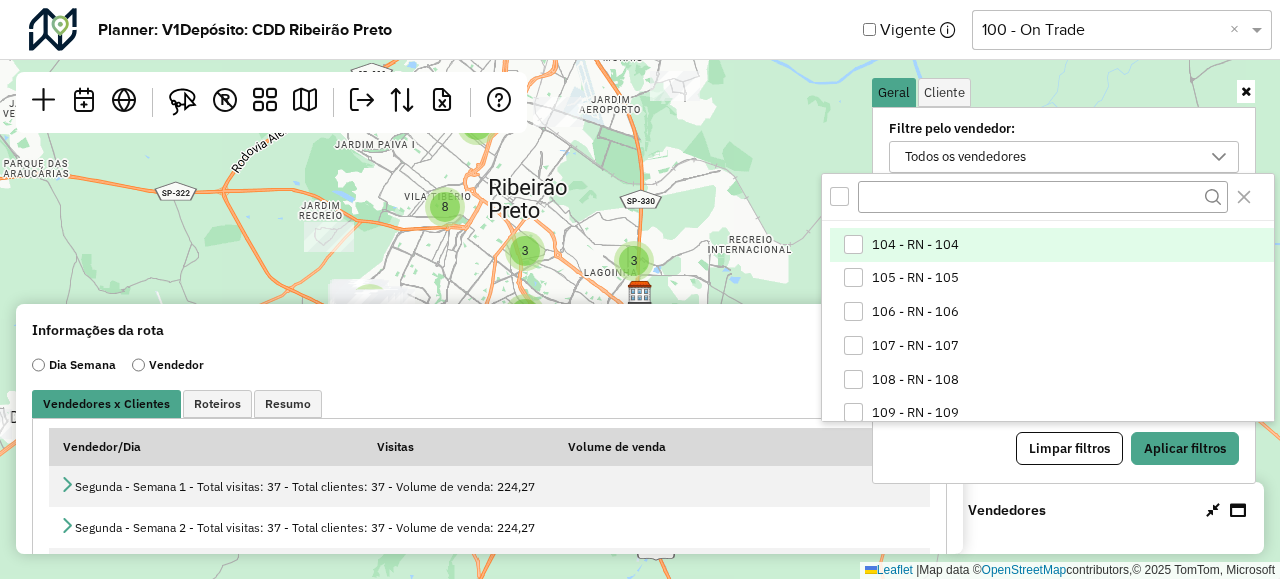 click on "104 - RN - 104" at bounding box center (915, 245) 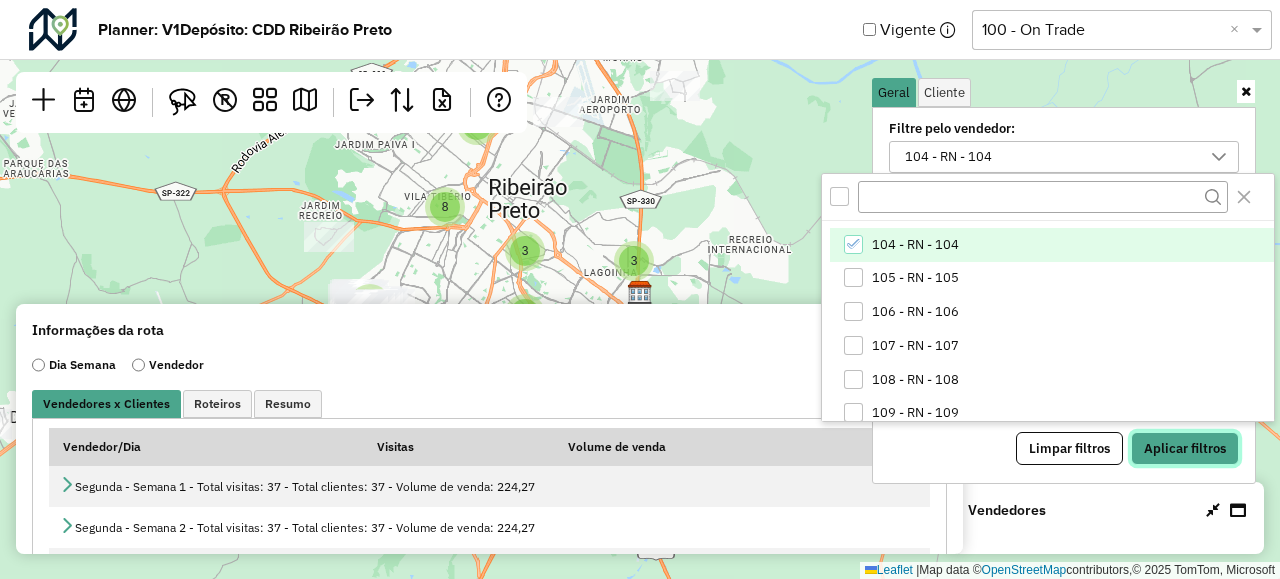 click on "Aplicar filtros" at bounding box center (1185, 449) 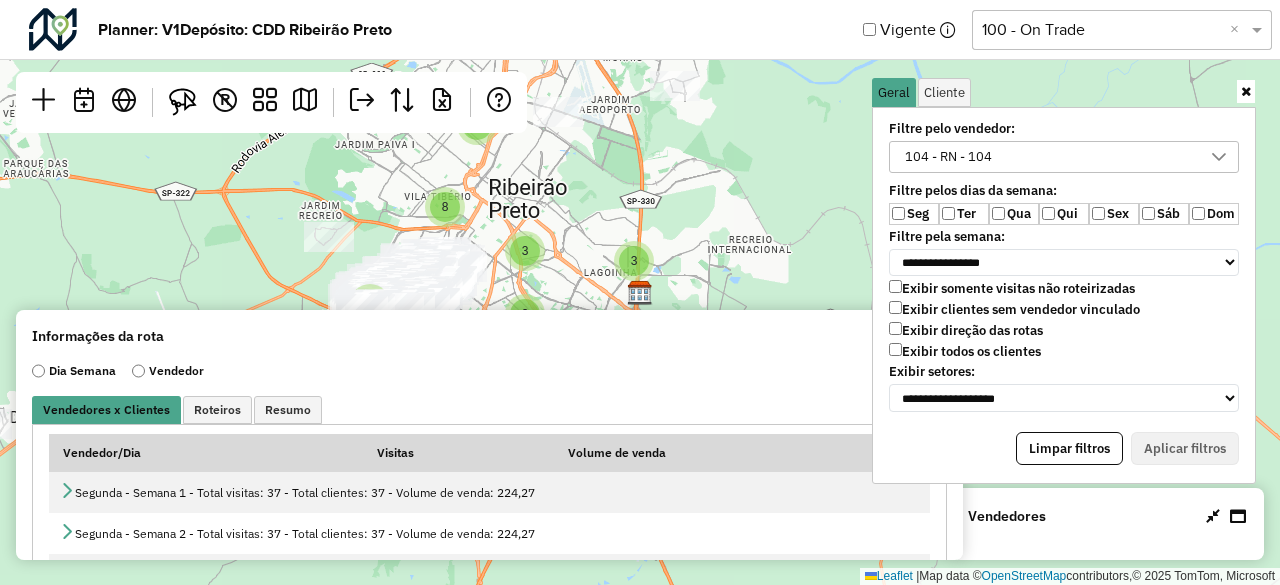 click on "Exibir clientes sem vendedor vinculado" at bounding box center (1014, 309) 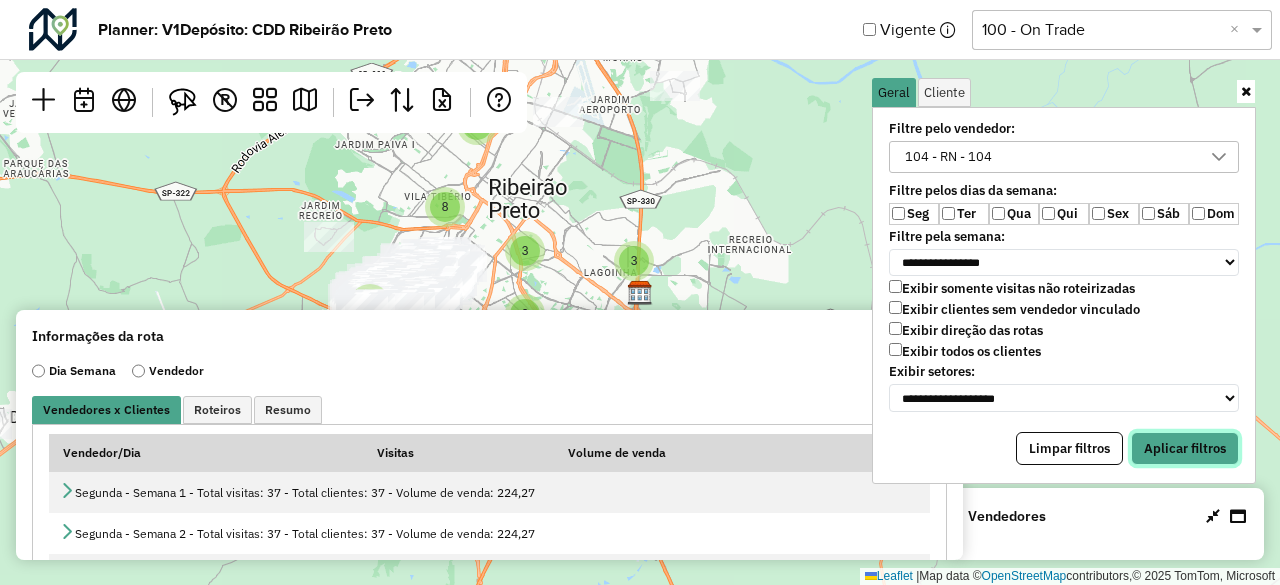 click on "Aplicar filtros" at bounding box center [1185, 449] 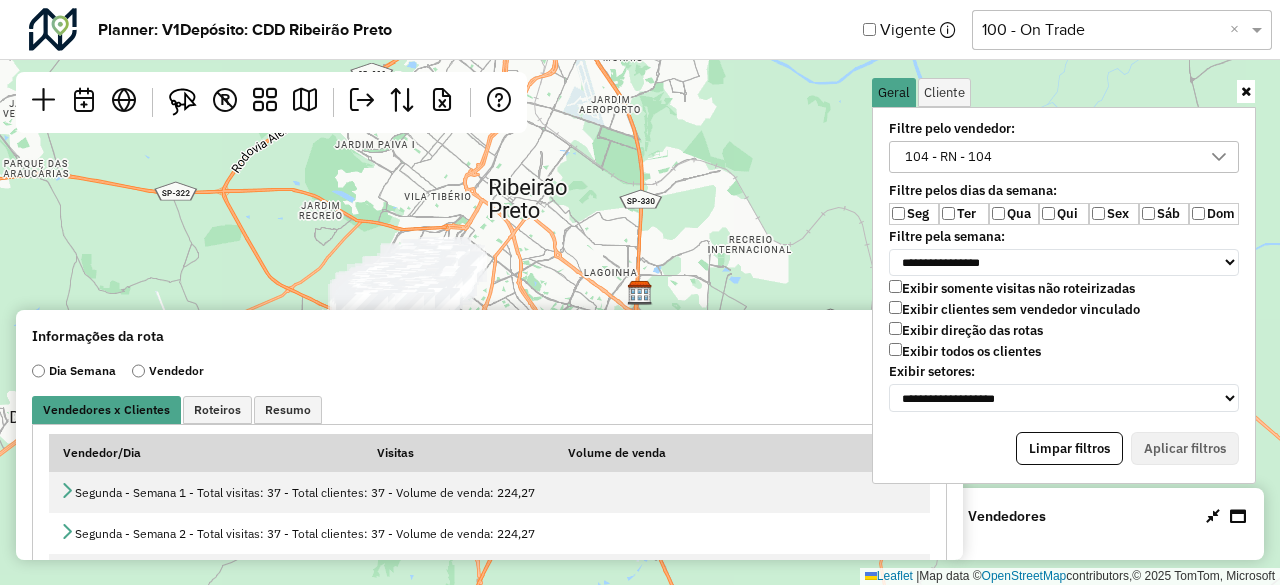 click at bounding box center [1246, 91] 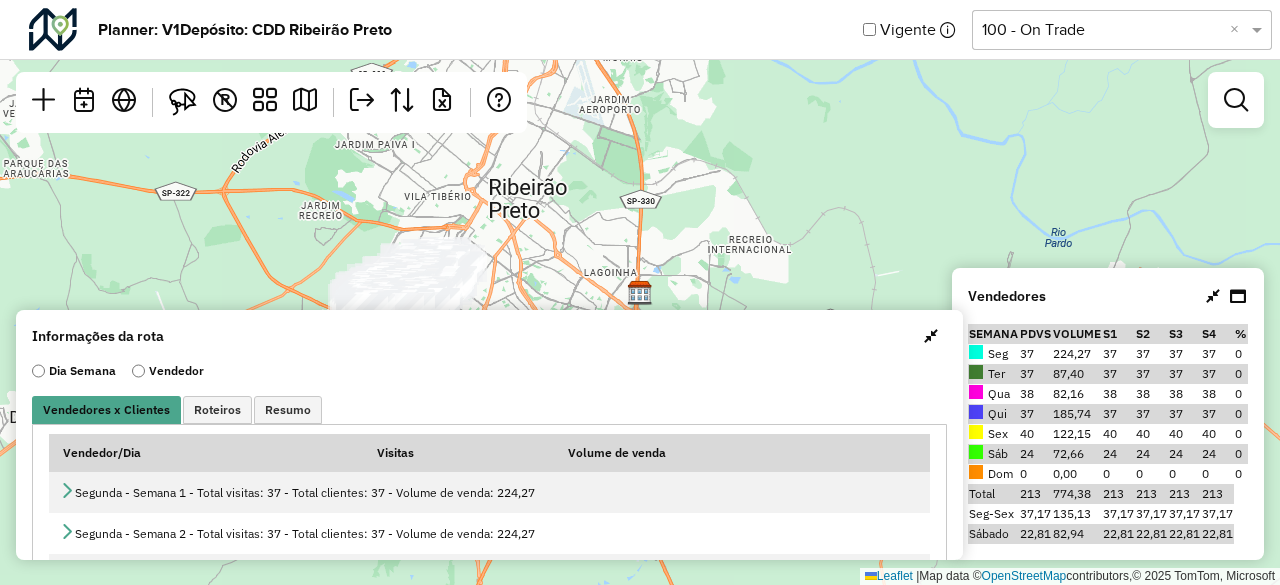 click at bounding box center [931, 336] 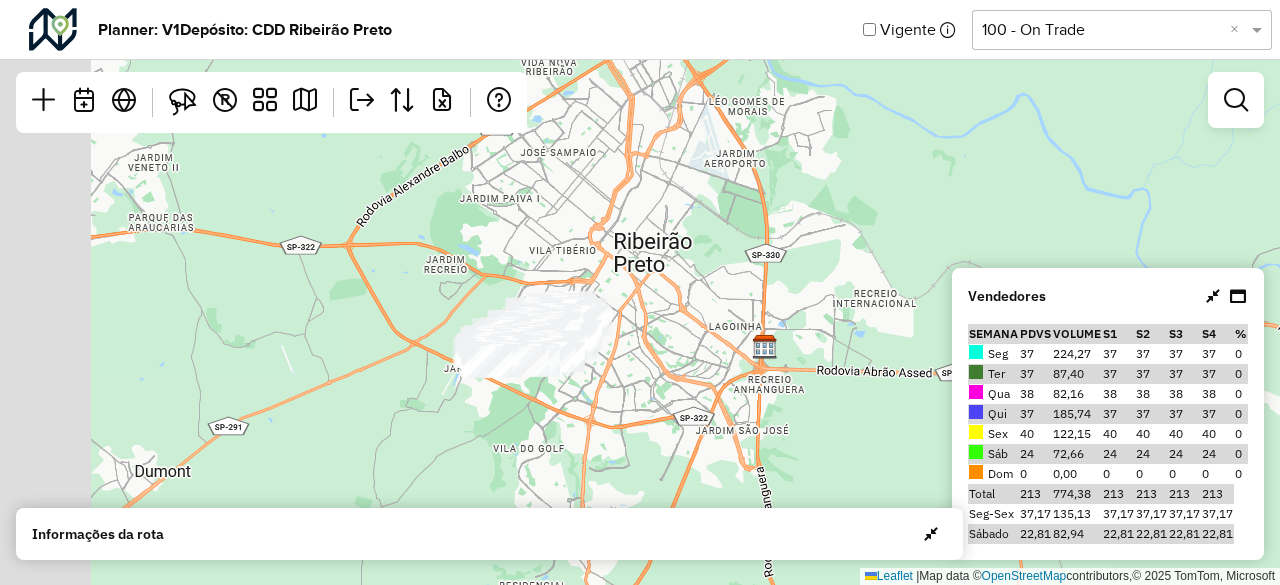 drag, startPoint x: 345, startPoint y: 349, endPoint x: 478, endPoint y: 407, distance: 145.09653 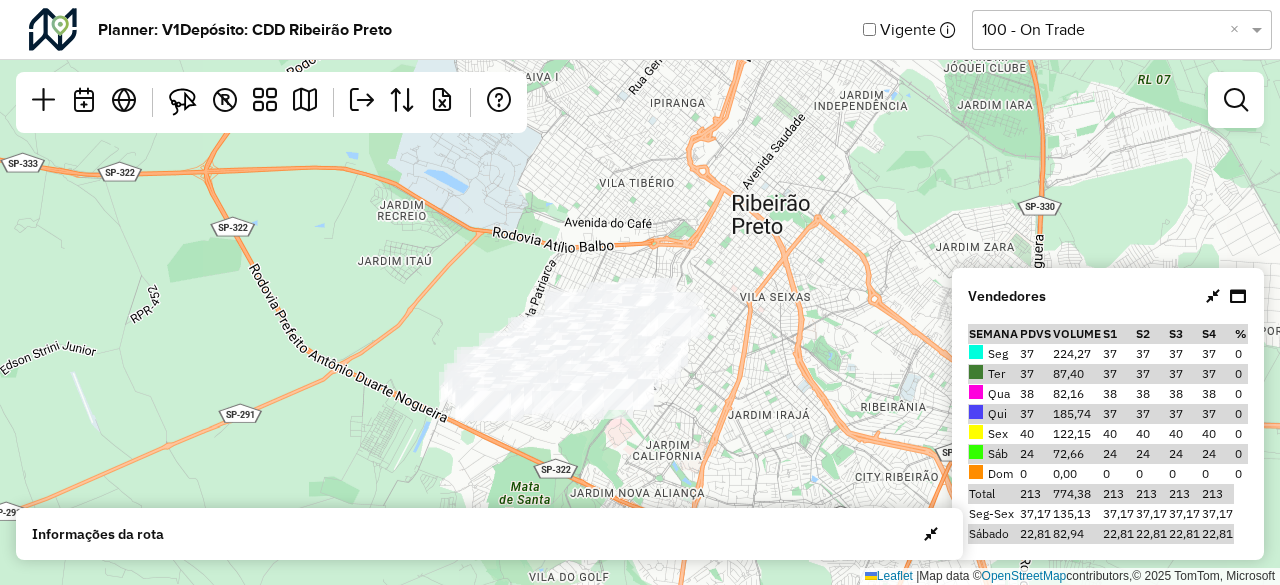 drag, startPoint x: 598, startPoint y: 375, endPoint x: 571, endPoint y: 455, distance: 84.4334 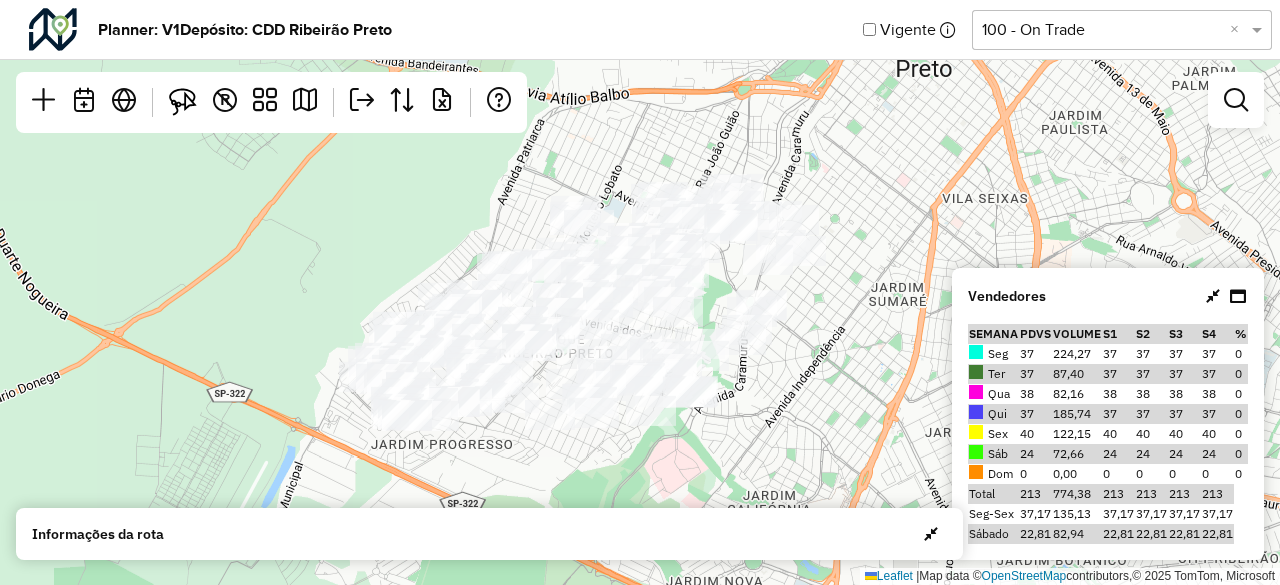 drag, startPoint x: 686, startPoint y: 410, endPoint x: 692, endPoint y: 468, distance: 58.30952 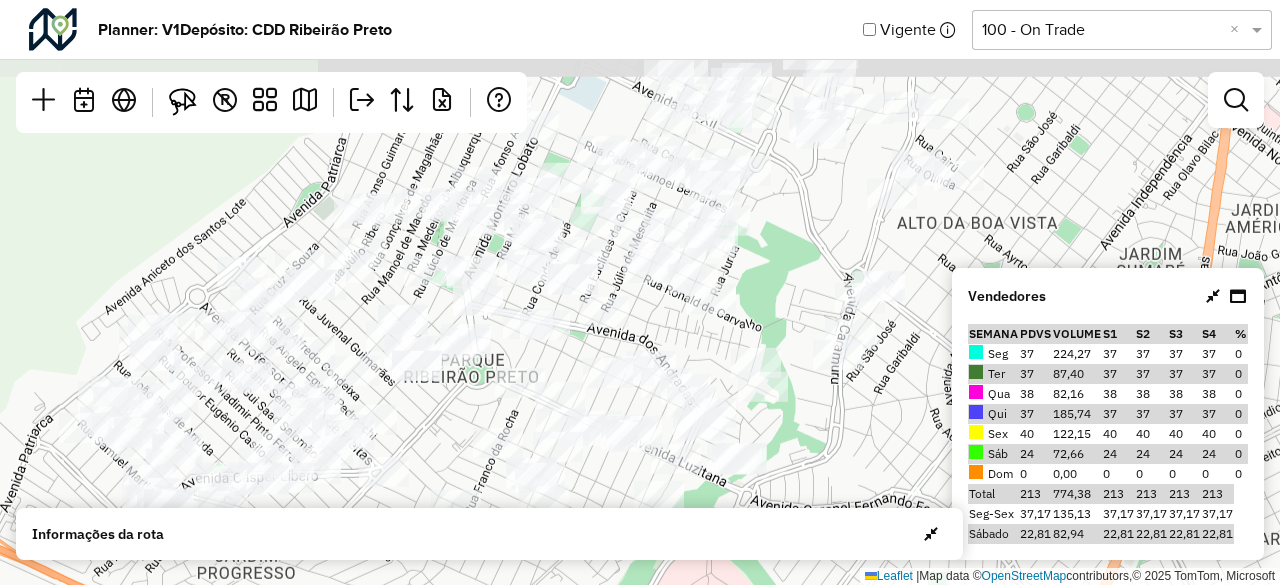 drag, startPoint x: 748, startPoint y: 396, endPoint x: 796, endPoint y: 538, distance: 149.8933 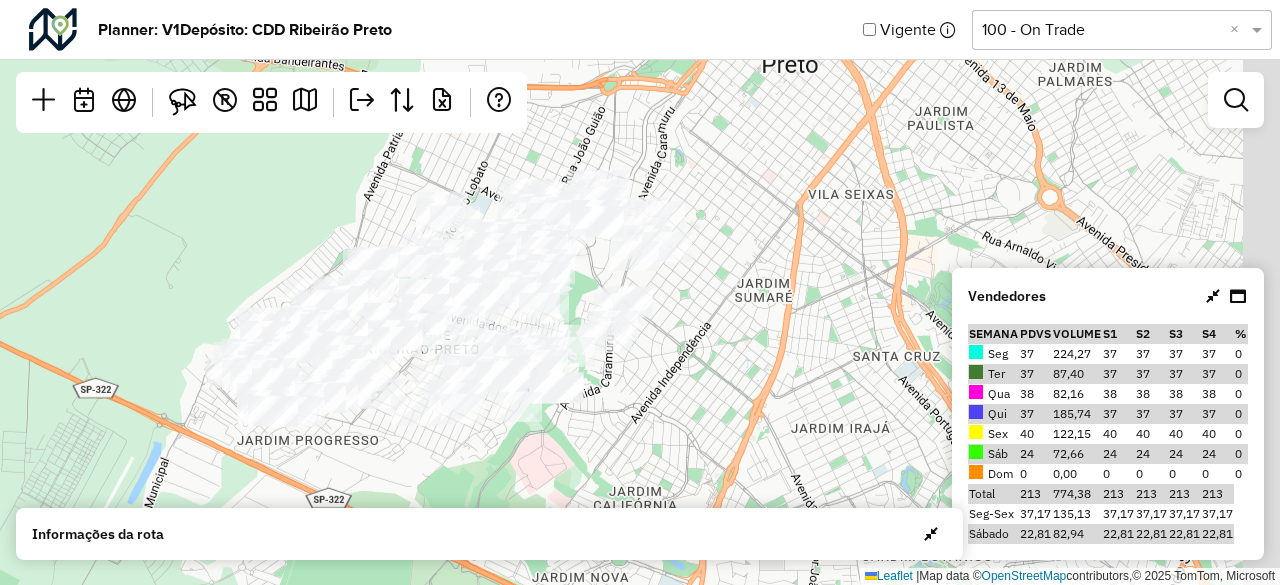 drag, startPoint x: 856, startPoint y: 429, endPoint x: 643, endPoint y: 343, distance: 229.70633 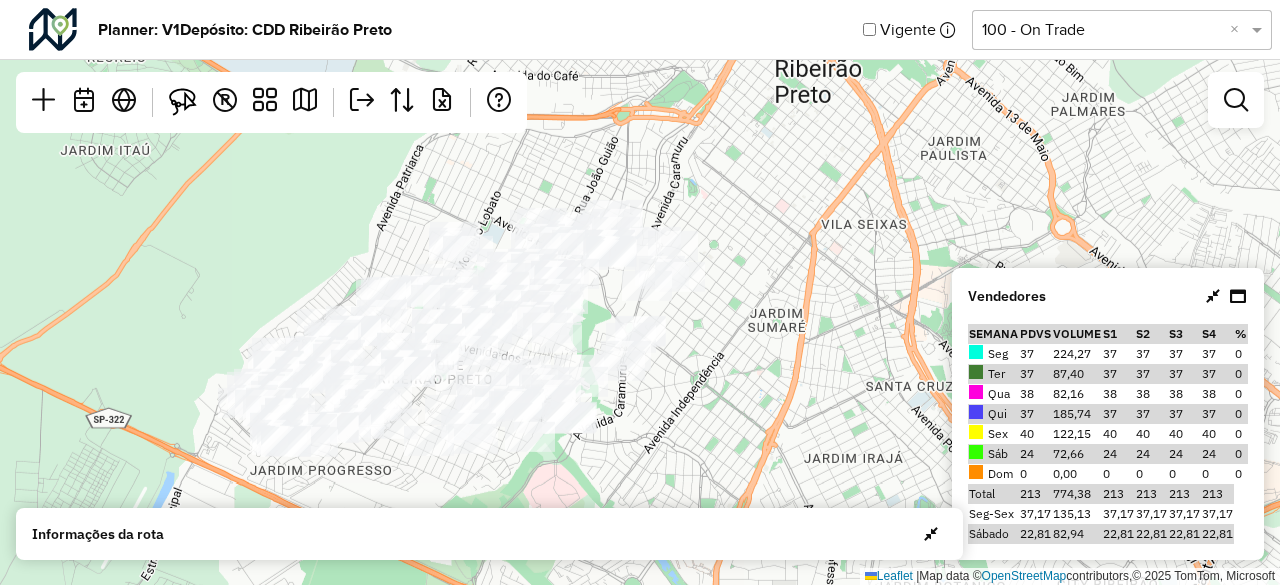drag, startPoint x: 741, startPoint y: 355, endPoint x: 754, endPoint y: 385, distance: 32.695564 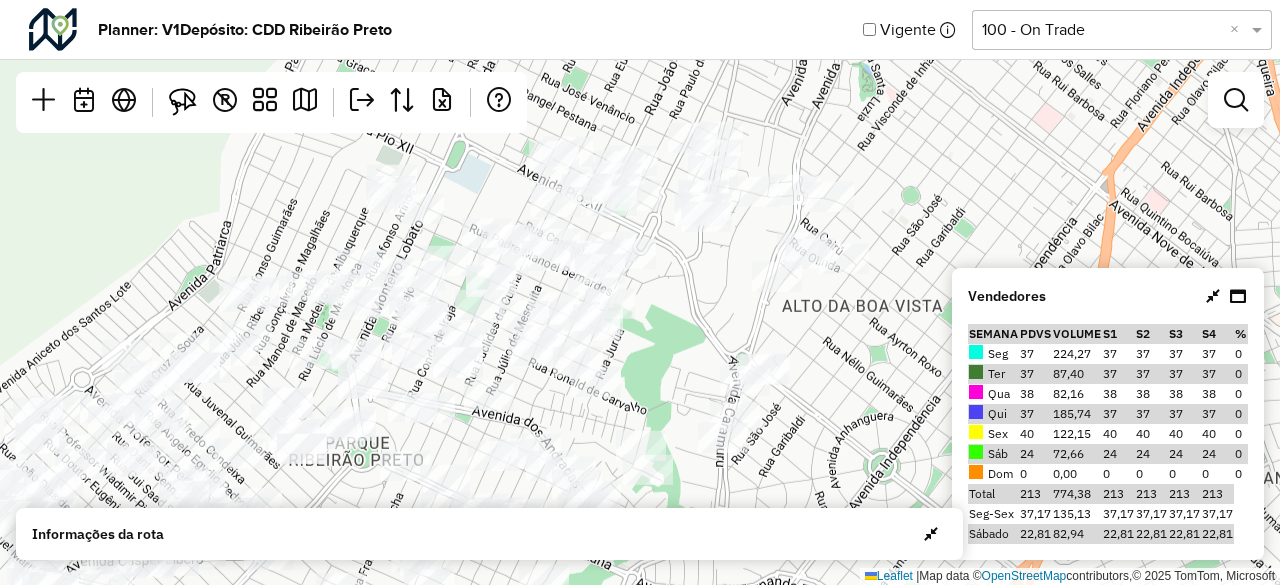 drag, startPoint x: 652, startPoint y: 183, endPoint x: 806, endPoint y: 322, distance: 207.45361 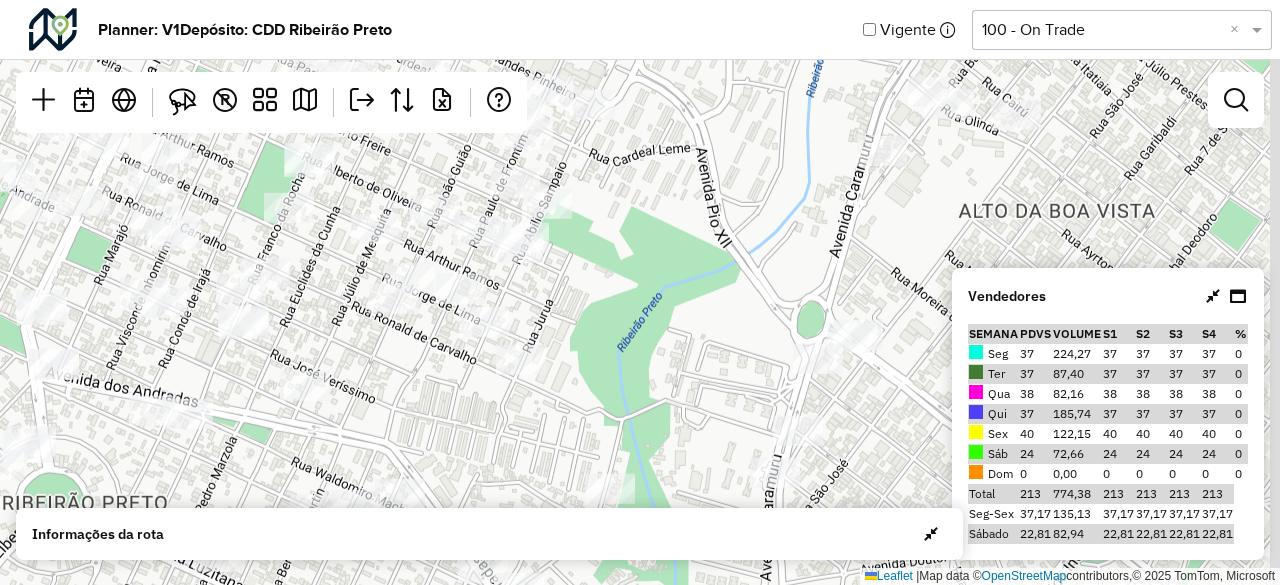 drag, startPoint x: 458, startPoint y: 359, endPoint x: 364, endPoint y: 283, distance: 120.880104 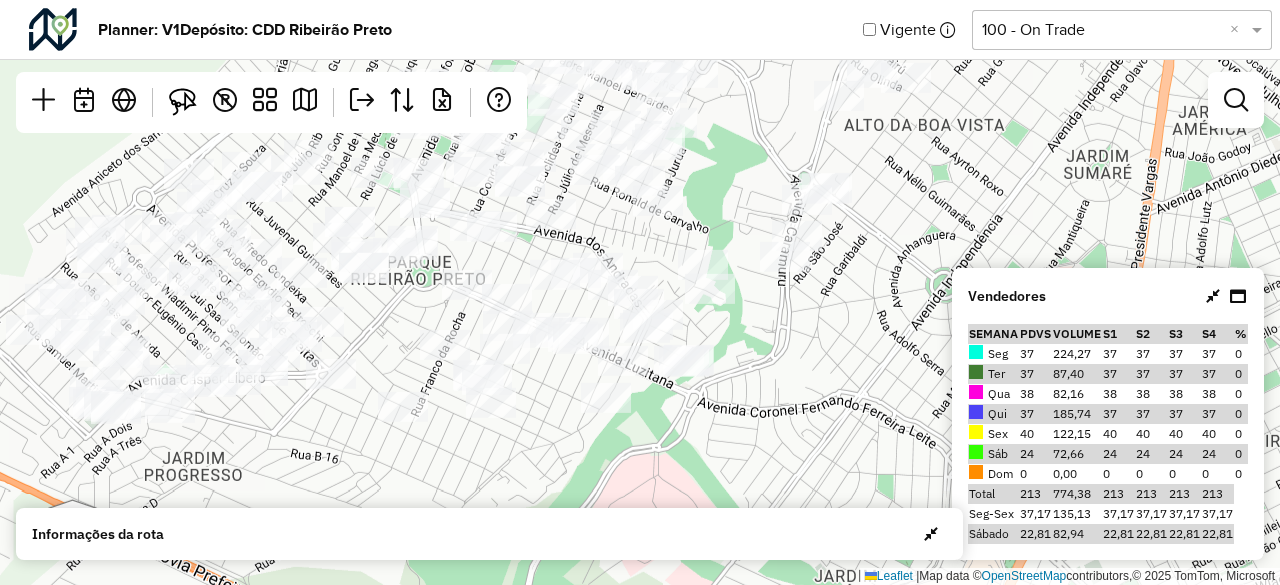 drag, startPoint x: 572, startPoint y: 456, endPoint x: 783, endPoint y: 360, distance: 231.81242 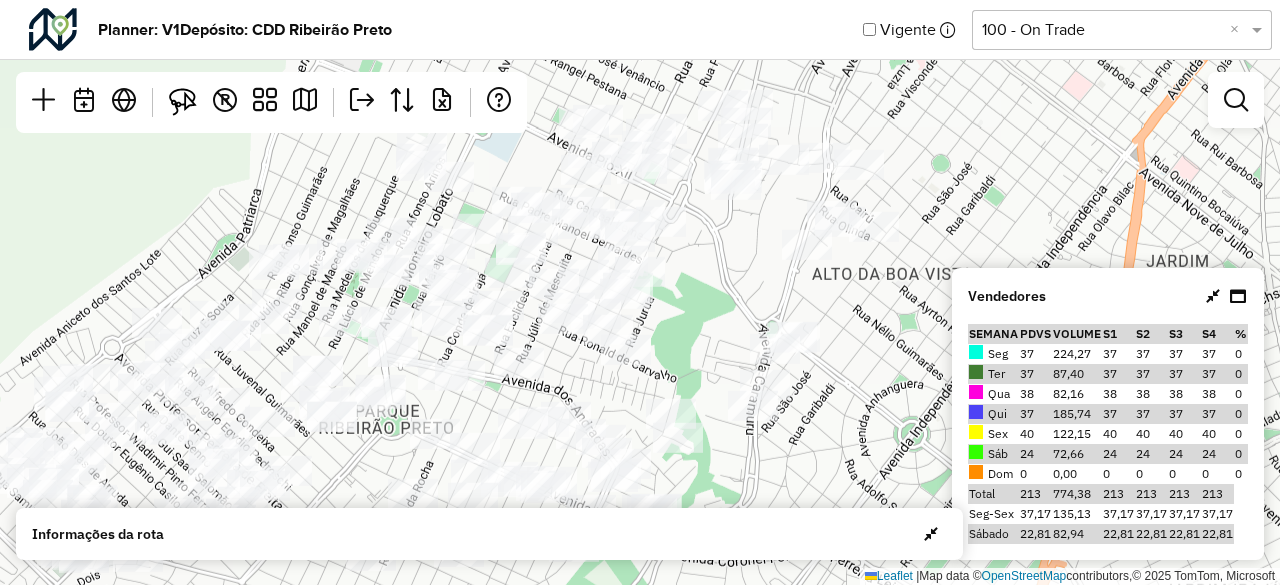 drag, startPoint x: 918, startPoint y: 254, endPoint x: 886, endPoint y: 403, distance: 152.3975 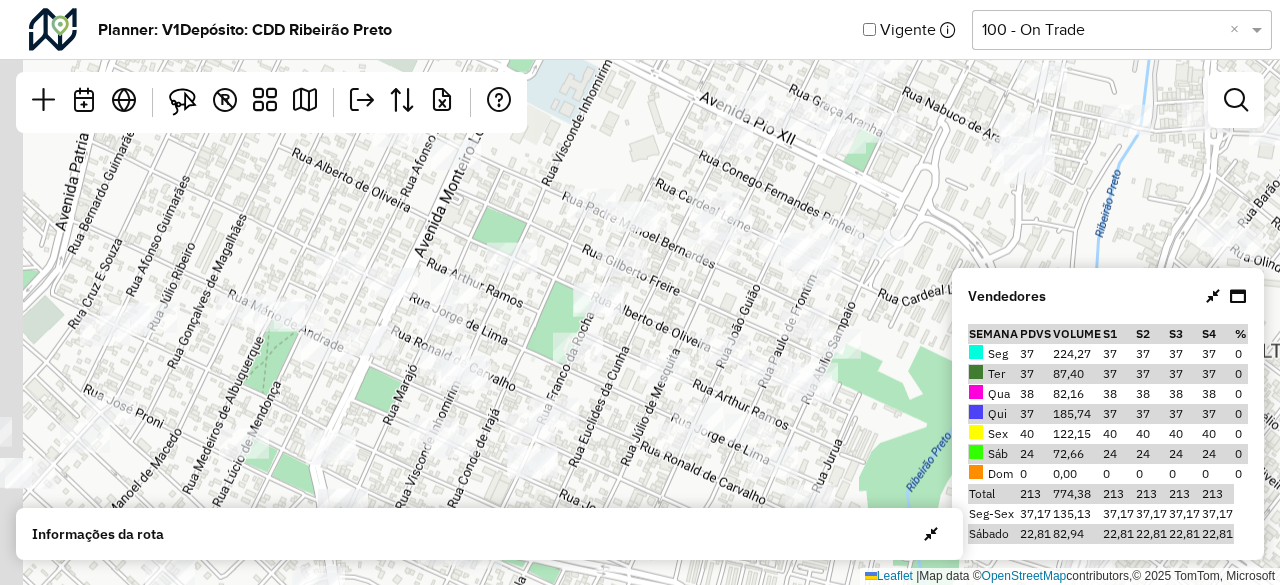 drag, startPoint x: 514, startPoint y: 315, endPoint x: 711, endPoint y: 515, distance: 280.7294 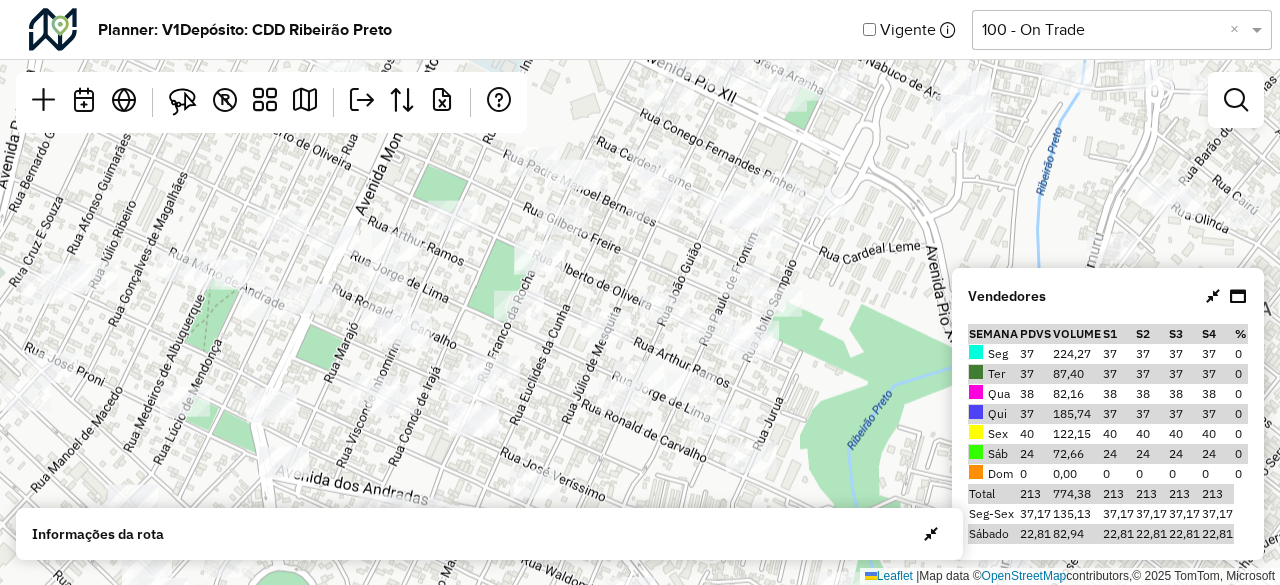drag, startPoint x: 543, startPoint y: 317, endPoint x: 484, endPoint y: 275, distance: 72.42237 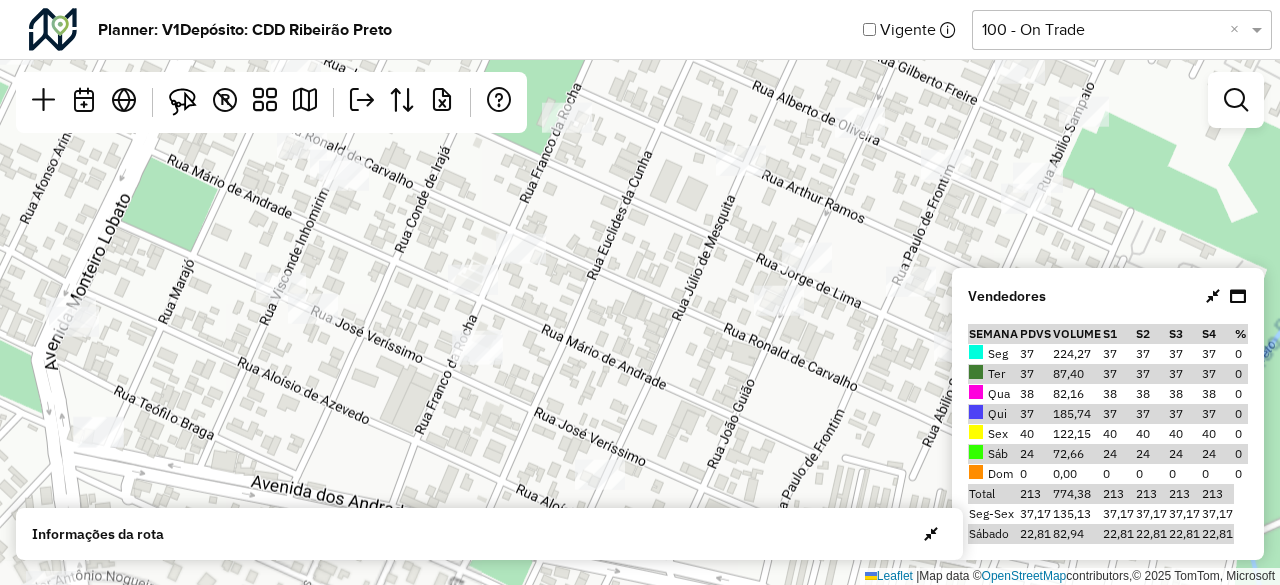 drag, startPoint x: 450, startPoint y: 211, endPoint x: 533, endPoint y: 461, distance: 263.4179 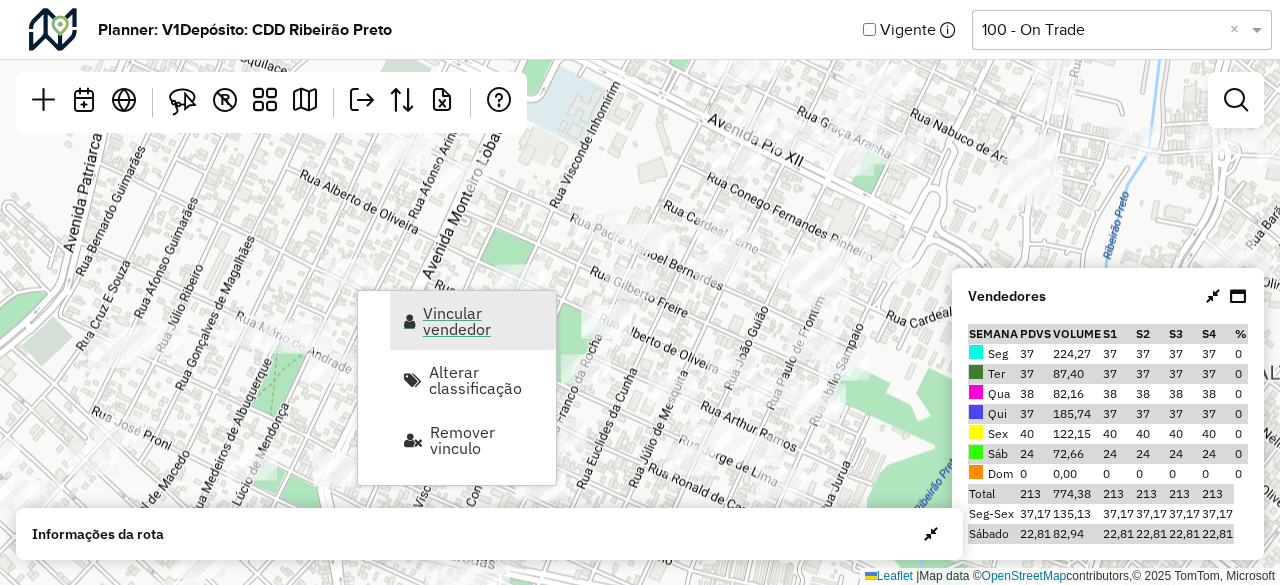 click on "Vincular vendedor" at bounding box center [483, 321] 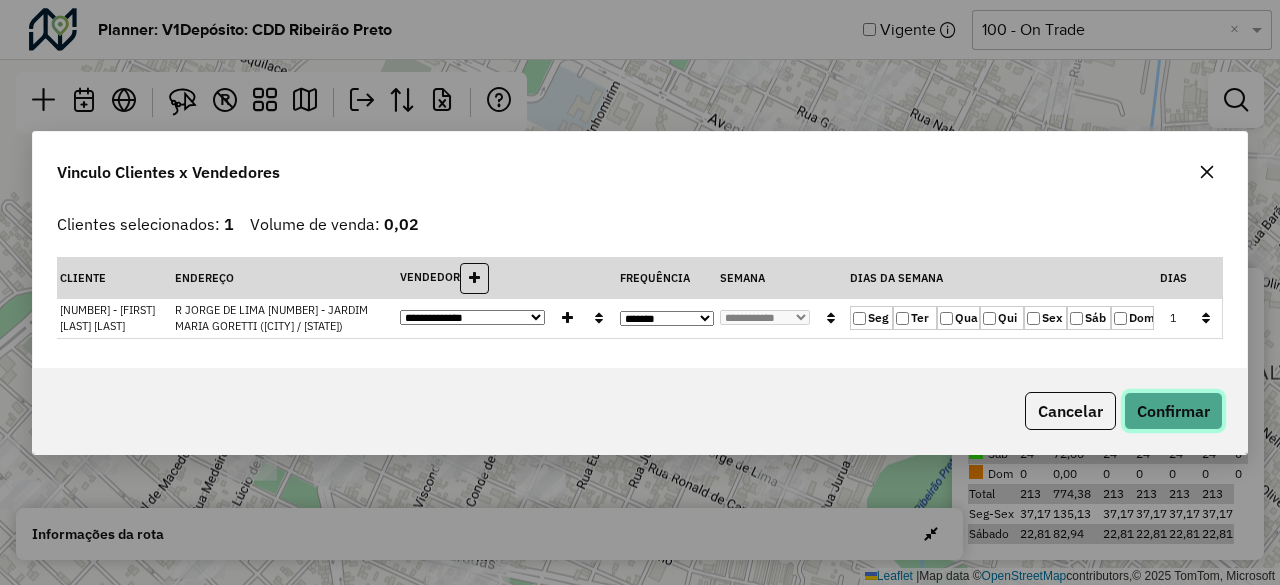 click on "Confirmar" 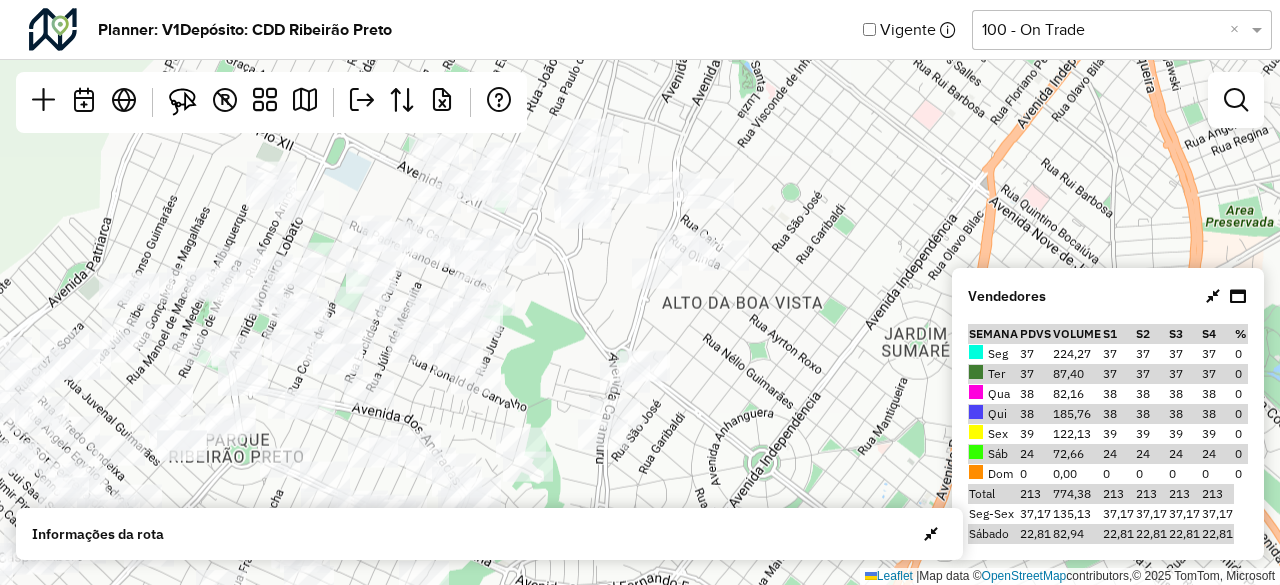 drag, startPoint x: 818, startPoint y: 401, endPoint x: 594, endPoint y: 323, distance: 237.19191 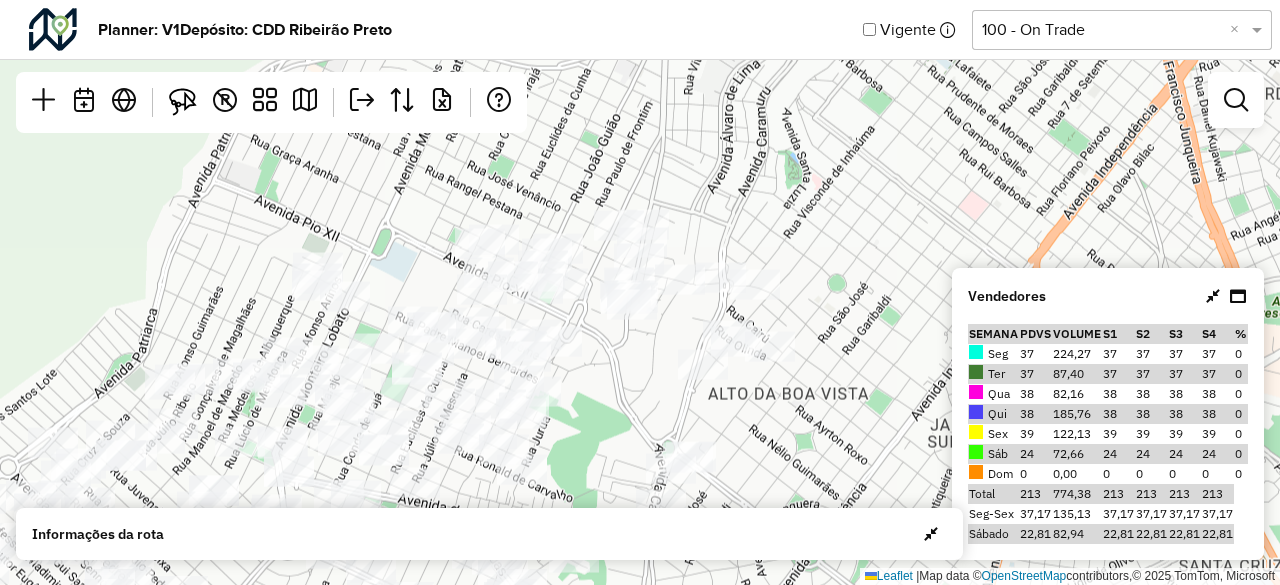 drag, startPoint x: 538, startPoint y: 232, endPoint x: 610, endPoint y: 423, distance: 204.12006 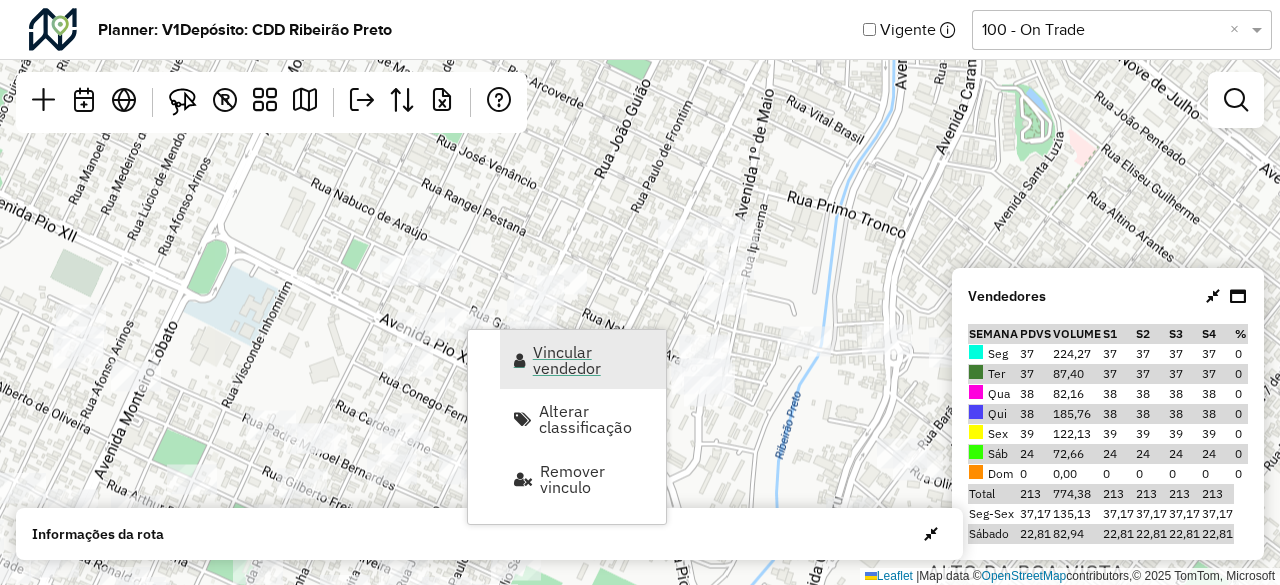 click on "Vincular vendedor" at bounding box center (593, 360) 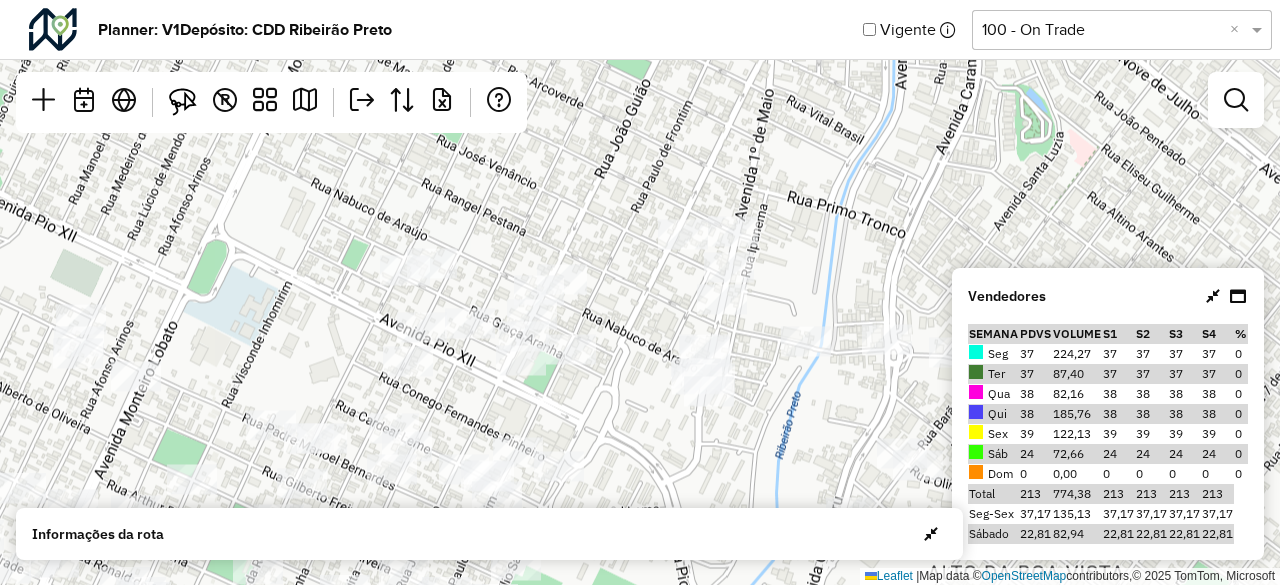 select on "*********" 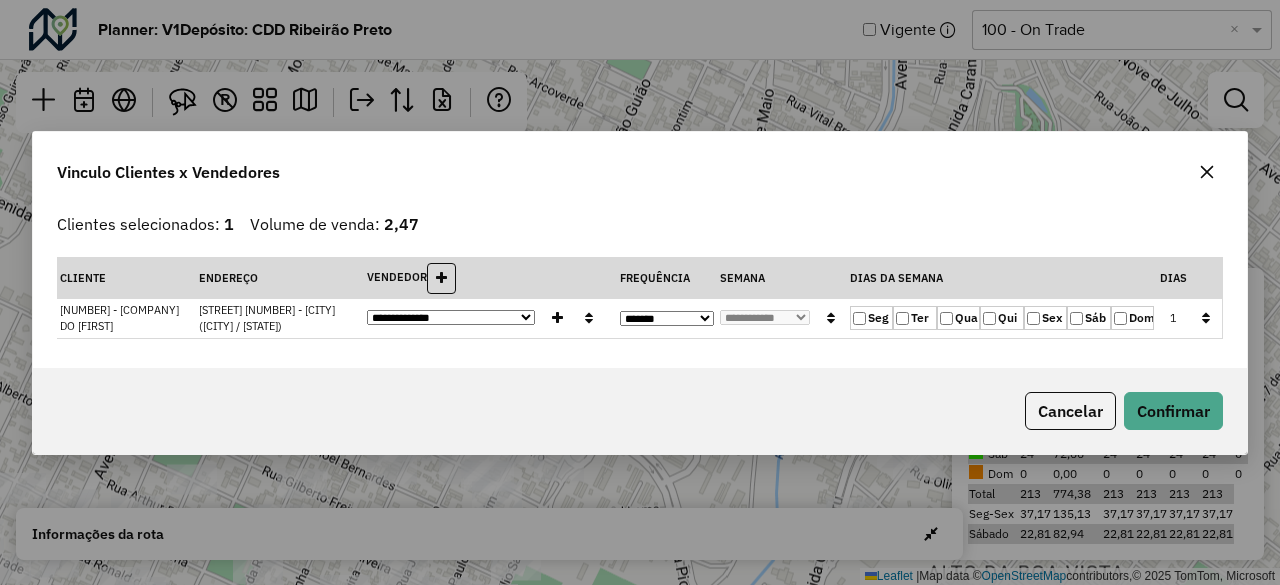 click on "Sáb" 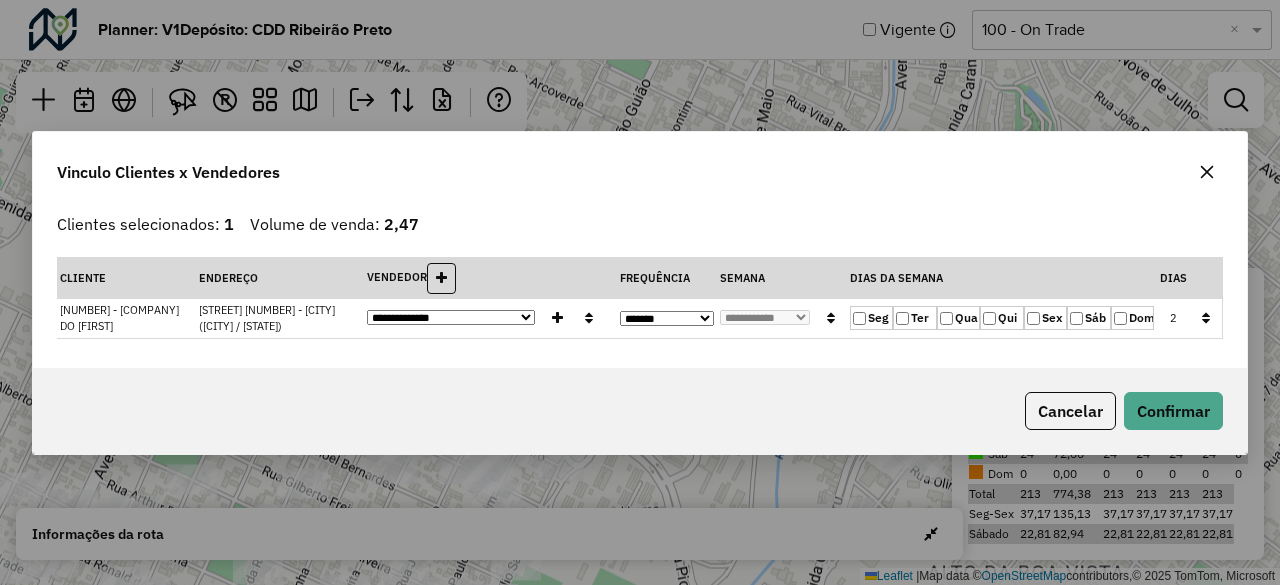 click on "Sex" 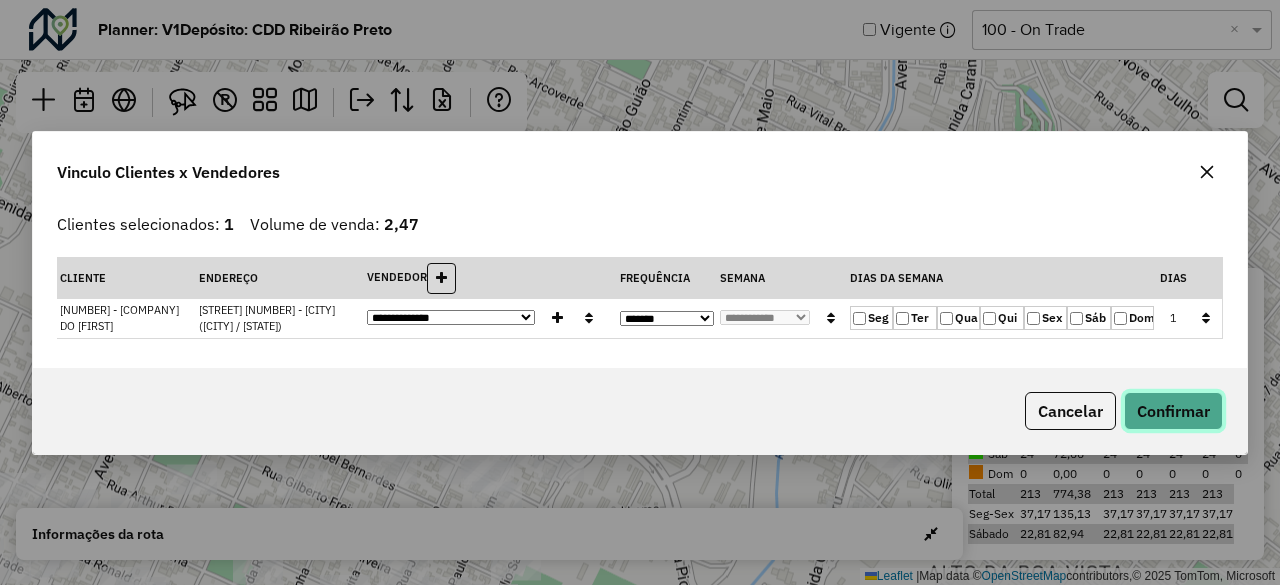 click on "Confirmar" 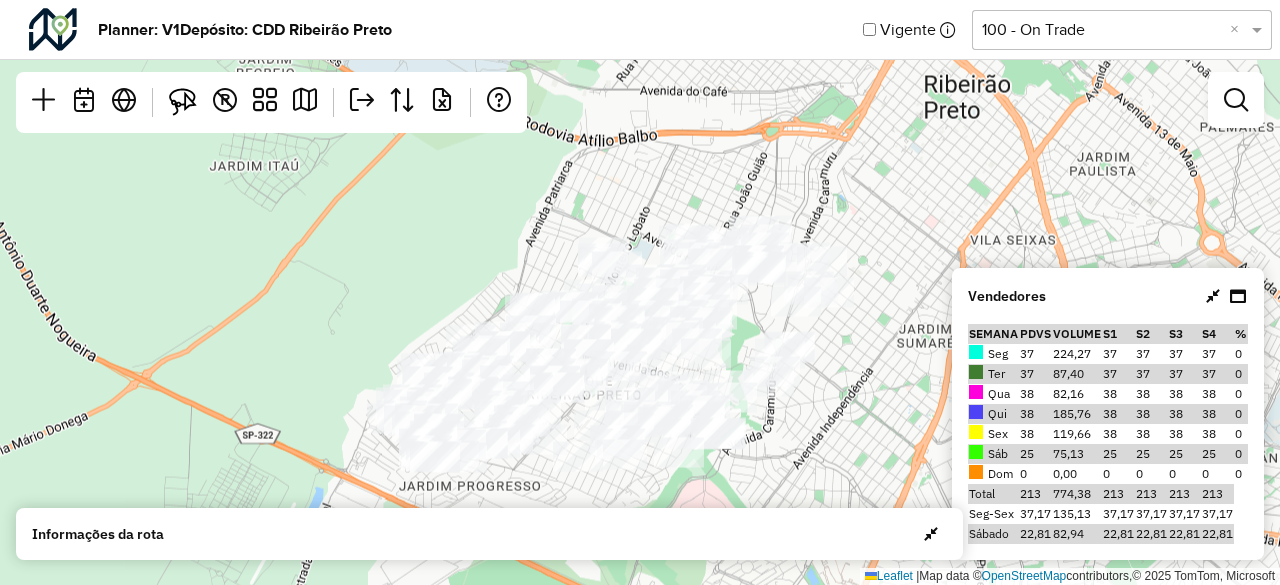 drag, startPoint x: 416, startPoint y: 260, endPoint x: 570, endPoint y: 174, distance: 176.38594 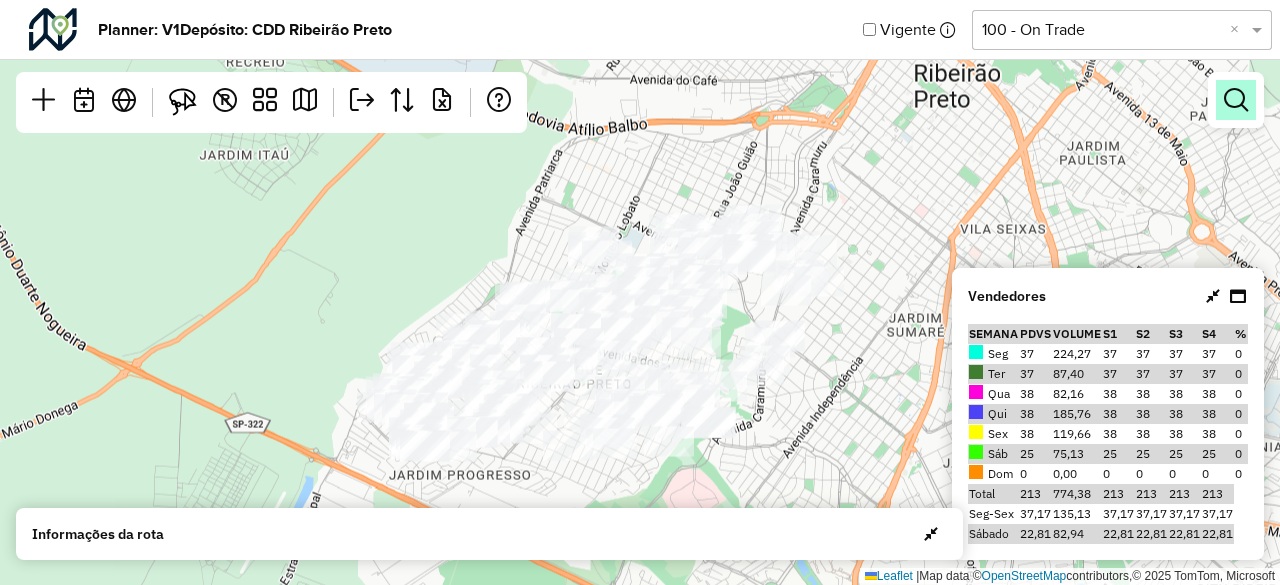 click at bounding box center [1236, 100] 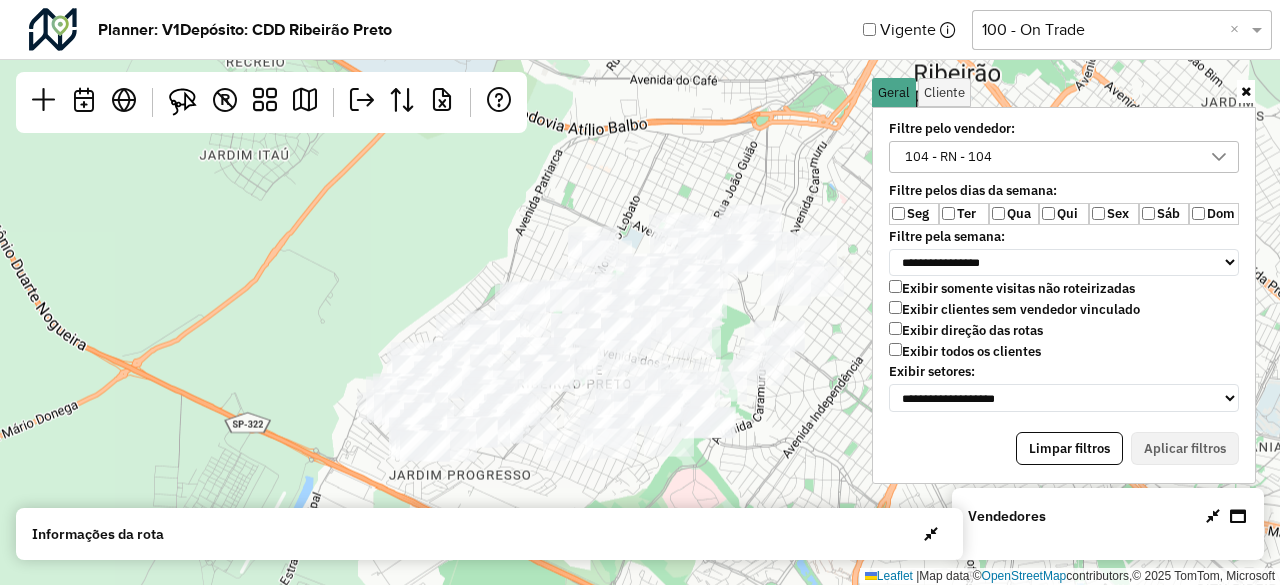 click on "104 - RN - 104" at bounding box center [948, 157] 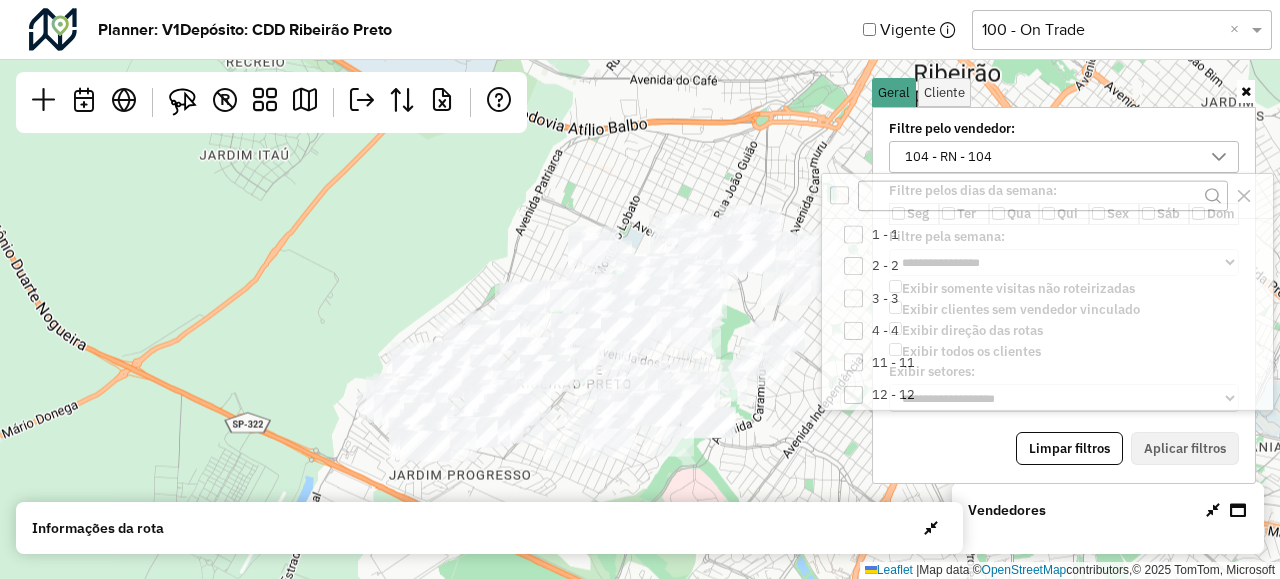 scroll, scrollTop: 10, scrollLeft: 74, axis: both 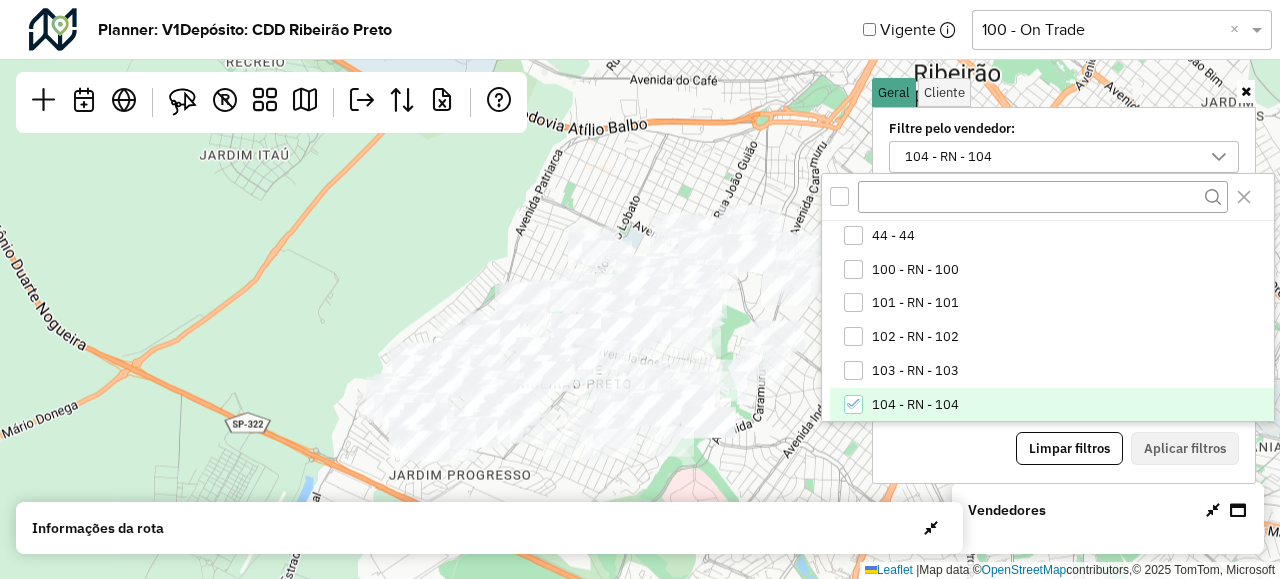 click on "104 - RN - 104" at bounding box center [915, 405] 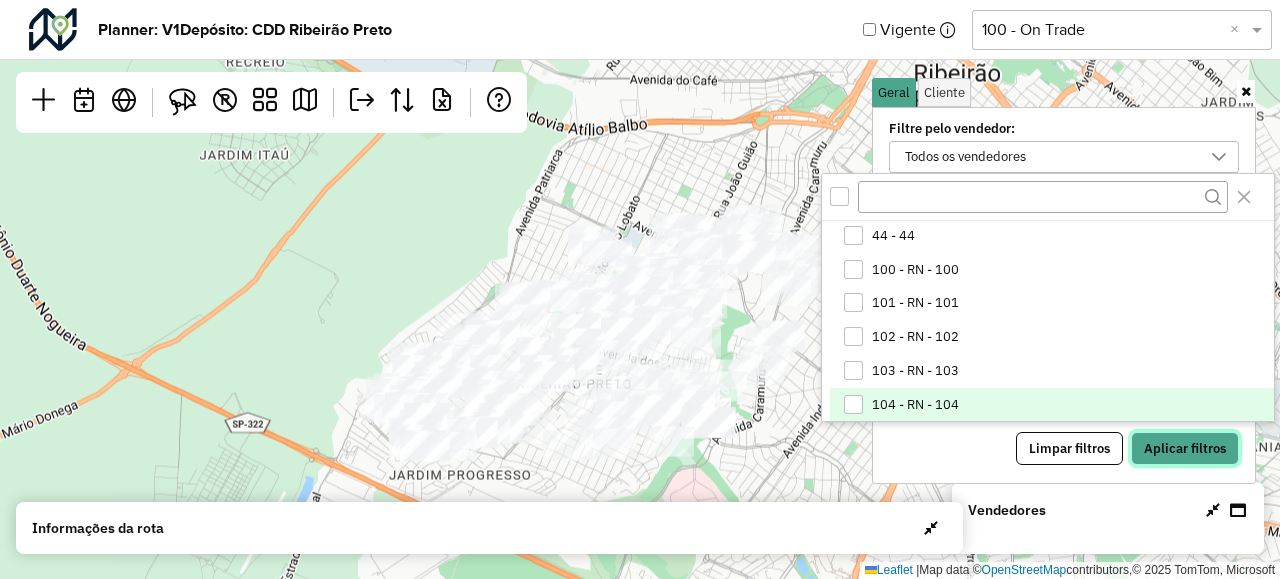 click on "Aplicar filtros" at bounding box center (1185, 449) 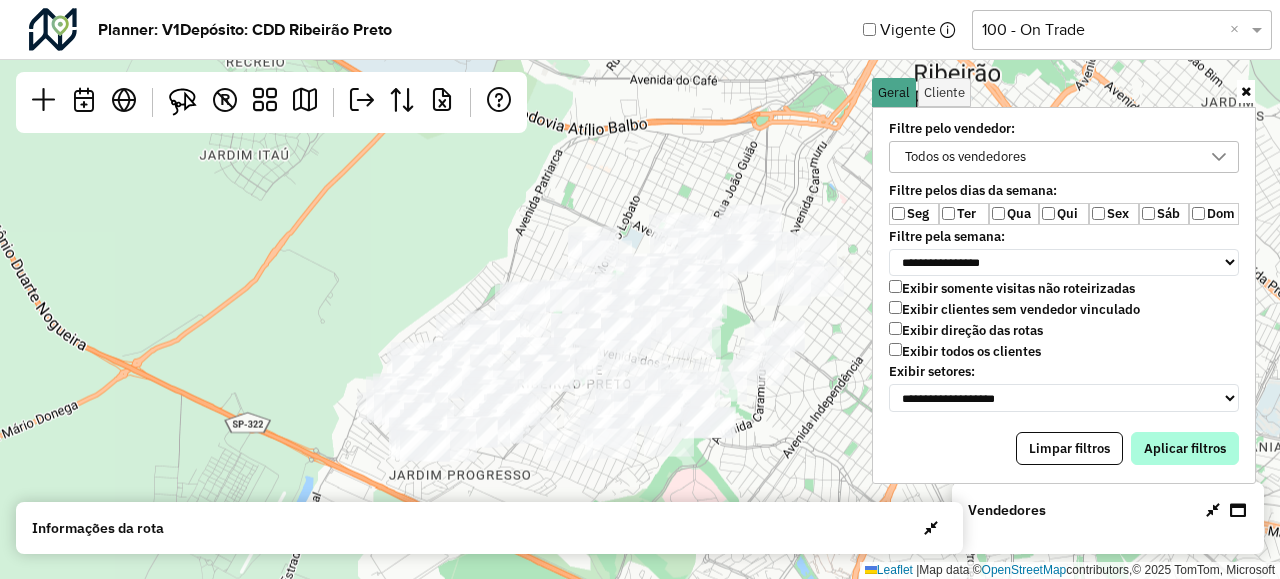 click on "104 - RN - 104" at bounding box center [915, 358] 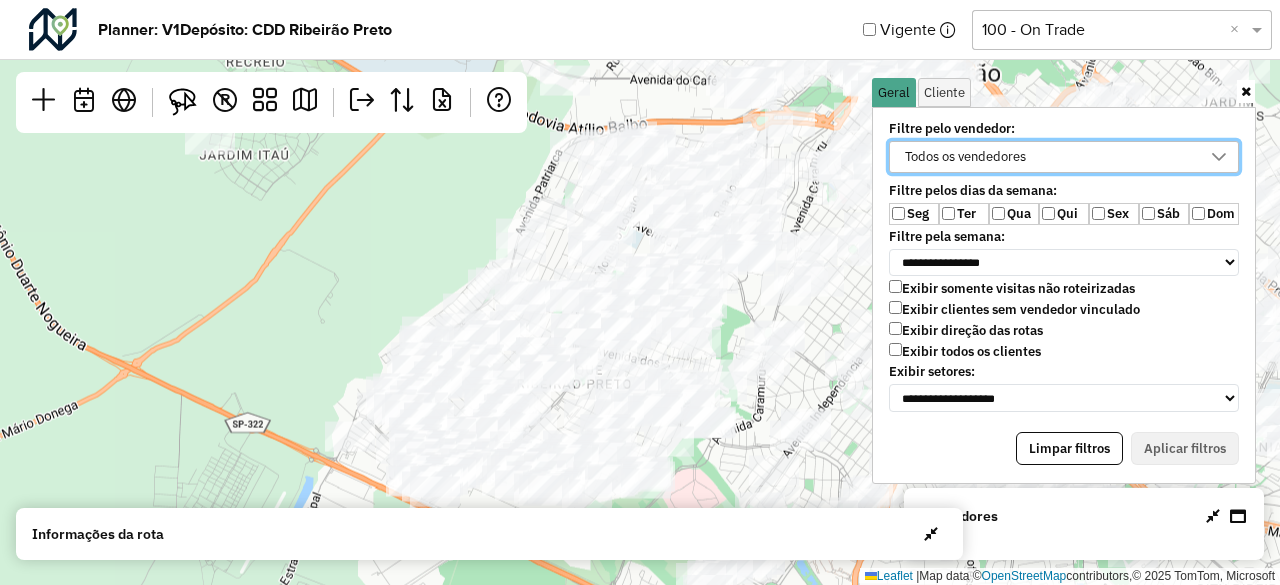 click on "Todos os vendedores" at bounding box center [965, 157] 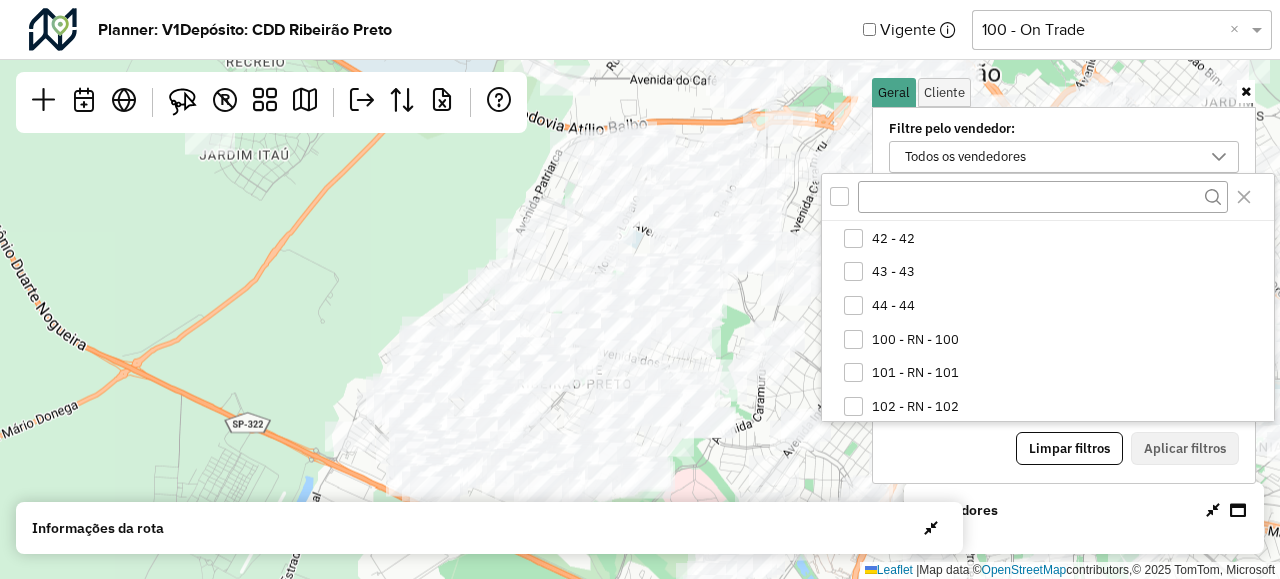 scroll, scrollTop: 500, scrollLeft: 0, axis: vertical 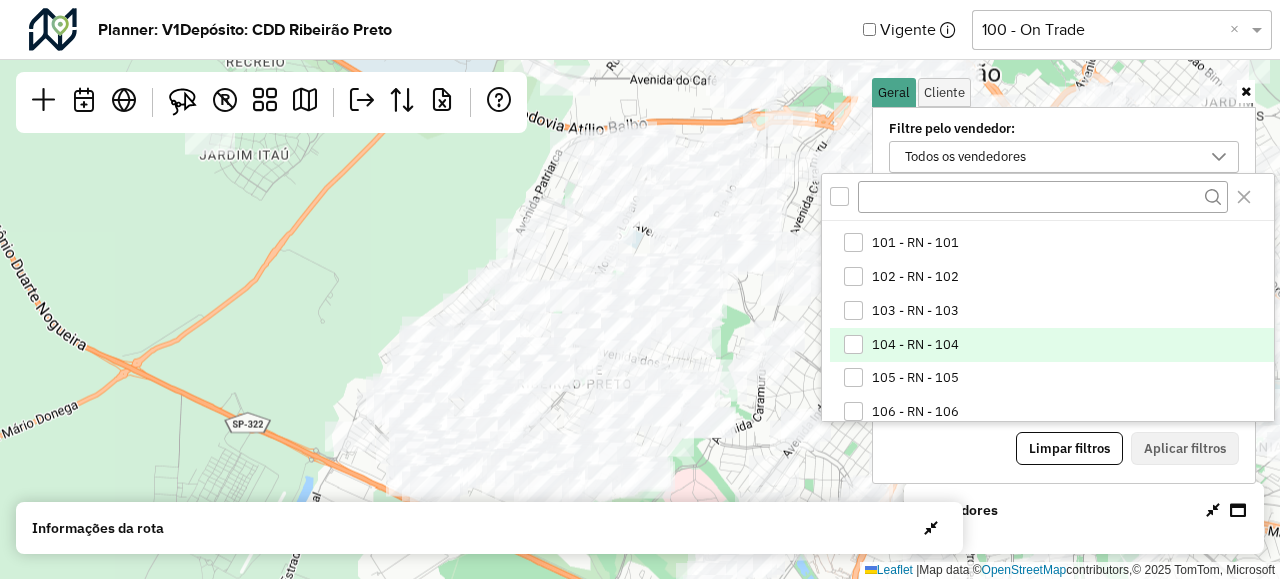 click on "104 - RN - 104" at bounding box center (1051, 345) 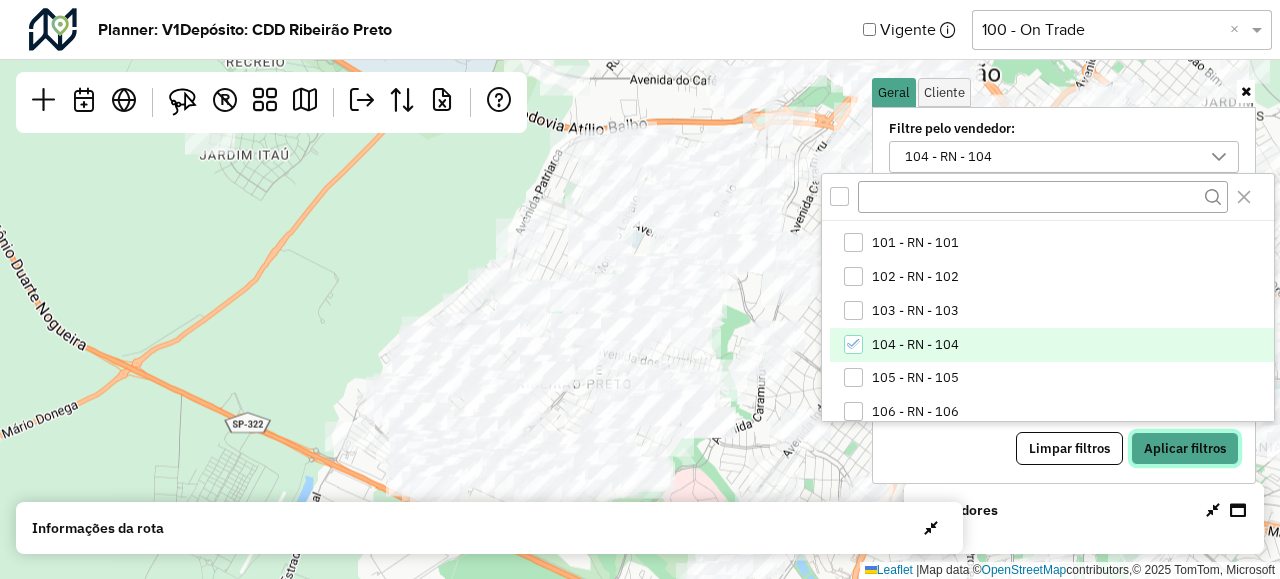 click on "Aplicar filtros" at bounding box center (1185, 449) 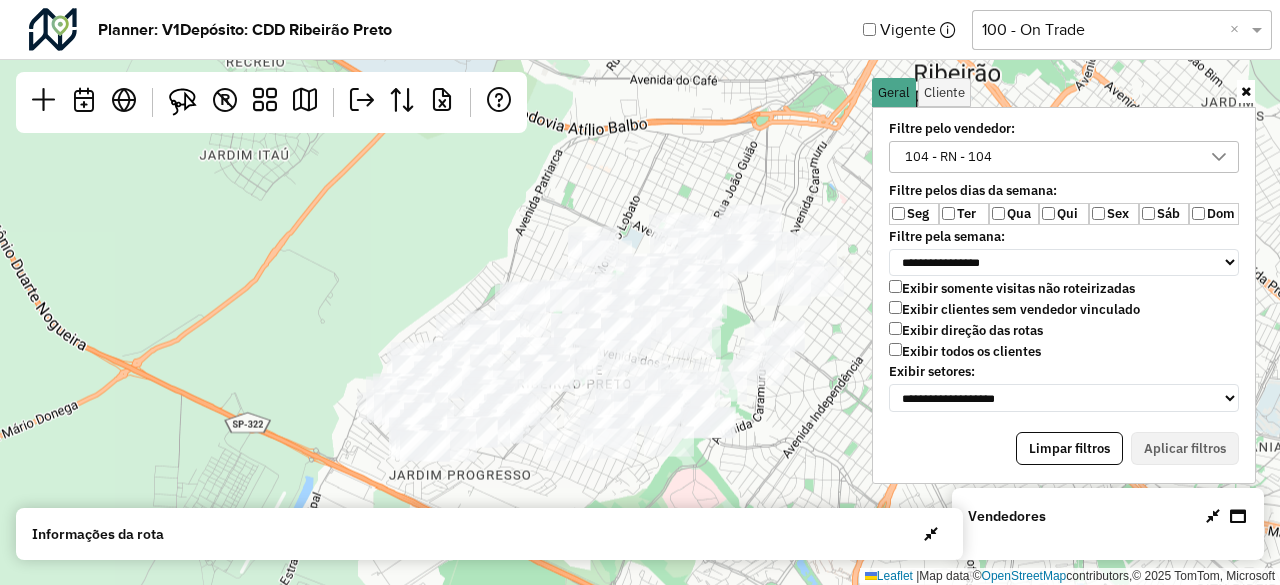 click at bounding box center [1246, 91] 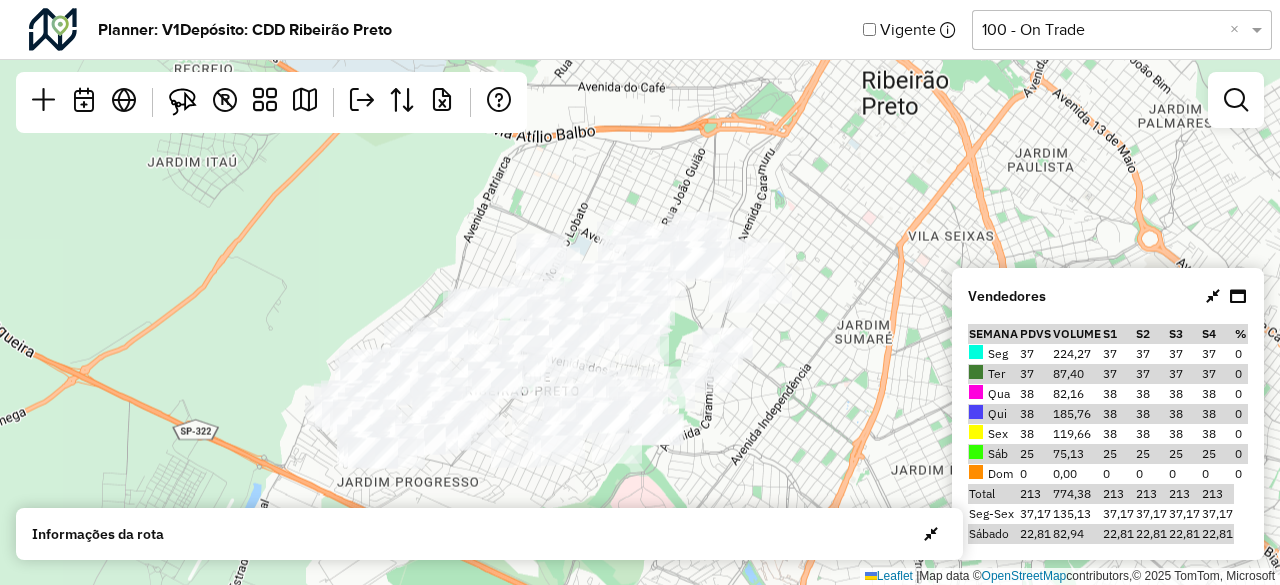 drag, startPoint x: 840, startPoint y: 440, endPoint x: 788, endPoint y: 447, distance: 52.46904 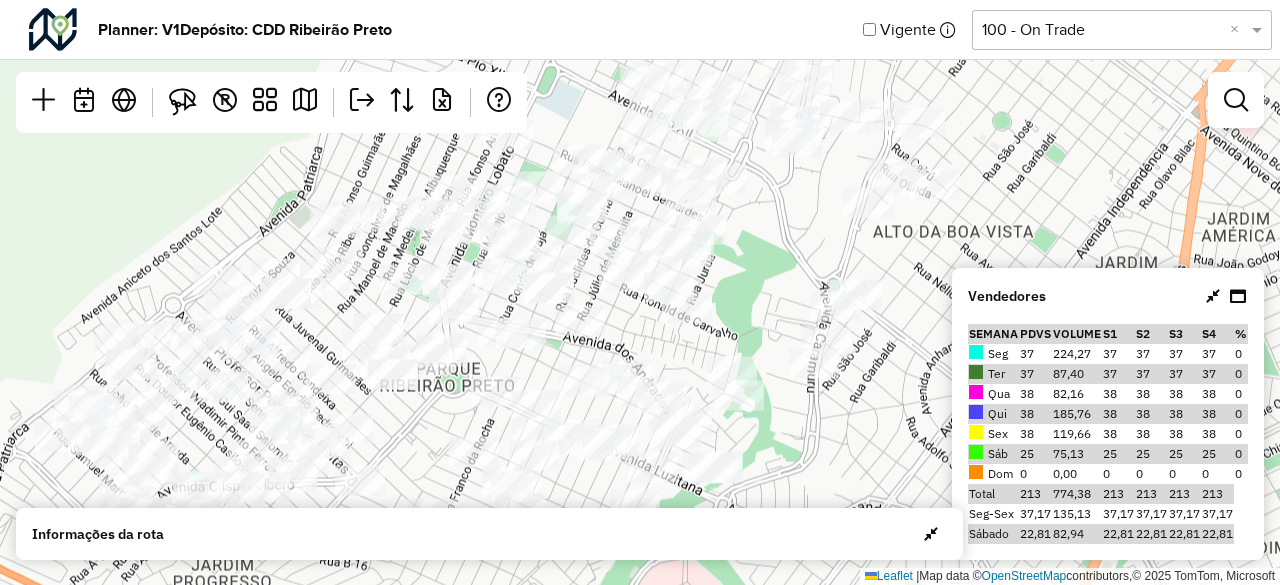 drag, startPoint x: 763, startPoint y: 390, endPoint x: 951, endPoint y: 445, distance: 195.88007 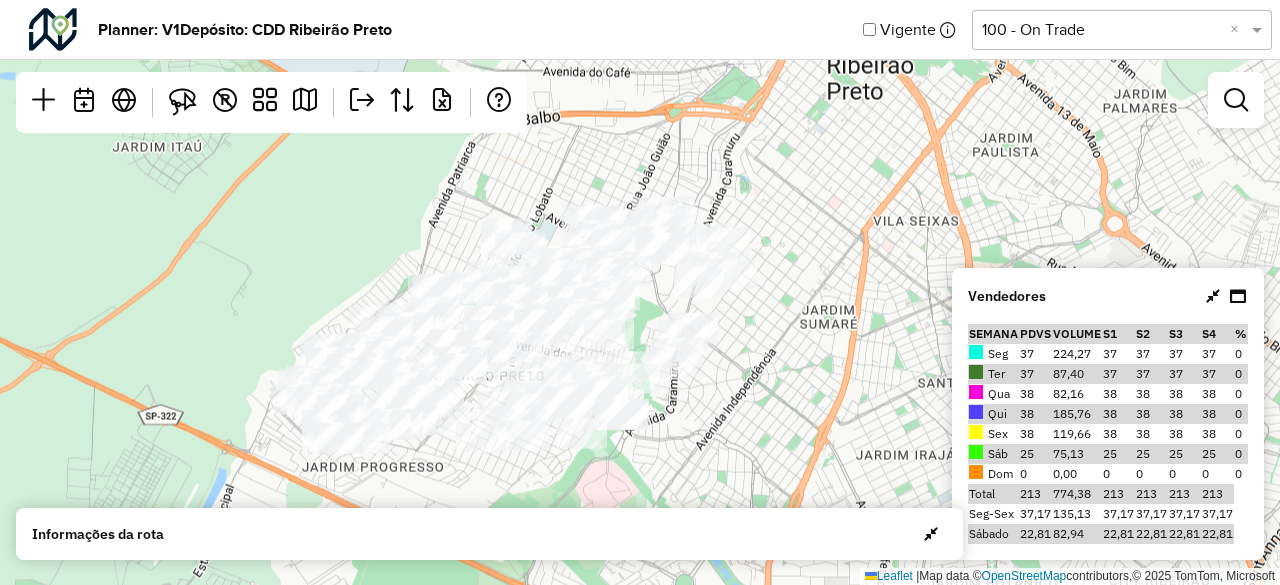 drag, startPoint x: 902, startPoint y: 471, endPoint x: 716, endPoint y: 454, distance: 186.77527 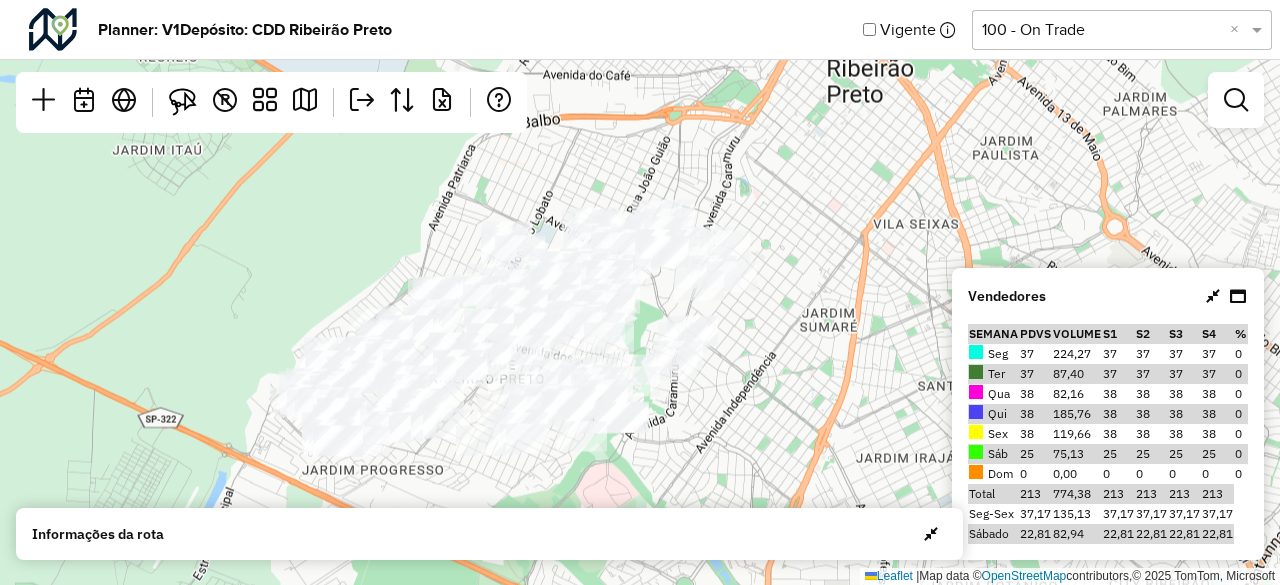 click 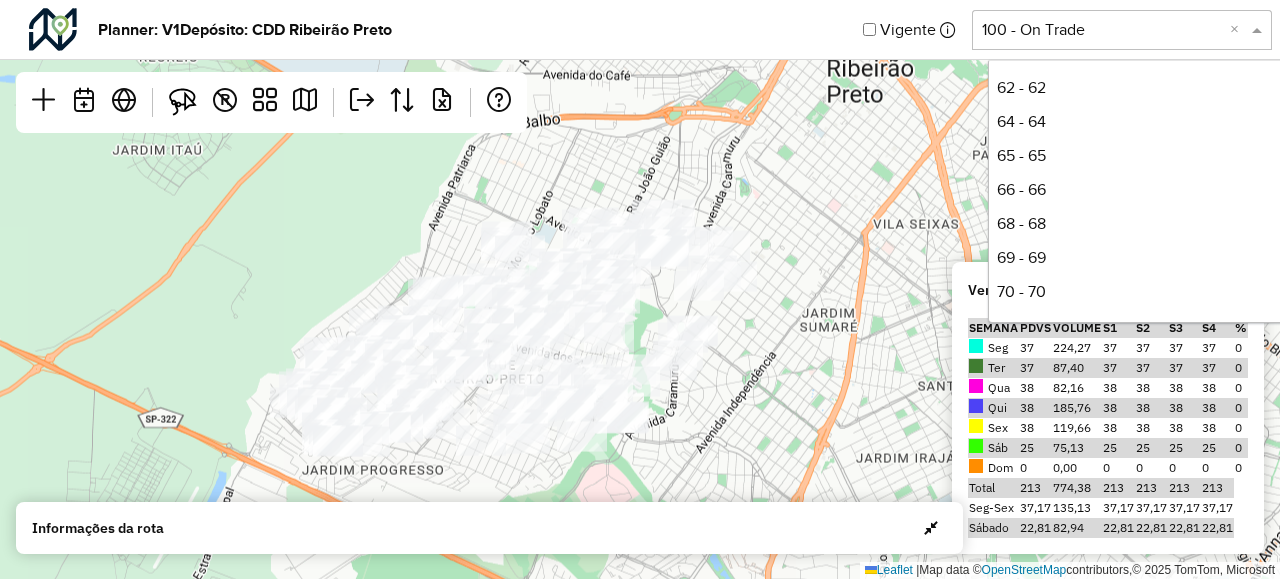 scroll, scrollTop: 850, scrollLeft: 0, axis: vertical 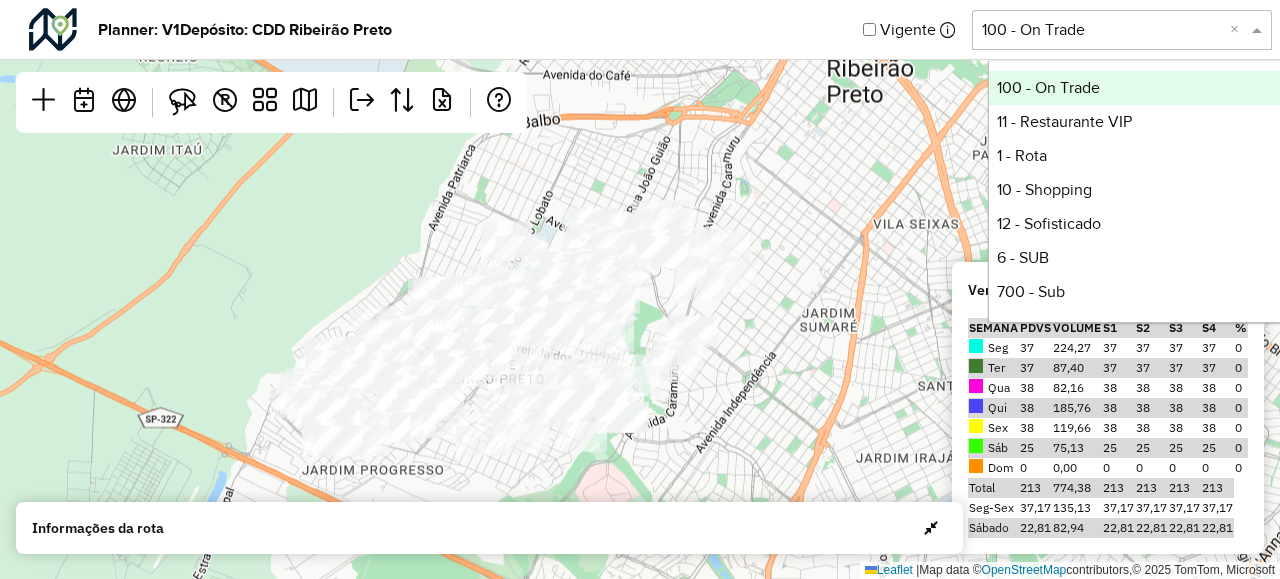 click 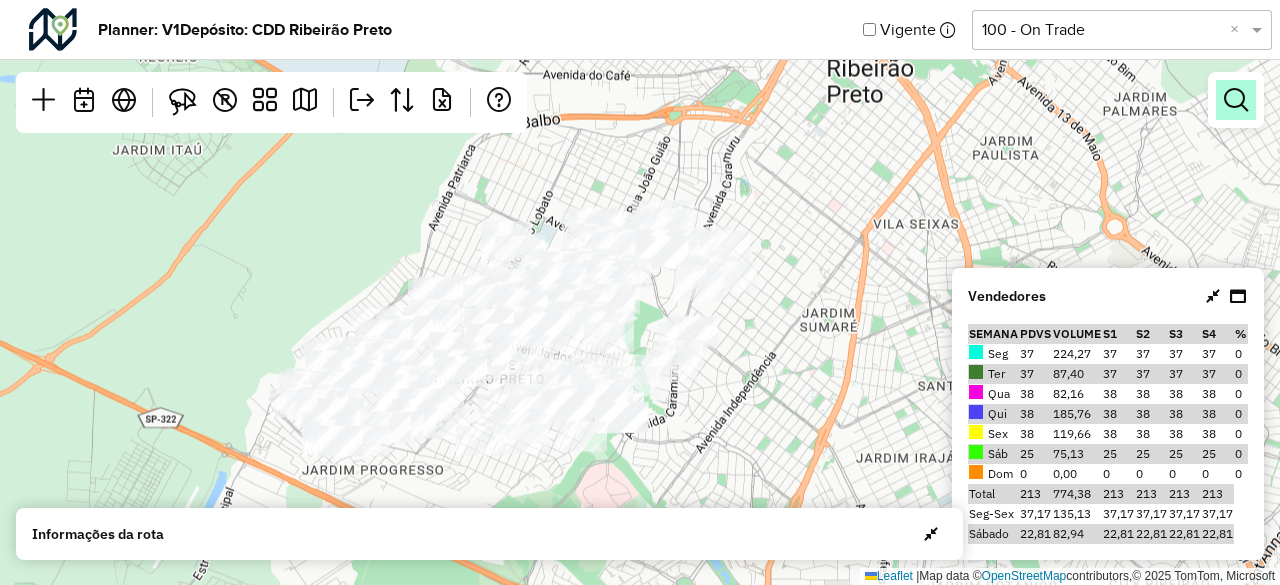 click at bounding box center [1236, 100] 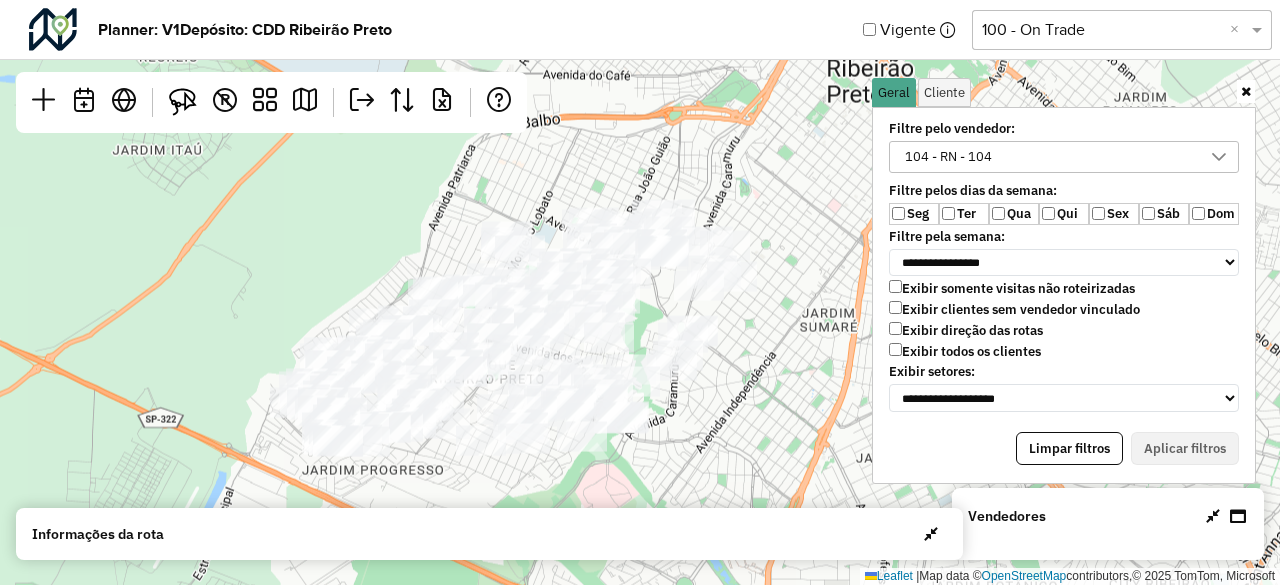 click on "104 - RN - 104" at bounding box center (948, 157) 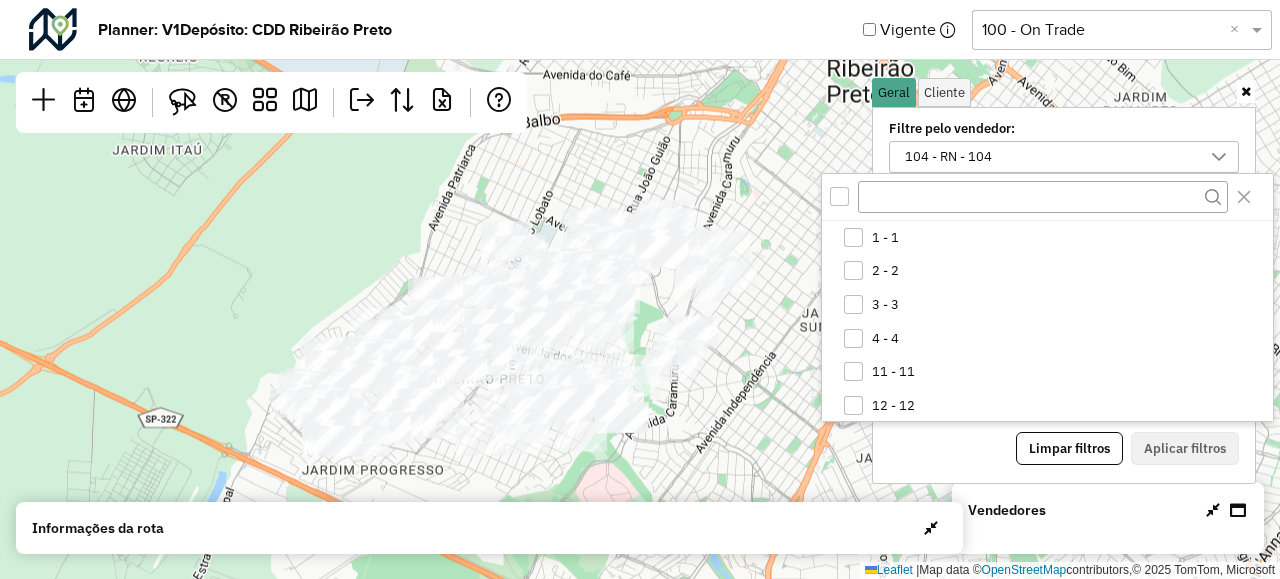 scroll, scrollTop: 10, scrollLeft: 74, axis: both 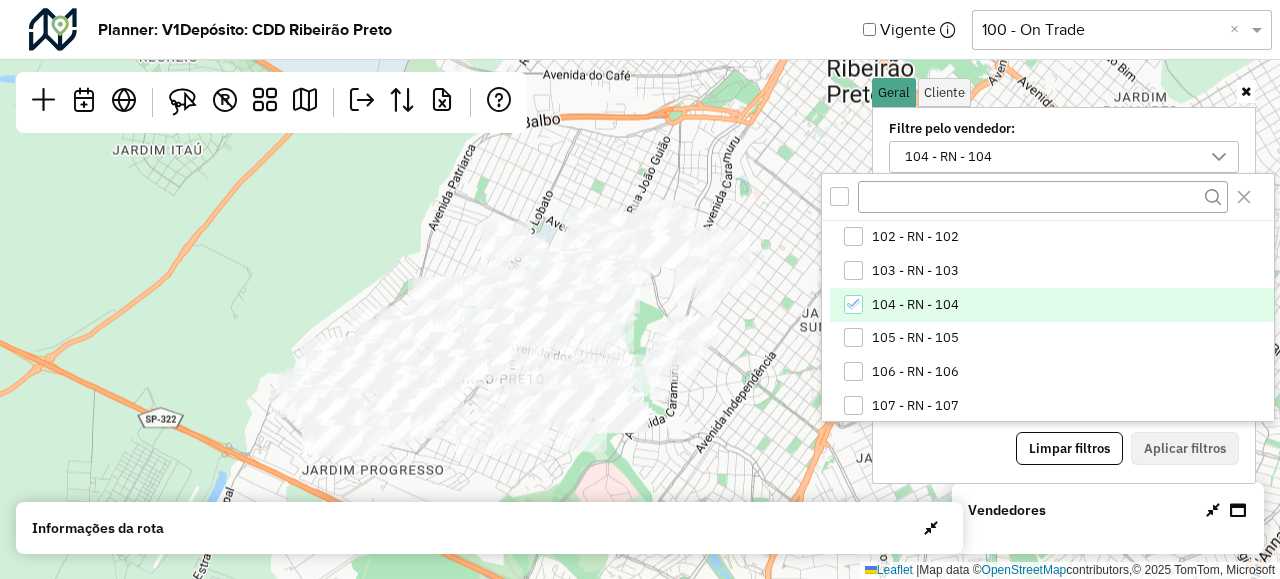 click on "104 - RN - 104" at bounding box center (915, 305) 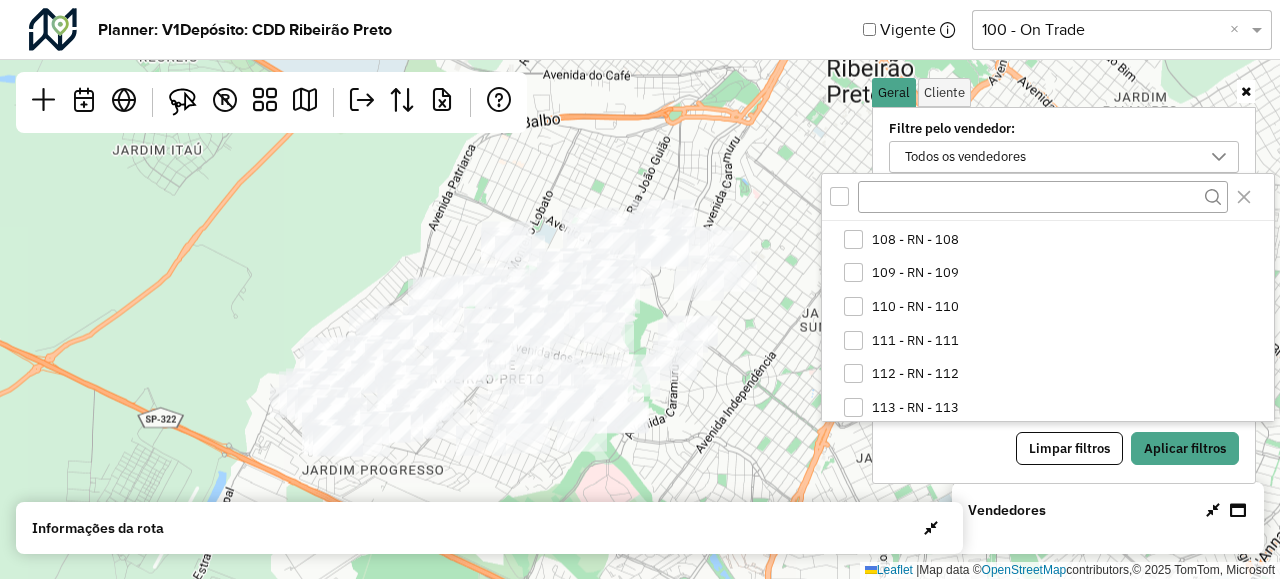 scroll, scrollTop: 840, scrollLeft: 0, axis: vertical 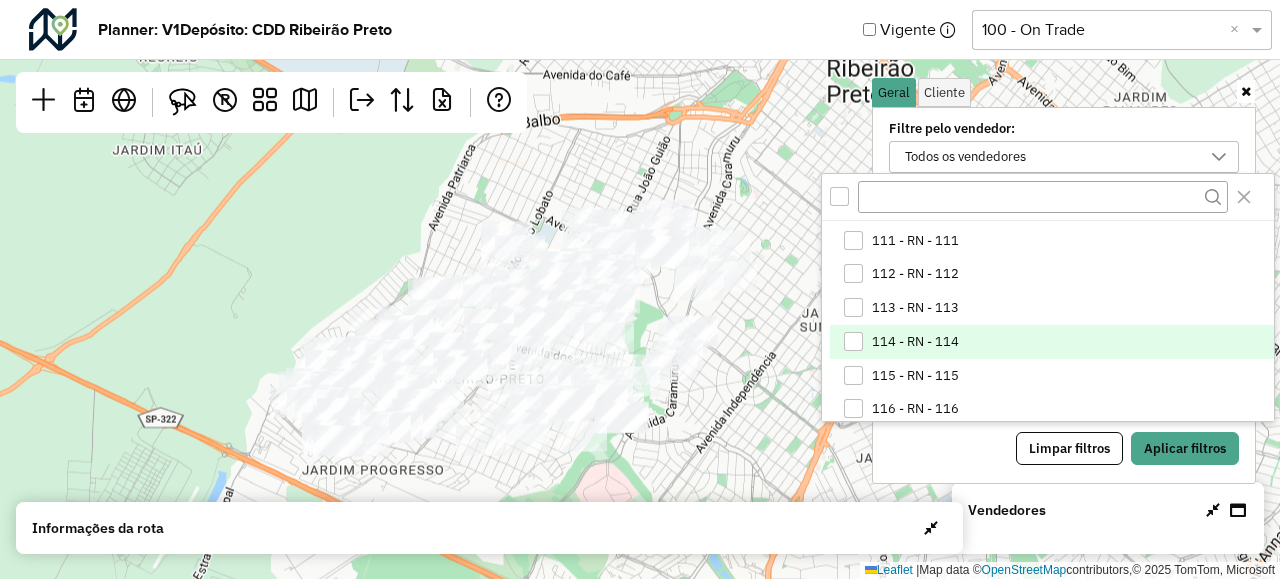 click on "114 - RN - 114" at bounding box center [915, 342] 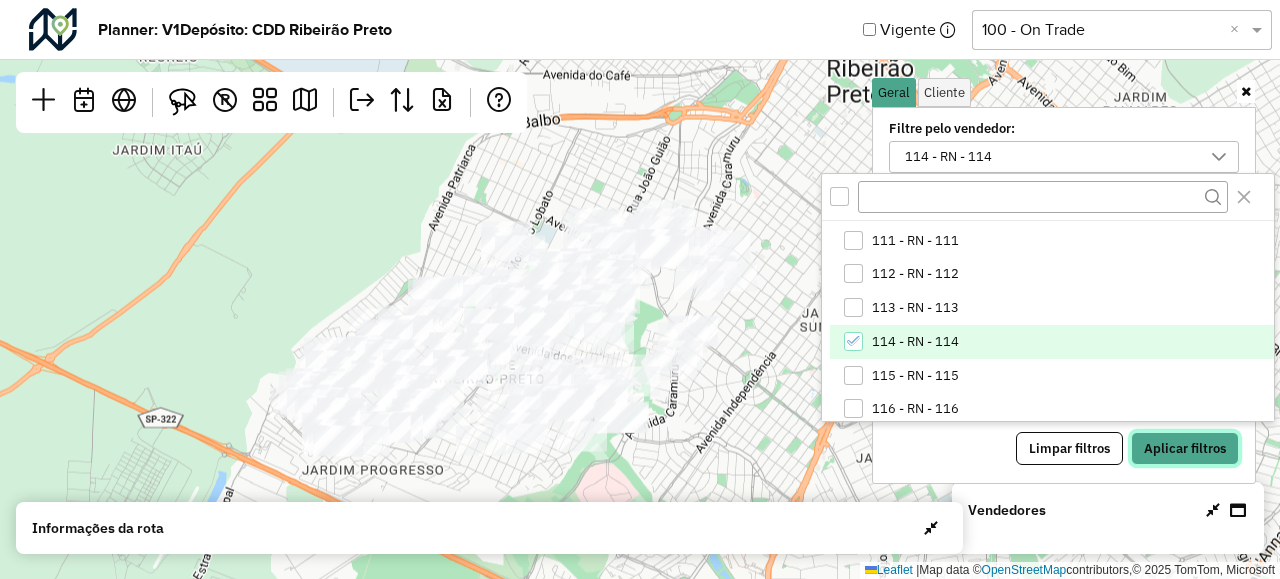 click on "Aplicar filtros" at bounding box center [1185, 449] 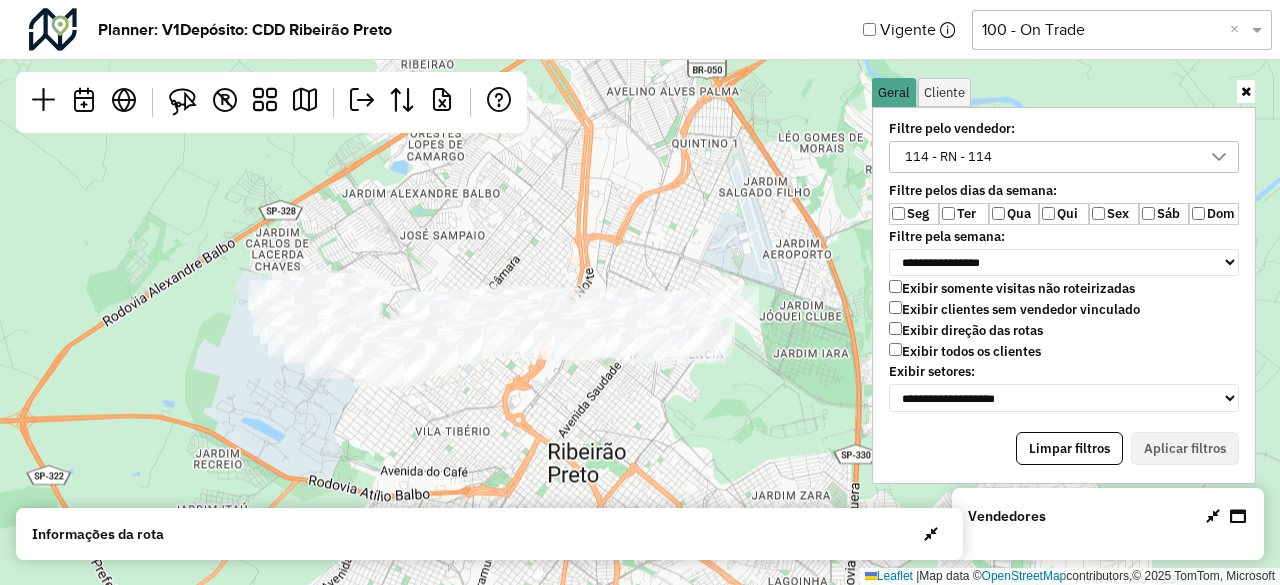 drag, startPoint x: 695, startPoint y: 263, endPoint x: 530, endPoint y: 439, distance: 241.24884 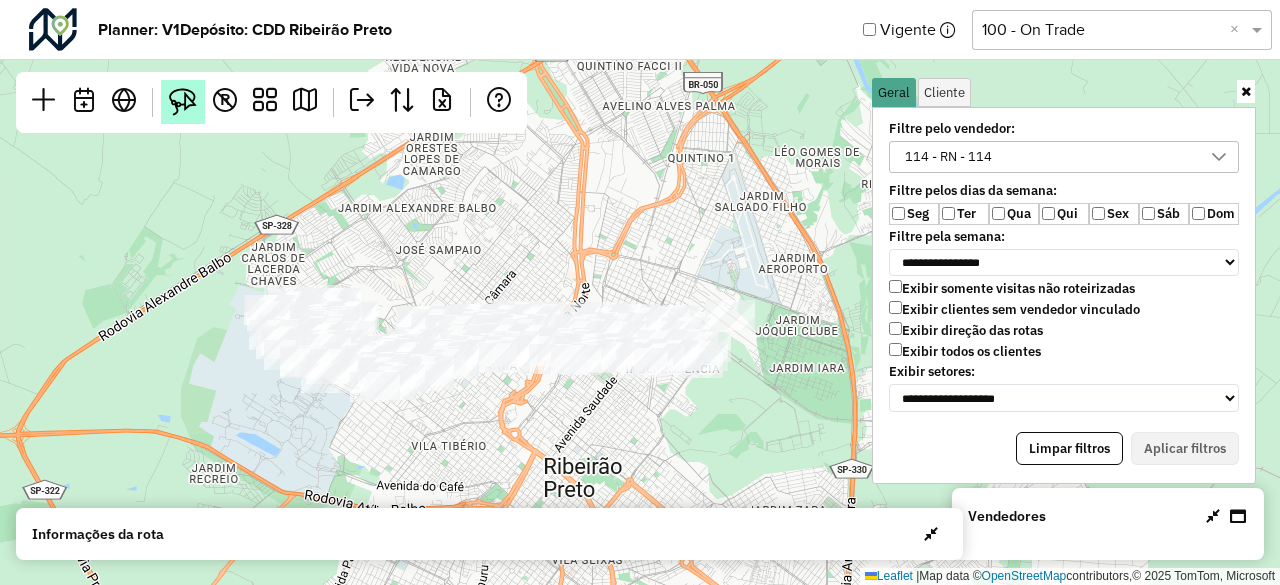click at bounding box center (183, 102) 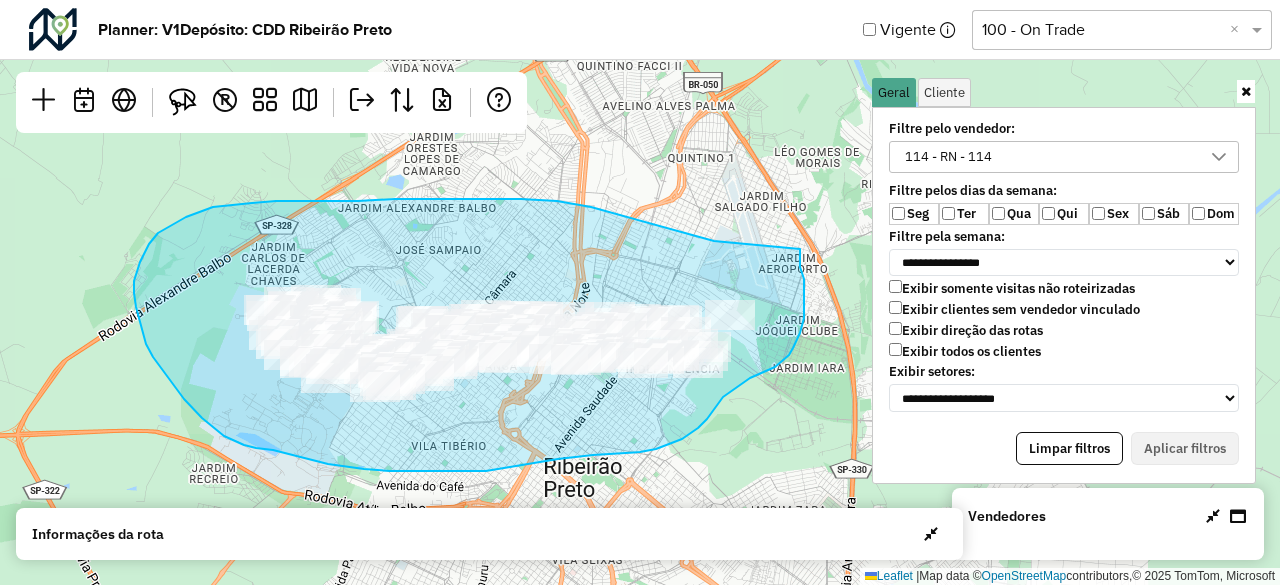 drag, startPoint x: 714, startPoint y: 241, endPoint x: 800, endPoint y: 249, distance: 86.37129 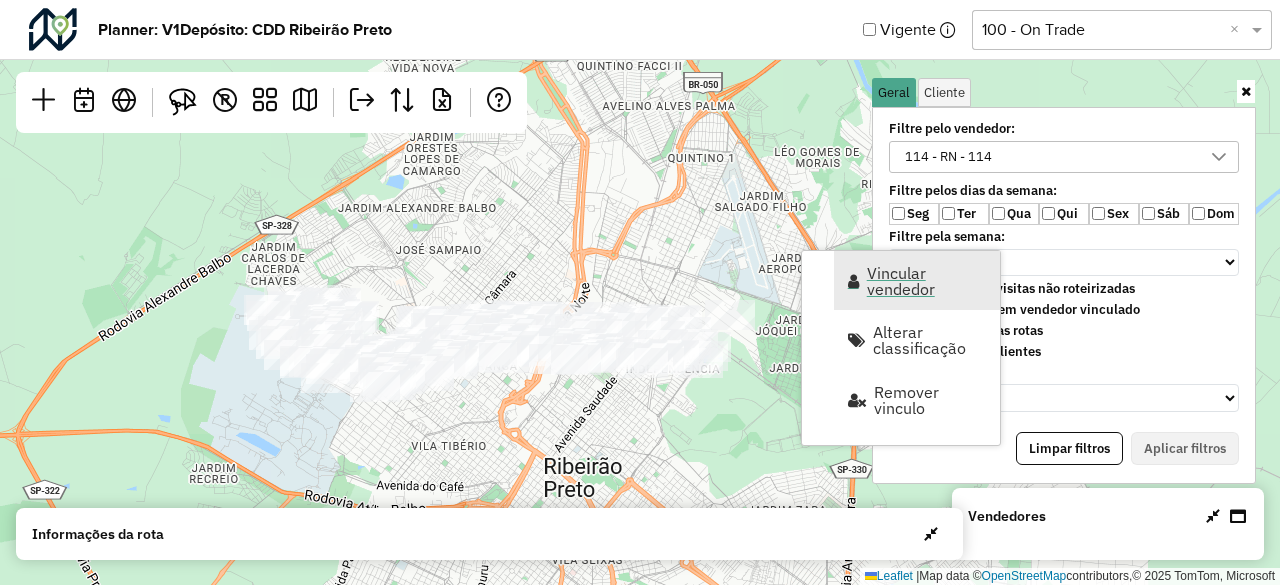 click on "Vincular vendedor" at bounding box center [917, 280] 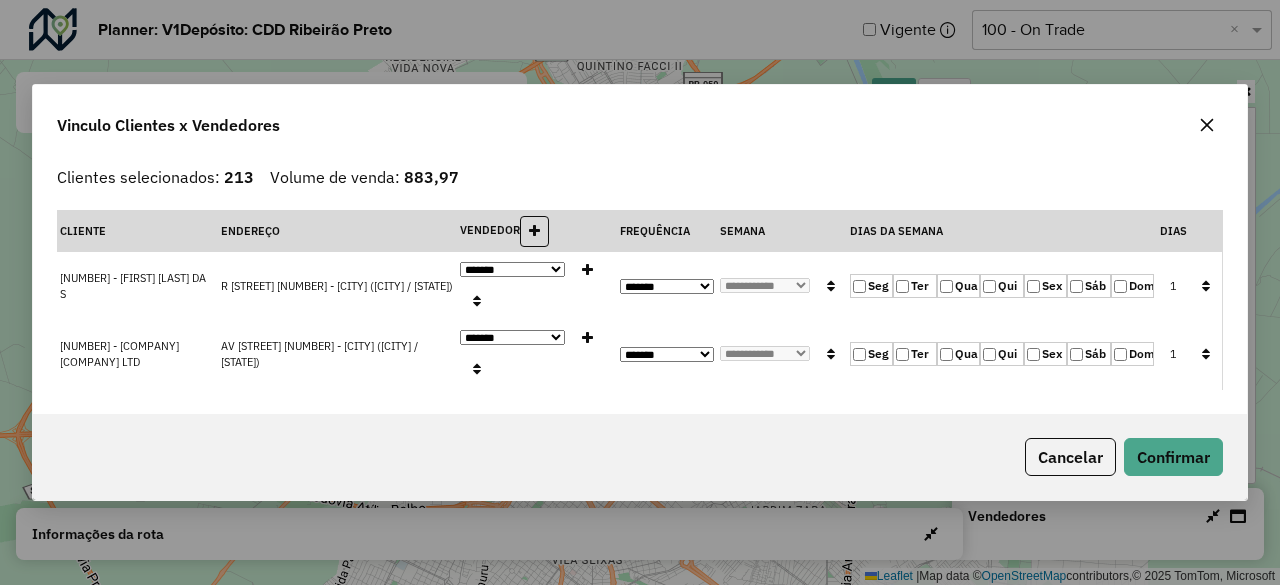click on "**********" 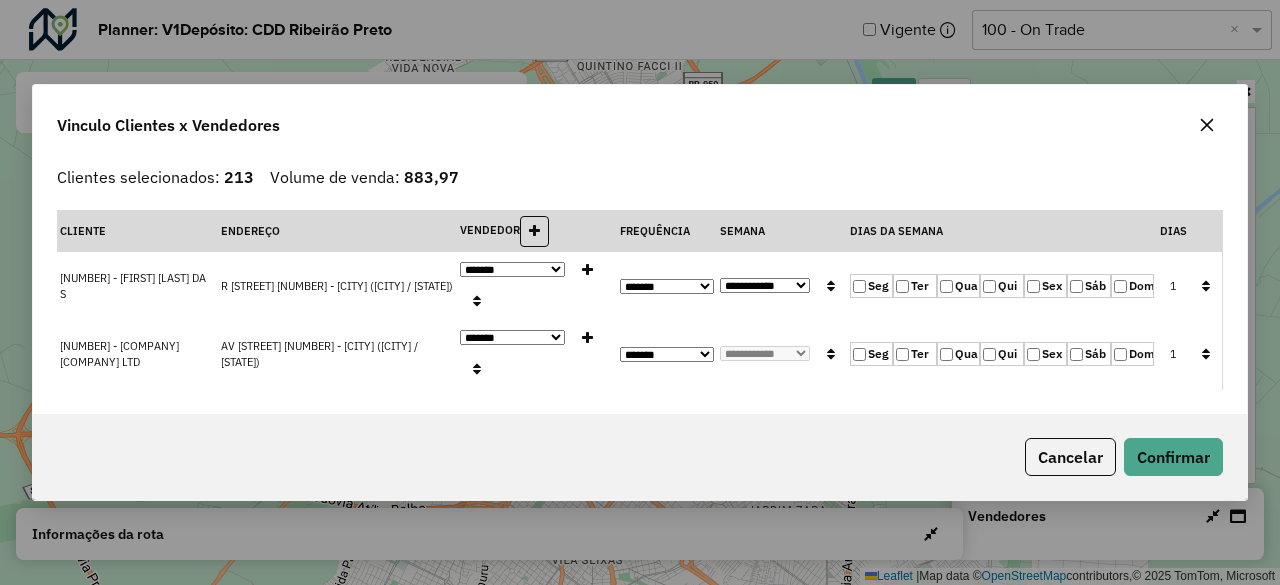 click on "**********" 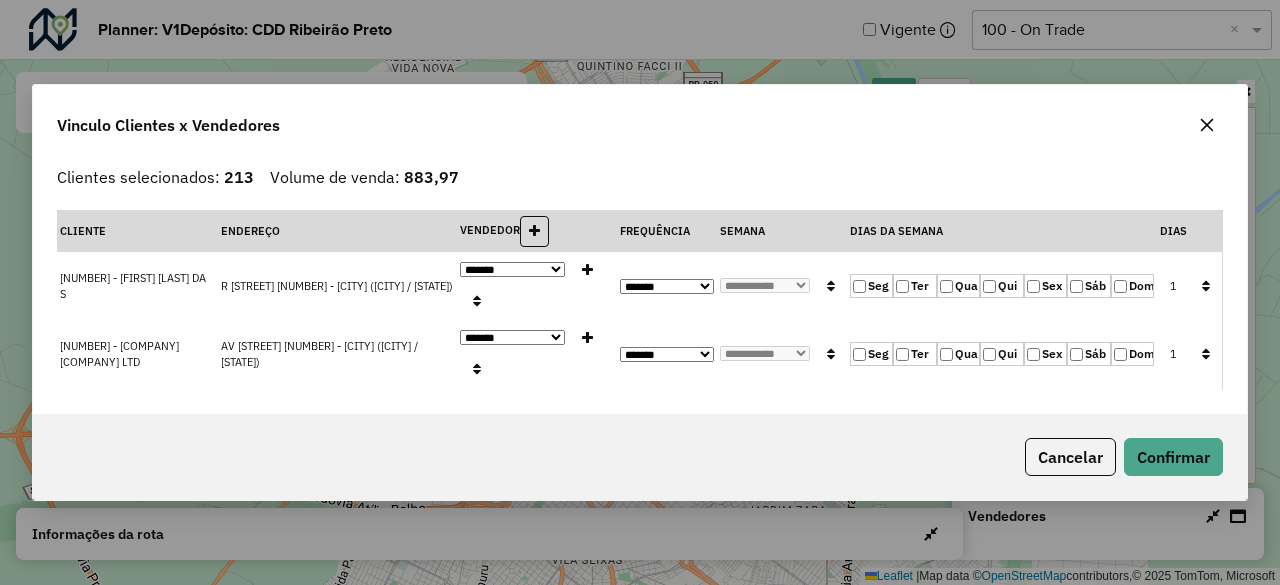 click 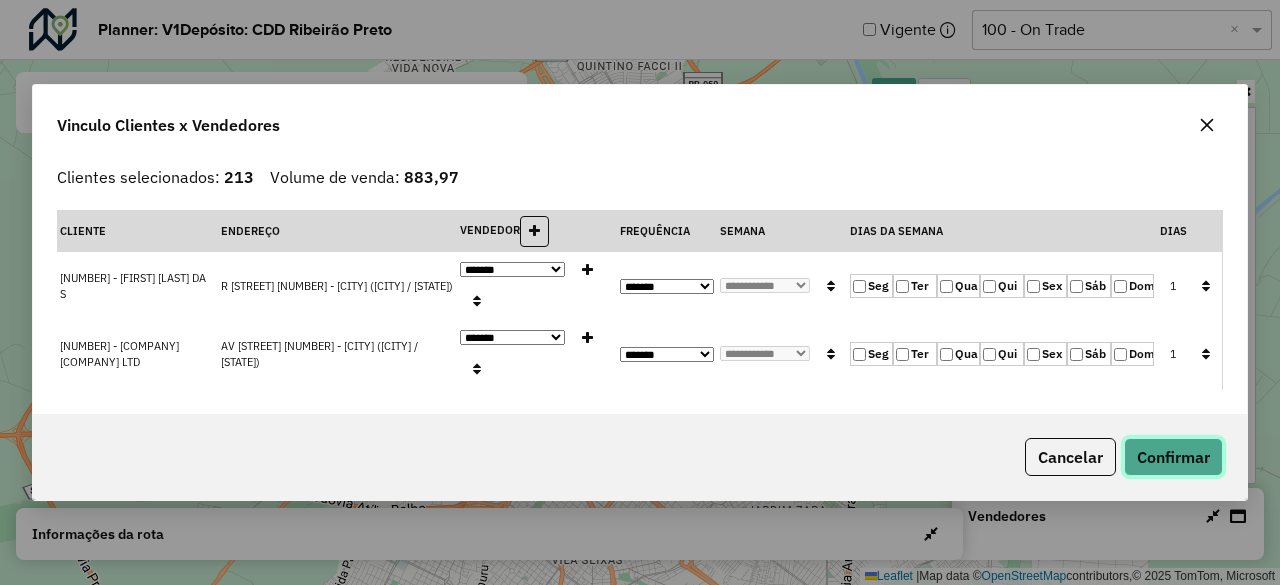click on "Confirmar" 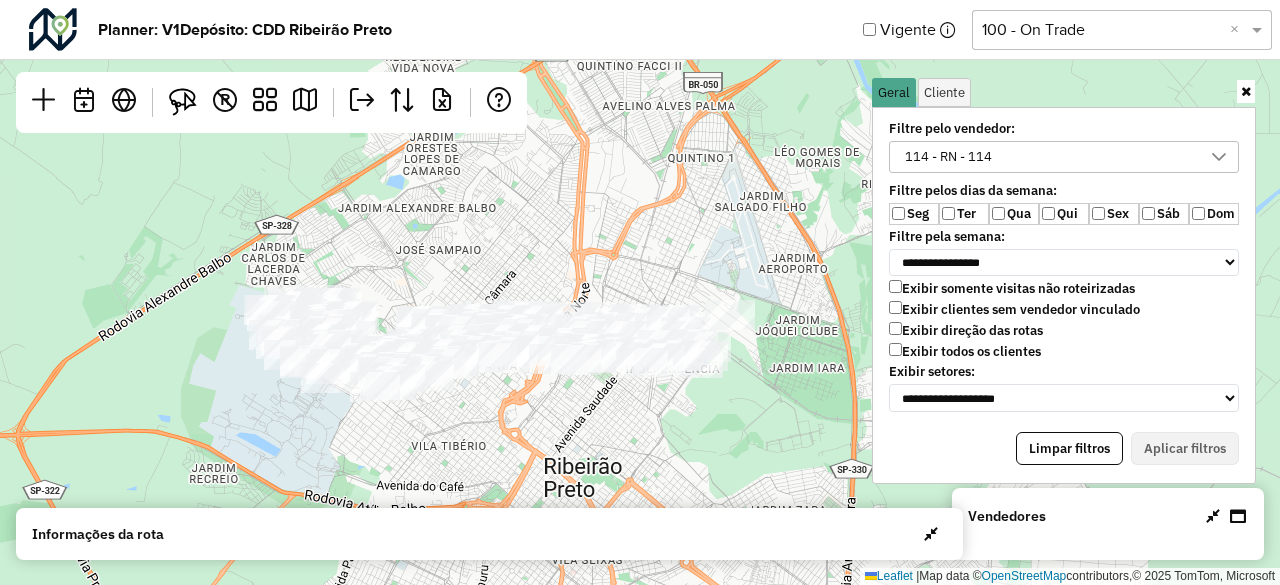 click at bounding box center [1246, 91] 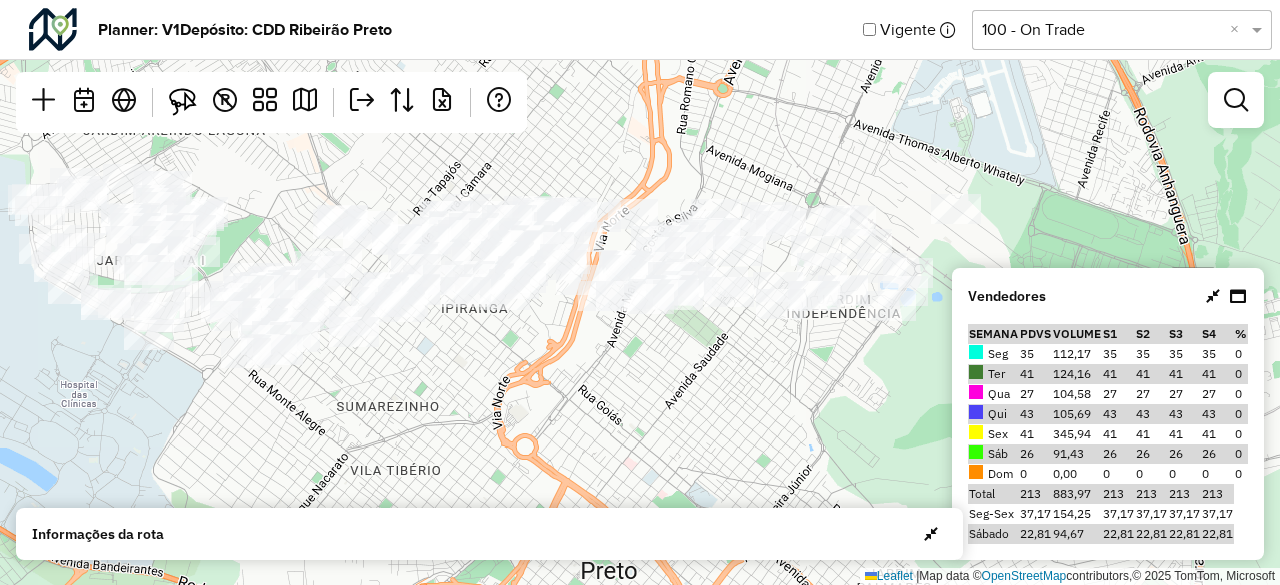 drag, startPoint x: 420, startPoint y: 426, endPoint x: 502, endPoint y: 424, distance: 82.02438 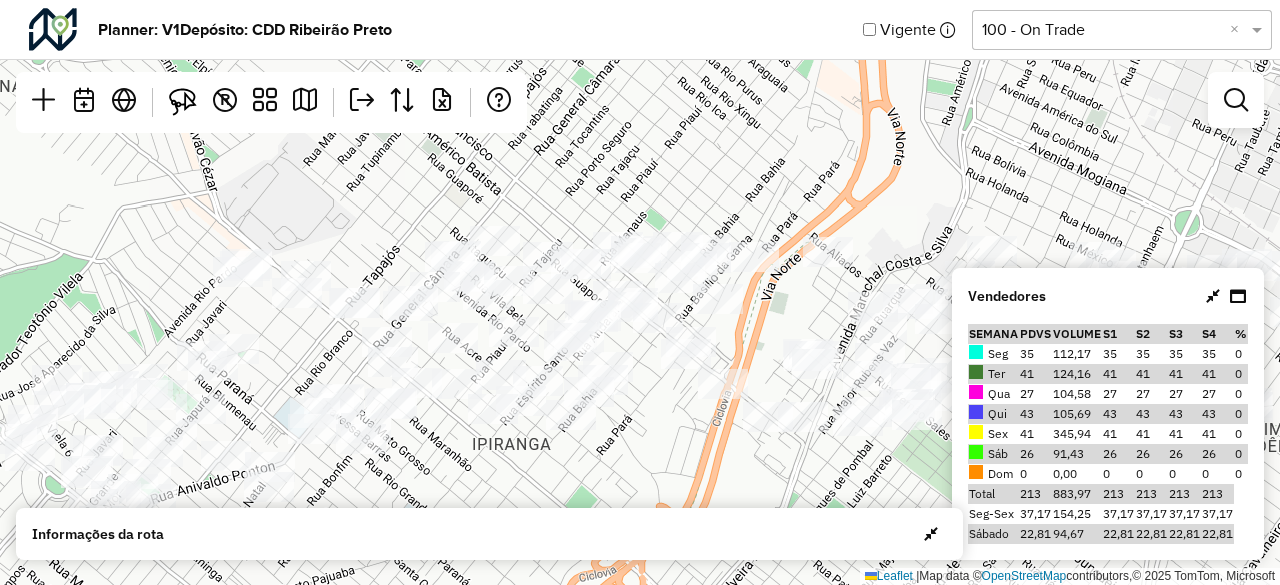 drag, startPoint x: 482, startPoint y: 207, endPoint x: 546, endPoint y: 312, distance: 122.967476 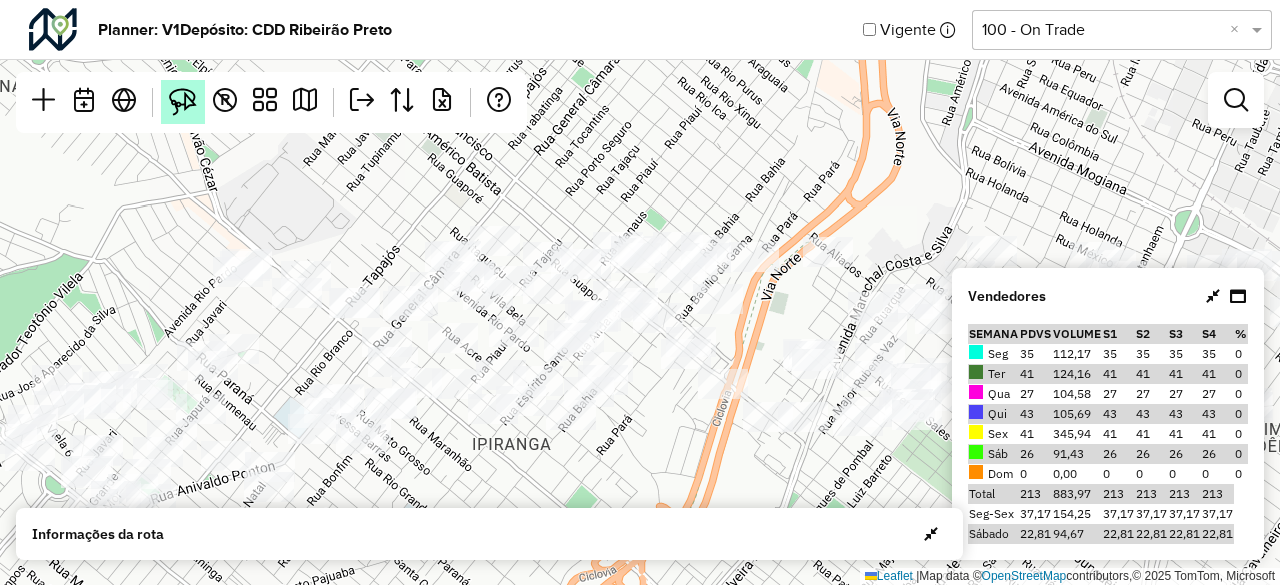 click at bounding box center (183, 102) 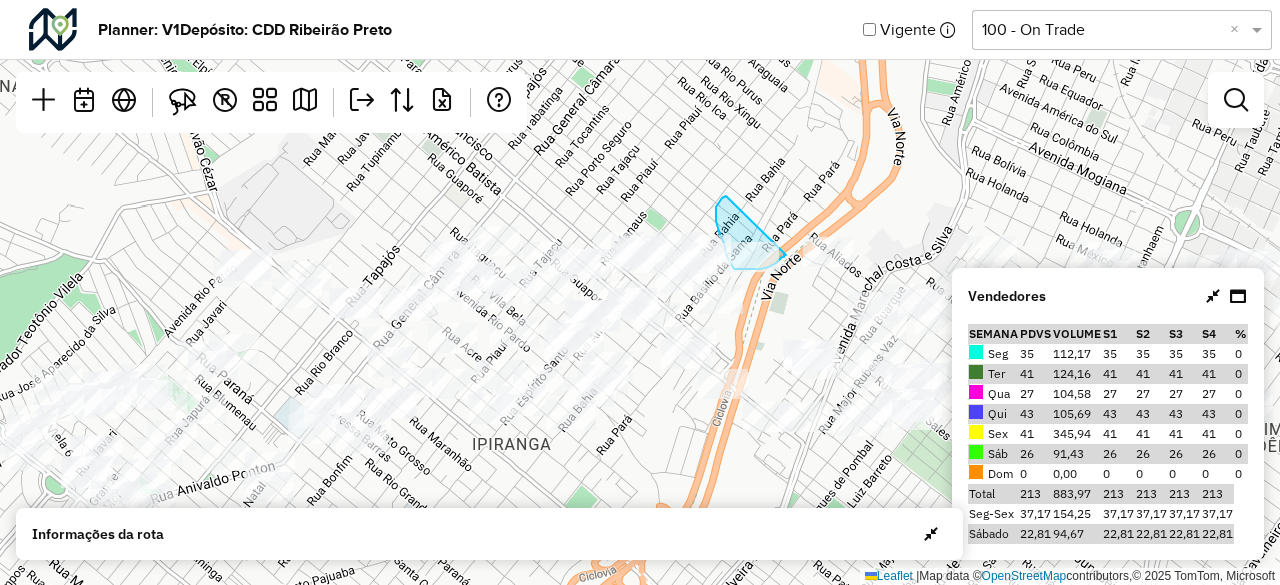 drag, startPoint x: 786, startPoint y: 255, endPoint x: 726, endPoint y: 196, distance: 84.14868 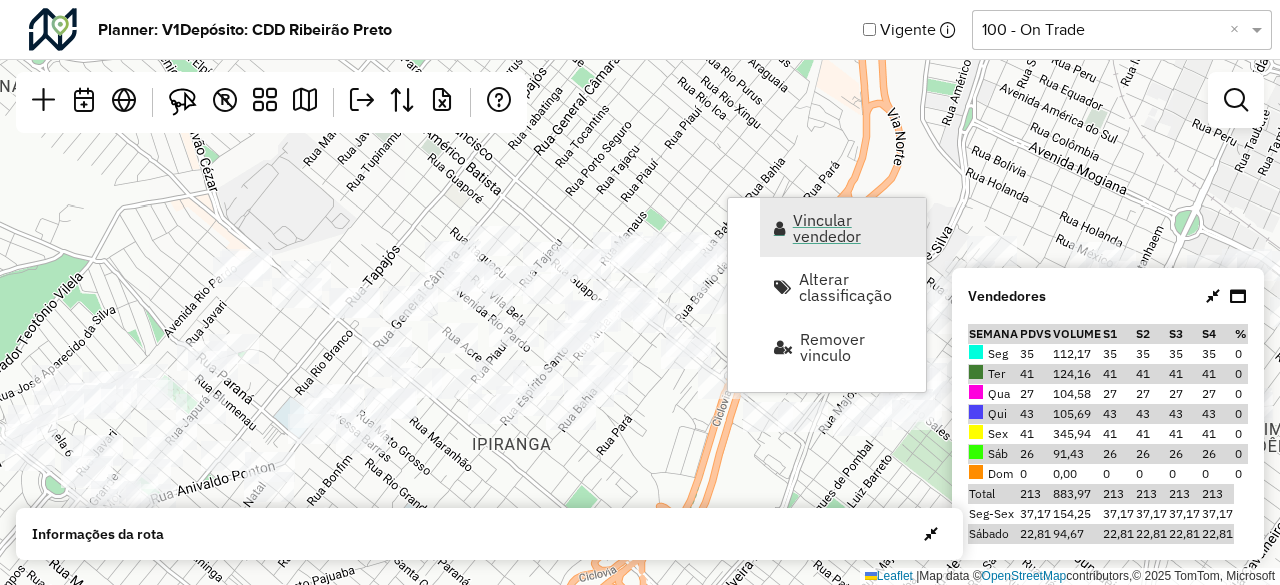 click on "Vincular vendedor" at bounding box center (853, 228) 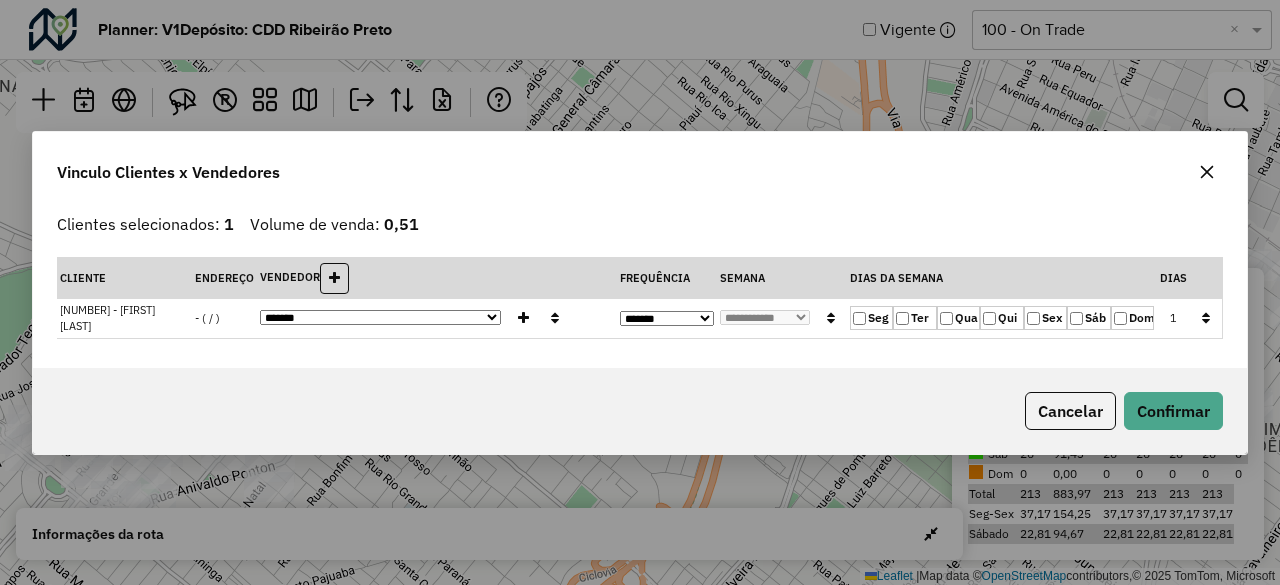 click on "Sáb" 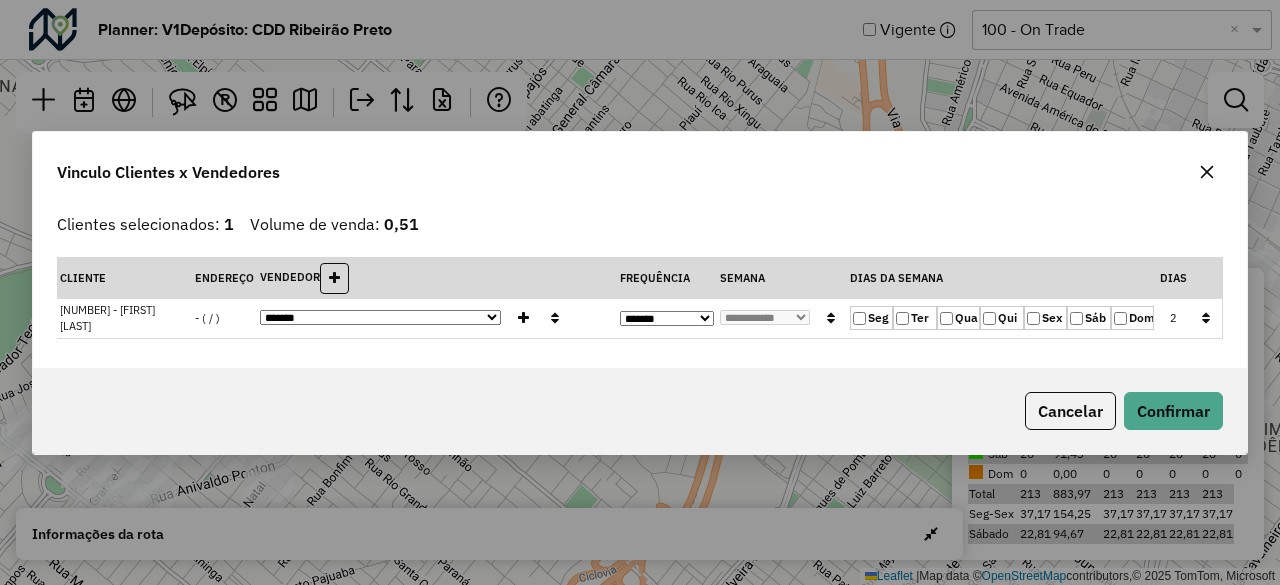 click on "Seg" 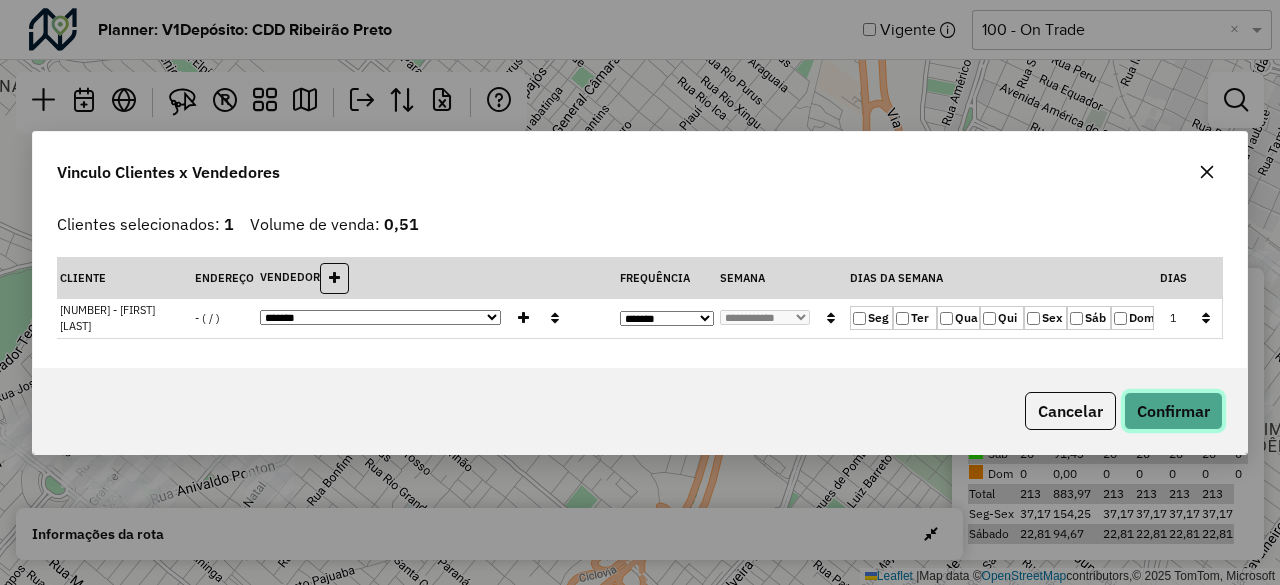 click on "Confirmar" 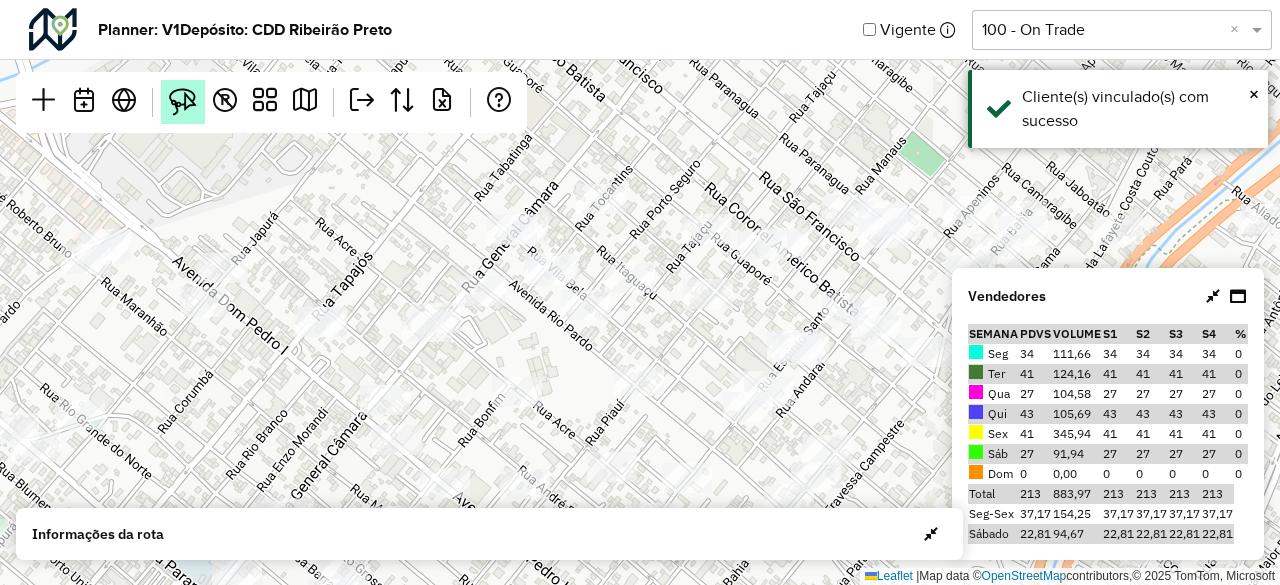 click at bounding box center [183, 102] 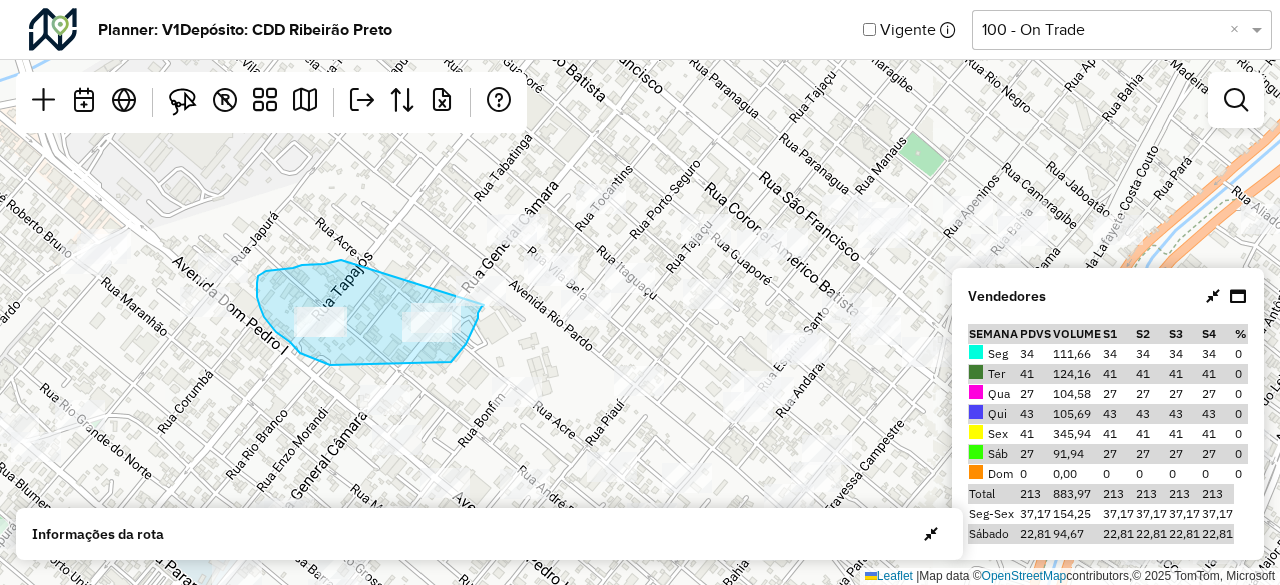 click on "Leaflet   |  Map data ©  OpenStreetMap  contributors,© 2025 TomTom, Microsoft" 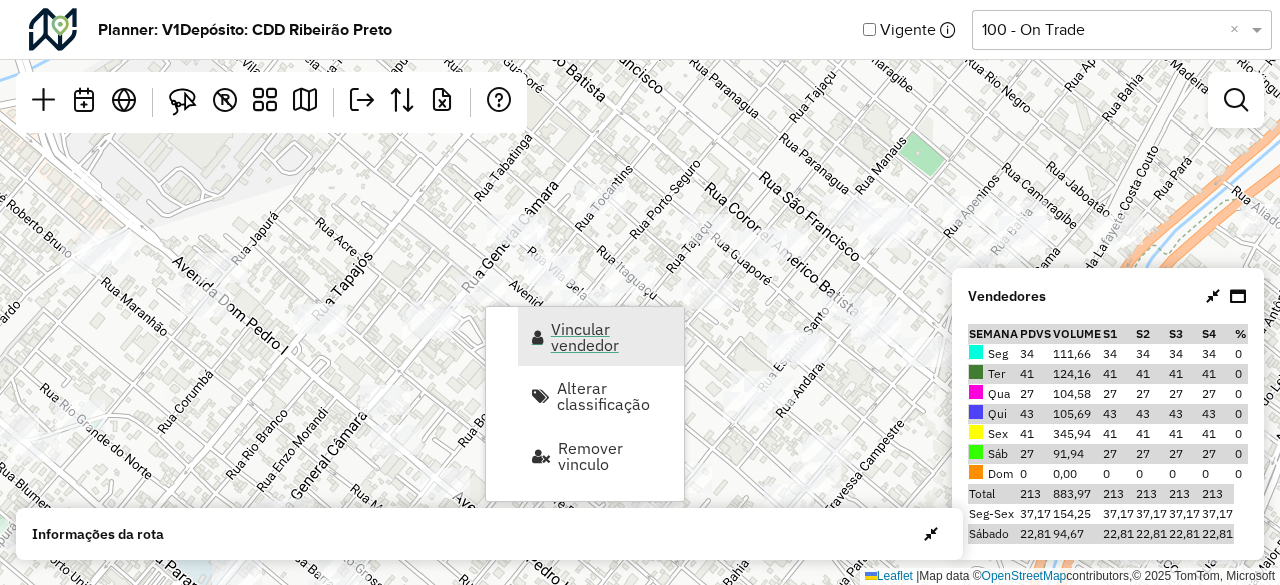 click on "Vincular vendedor" at bounding box center [611, 337] 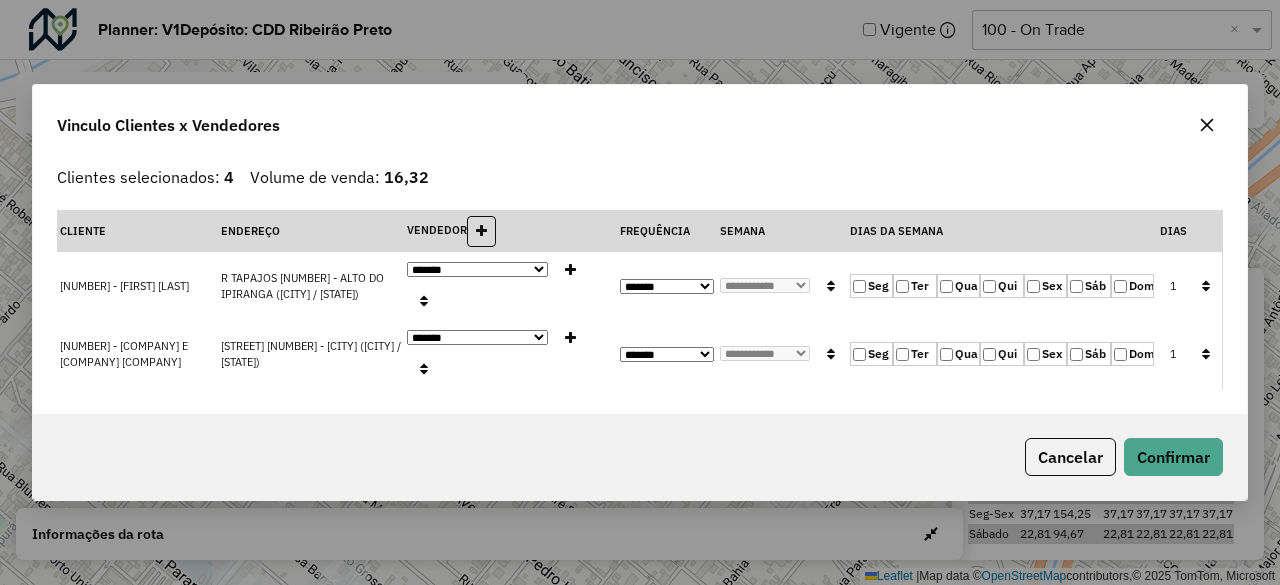 click on "Sáb" 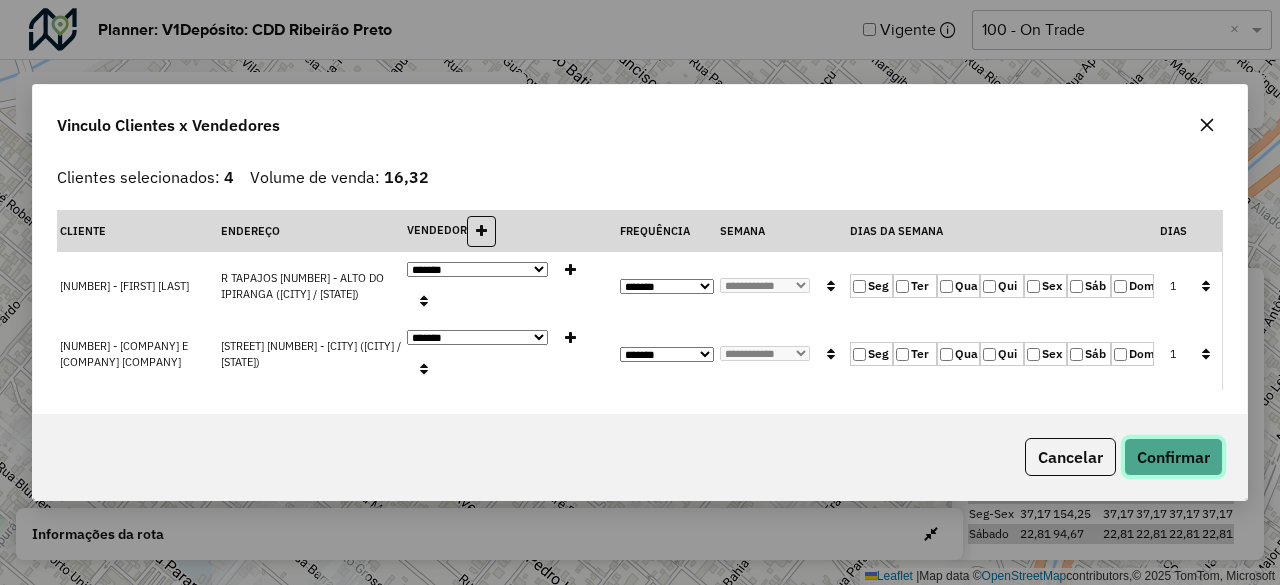 click on "Confirmar" 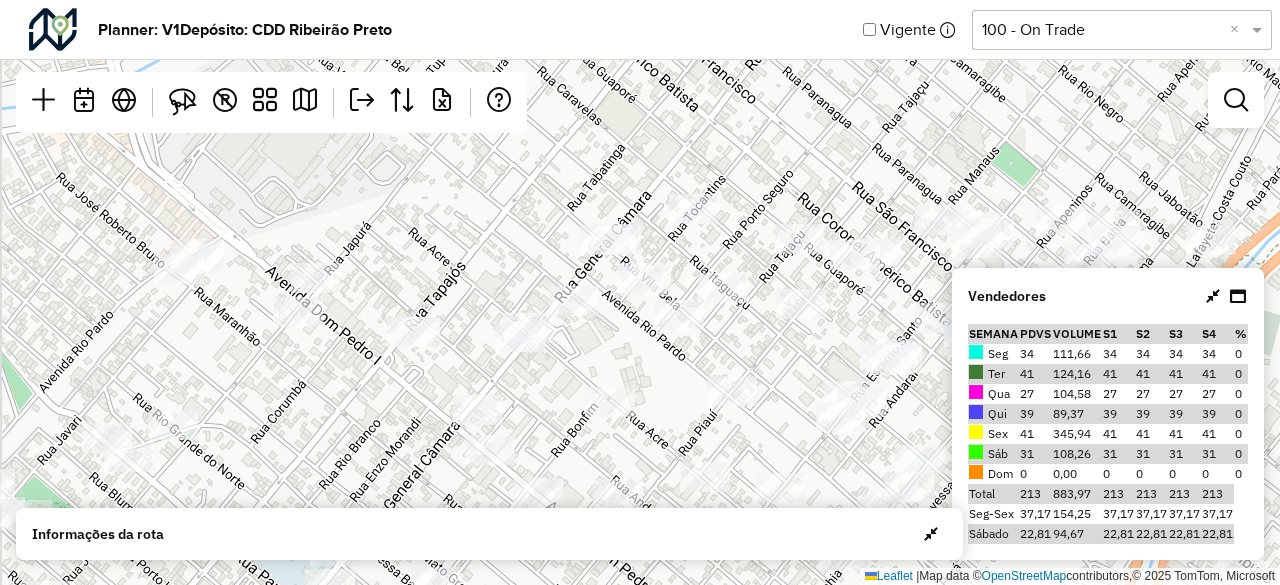 drag, startPoint x: 302, startPoint y: 243, endPoint x: 395, endPoint y: 253, distance: 93.53609 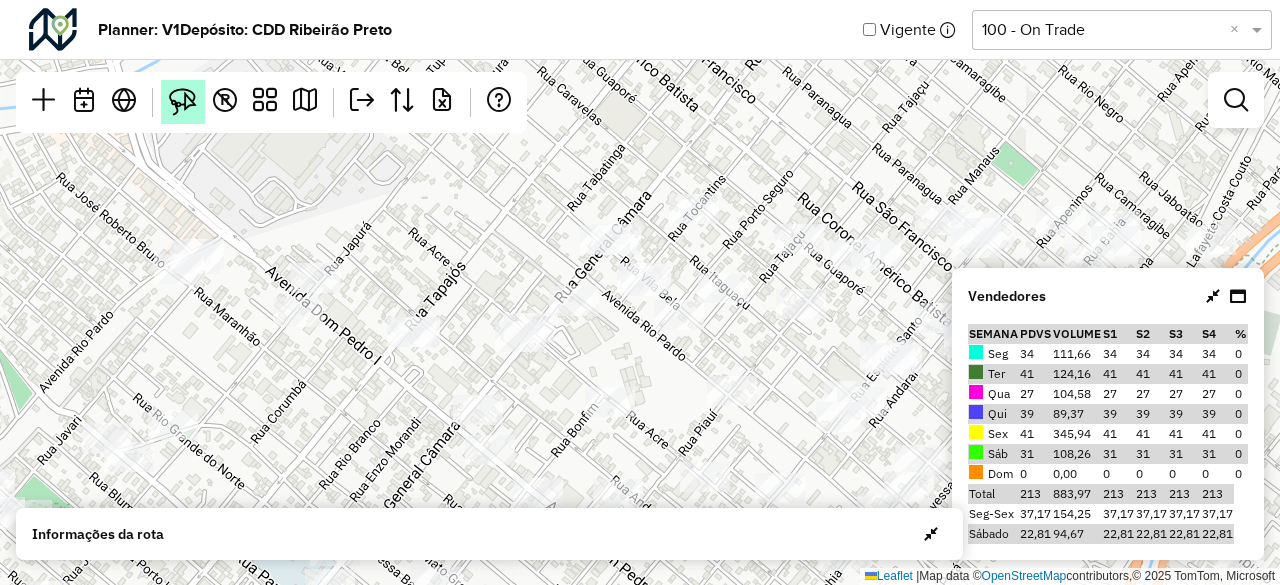 click at bounding box center [183, 102] 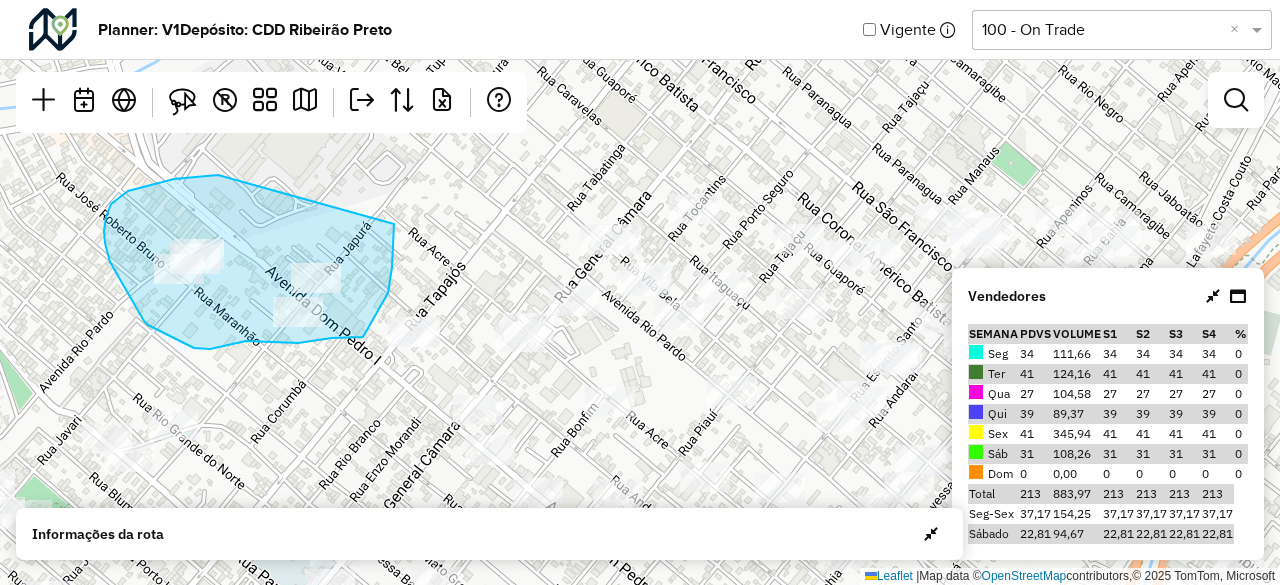 drag, startPoint x: 152, startPoint y: 185, endPoint x: 392, endPoint y: 213, distance: 241.6278 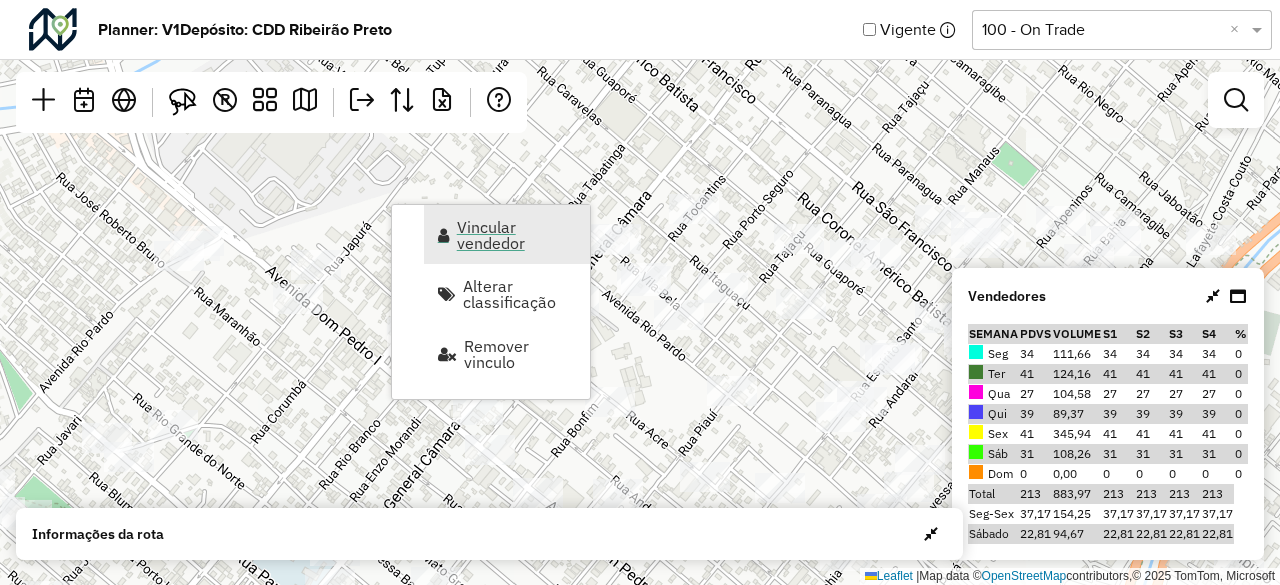 click on "Vincular vendedor" at bounding box center [507, 234] 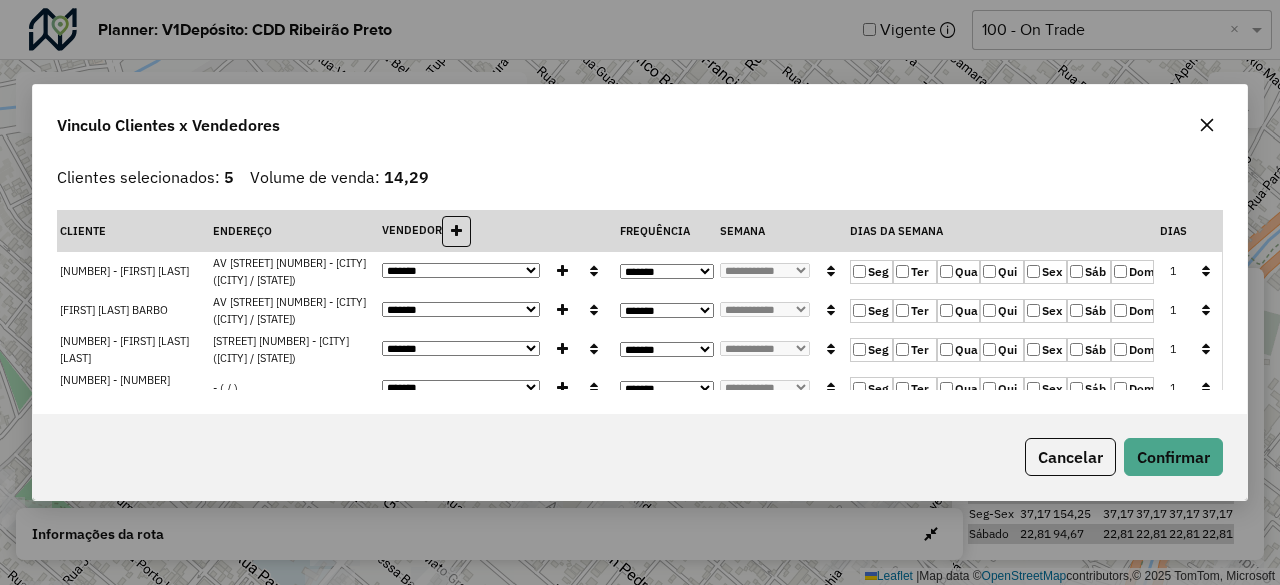 click on "Sex" 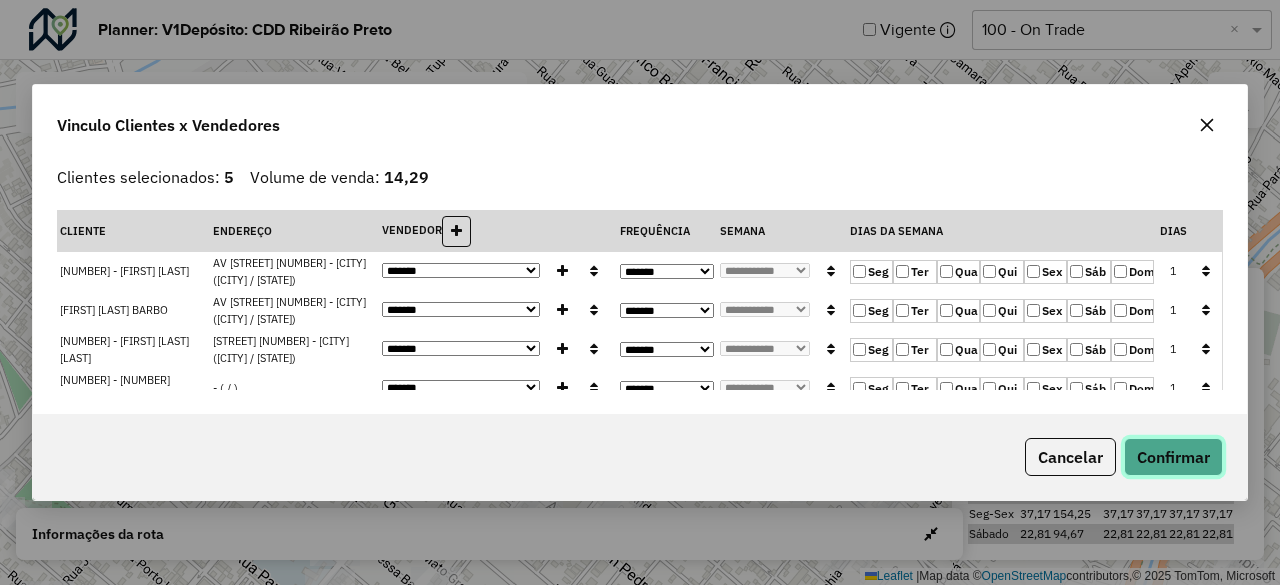 click on "Confirmar" 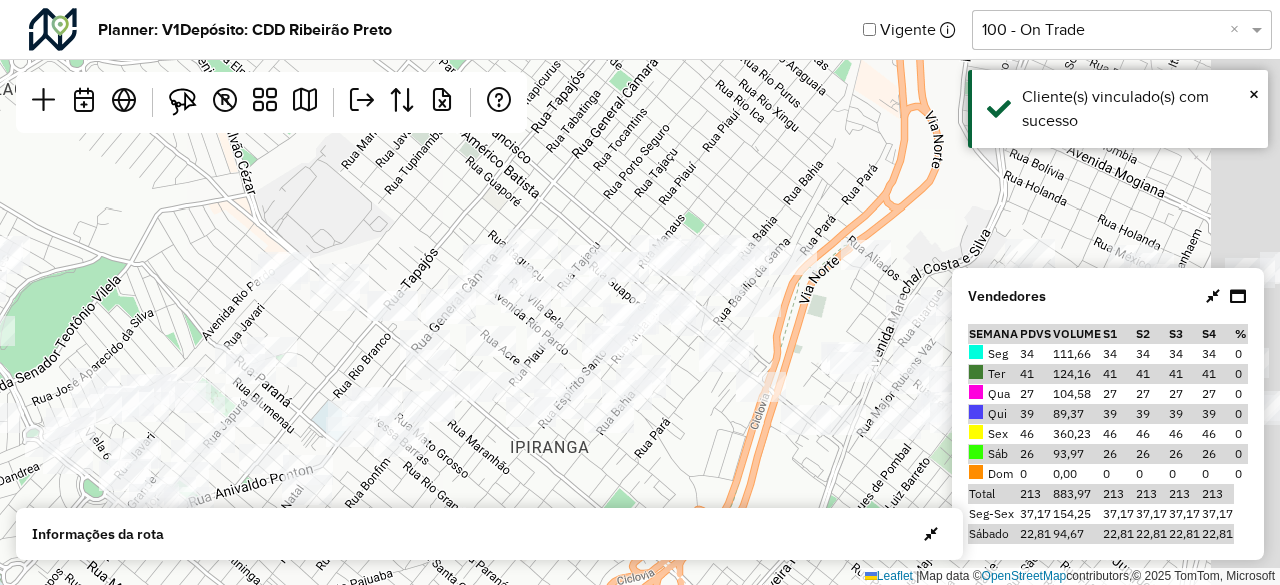 drag, startPoint x: 784, startPoint y: 205, endPoint x: 552, endPoint y: 184, distance: 232.94849 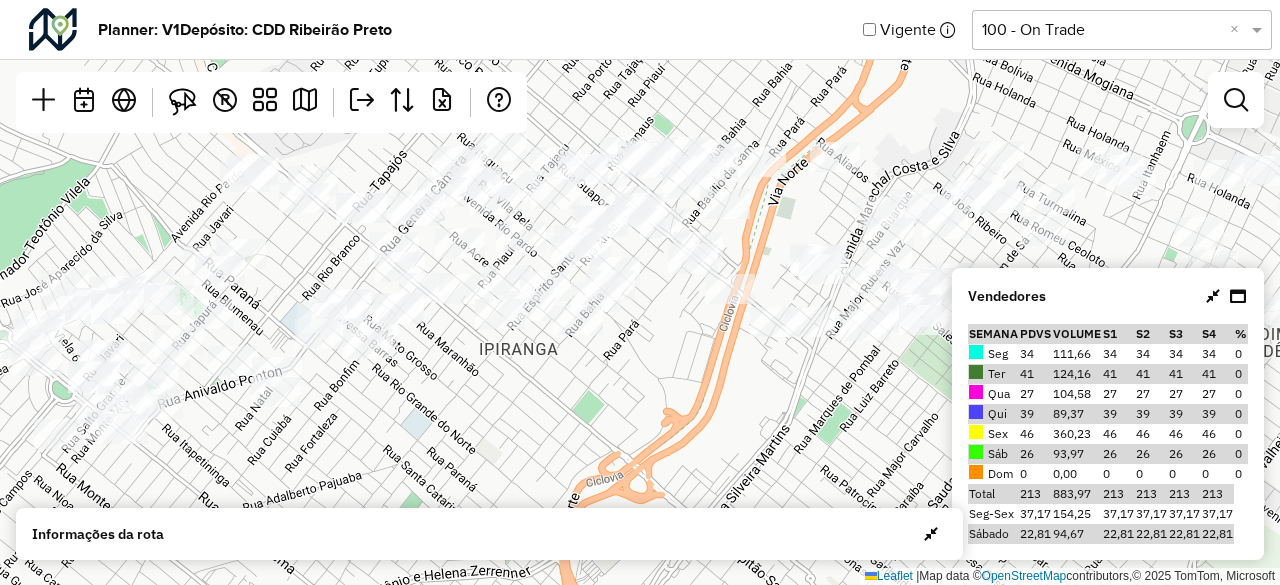 drag, startPoint x: 265, startPoint y: 351, endPoint x: 294, endPoint y: 252, distance: 103.16007 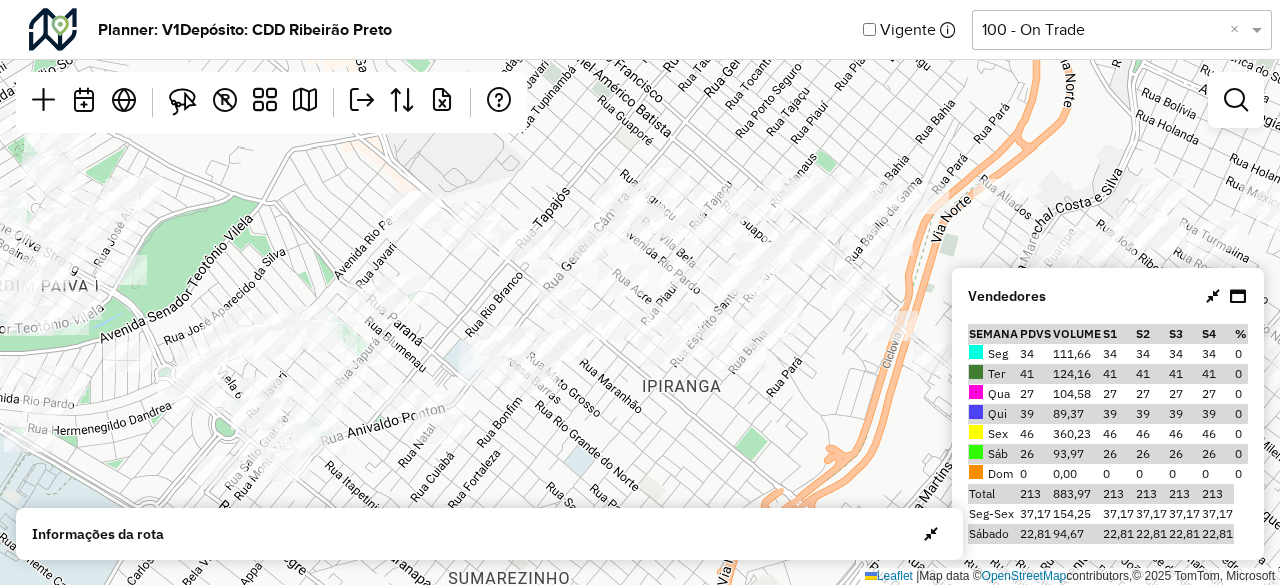 drag, startPoint x: 288, startPoint y: 267, endPoint x: 451, endPoint y: 305, distance: 167.37085 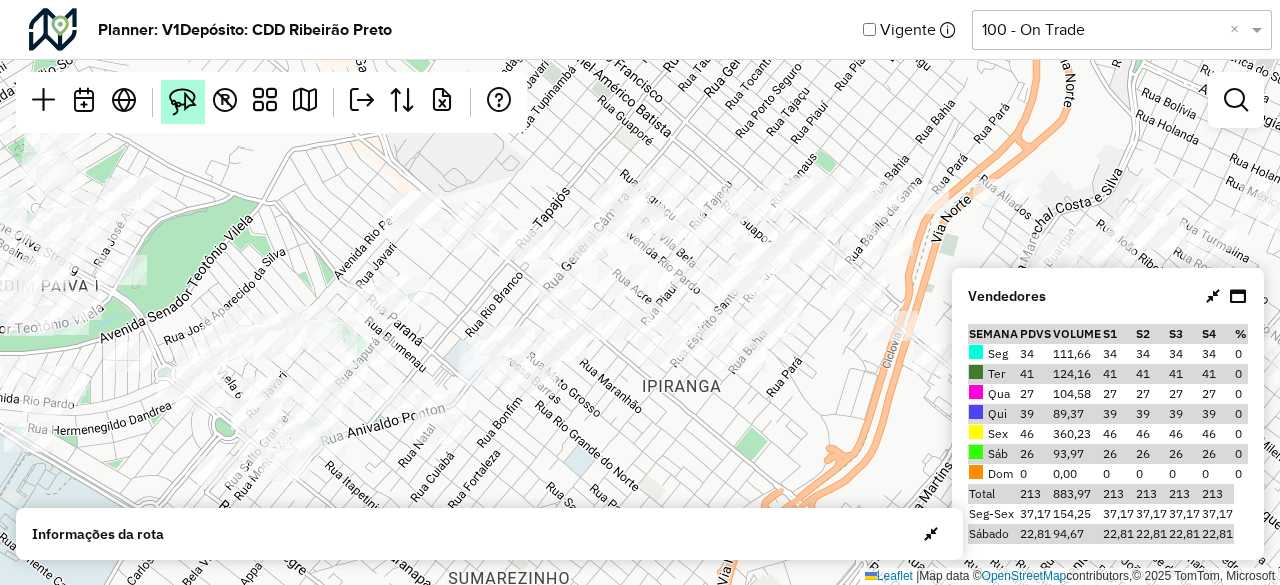 click at bounding box center (183, 102) 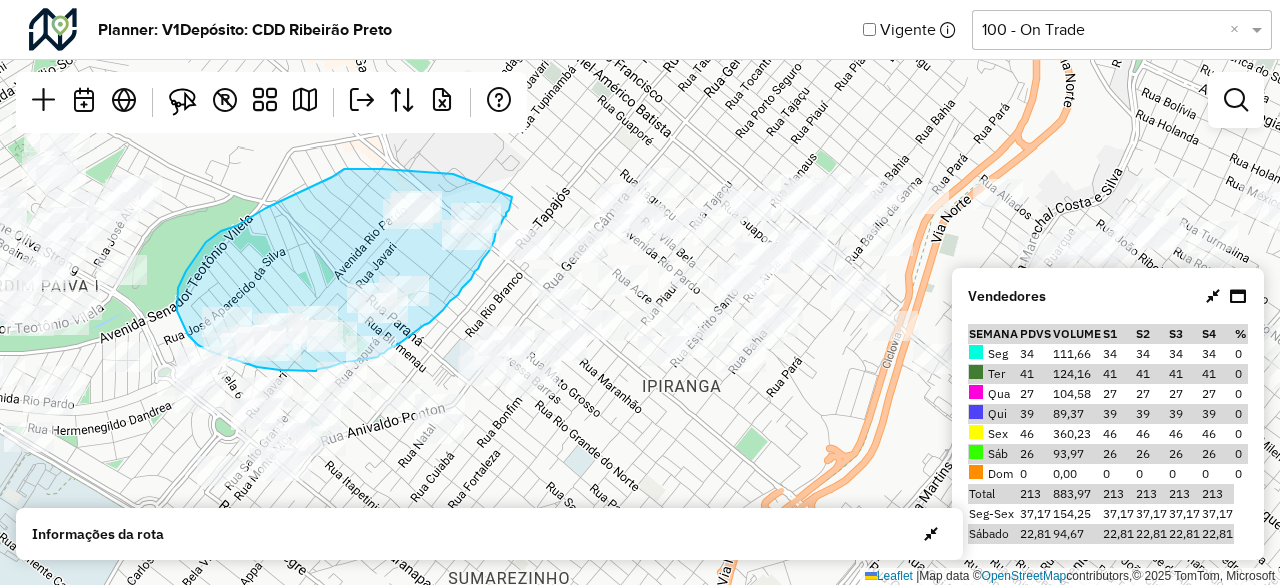 drag, startPoint x: 453, startPoint y: 174, endPoint x: 512, endPoint y: 197, distance: 63.324562 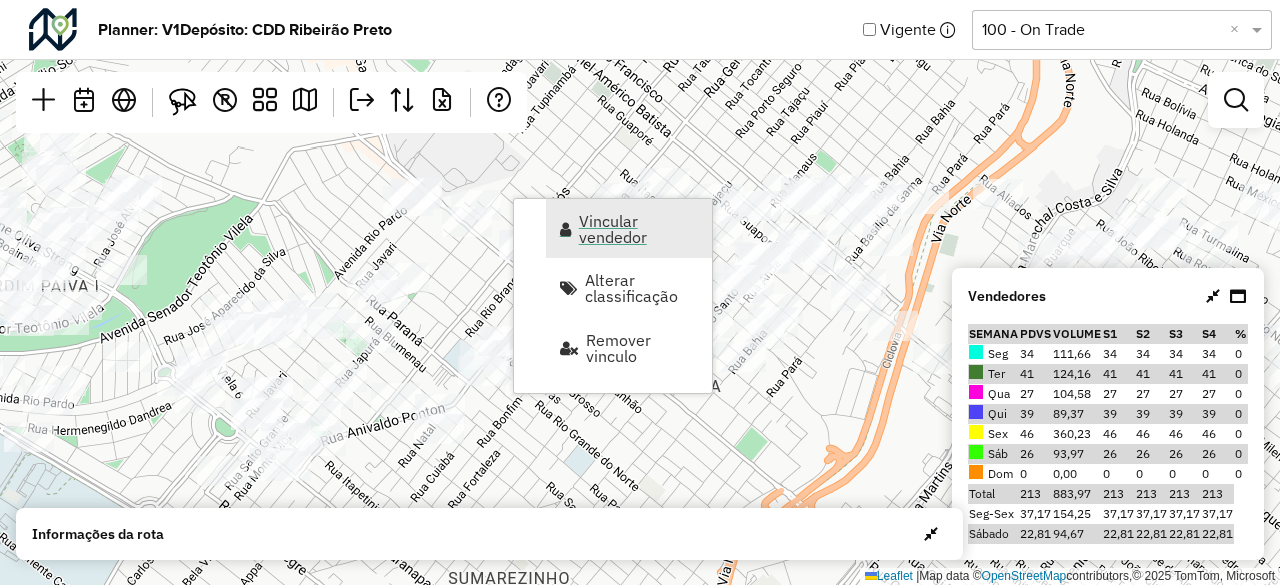 click on "Vincular vendedor" at bounding box center (629, 228) 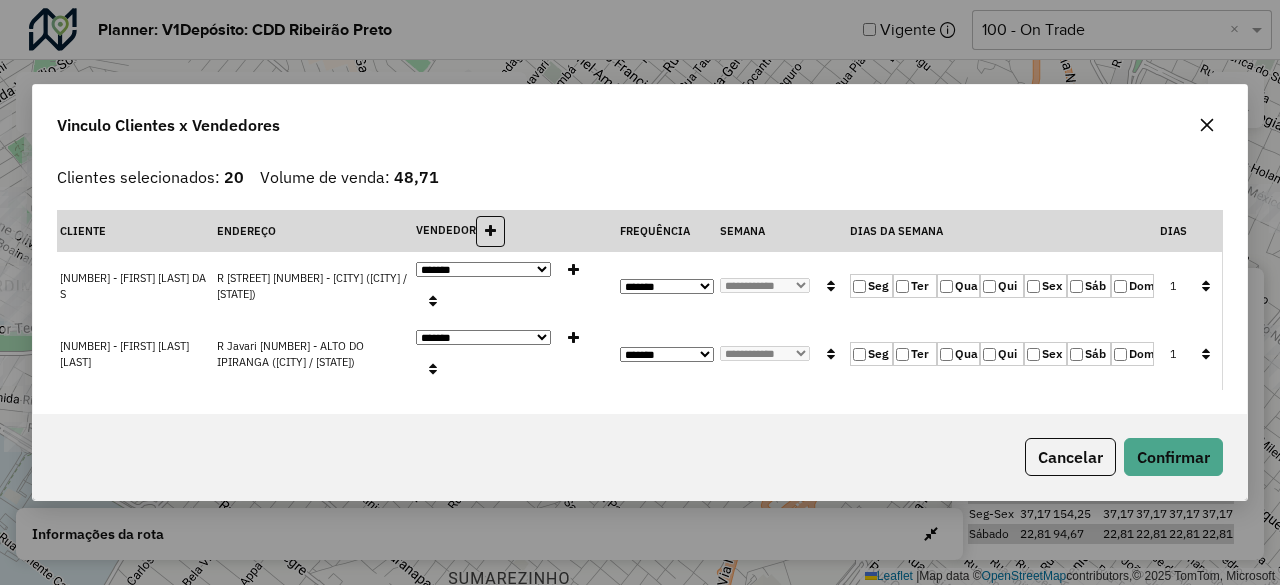click on "Seg" 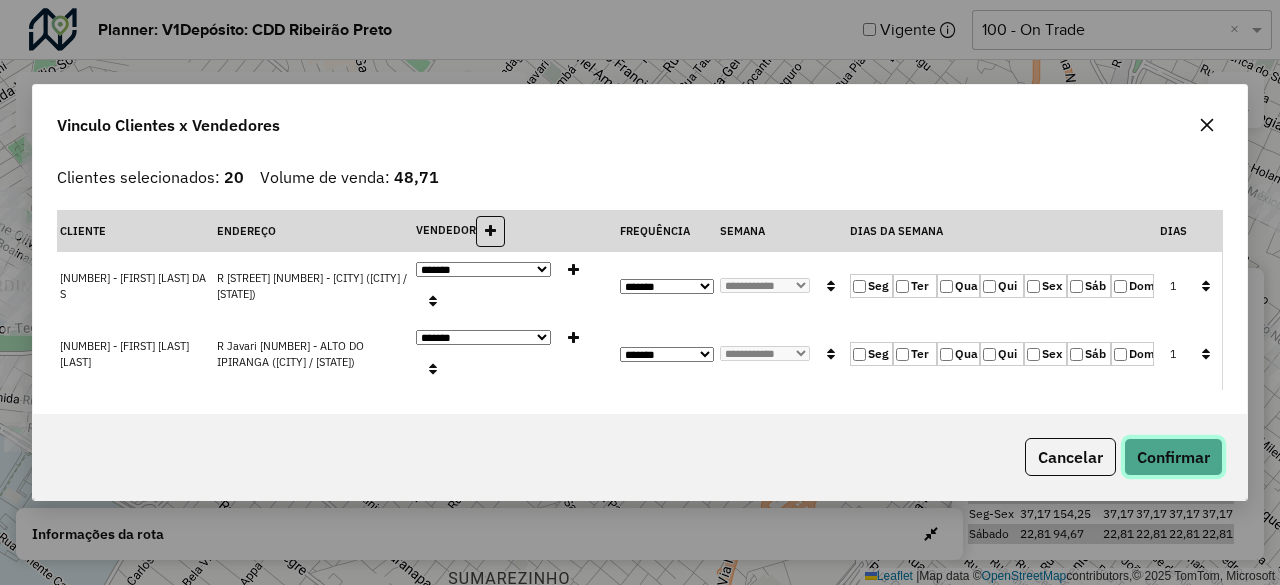 click on "Confirmar" 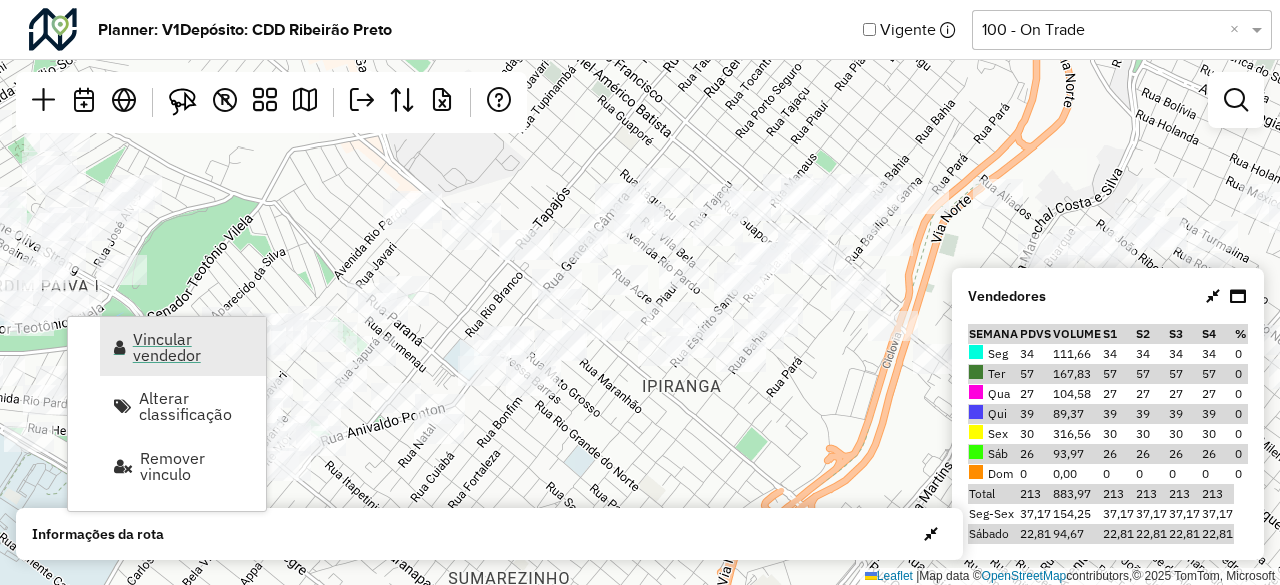 click on "Vincular vendedor" at bounding box center [193, 347] 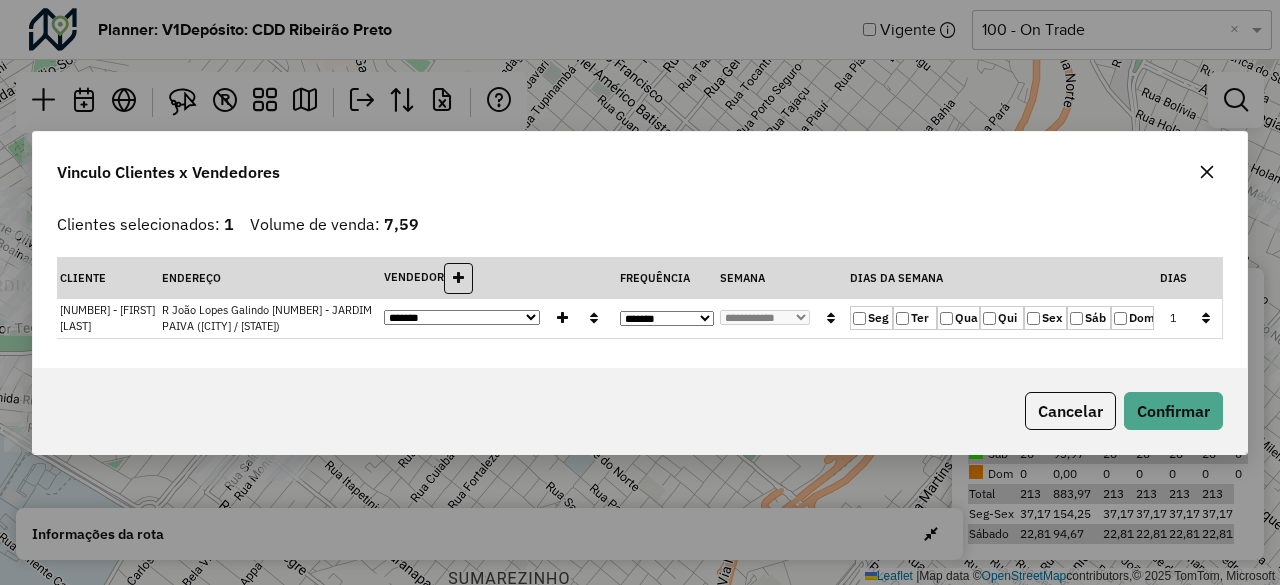 click on "Qui" 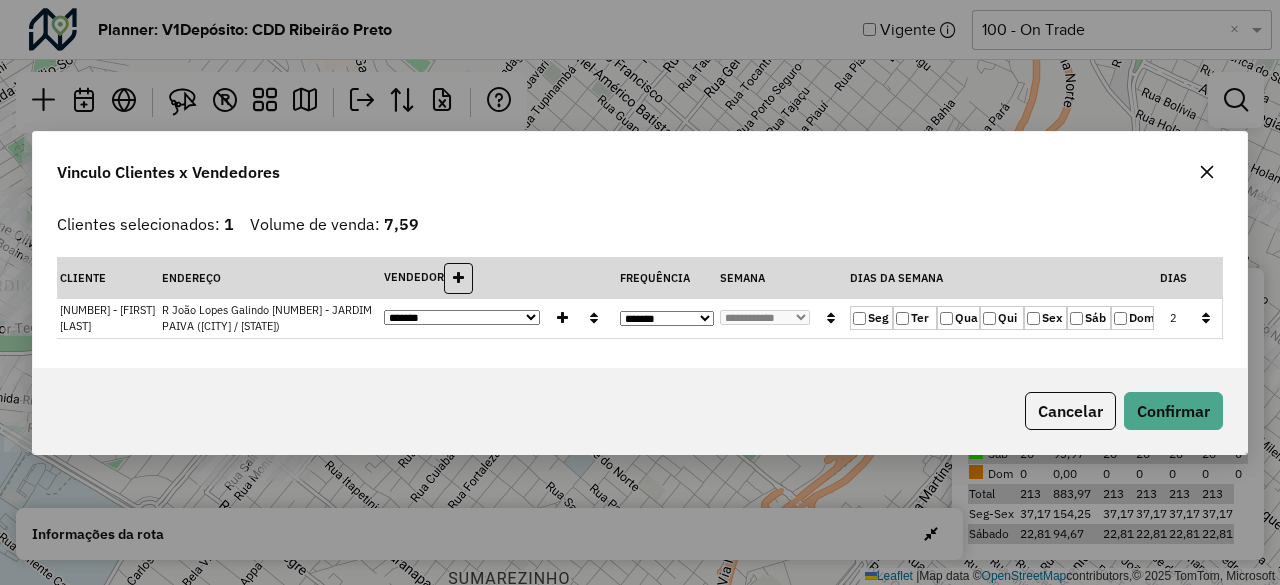 click on "Sex" 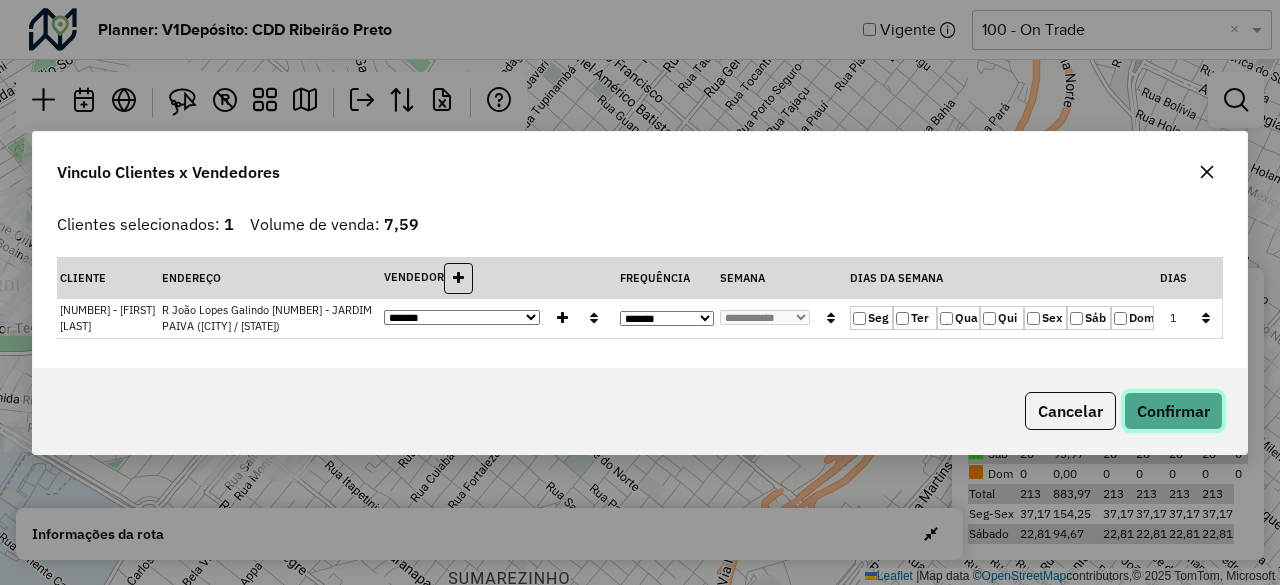 click on "Confirmar" 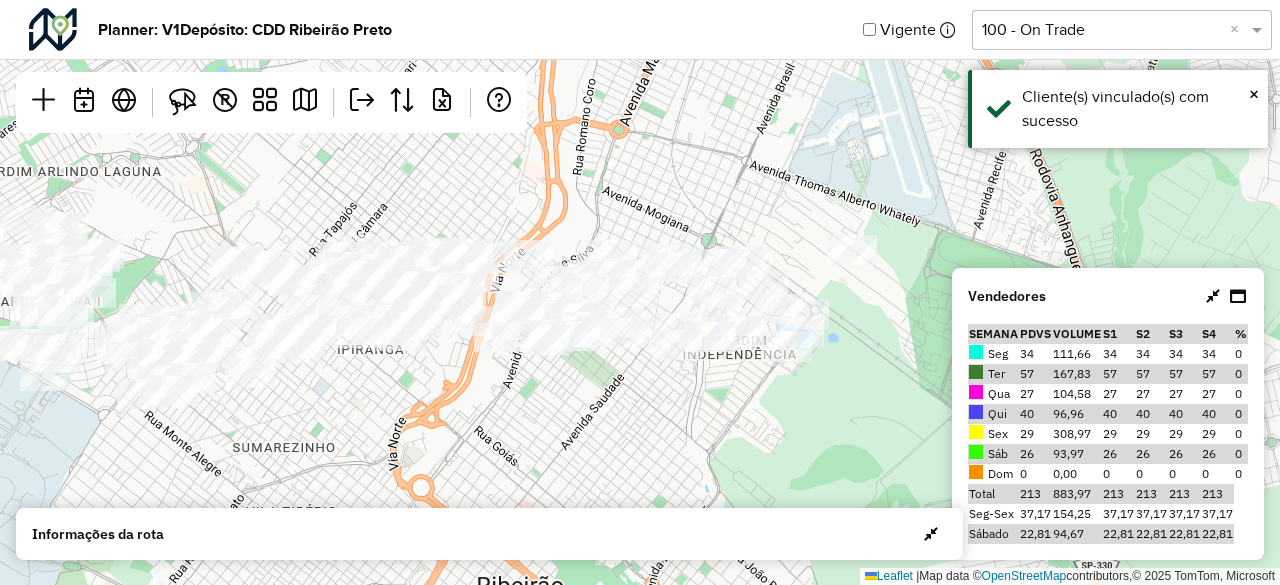 click on "Leaflet   |  Map data ©  OpenStreetMap  contributors,© 2025 TomTom, Microsoft" 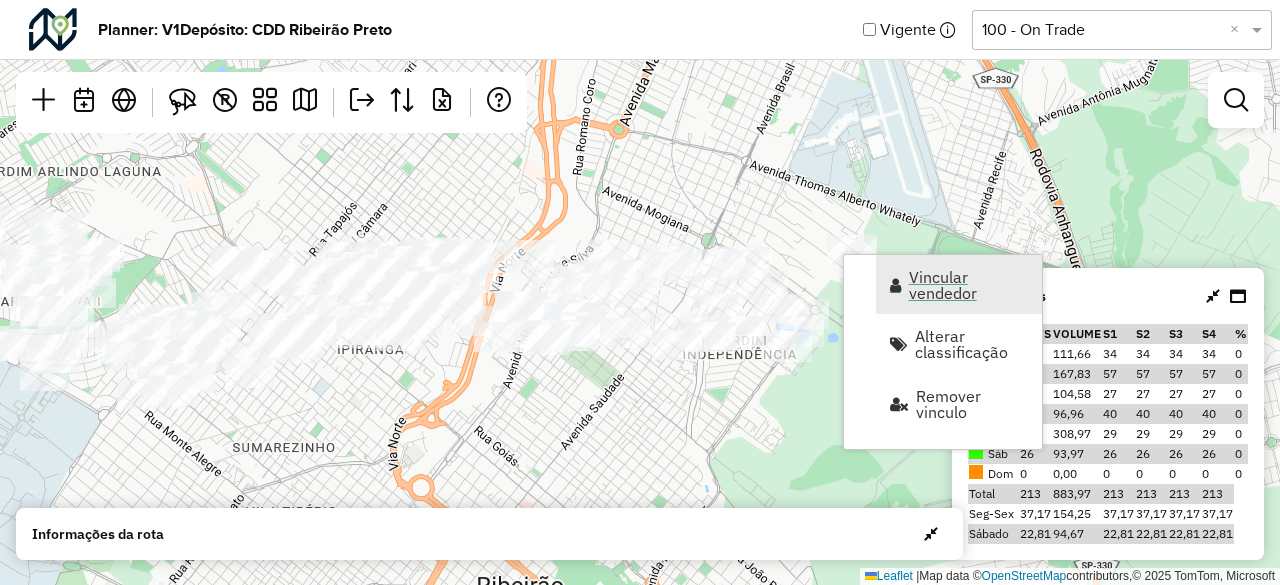 click on "Vincular vendedor" at bounding box center (969, 285) 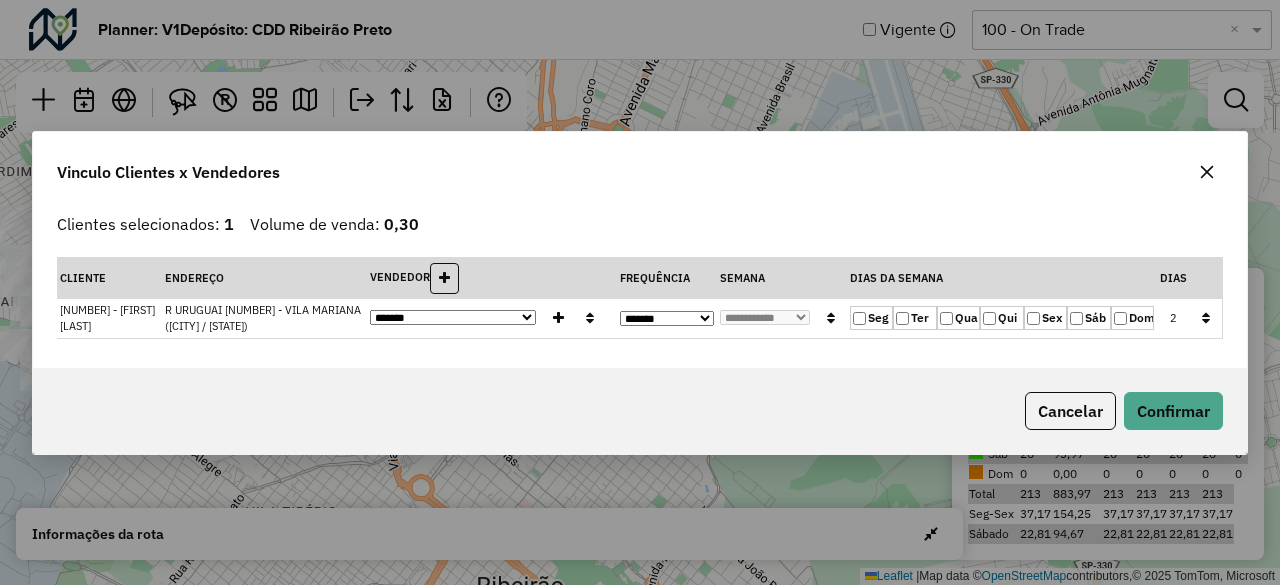 click on "Sex" 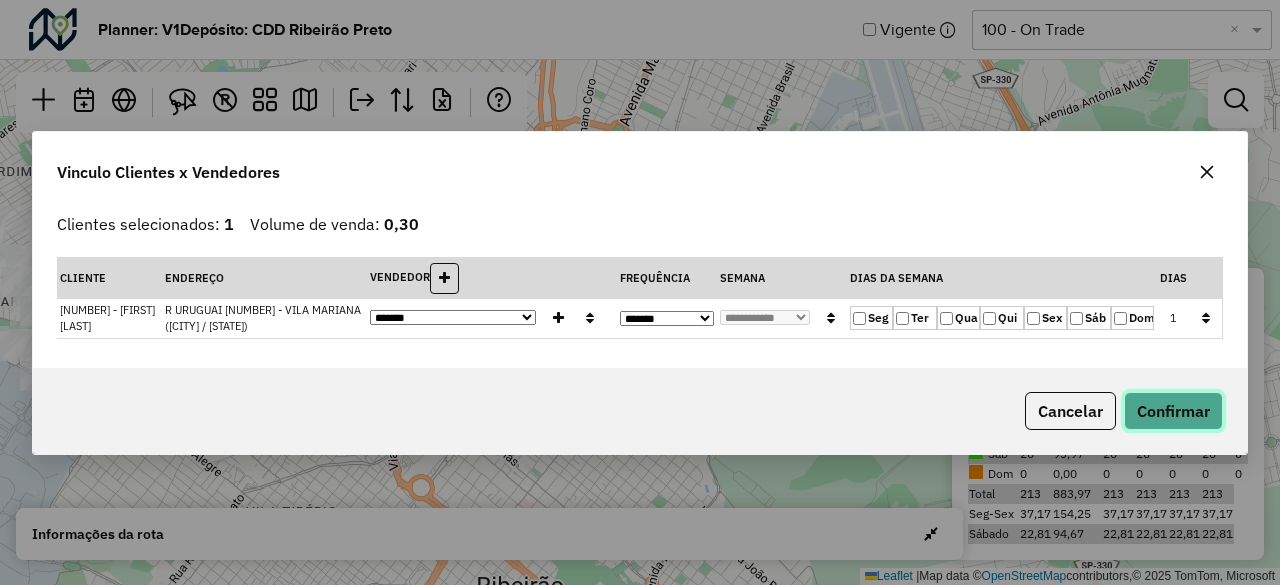 click on "Confirmar" 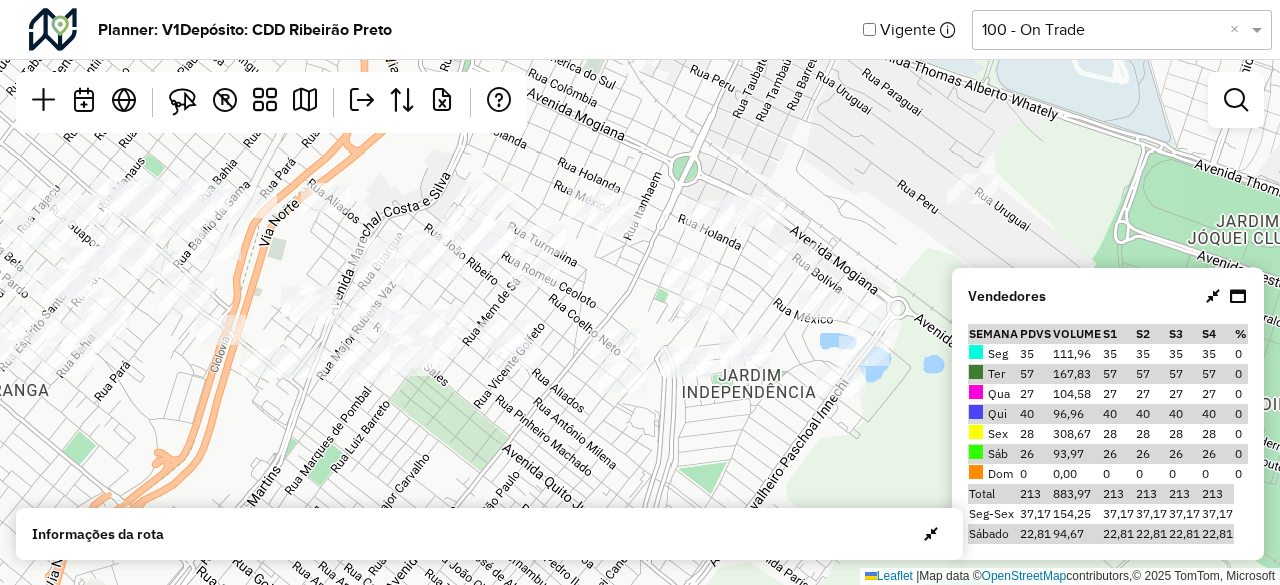 drag, startPoint x: 646, startPoint y: 363, endPoint x: 356, endPoint y: 484, distance: 314.2308 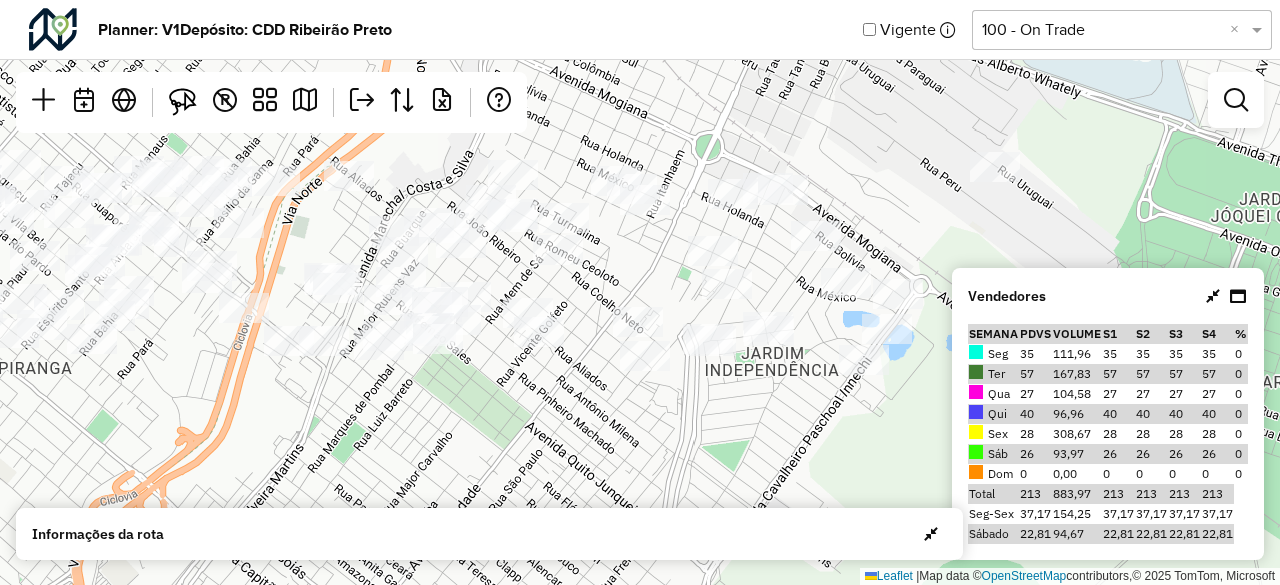 drag, startPoint x: 290, startPoint y: 469, endPoint x: 313, endPoint y: 447, distance: 31.827662 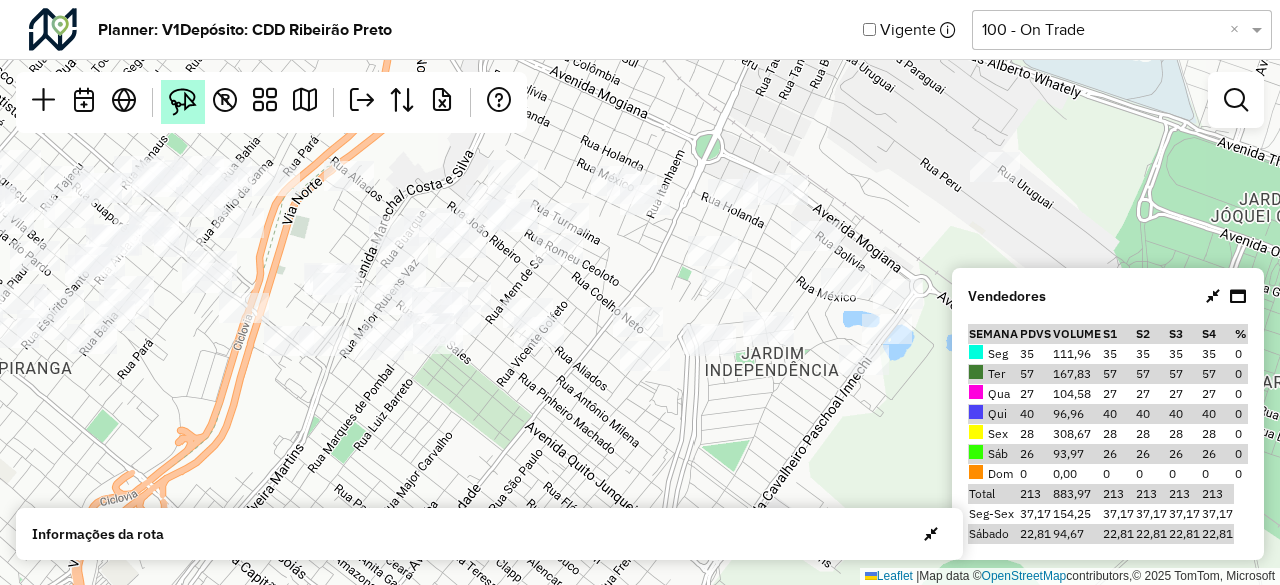 click at bounding box center (183, 102) 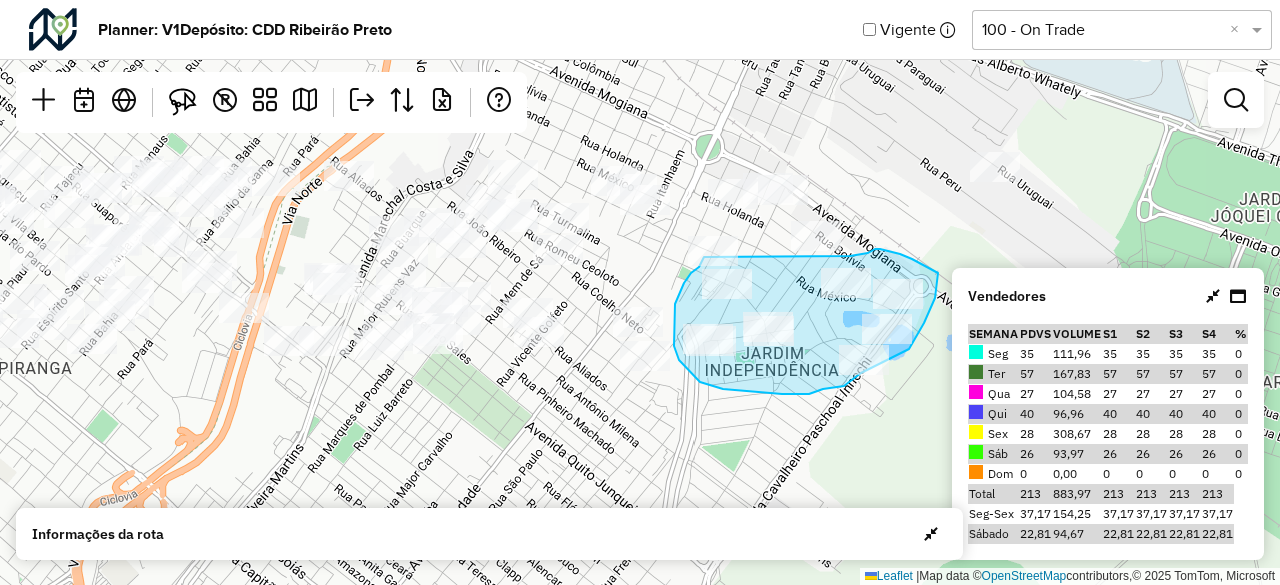 drag, startPoint x: 912, startPoint y: 259, endPoint x: 938, endPoint y: 273, distance: 29.529646 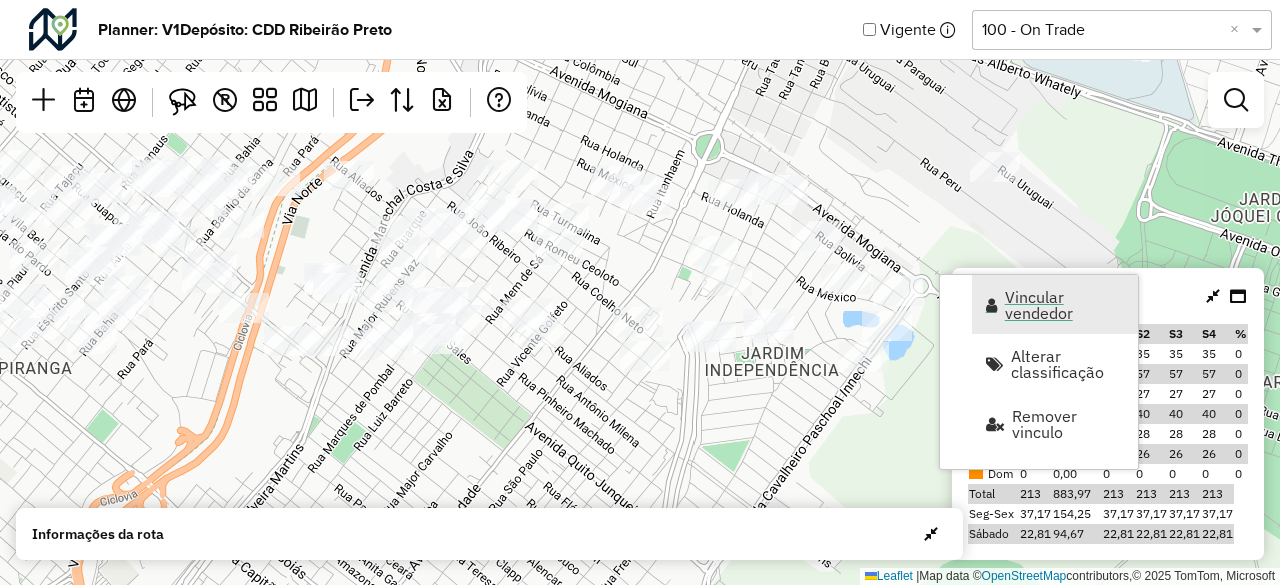 click on "Vincular vendedor" at bounding box center (1055, 304) 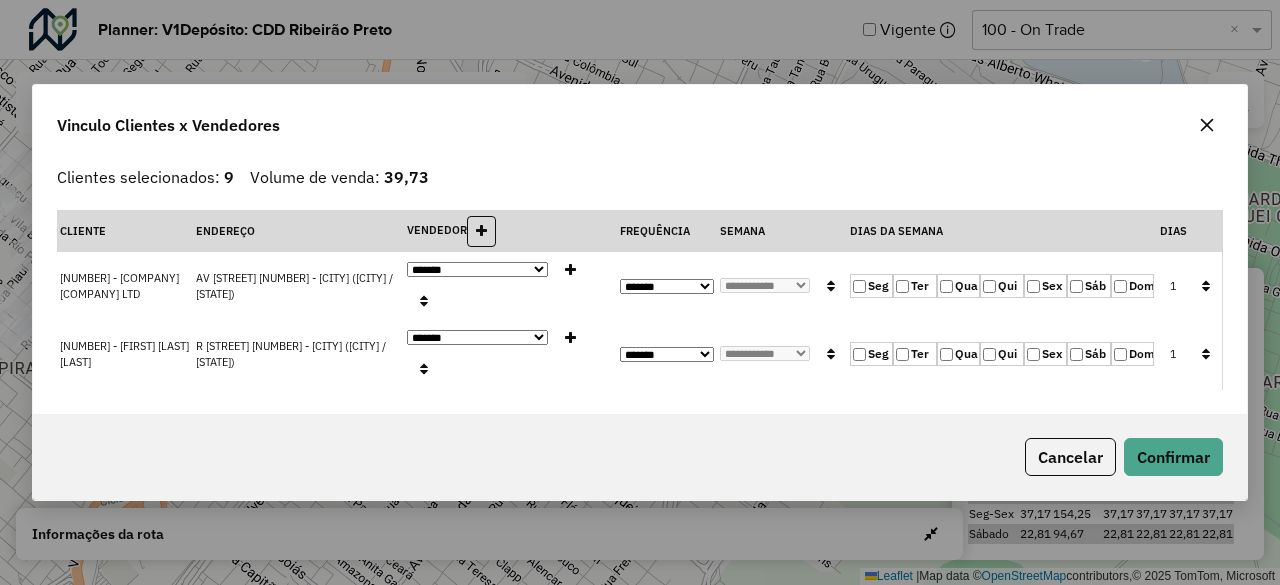 click on "Seg" 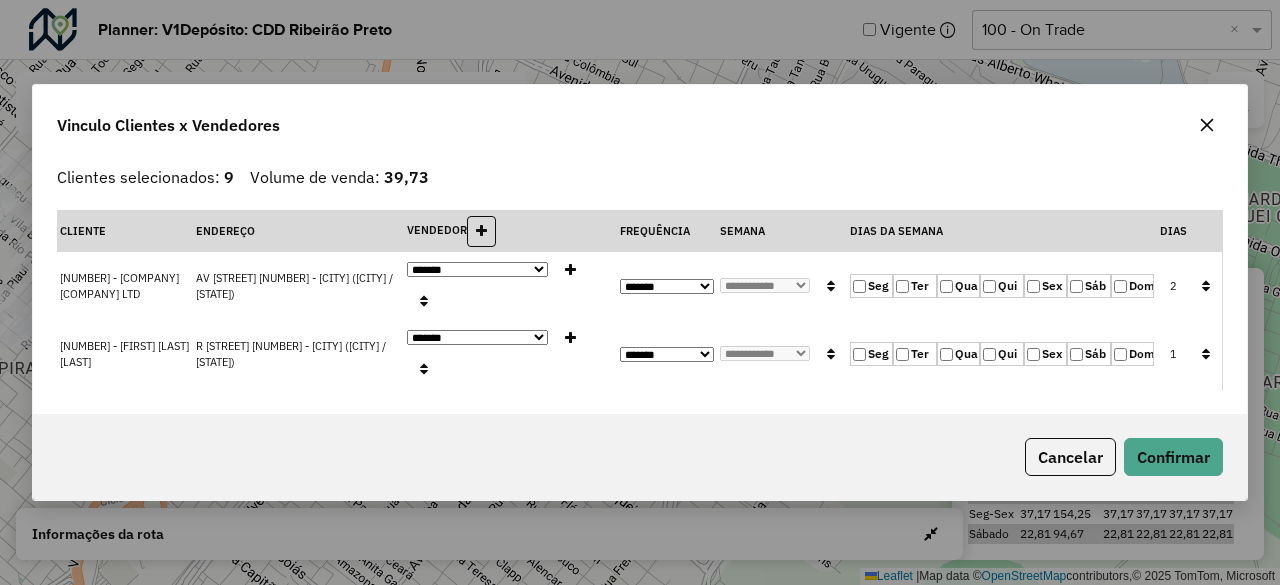 click on "Qua" 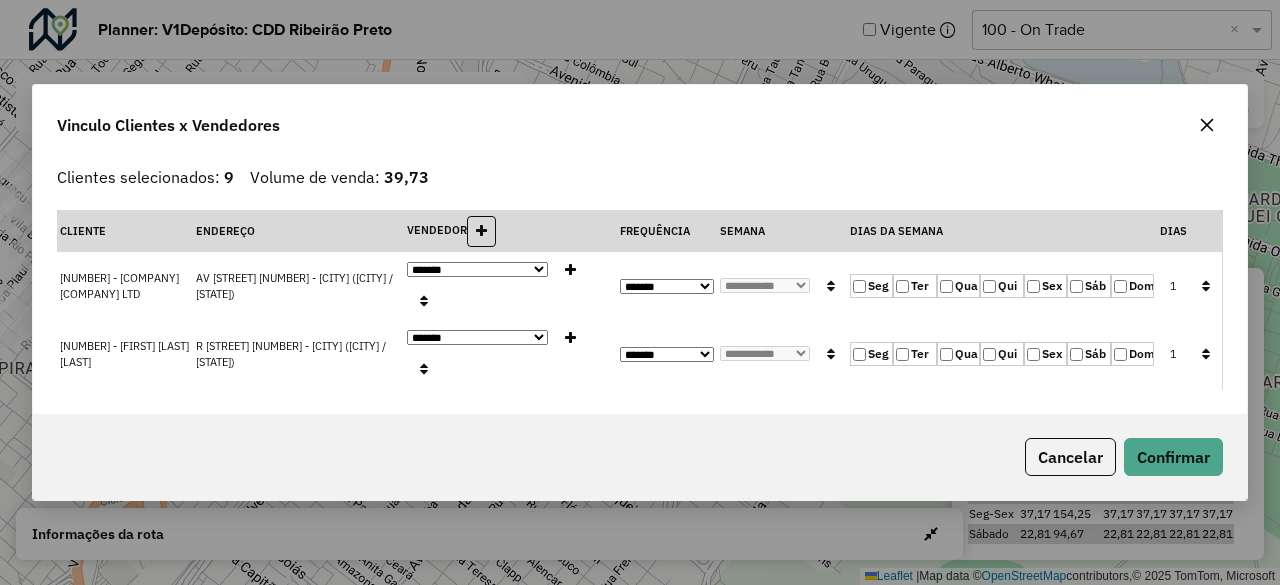 click 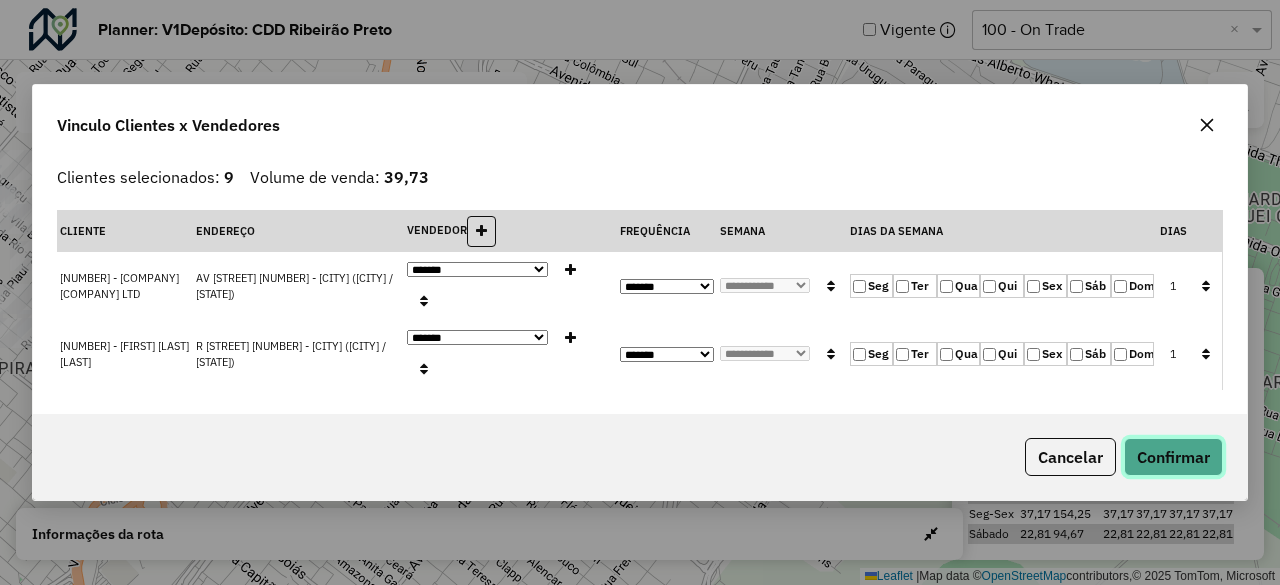 click on "Confirmar" 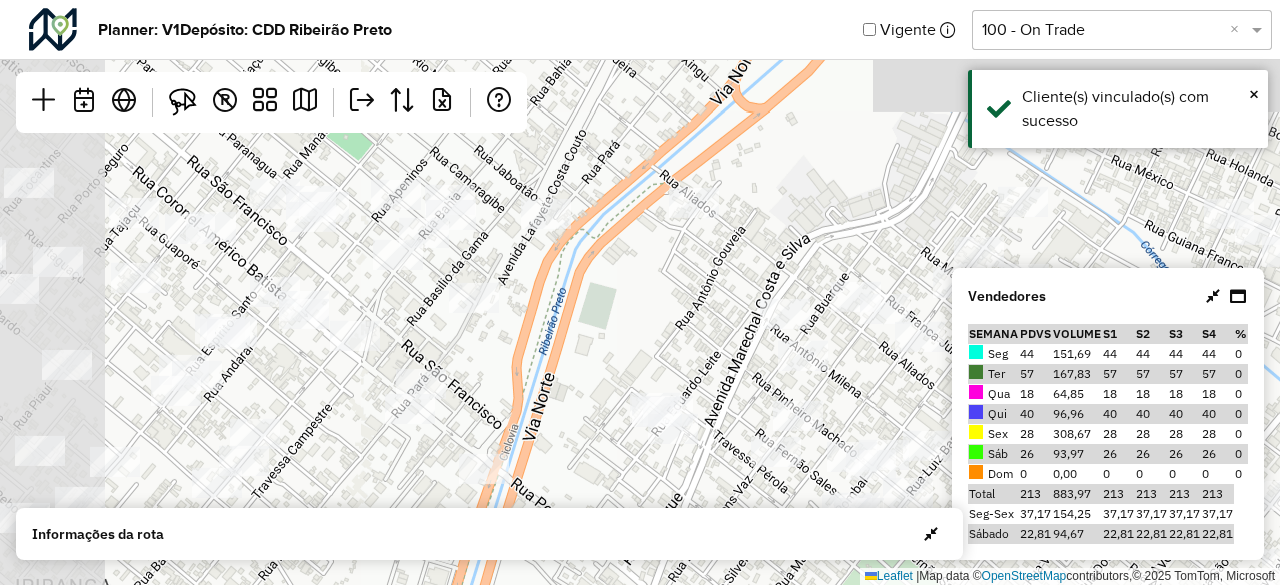 drag, startPoint x: 183, startPoint y: 310, endPoint x: 415, endPoint y: 433, distance: 262.58902 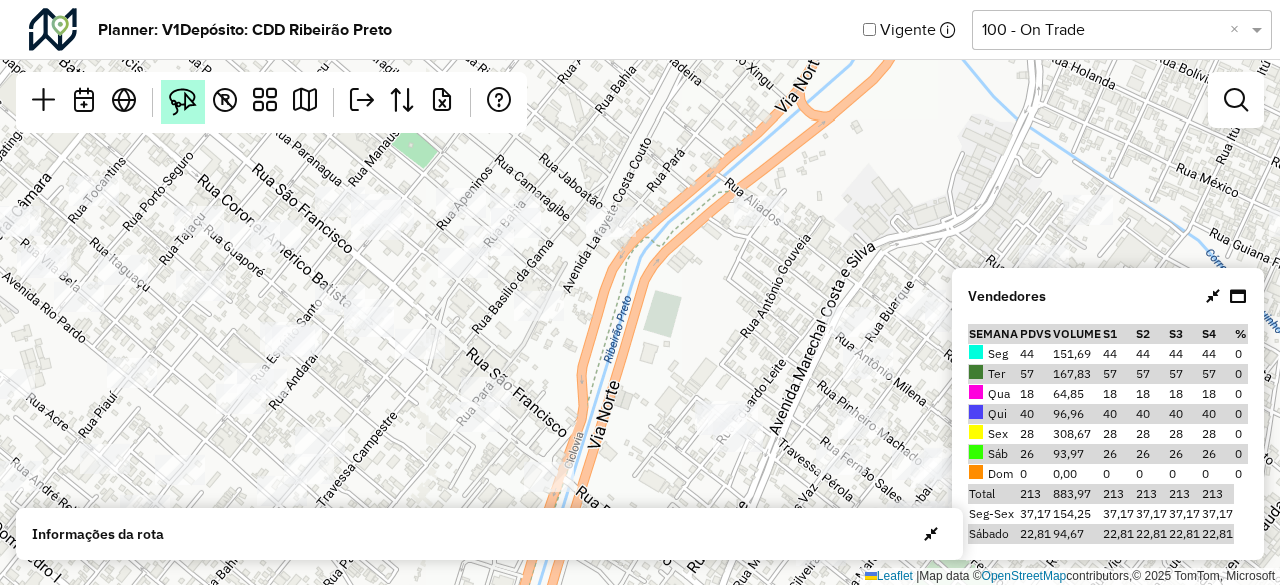 click at bounding box center (183, 102) 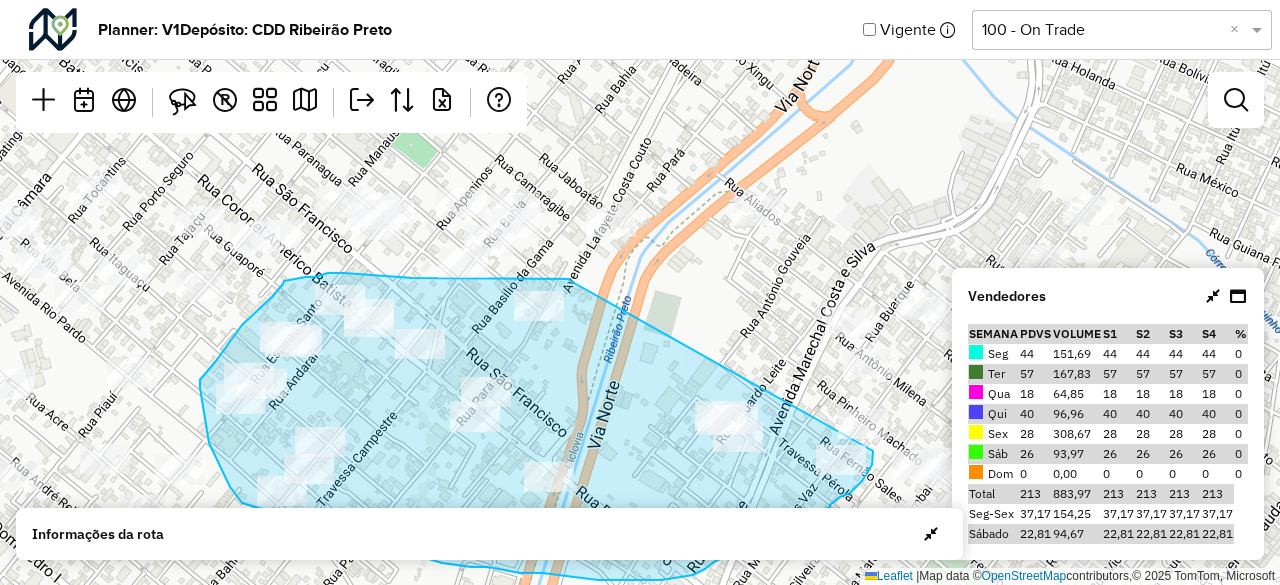 drag, startPoint x: 574, startPoint y: 283, endPoint x: 873, endPoint y: 451, distance: 342.96503 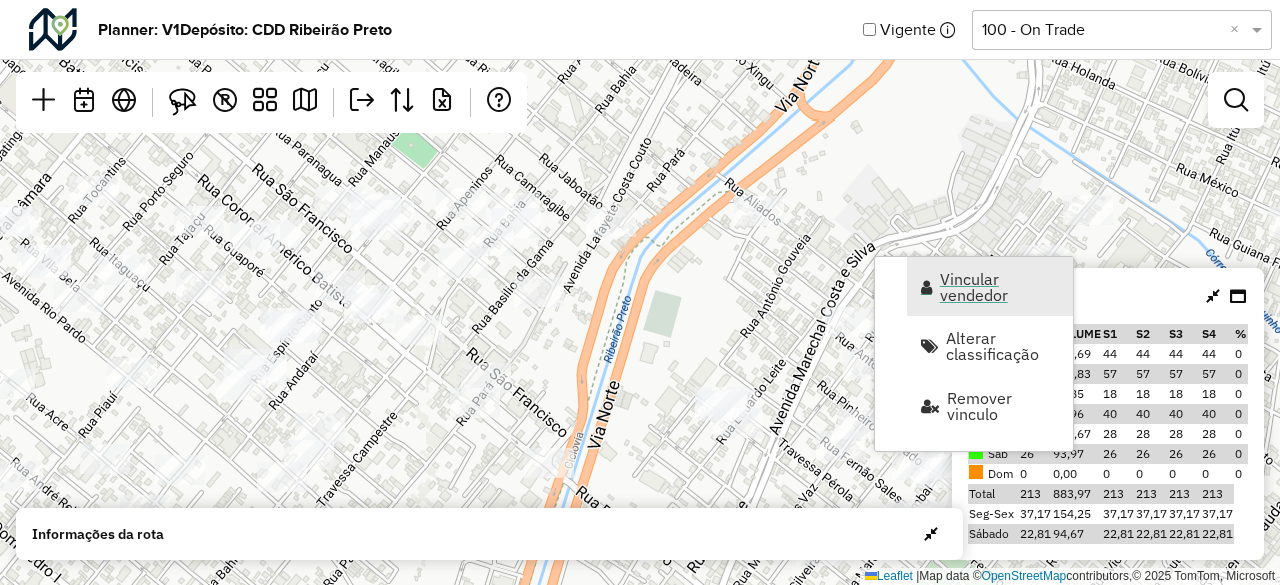 click on "Vincular vendedor" at bounding box center (990, 286) 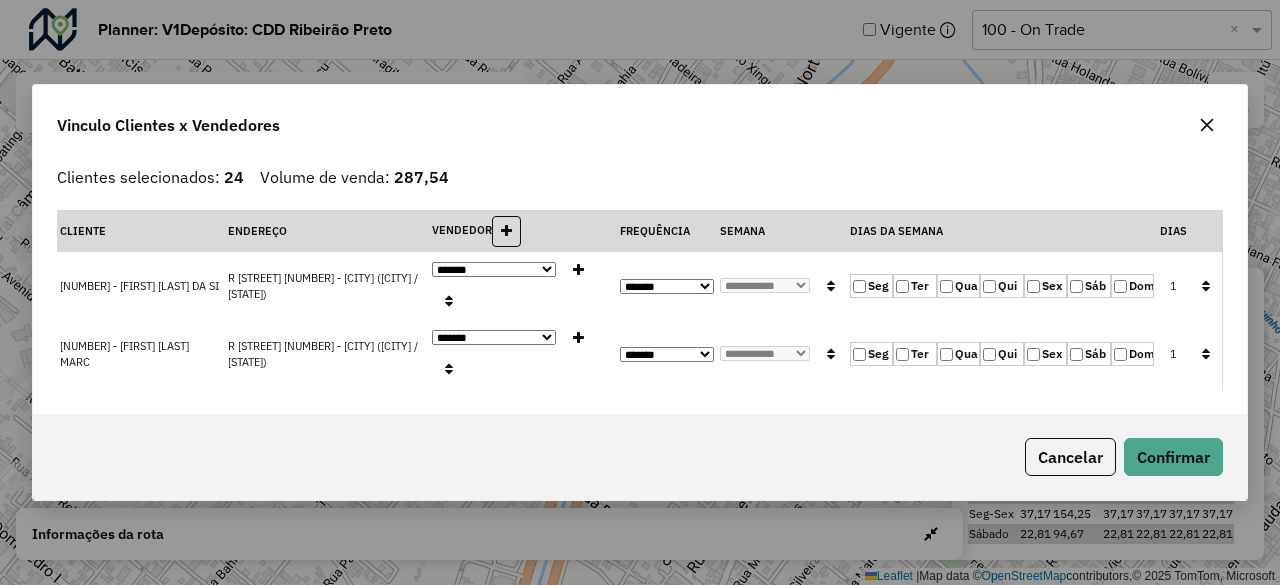 click on "Qua" 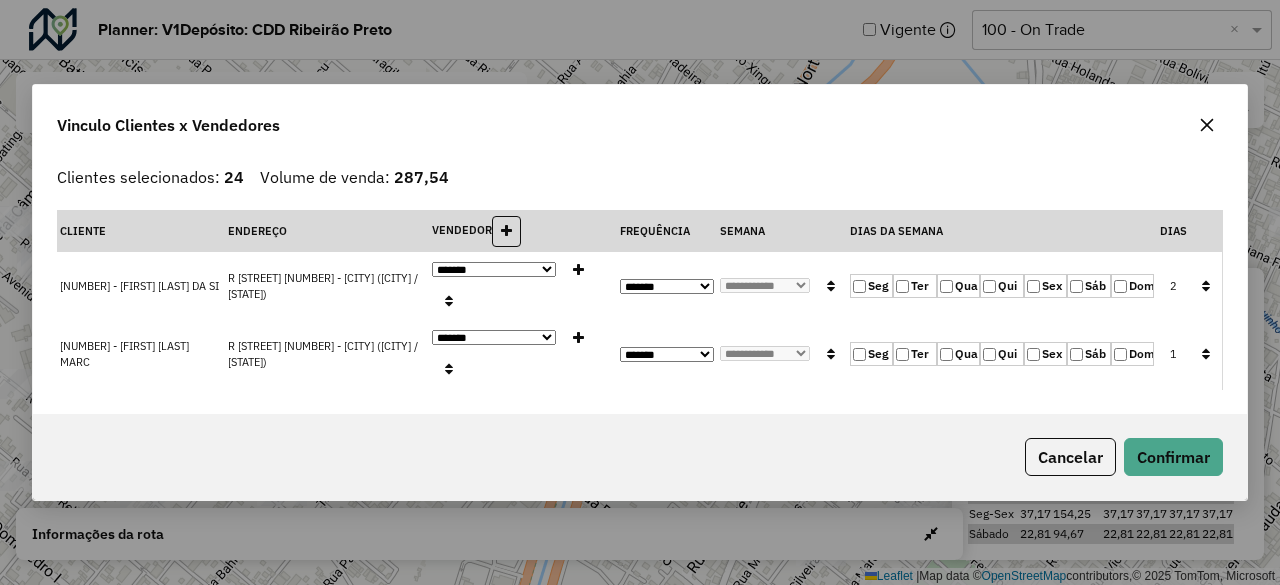 click on "Seg" 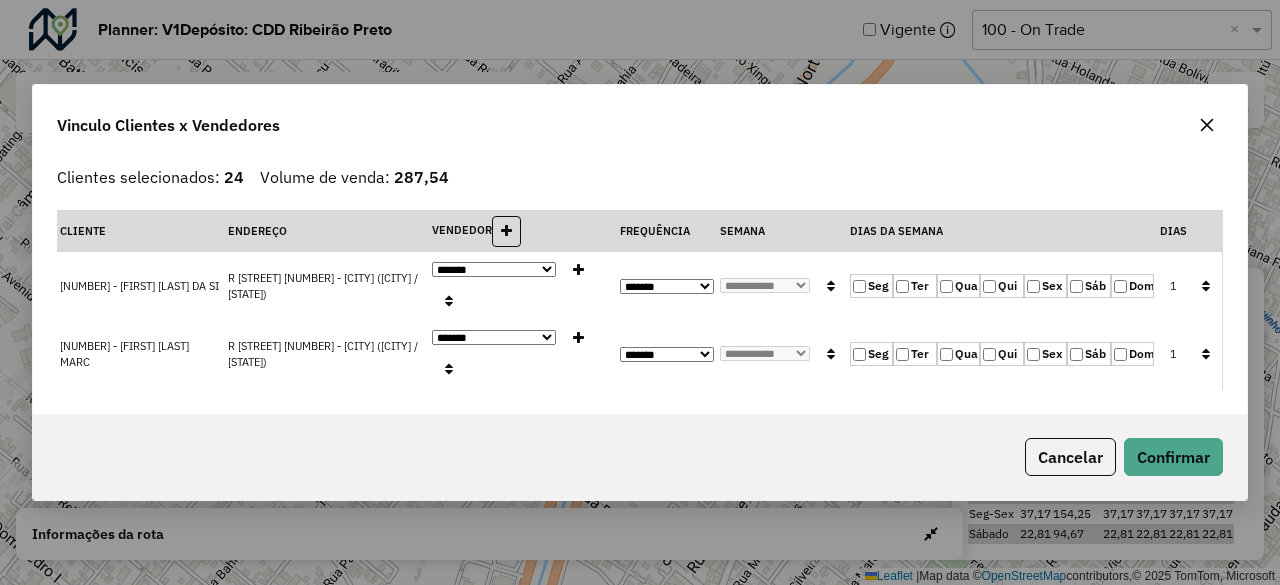 click 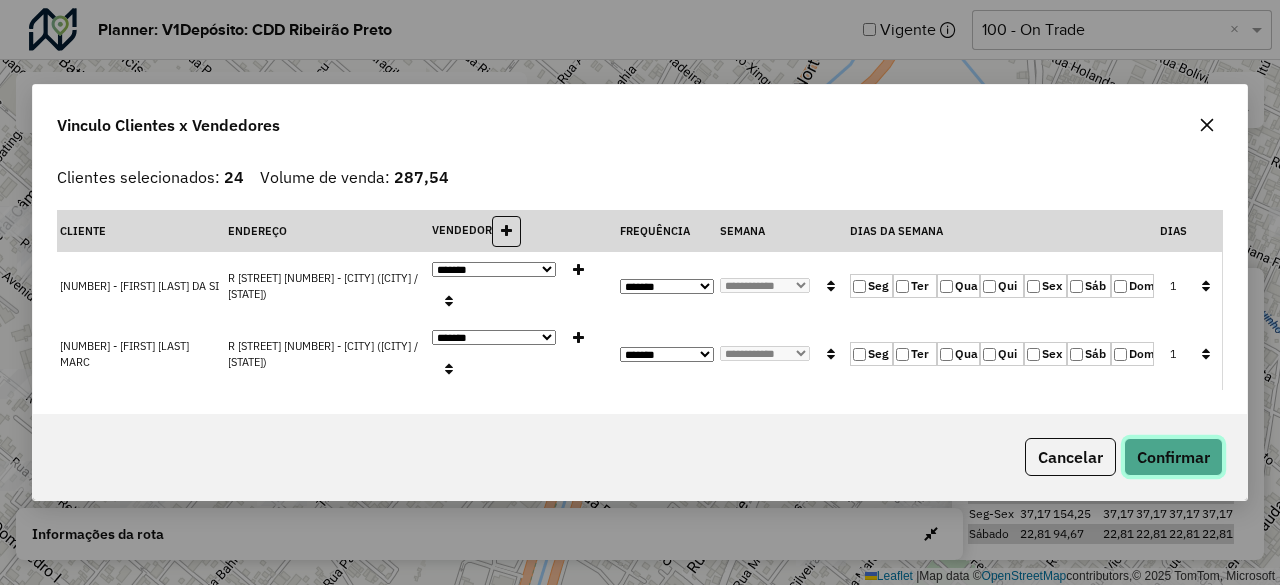 click on "Confirmar" 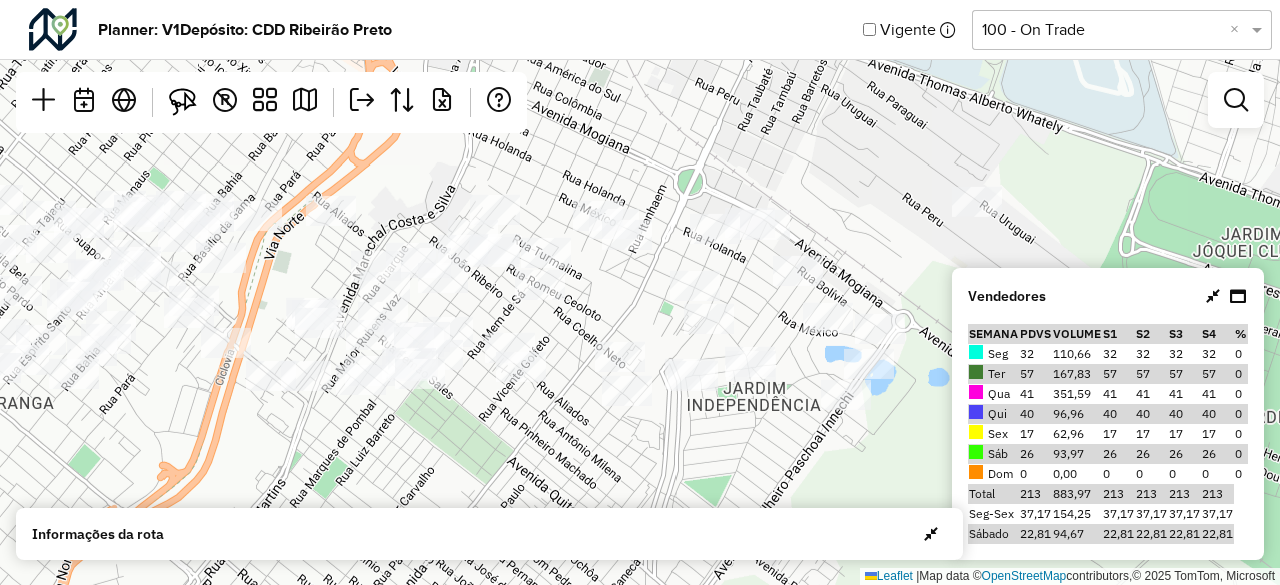 drag, startPoint x: 856, startPoint y: 240, endPoint x: 446, endPoint y: 198, distance: 412.1456 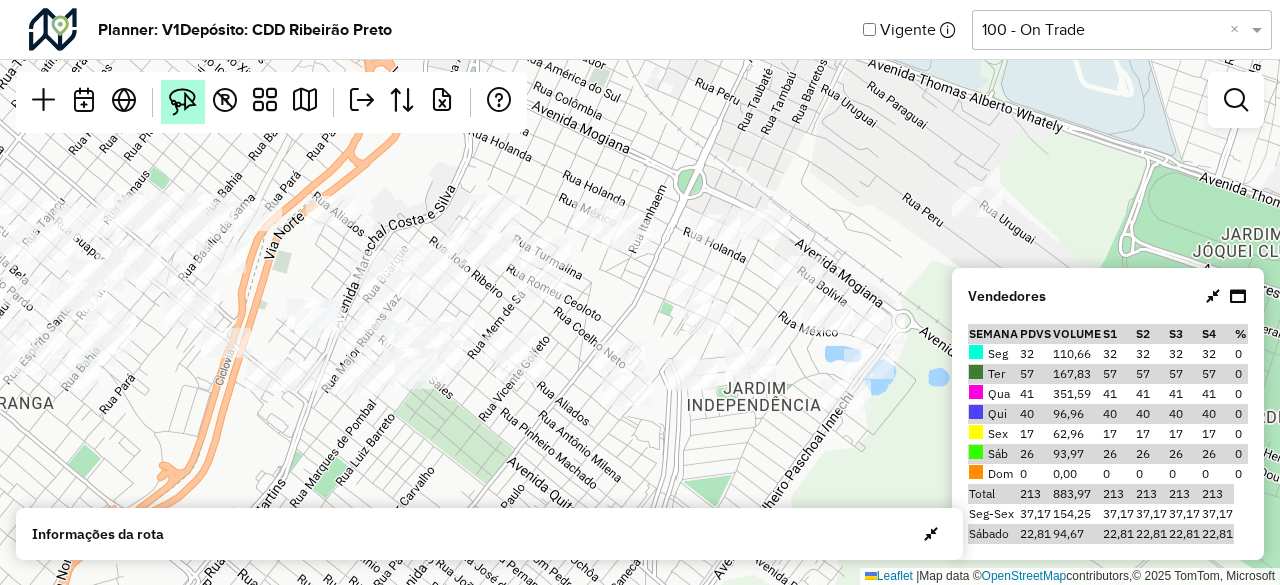 click at bounding box center (183, 102) 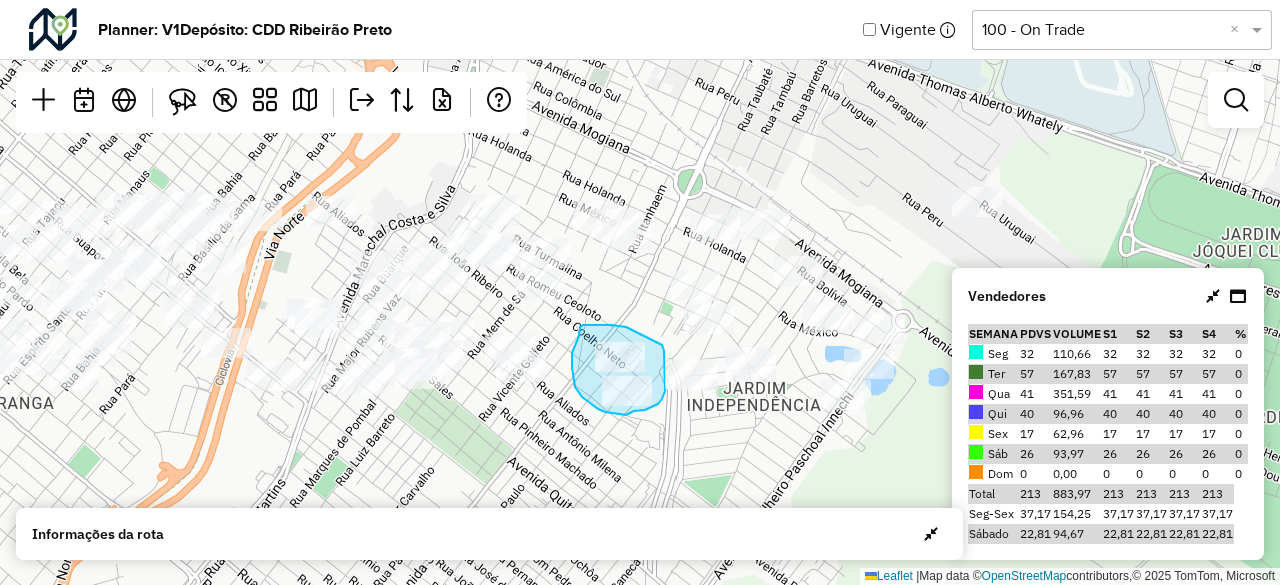 drag, startPoint x: 626, startPoint y: 327, endPoint x: 662, endPoint y: 345, distance: 40.24922 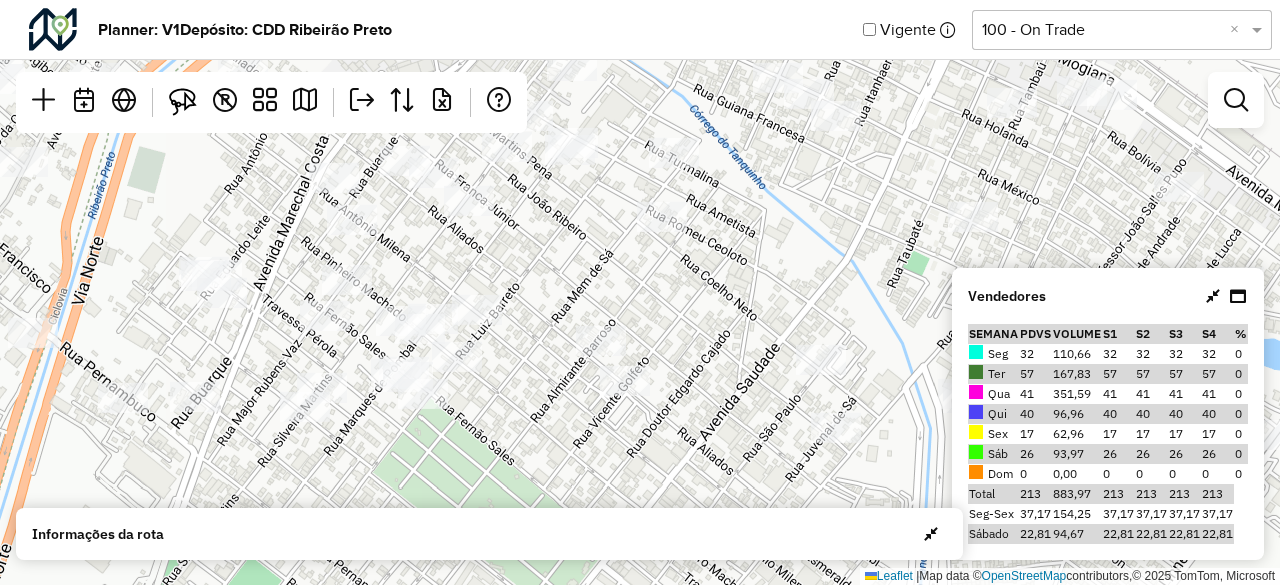 drag, startPoint x: 622, startPoint y: 439, endPoint x: 504, endPoint y: 430, distance: 118.34272 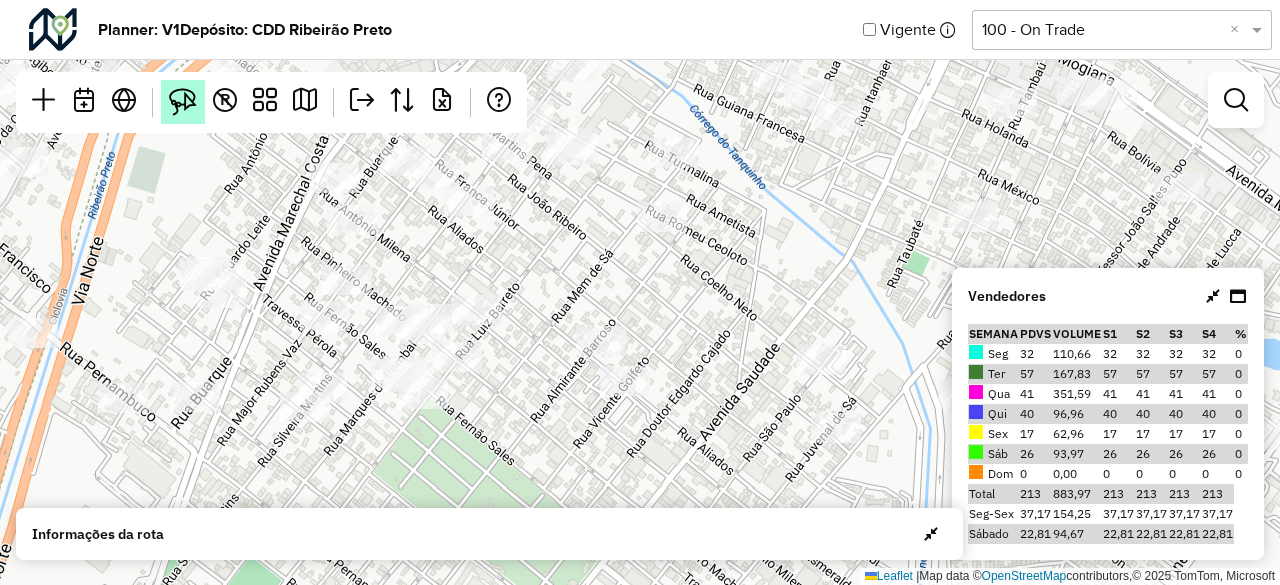 click at bounding box center [183, 102] 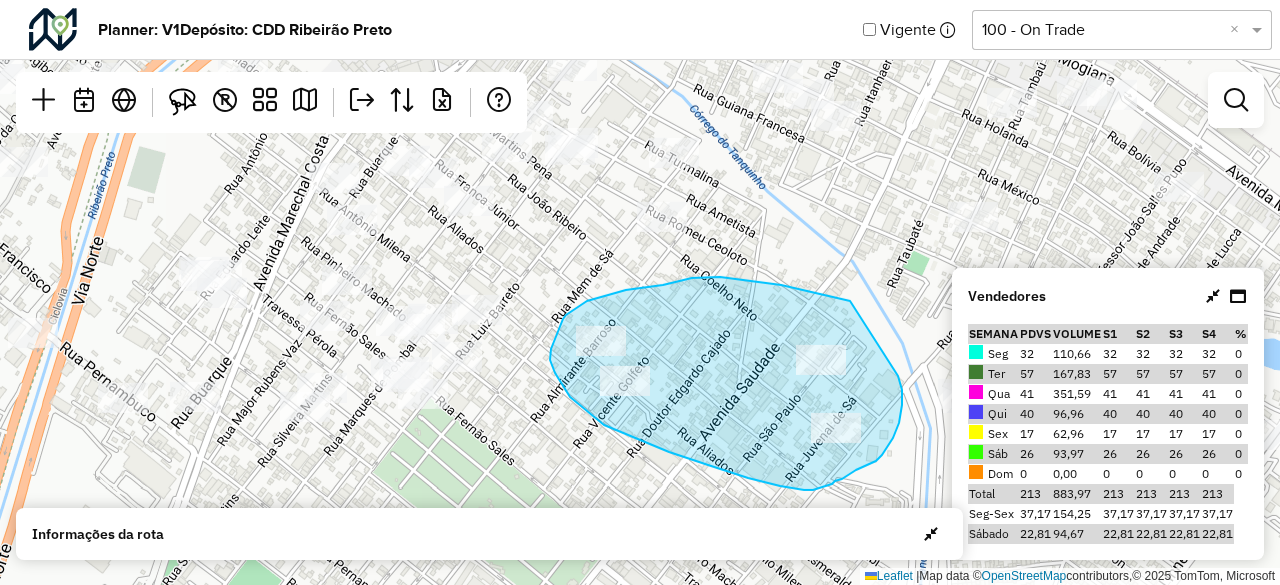 drag, startPoint x: 850, startPoint y: 301, endPoint x: 898, endPoint y: 376, distance: 89.04493 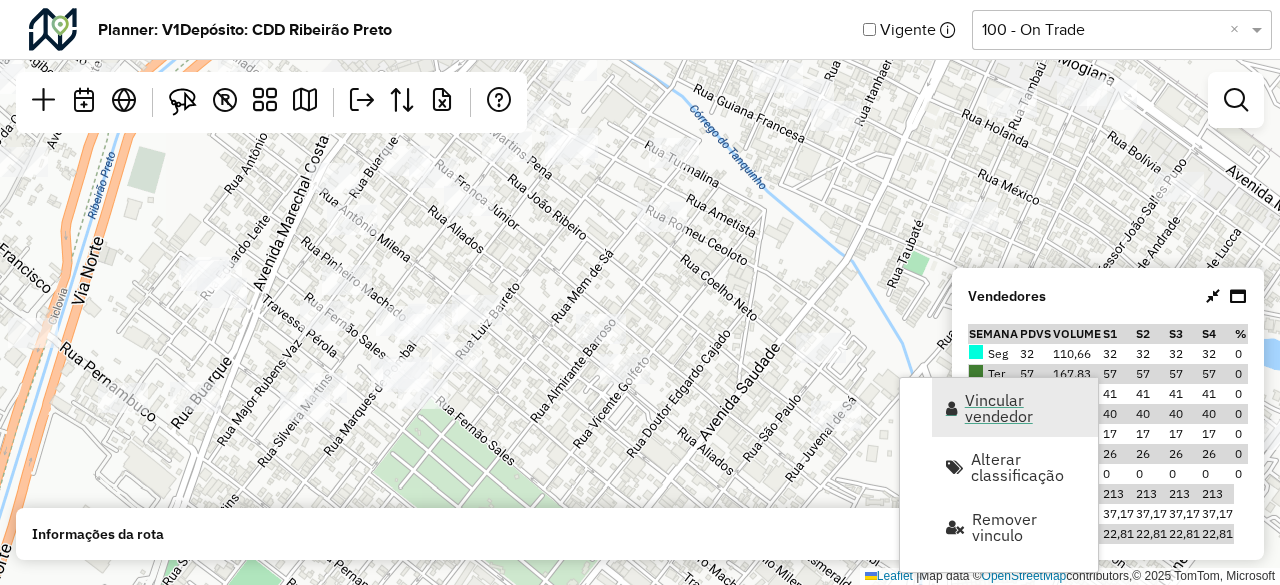 click on "Vincular vendedor" at bounding box center [1015, 407] 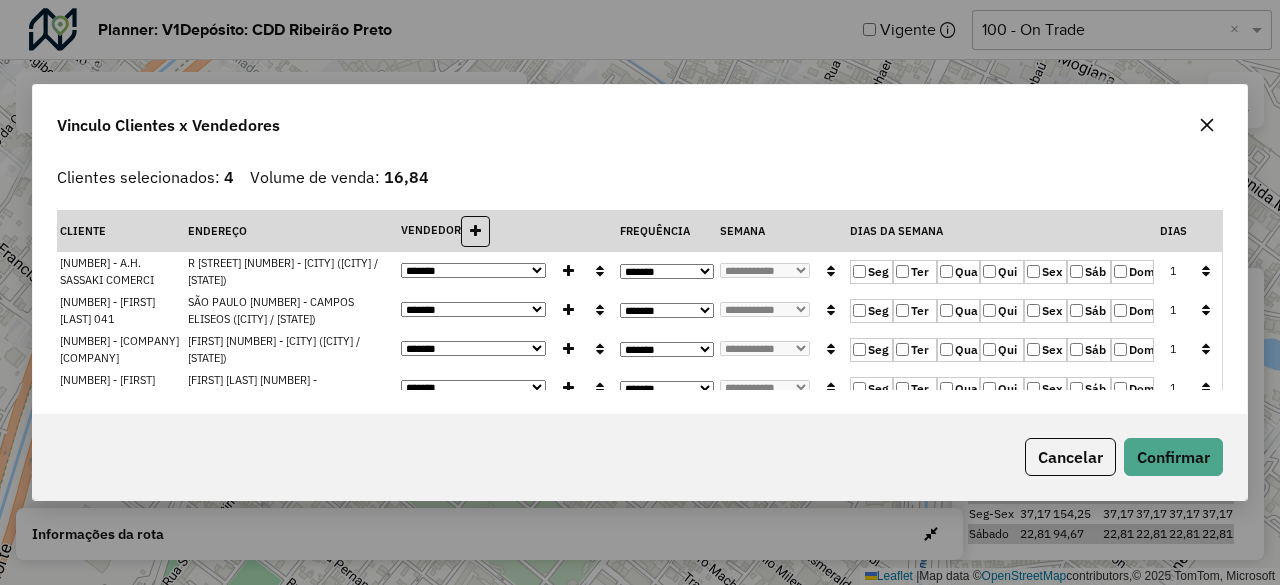 drag, startPoint x: 862, startPoint y: 278, endPoint x: 872, endPoint y: 294, distance: 18.867962 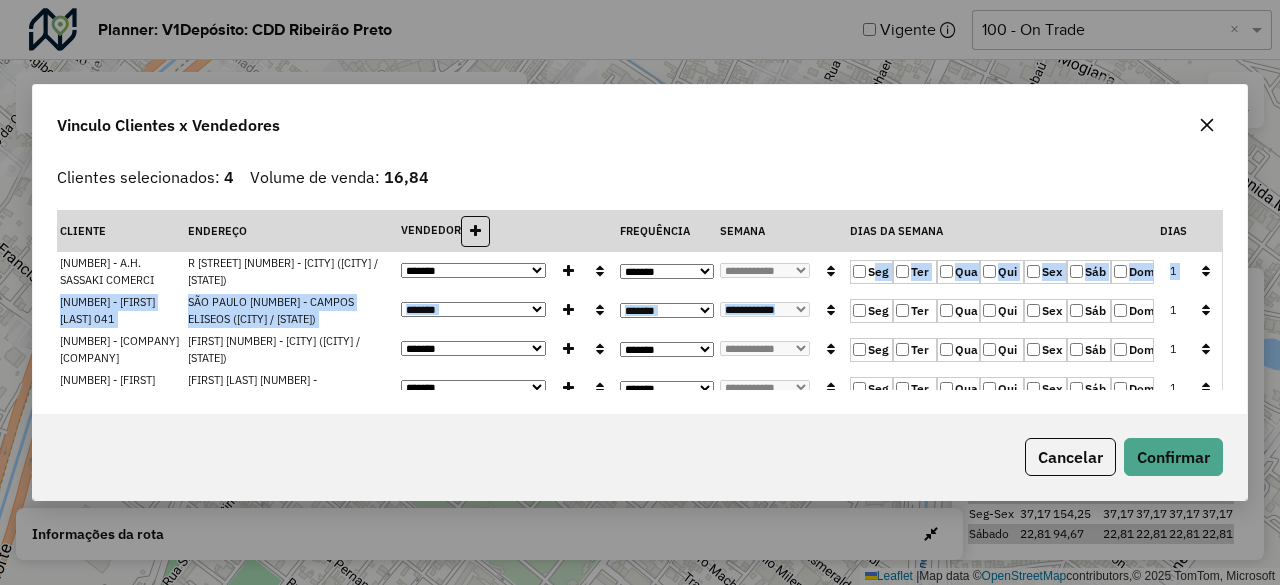 click on "Seg" 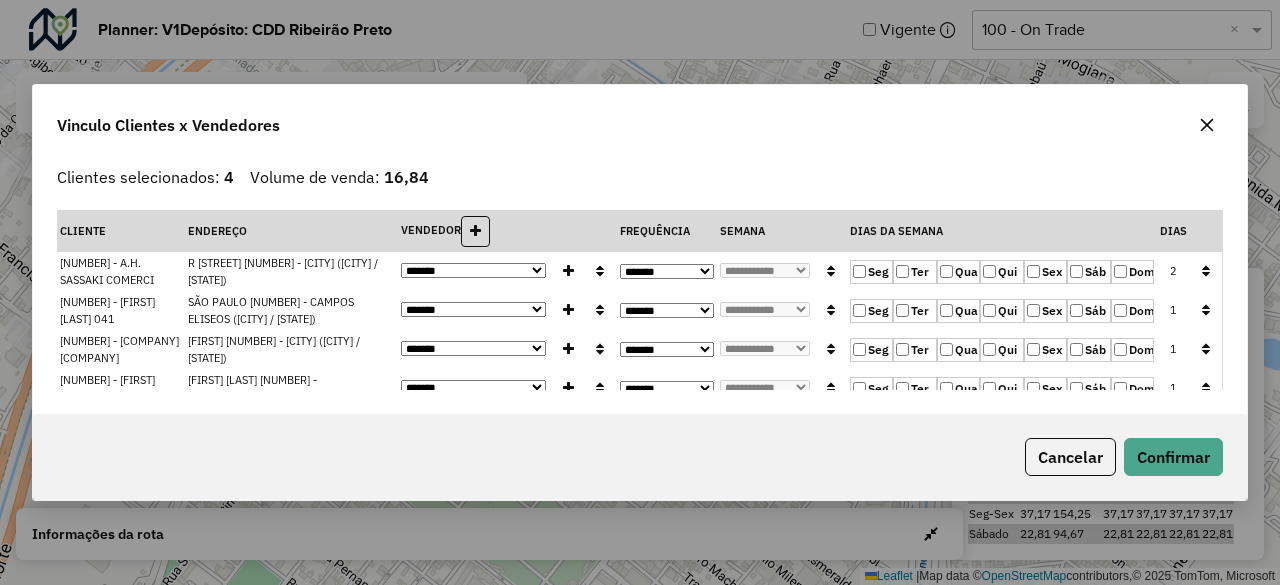 click on "Qua" 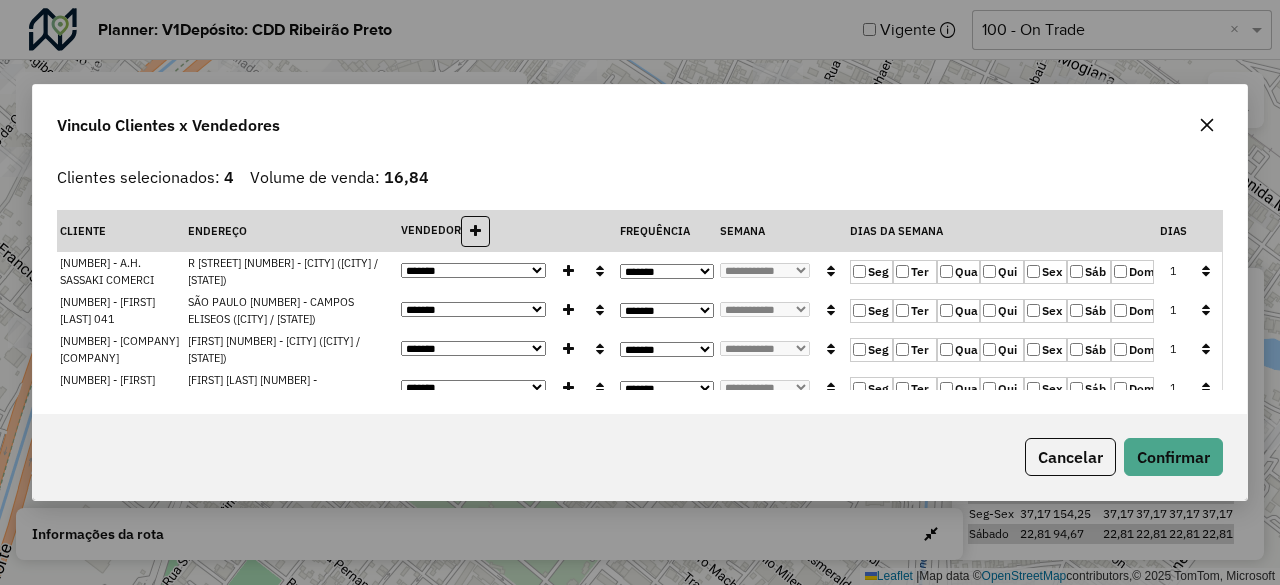click 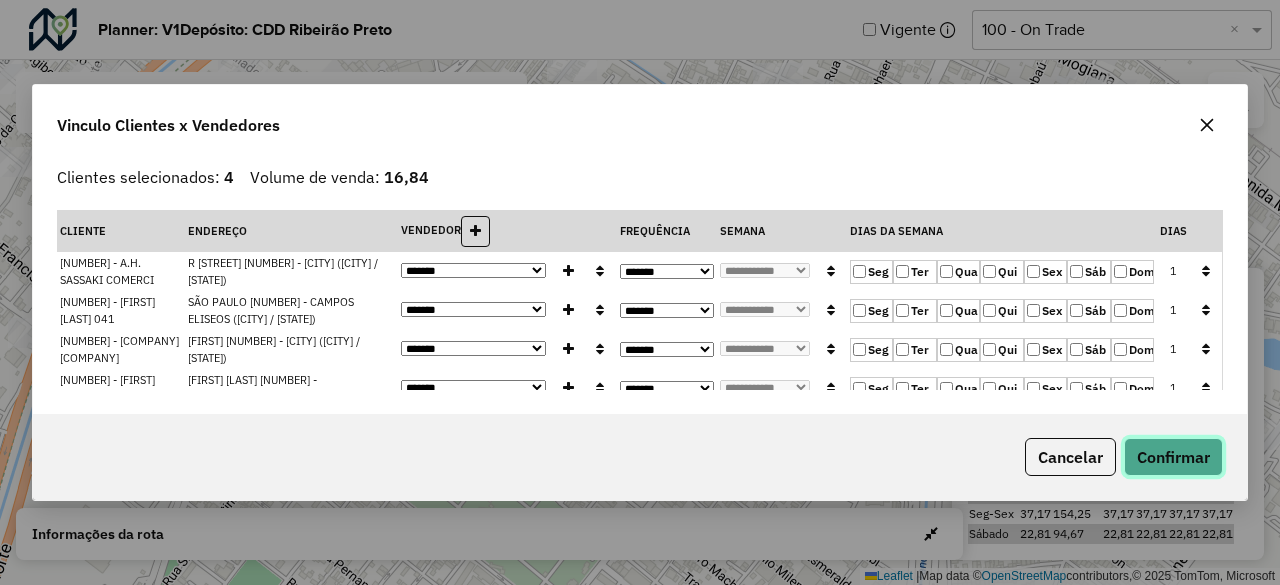 click on "Confirmar" 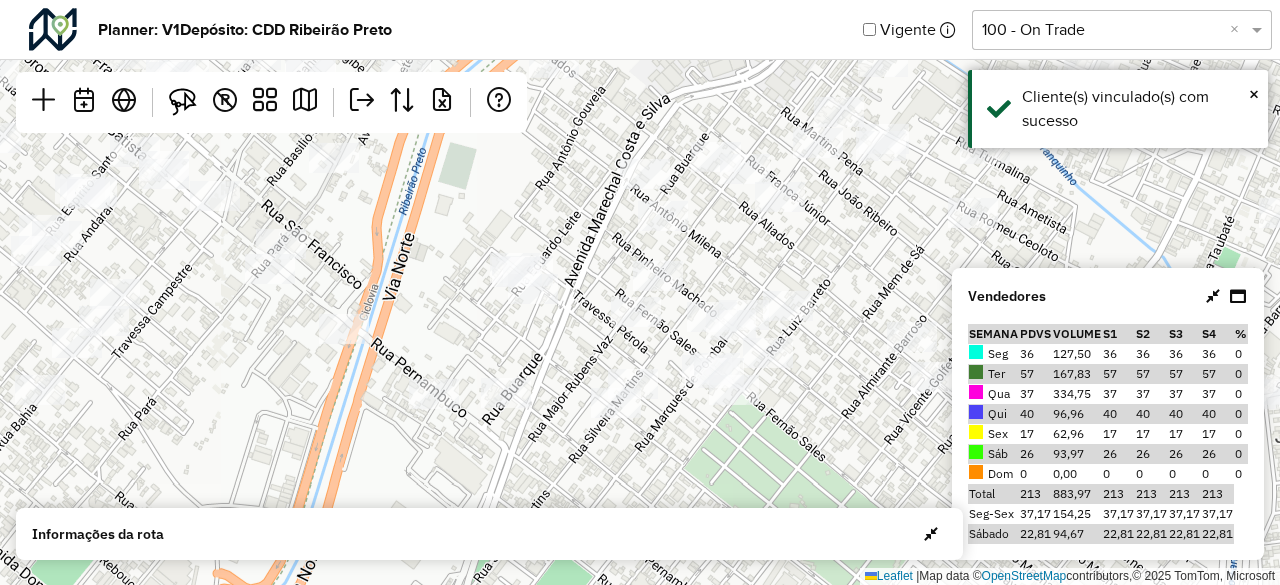 drag, startPoint x: 224, startPoint y: 365, endPoint x: 535, endPoint y: 361, distance: 311.02573 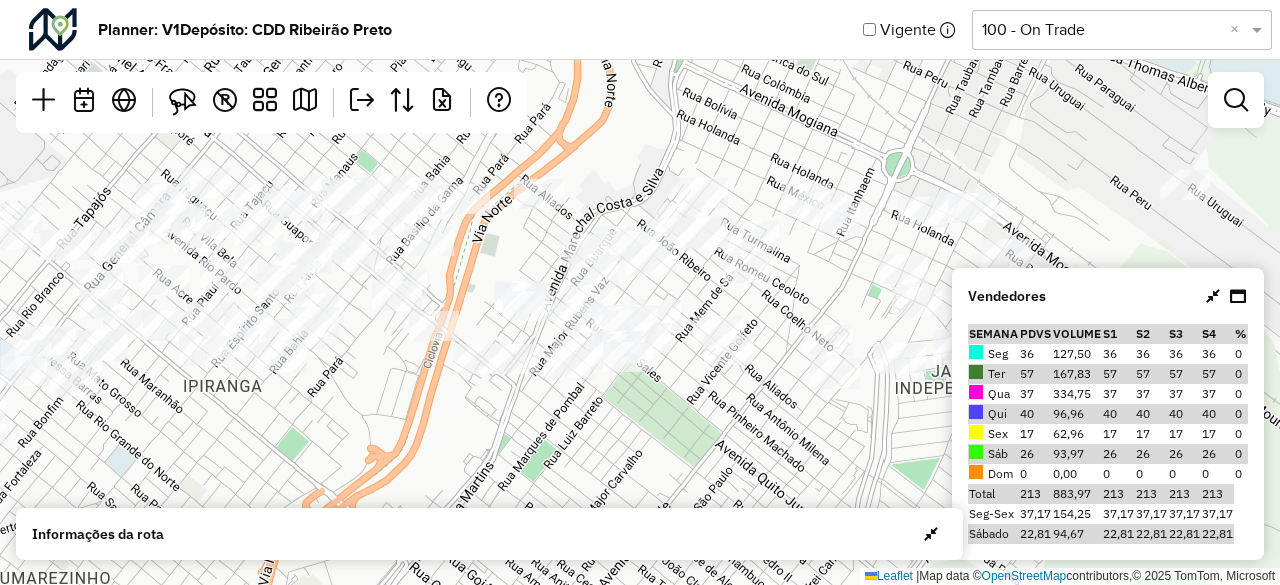 drag, startPoint x: 602, startPoint y: 467, endPoint x: 601, endPoint y: 448, distance: 19.026299 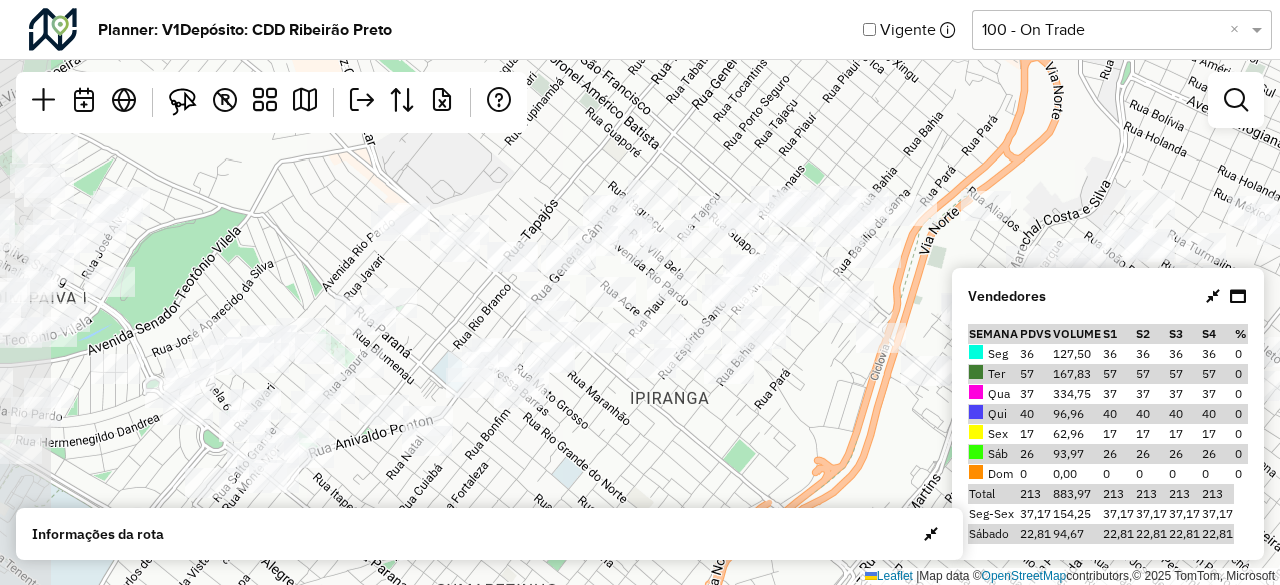 drag, startPoint x: 192, startPoint y: 419, endPoint x: 634, endPoint y: 432, distance: 442.19113 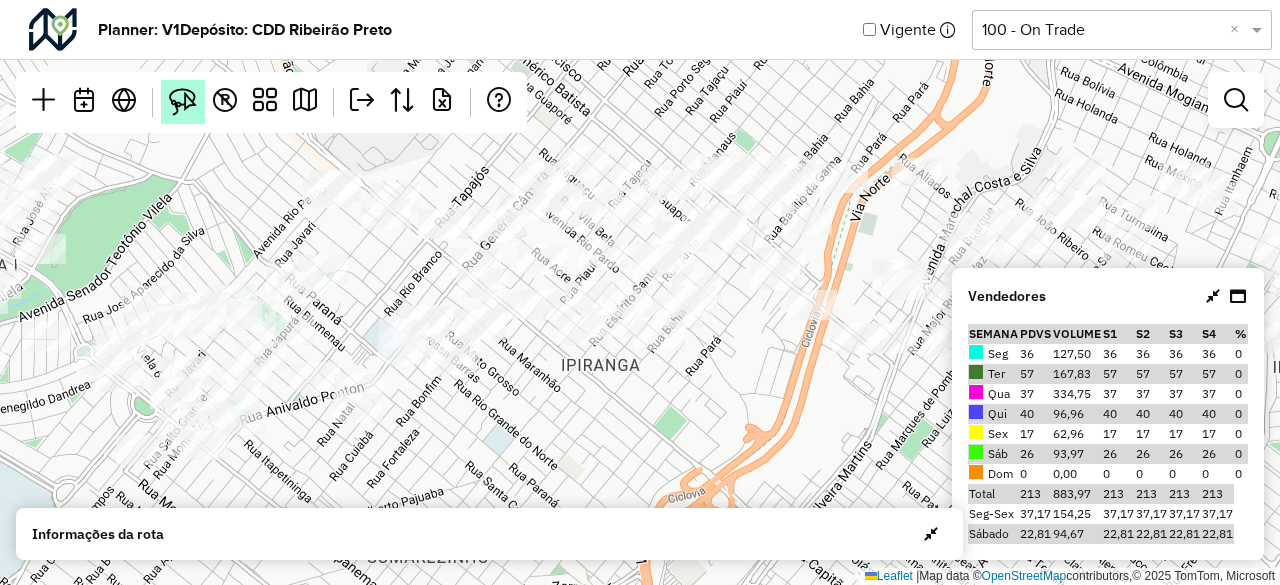 click at bounding box center (183, 102) 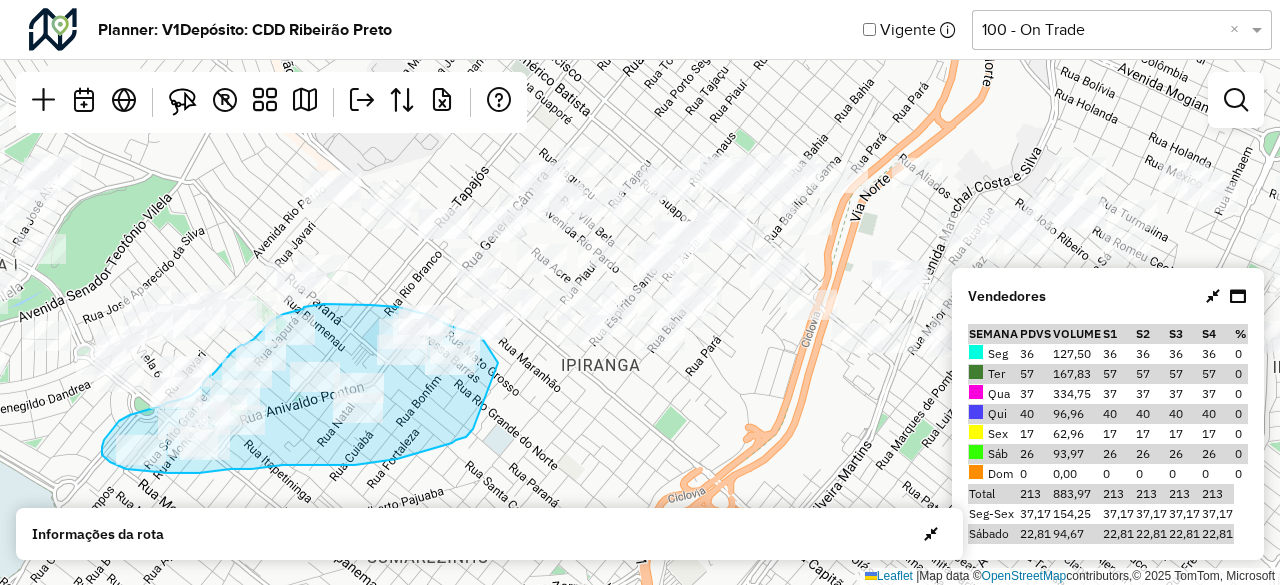 drag, startPoint x: 498, startPoint y: 363, endPoint x: 473, endPoint y: 429, distance: 70.5762 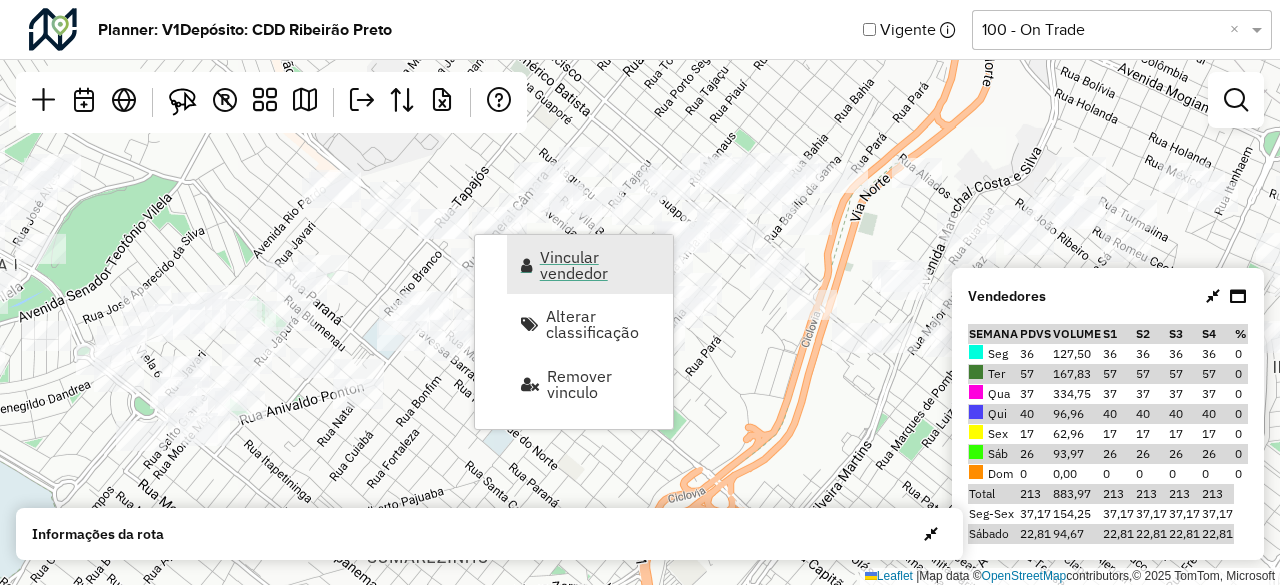 click on "Vincular vendedor" at bounding box center [600, 265] 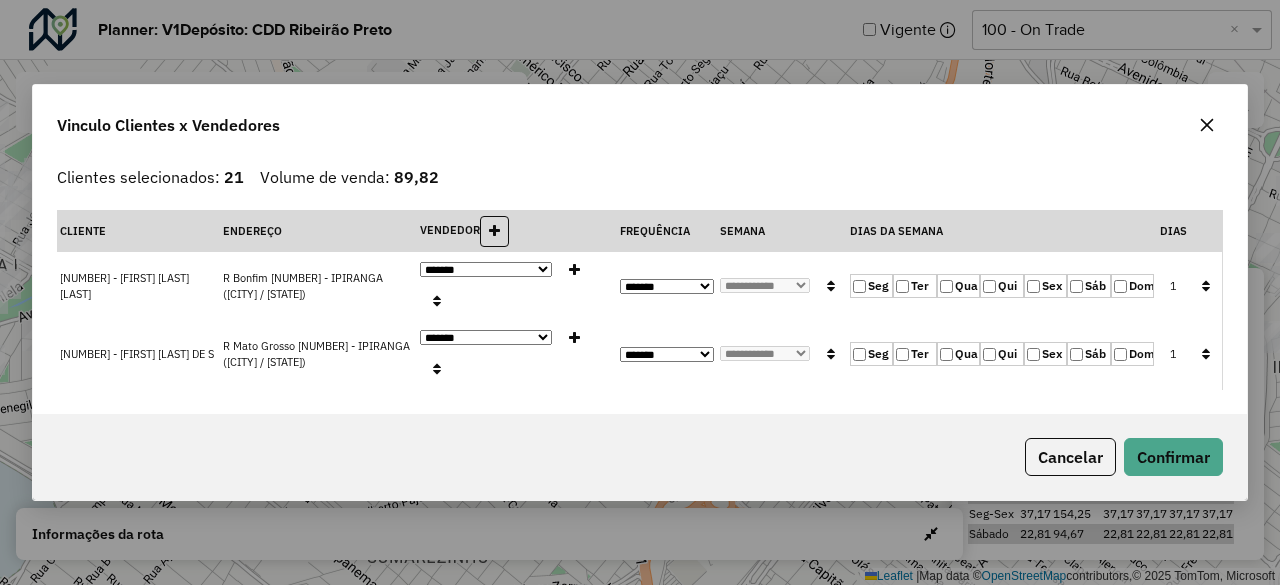 click on "Sex" 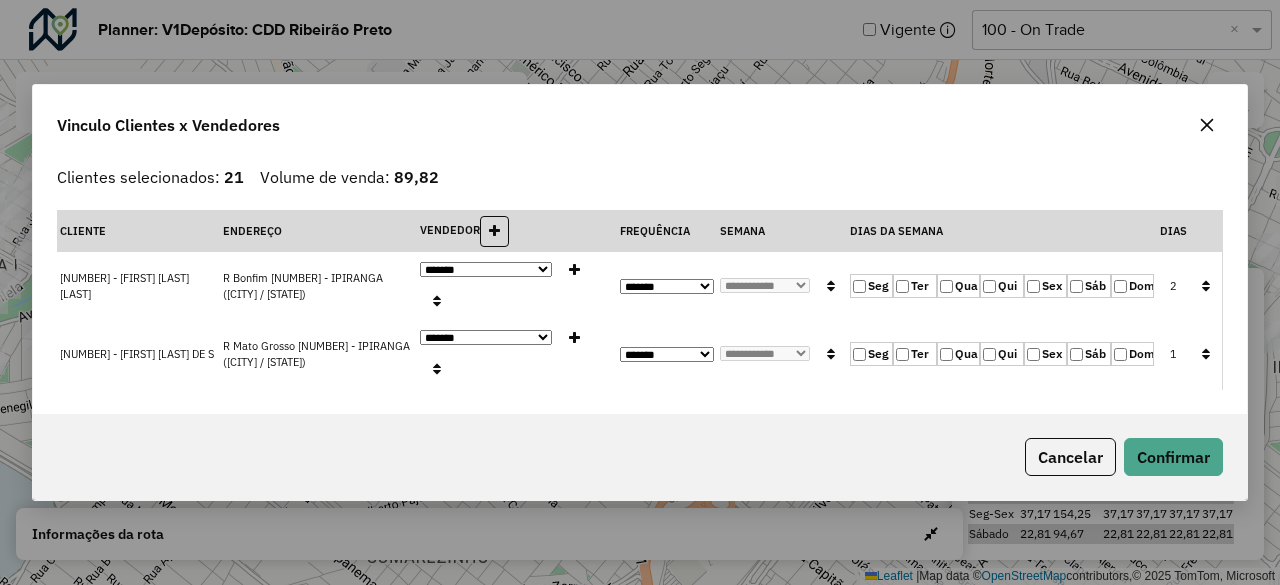 click on "Ter" 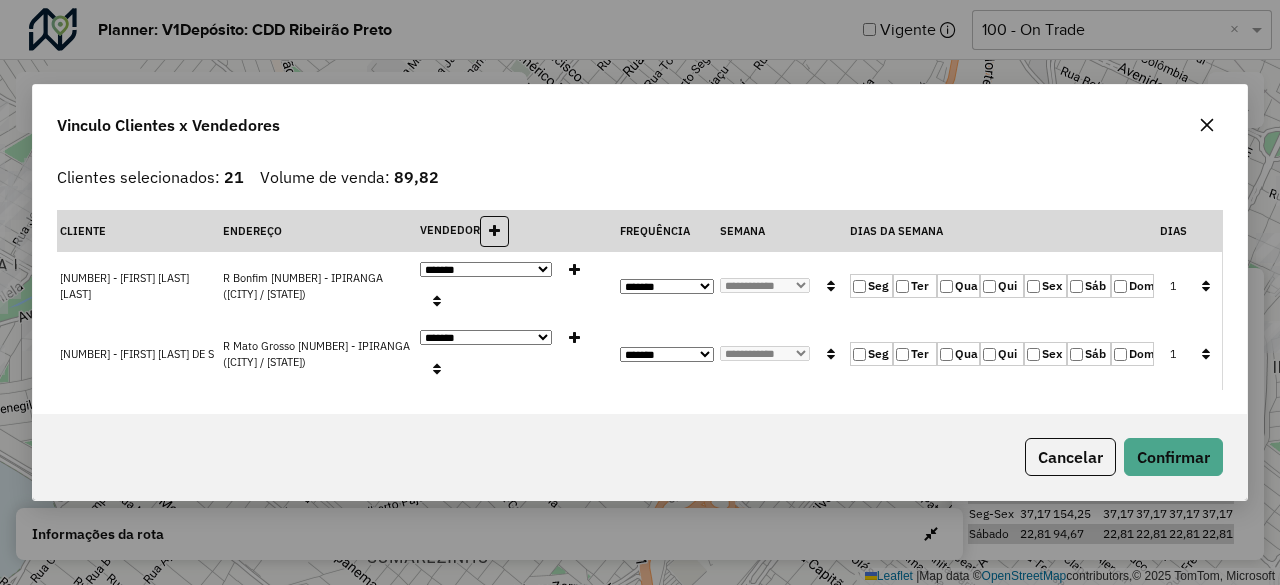 click 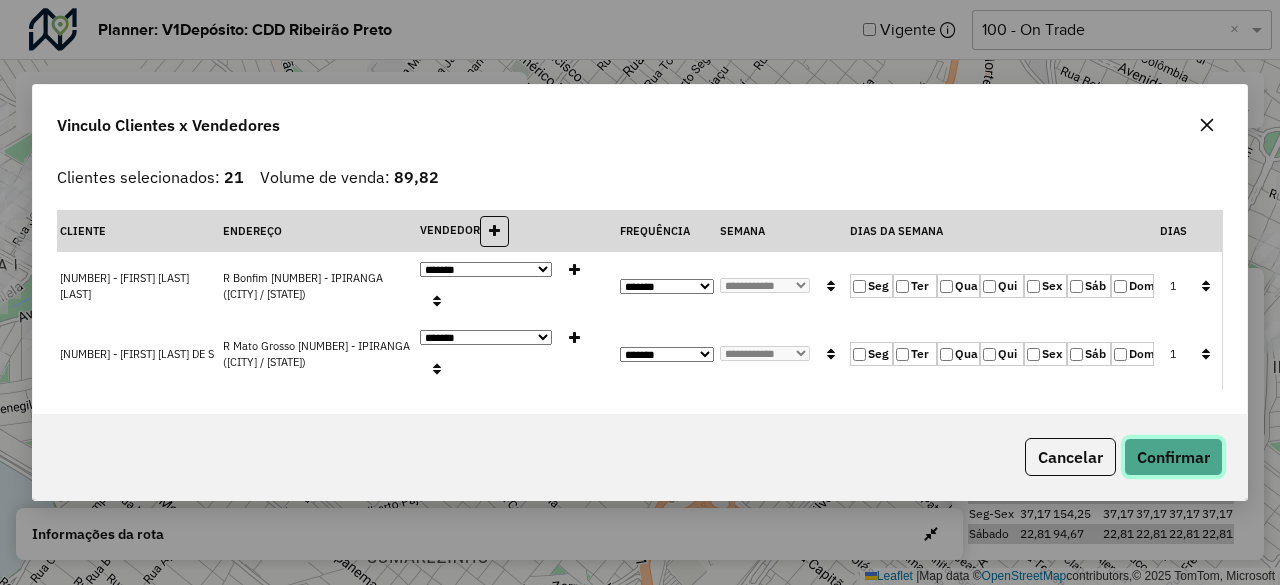 click on "Confirmar" 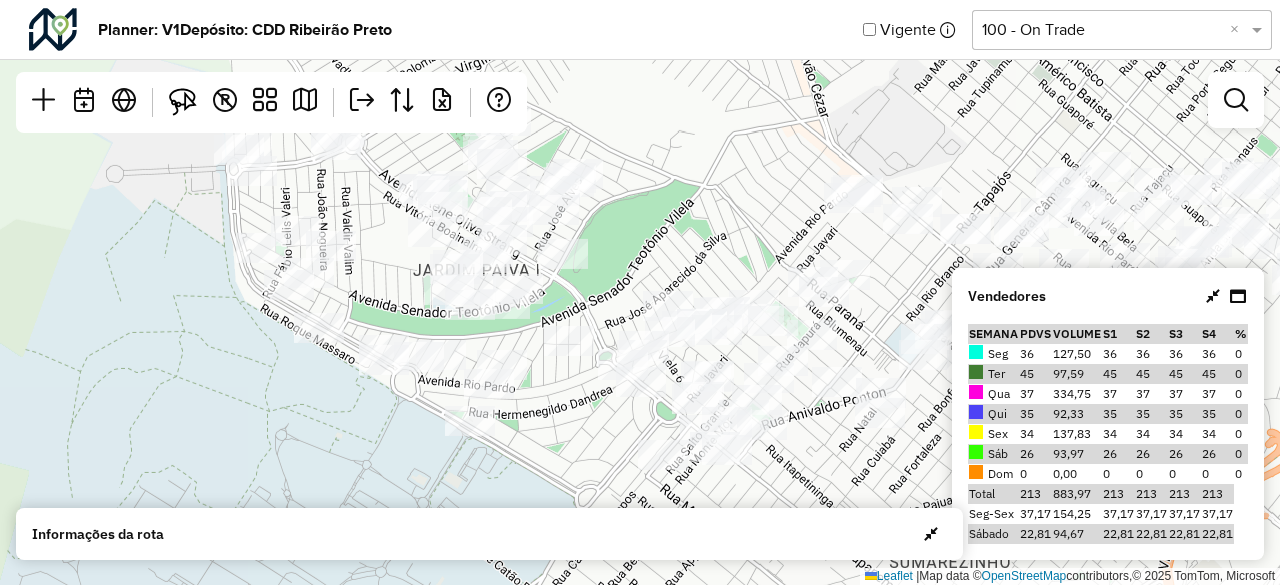 drag, startPoint x: 248, startPoint y: 466, endPoint x: 770, endPoint y: 471, distance: 522.0239 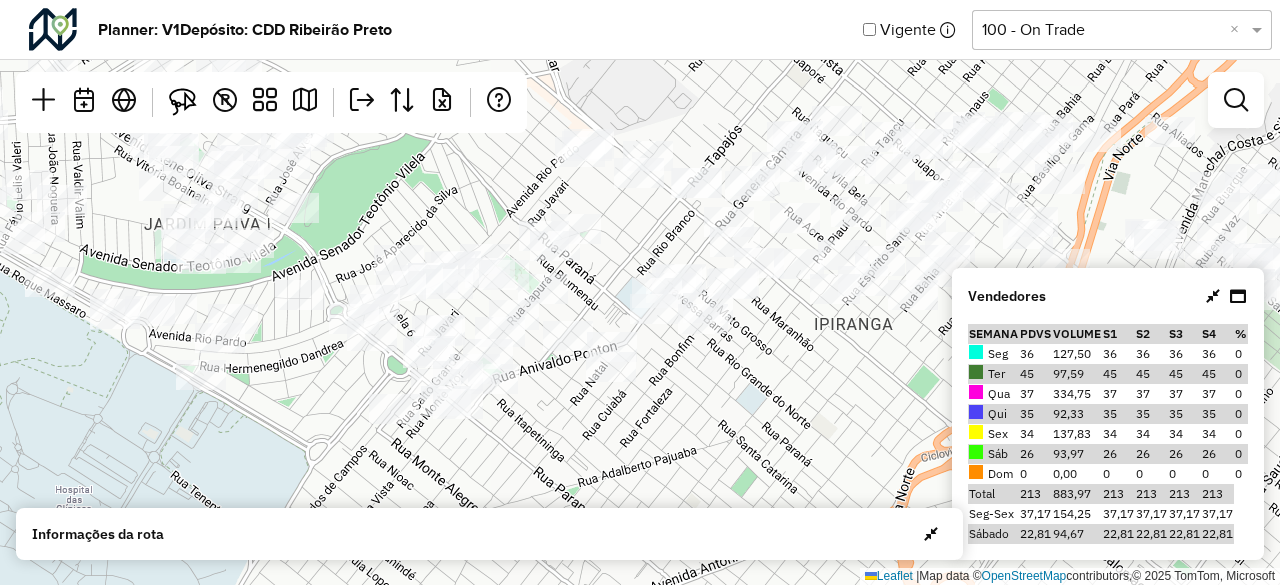 drag, startPoint x: 571, startPoint y: 439, endPoint x: 302, endPoint y: 393, distance: 272.90475 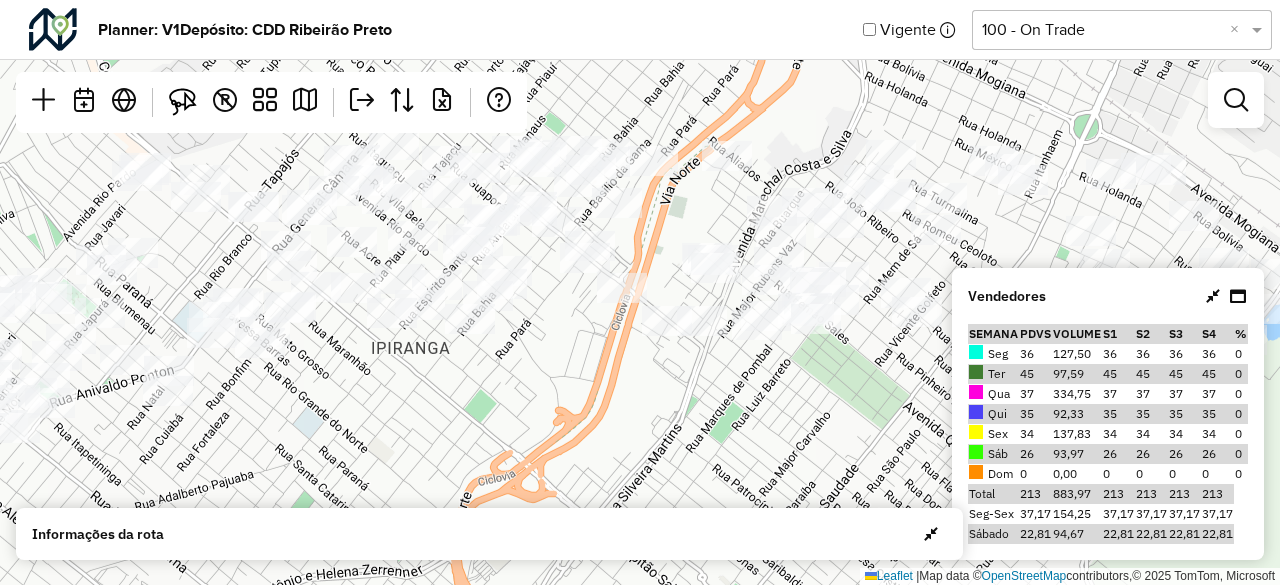drag, startPoint x: 827, startPoint y: 419, endPoint x: 384, endPoint y: 443, distance: 443.64963 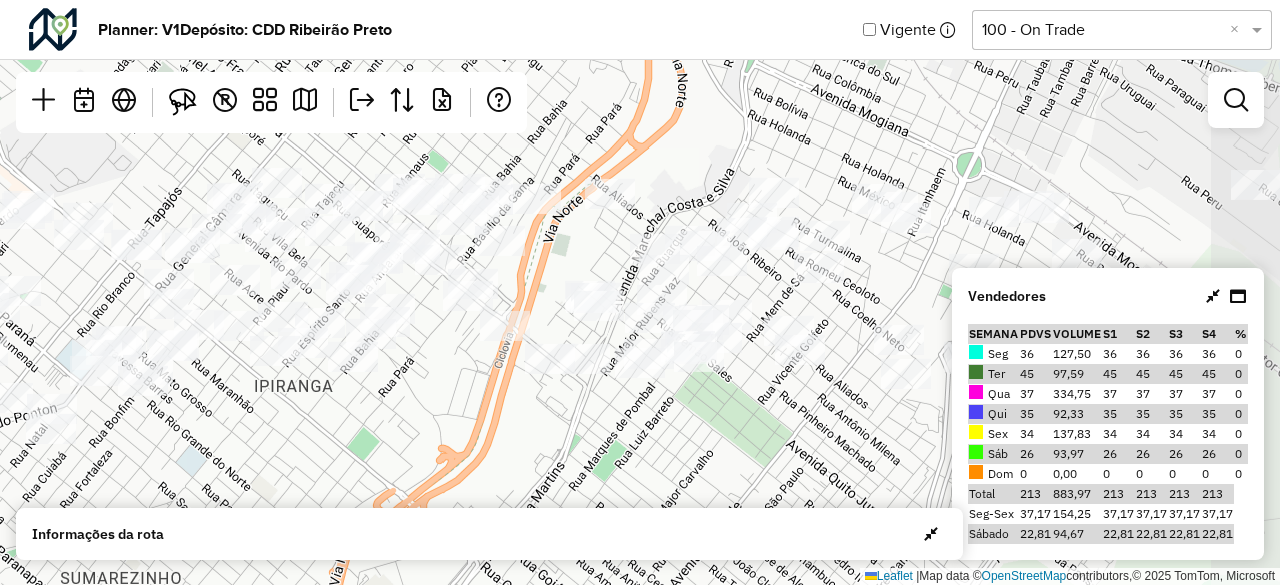 drag, startPoint x: 742, startPoint y: 350, endPoint x: 634, endPoint y: 383, distance: 112.929184 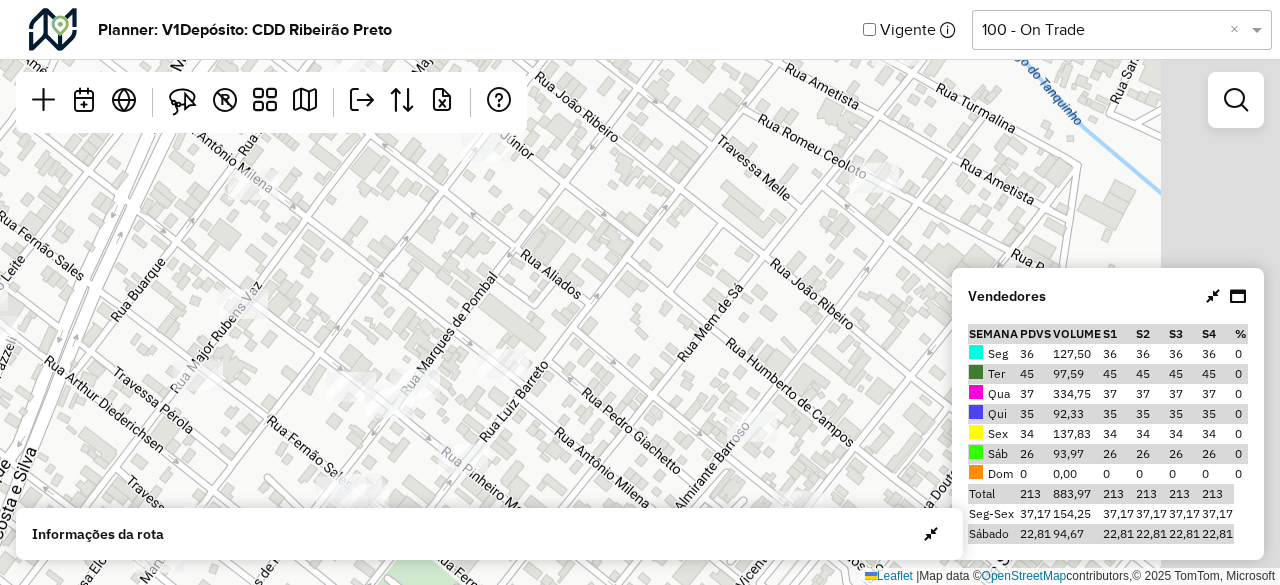 drag, startPoint x: 788, startPoint y: 289, endPoint x: 558, endPoint y: 413, distance: 261.29675 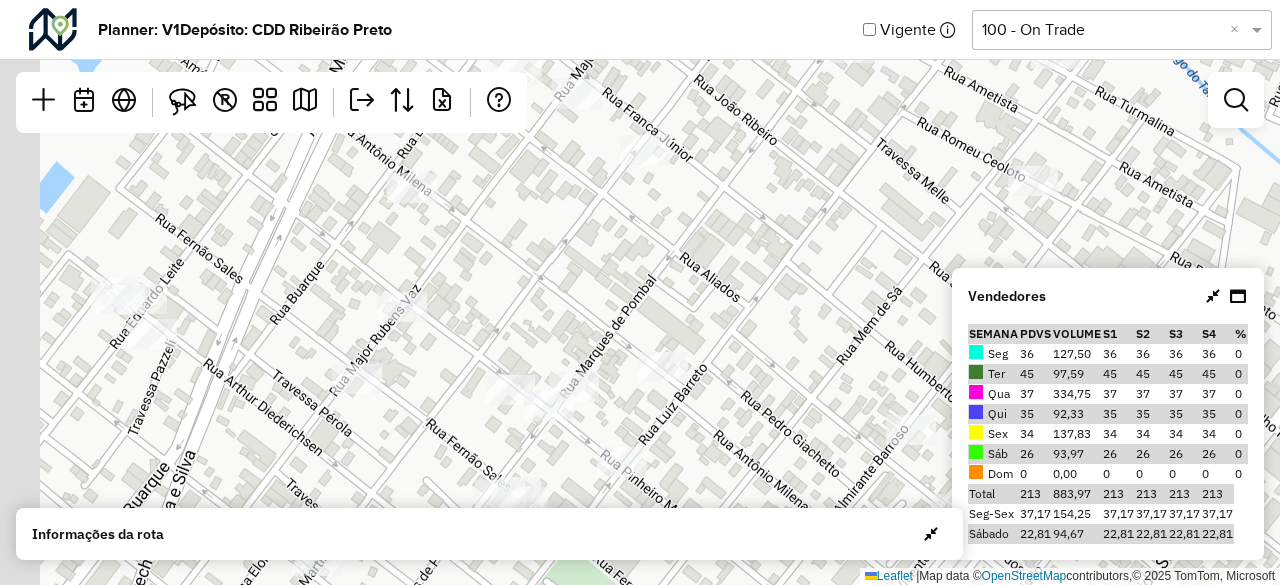 drag, startPoint x: 220, startPoint y: 403, endPoint x: 441, endPoint y: 381, distance: 222.09232 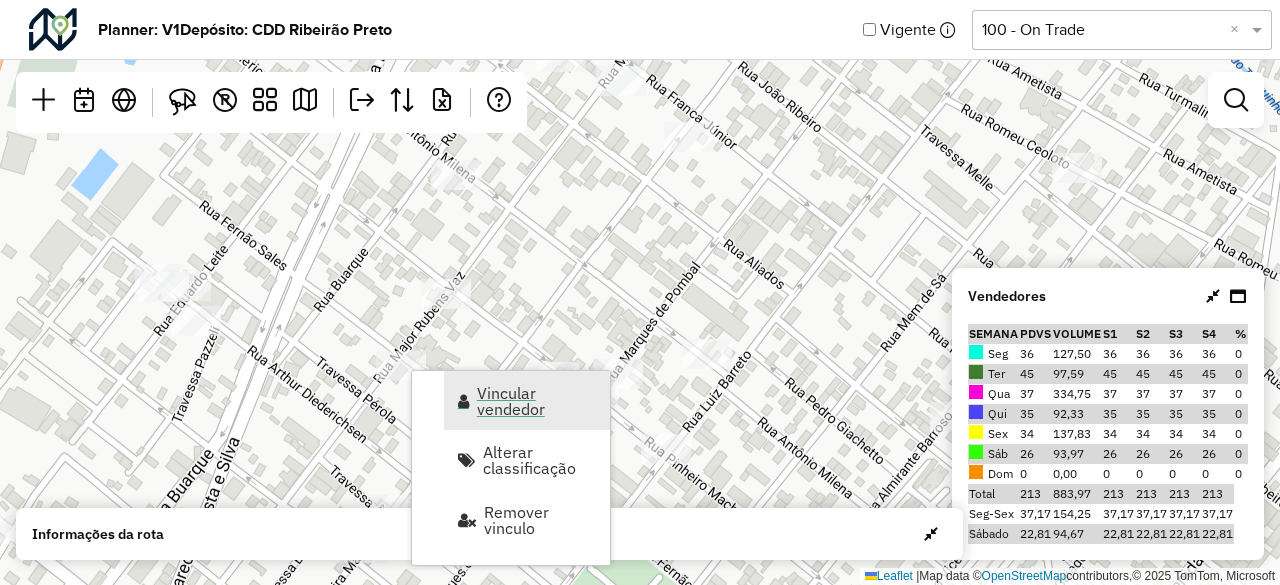 click on "Vincular vendedor" at bounding box center (537, 401) 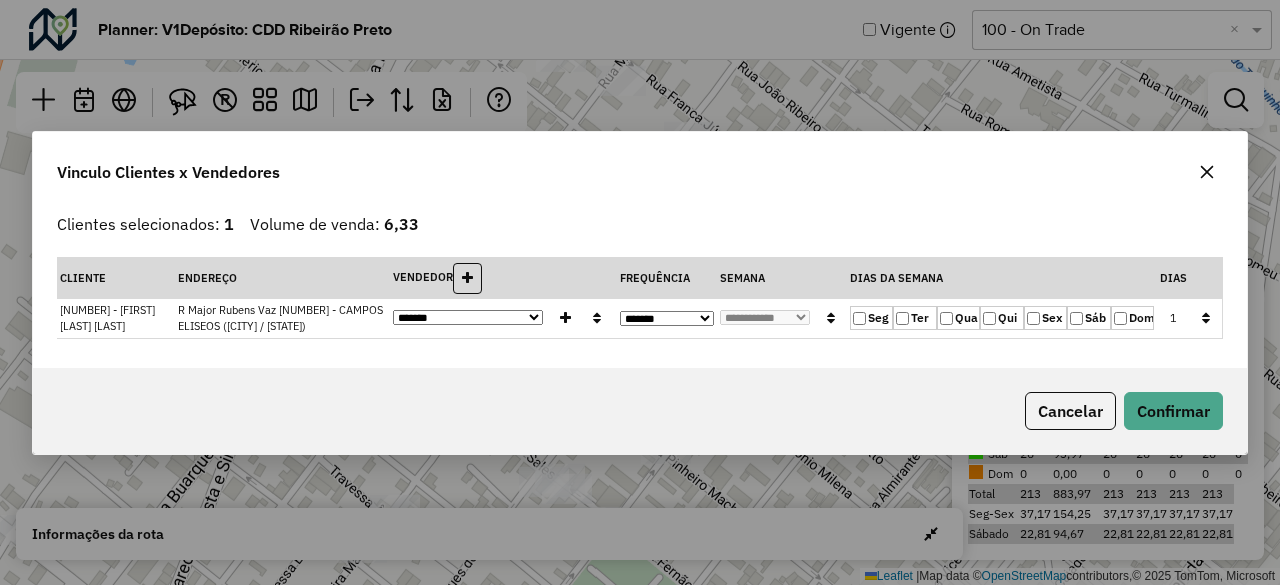 click on "Seg" 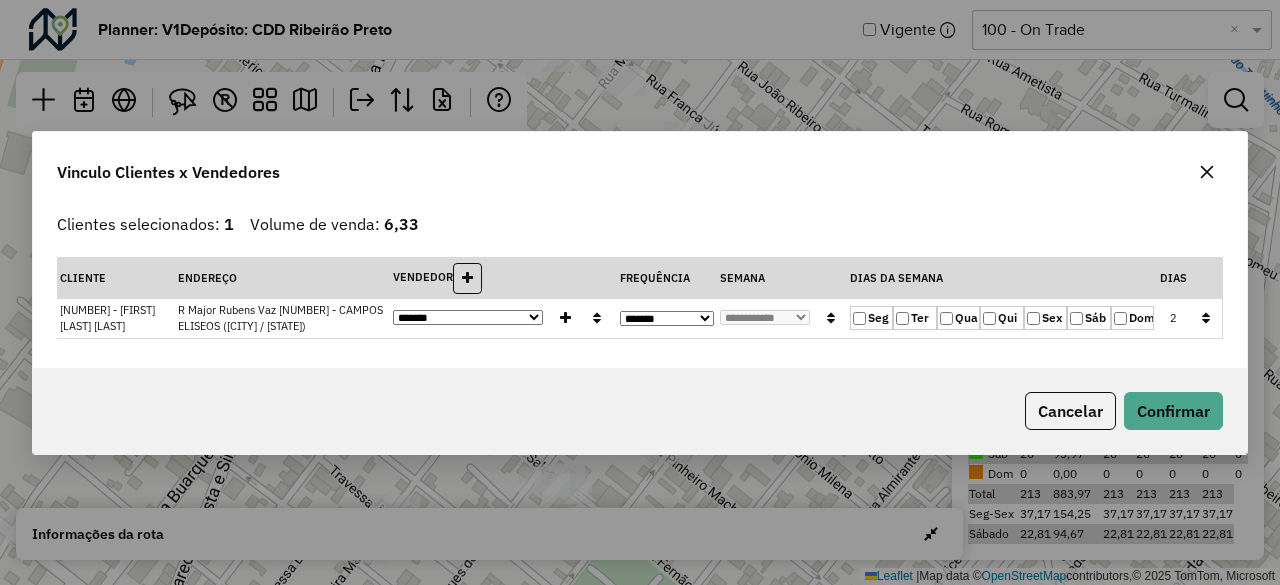 click on "Qua" 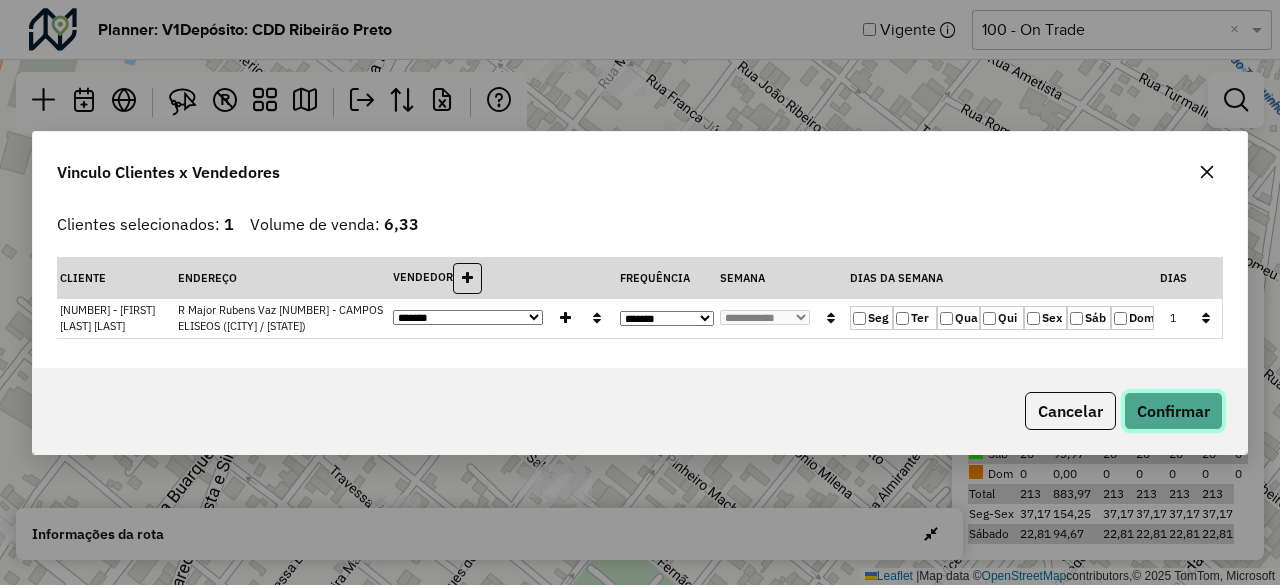 click on "Confirmar" 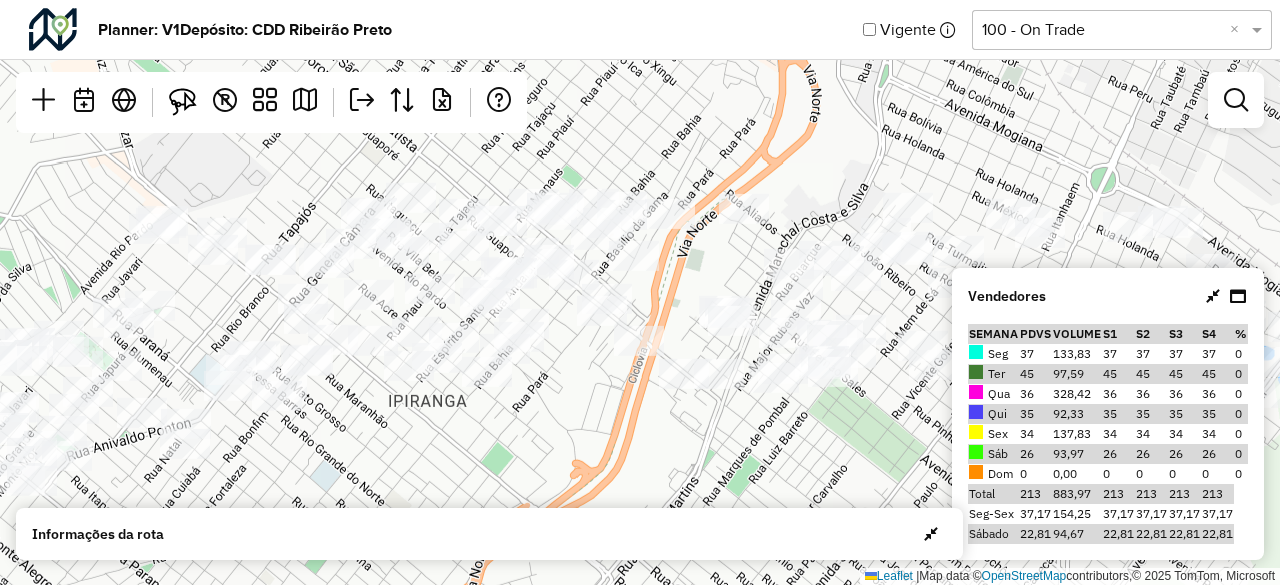 drag, startPoint x: 364, startPoint y: 464, endPoint x: 700, endPoint y: 429, distance: 337.818 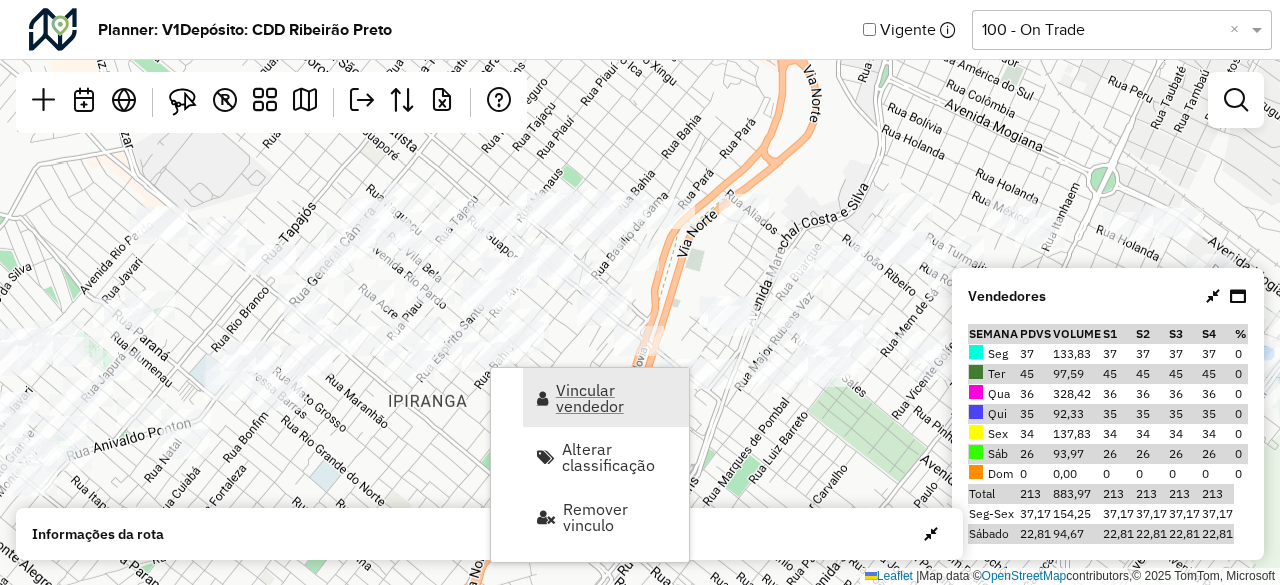 click on "Vincular vendedor" at bounding box center [616, 398] 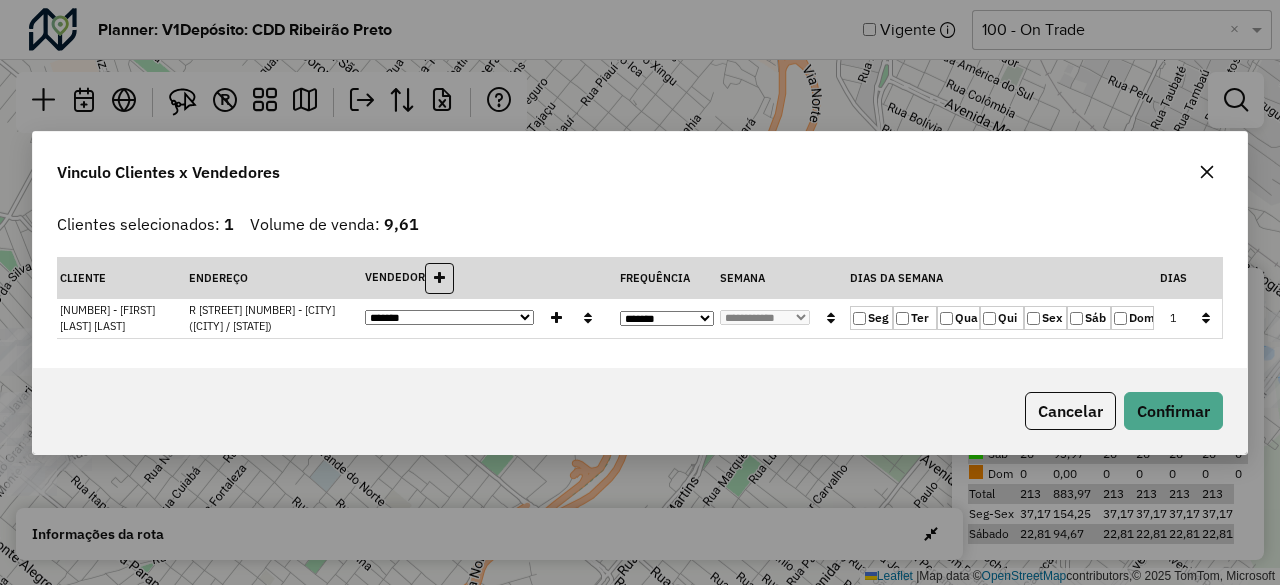 click on "Qua" 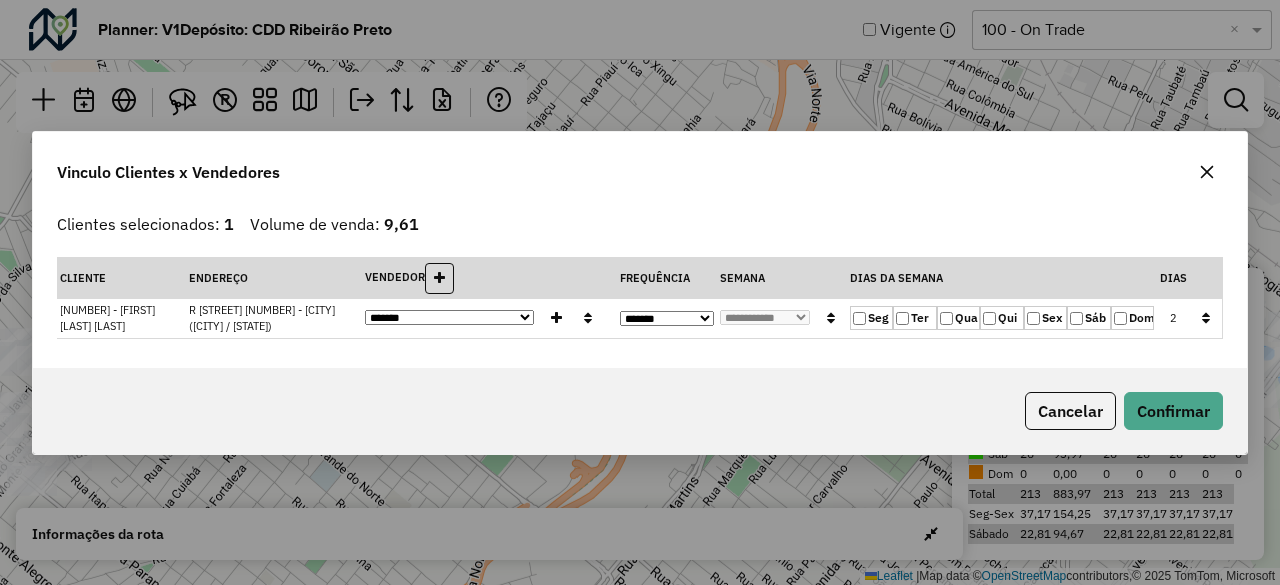 click on "Sex" 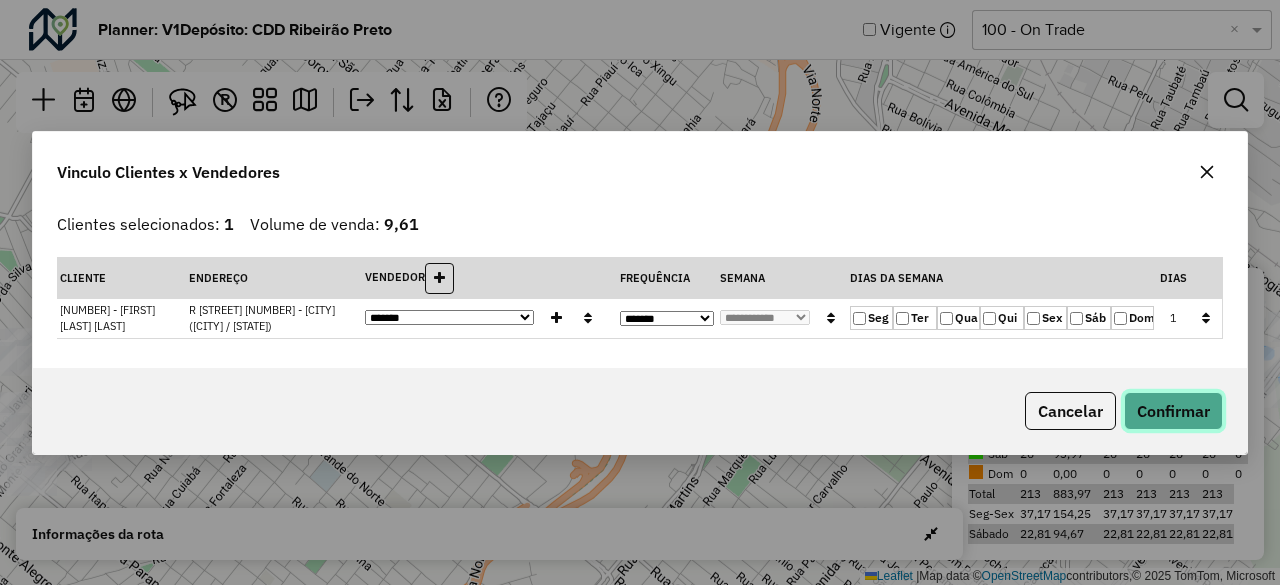 click on "Confirmar" 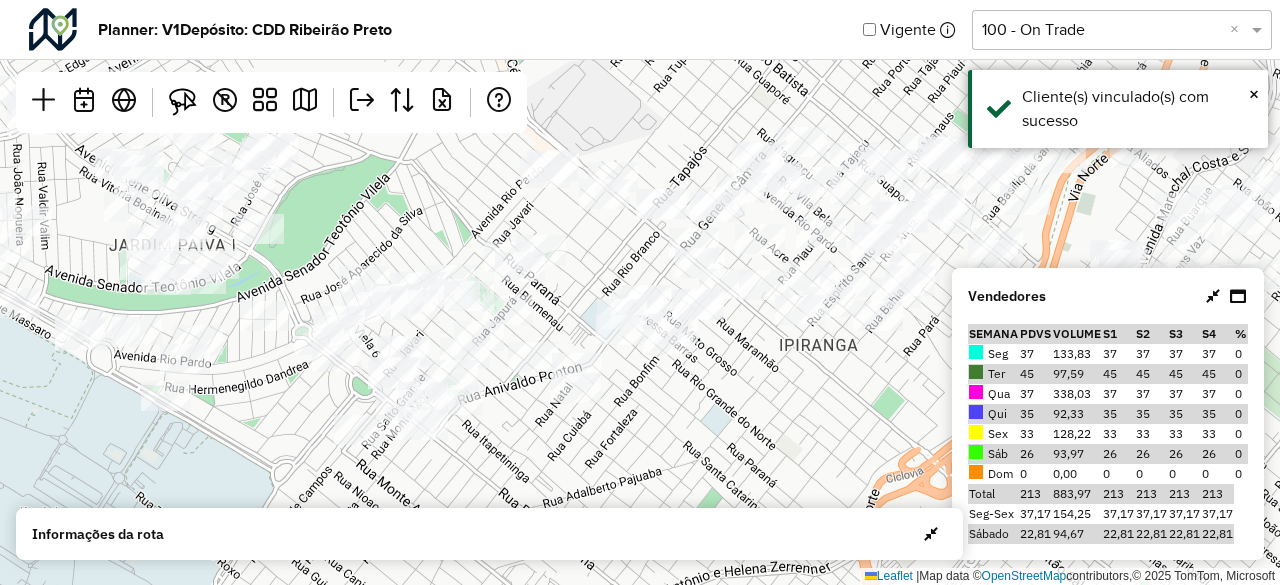 drag, startPoint x: 282, startPoint y: 441, endPoint x: 678, endPoint y: 382, distance: 400.37106 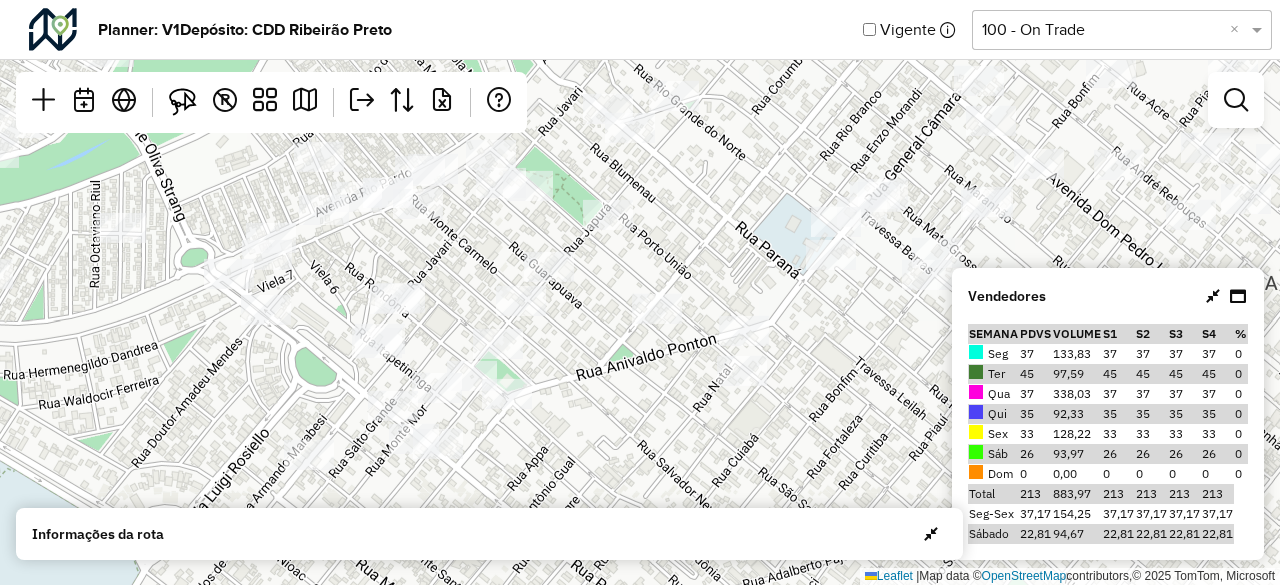 drag, startPoint x: 480, startPoint y: 420, endPoint x: 569, endPoint y: 449, distance: 93.60555 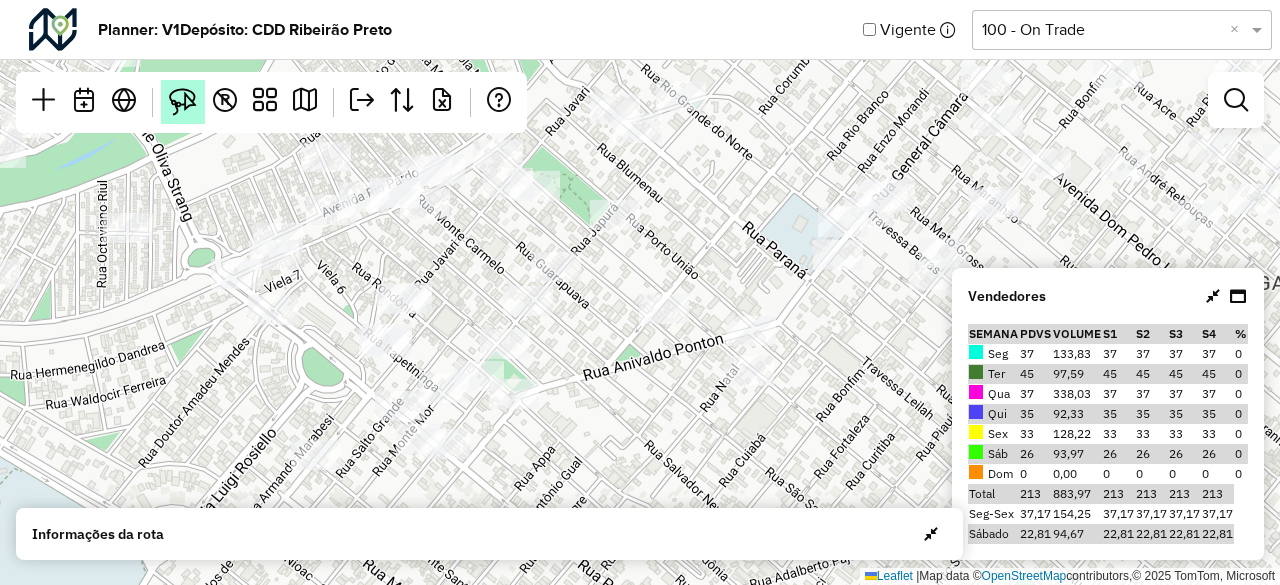 click at bounding box center [183, 102] 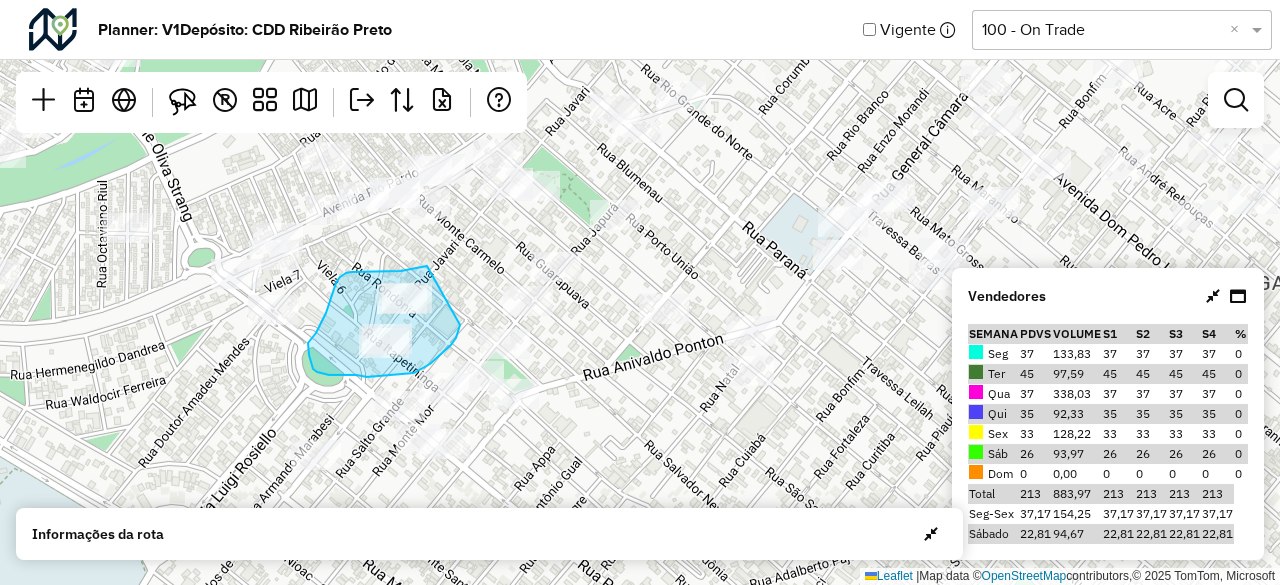 drag, startPoint x: 427, startPoint y: 266, endPoint x: 460, endPoint y: 324, distance: 66.730804 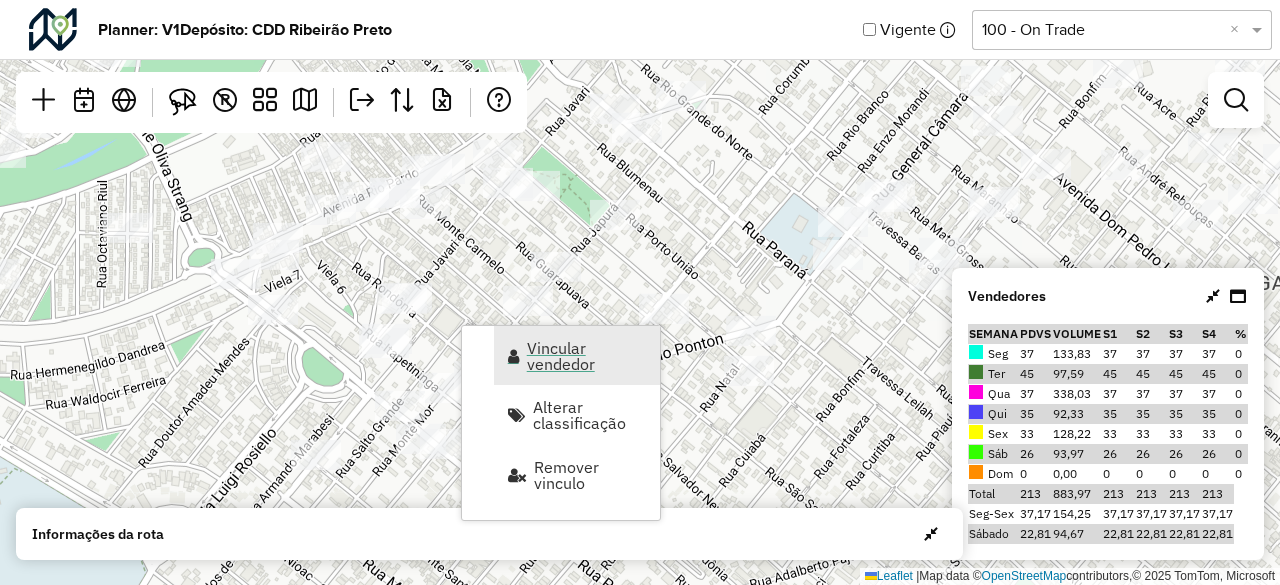 click on "Vincular vendedor" at bounding box center (587, 356) 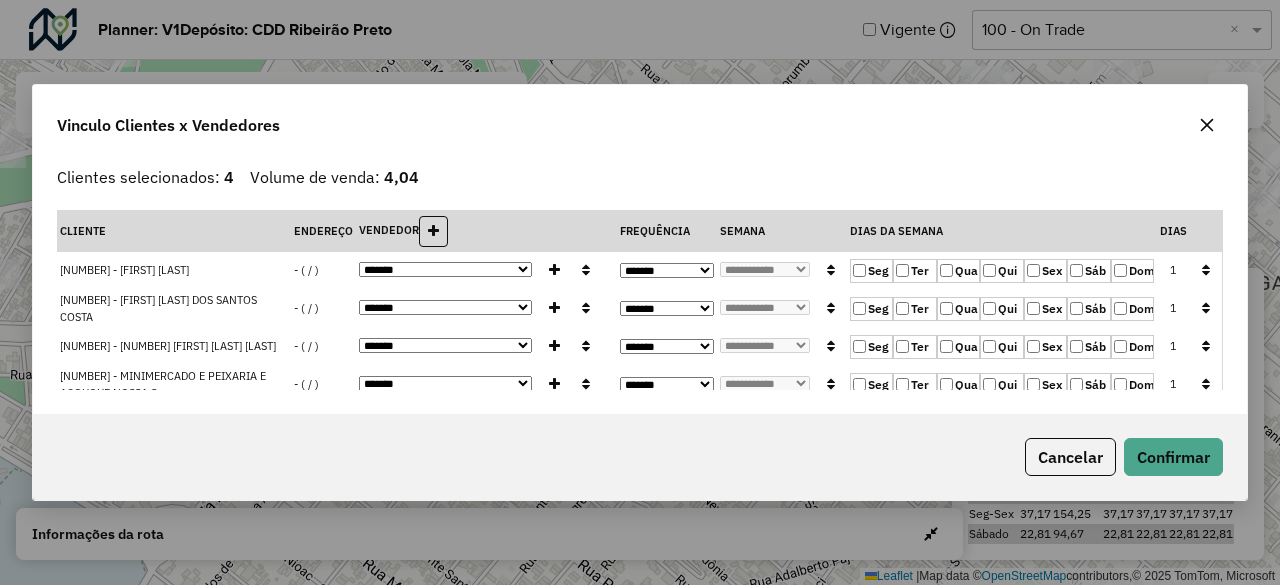 click on "Sex" 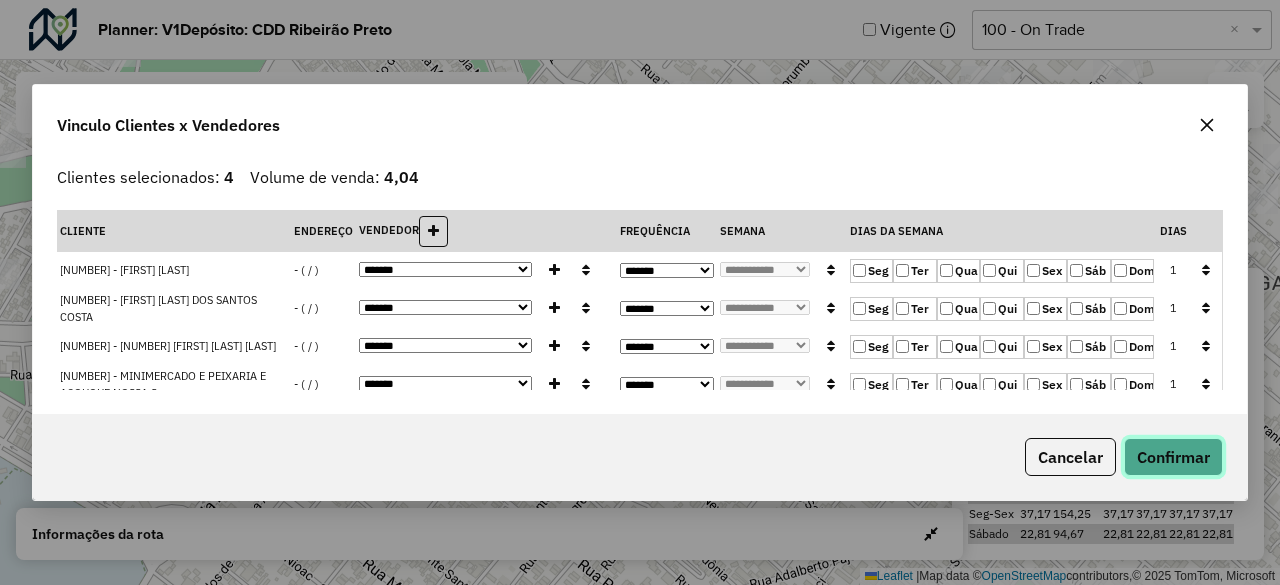 click on "Confirmar" 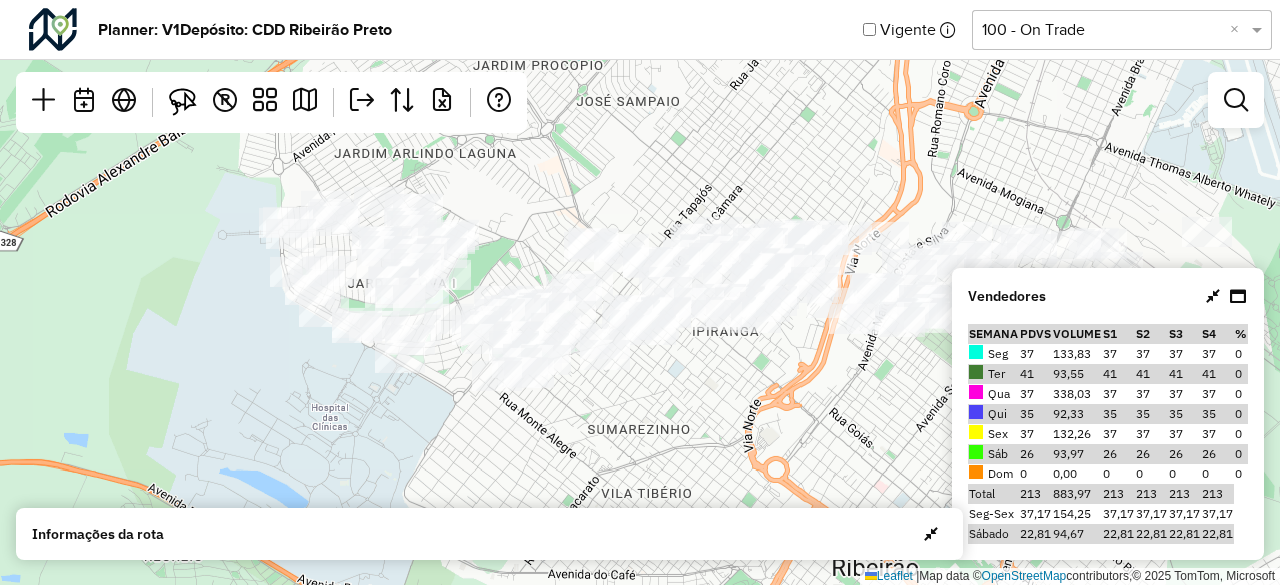drag, startPoint x: 854, startPoint y: 383, endPoint x: 660, endPoint y: 379, distance: 194.04123 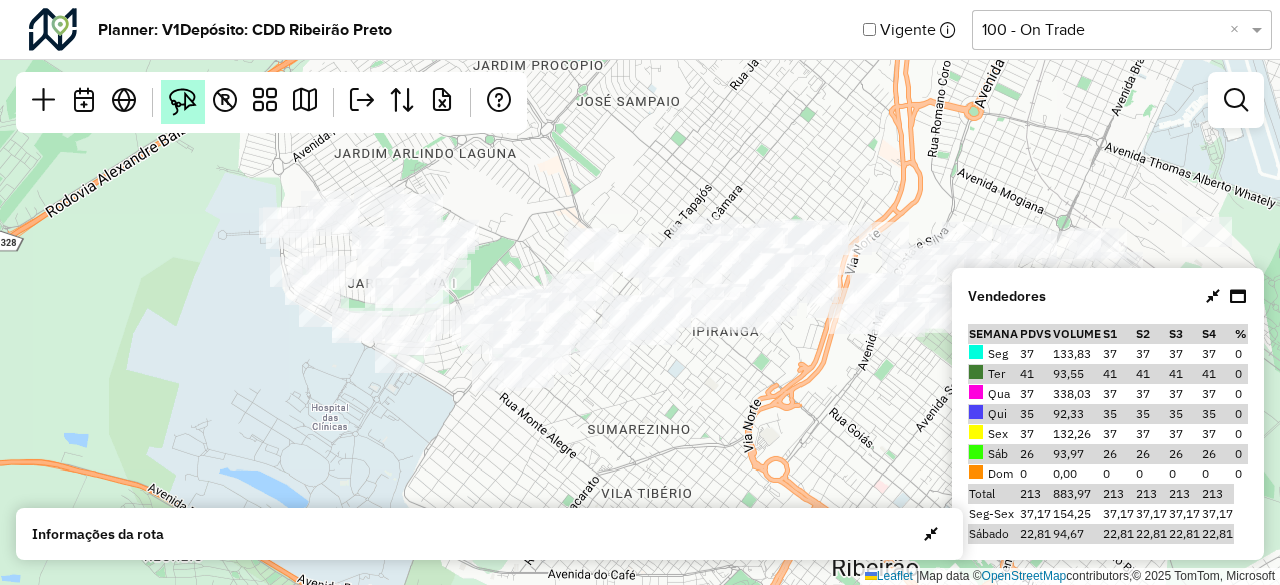 click at bounding box center (183, 102) 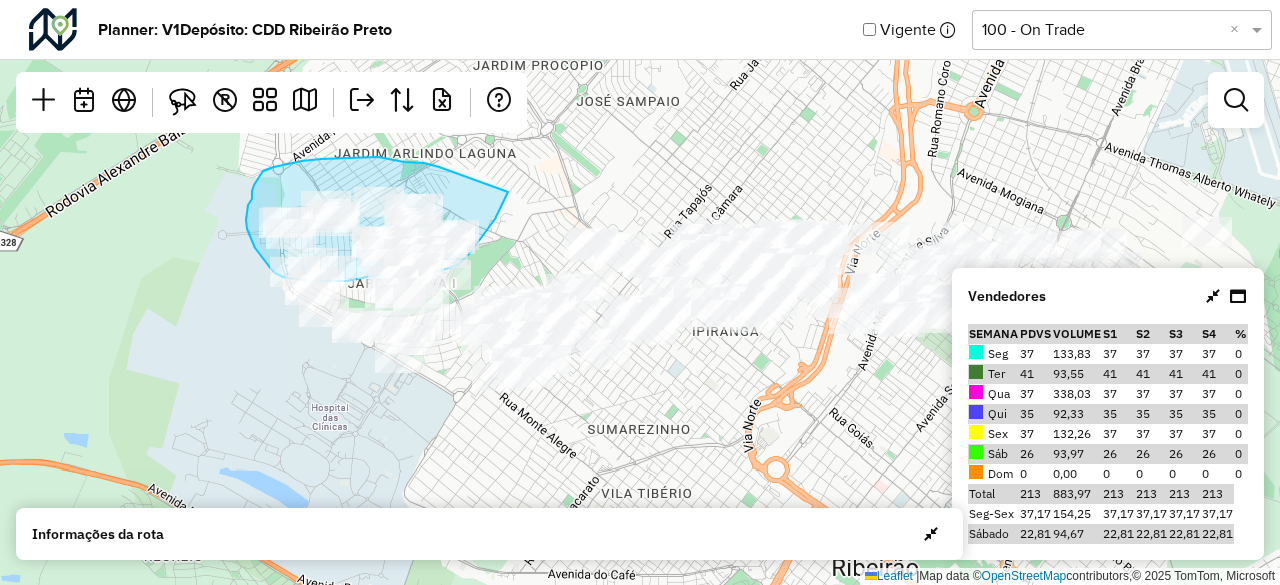 drag, startPoint x: 439, startPoint y: 167, endPoint x: 508, endPoint y: 192, distance: 73.38937 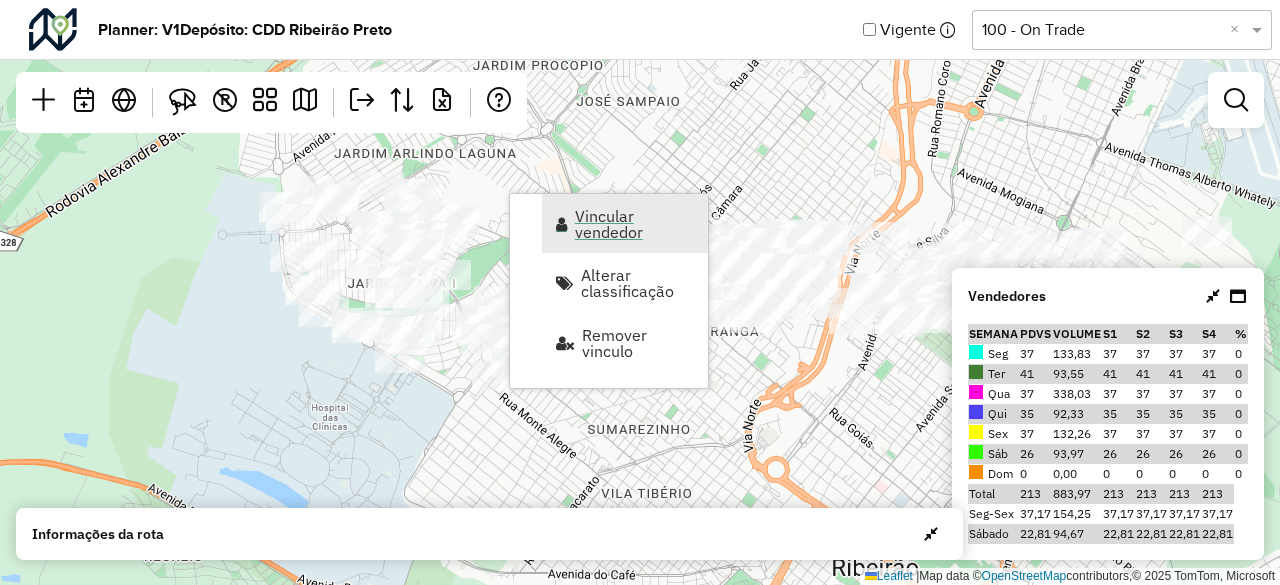 click on "Vincular vendedor" at bounding box center (635, 224) 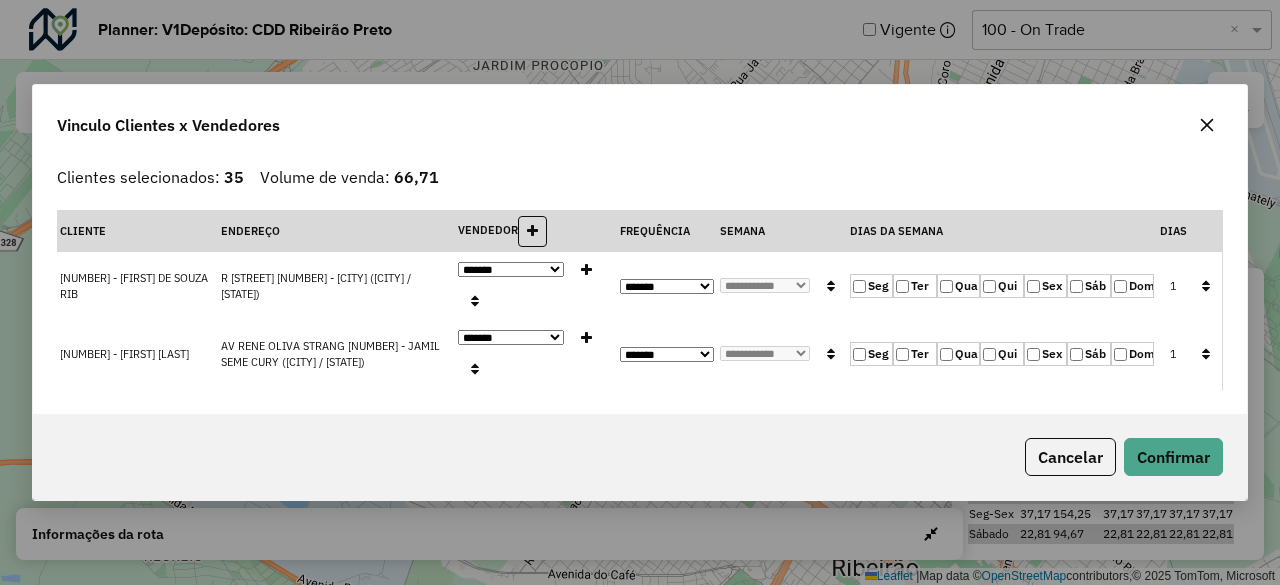 click 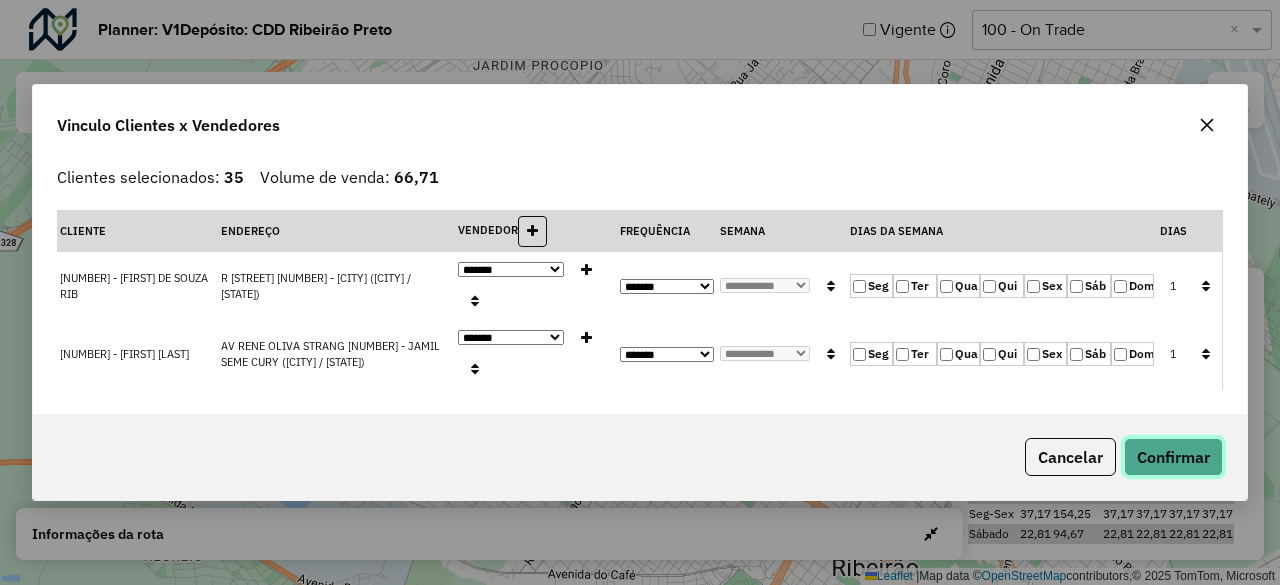 click on "Confirmar" 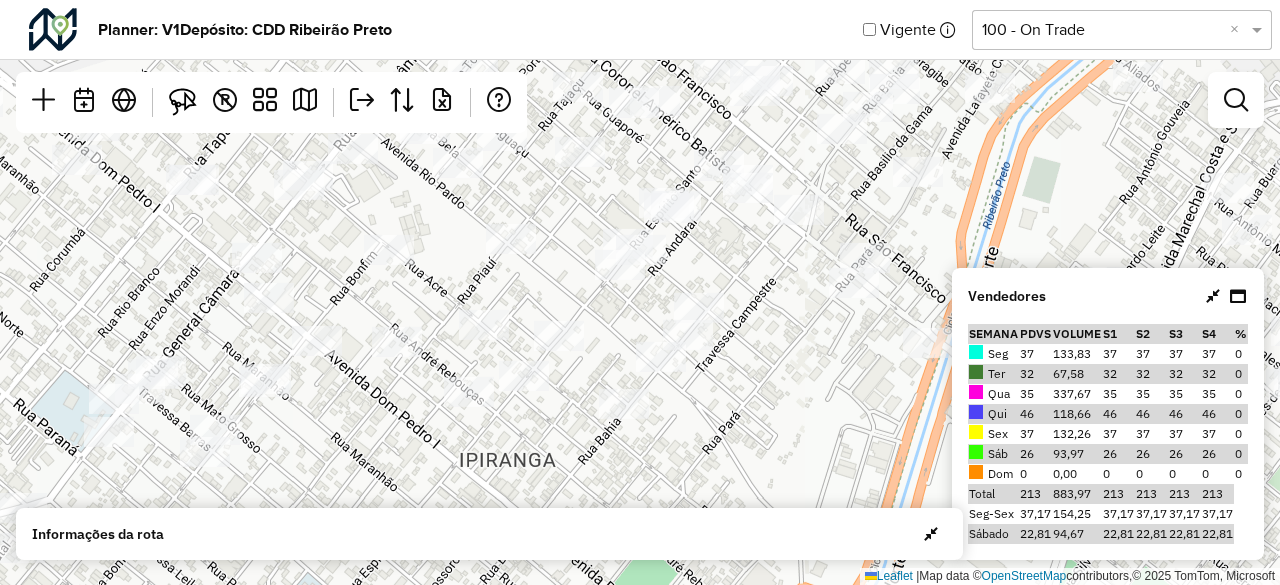 drag, startPoint x: 706, startPoint y: 339, endPoint x: 624, endPoint y: 316, distance: 85.16454 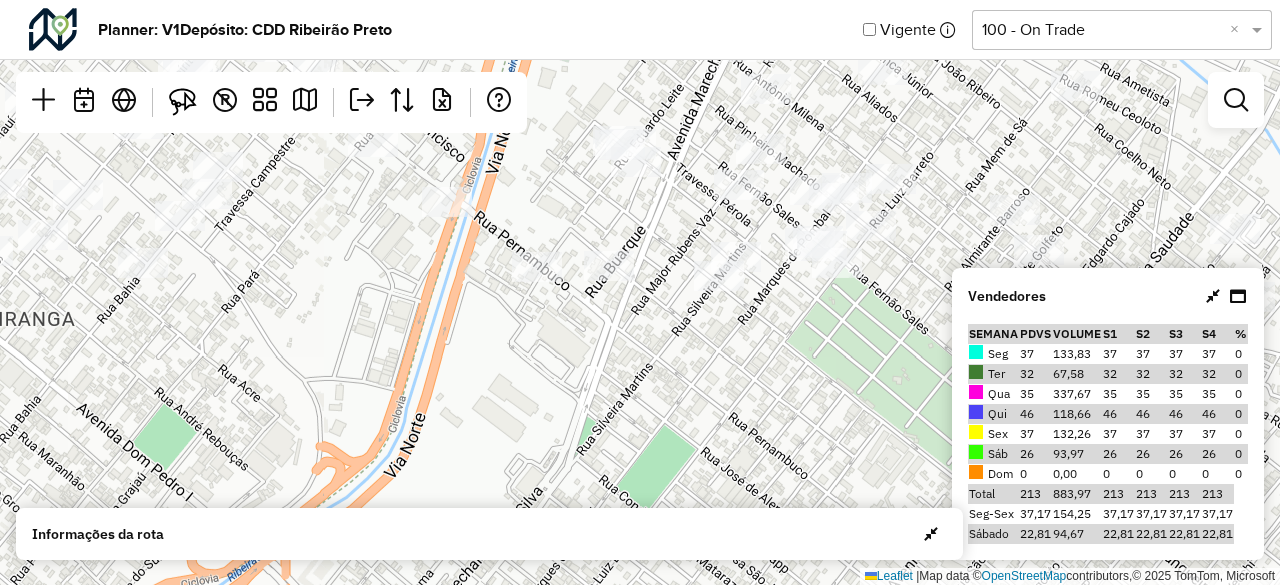 drag, startPoint x: 730, startPoint y: 350, endPoint x: 432, endPoint y: 321, distance: 299.40775 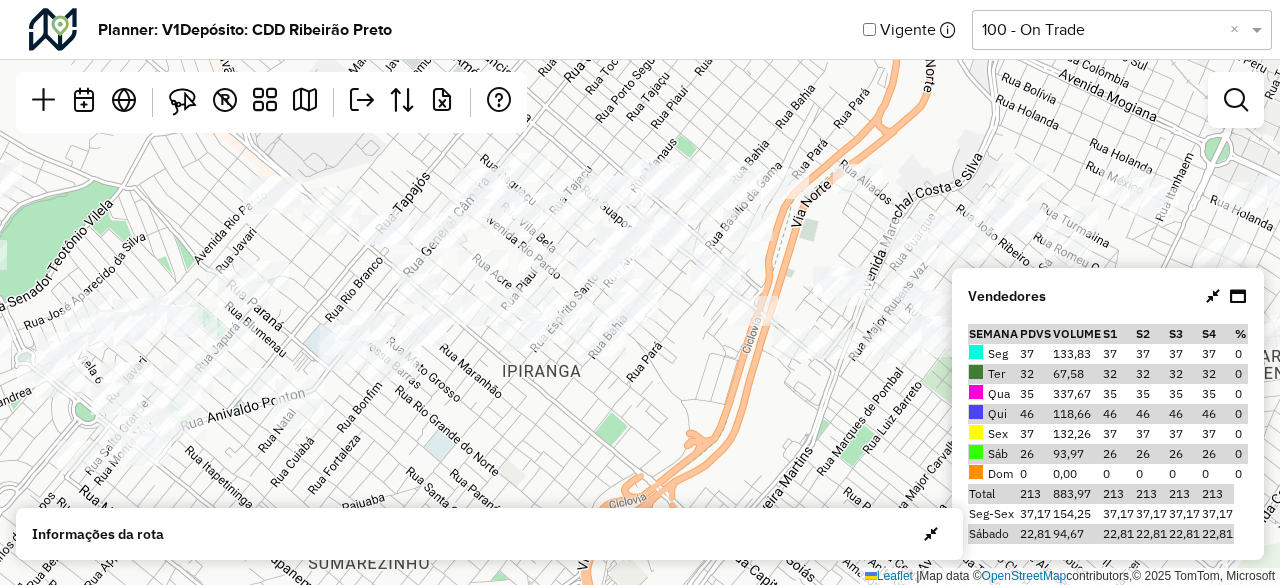 drag, startPoint x: 446, startPoint y: 384, endPoint x: 576, endPoint y: 393, distance: 130.31117 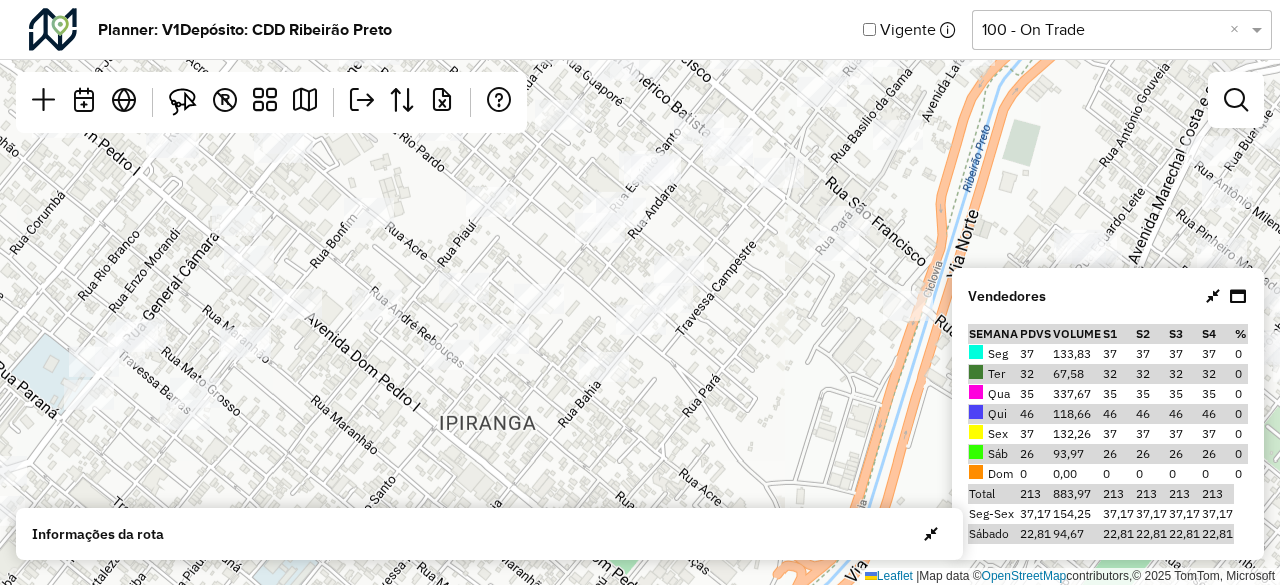 drag, startPoint x: 580, startPoint y: 295, endPoint x: 559, endPoint y: 371, distance: 78.84795 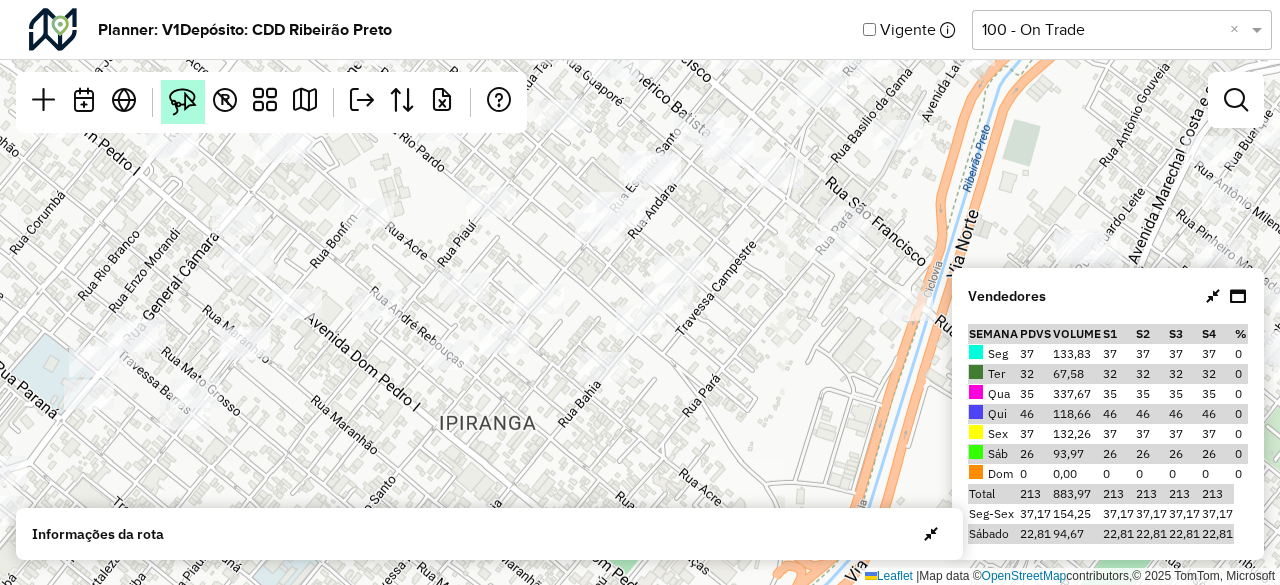 click at bounding box center (183, 102) 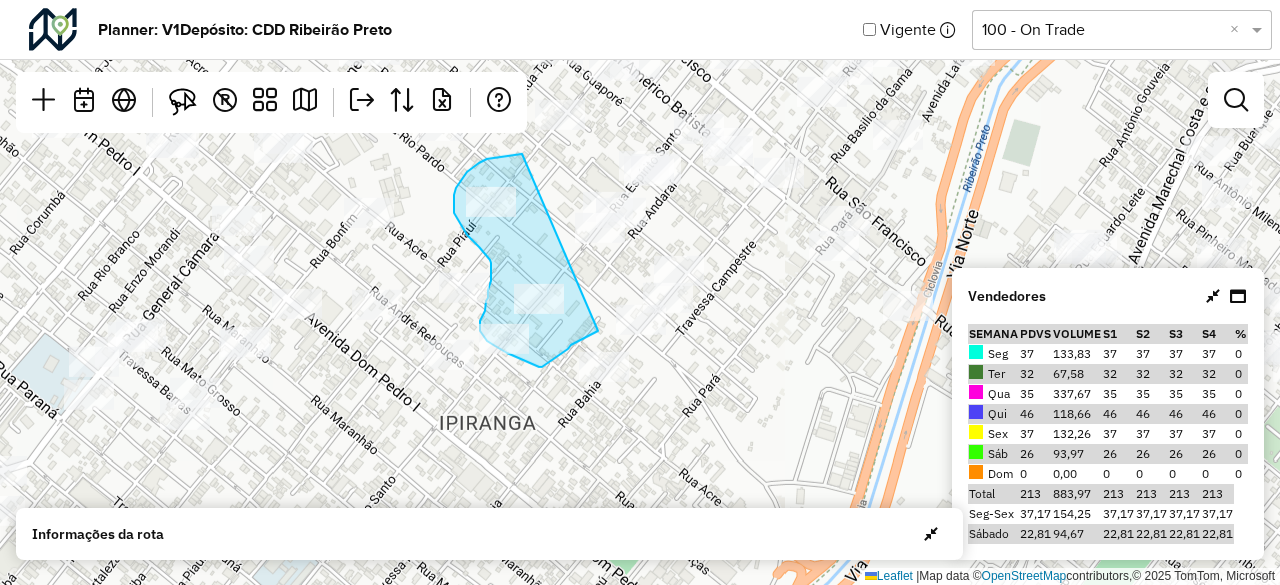 drag, startPoint x: 522, startPoint y: 154, endPoint x: 598, endPoint y: 331, distance: 192.62659 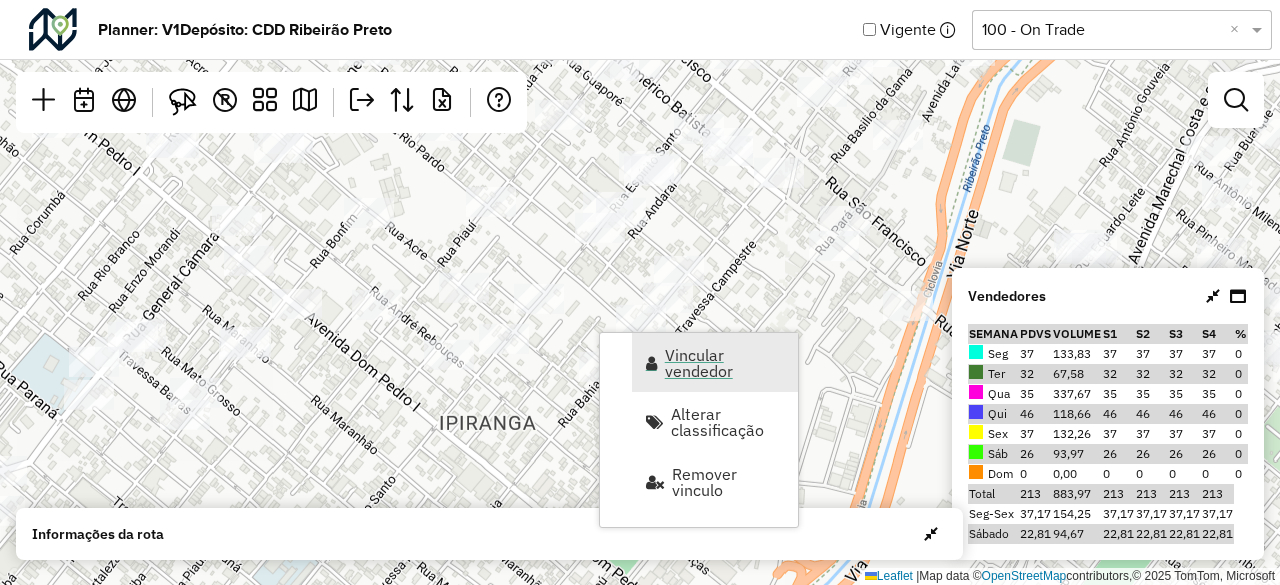click on "Vincular vendedor" at bounding box center [725, 363] 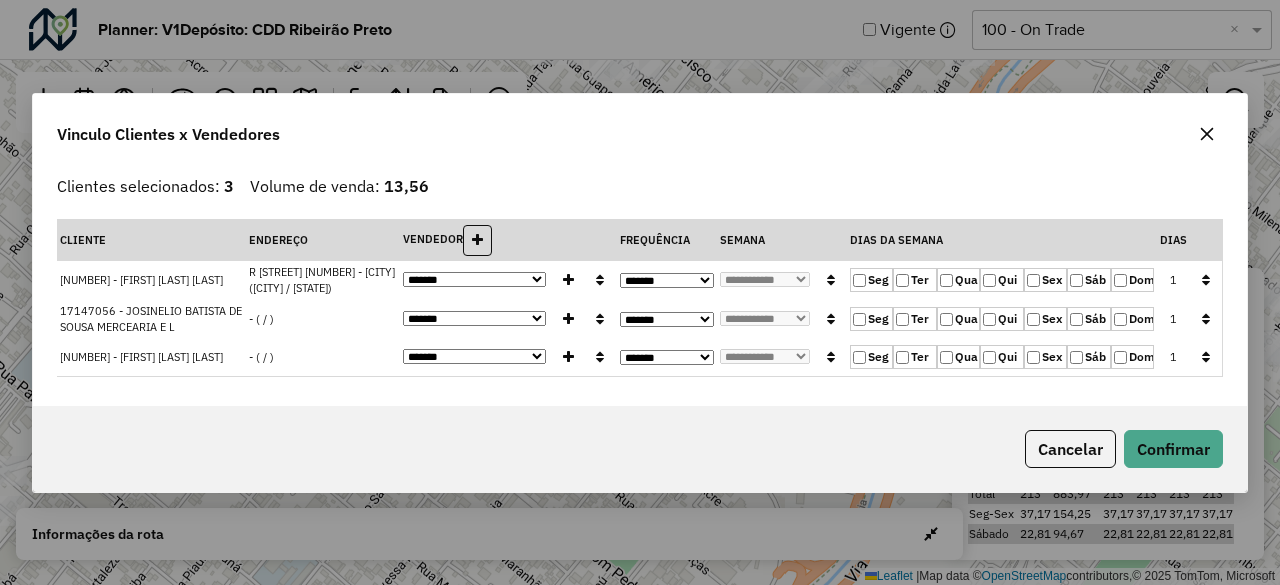 click on "Qua" 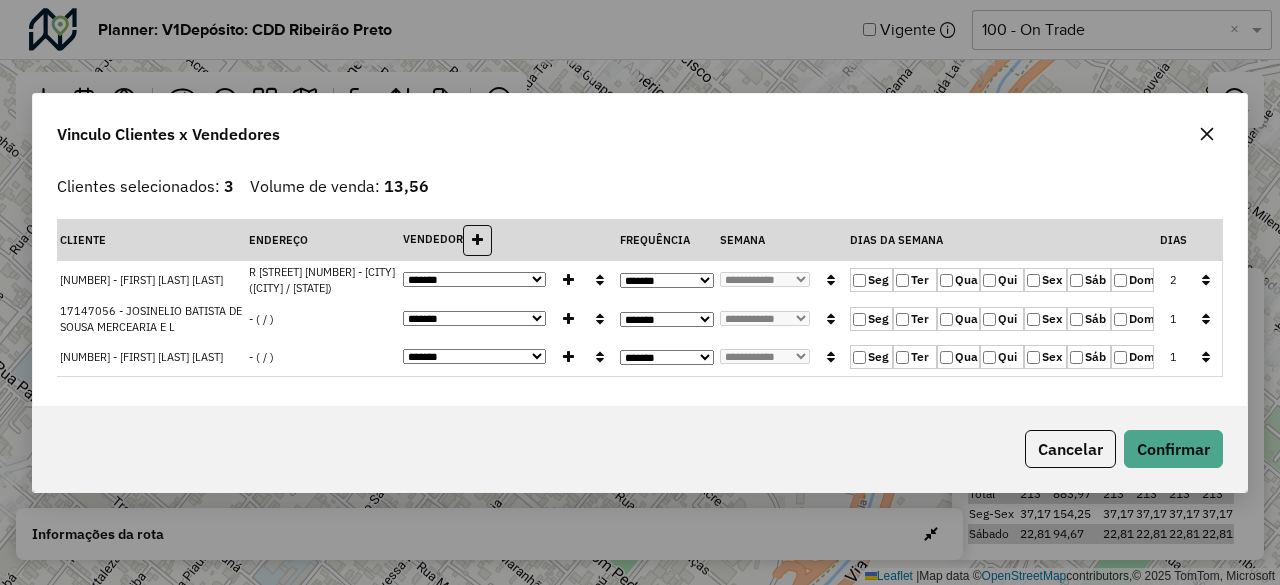 click on "Sex" 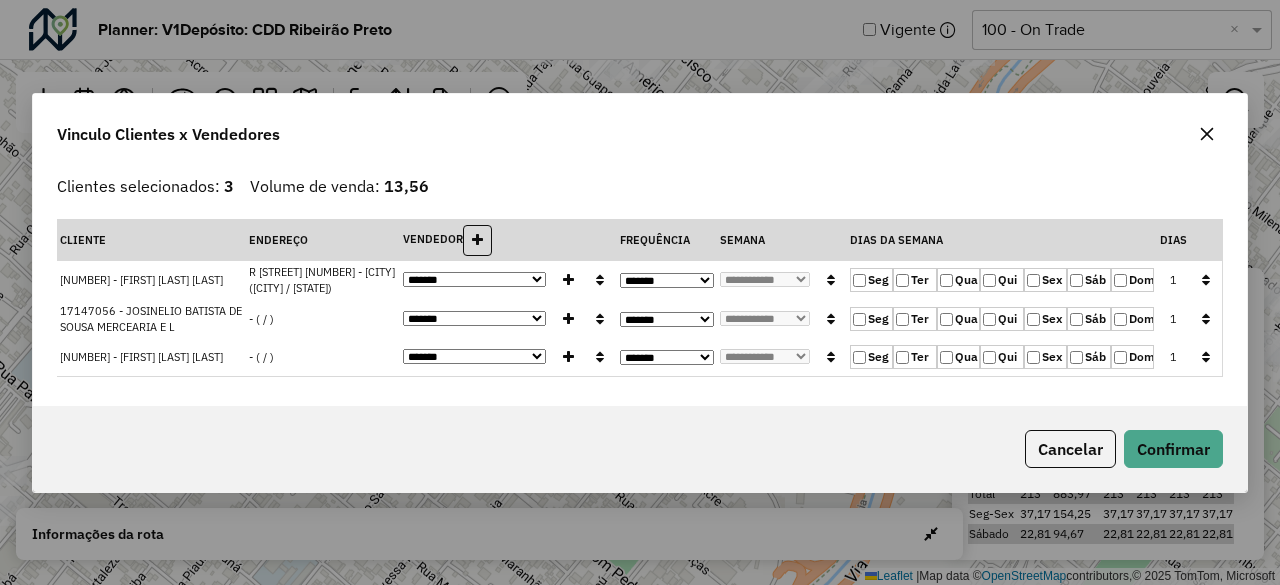 click 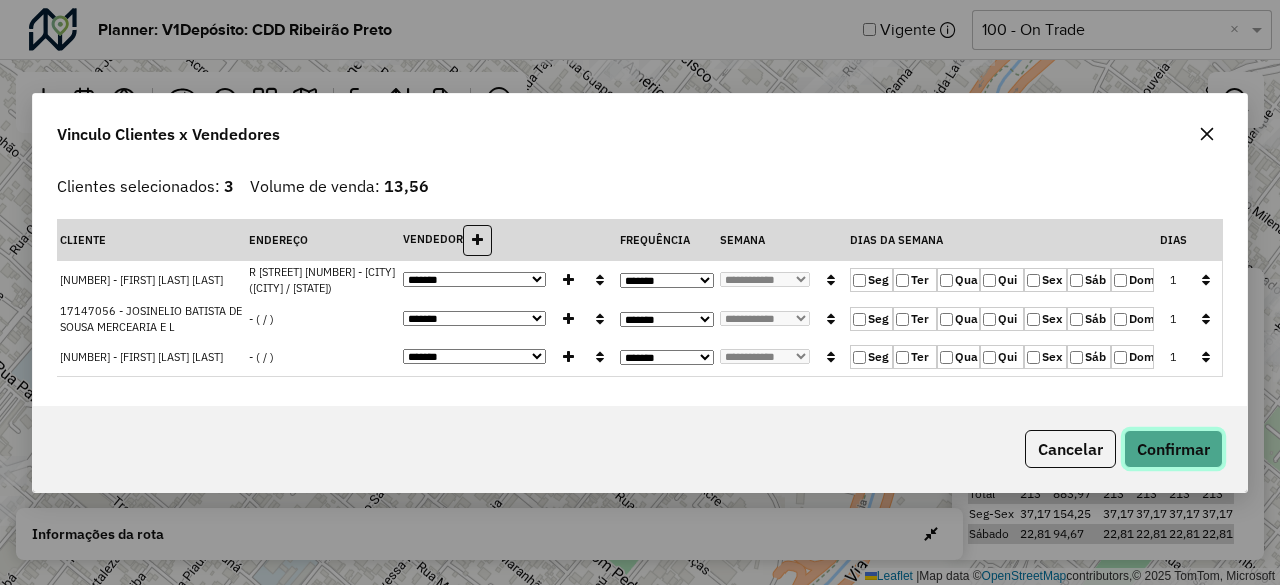 click on "Confirmar" 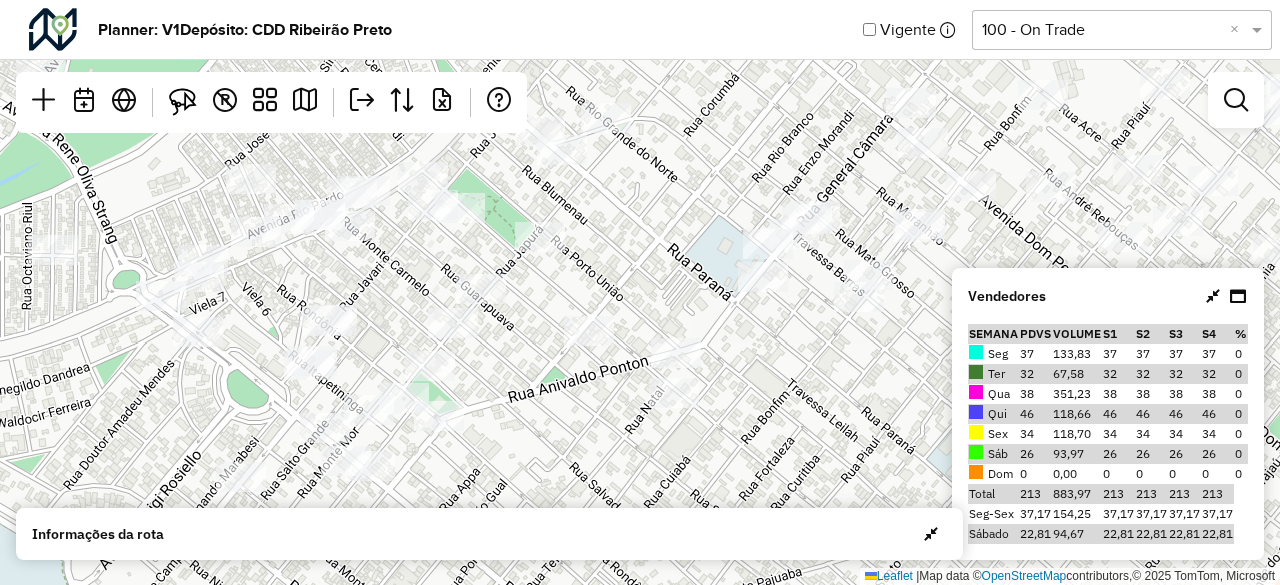 drag, startPoint x: 555, startPoint y: 428, endPoint x: 608, endPoint y: 291, distance: 146.89452 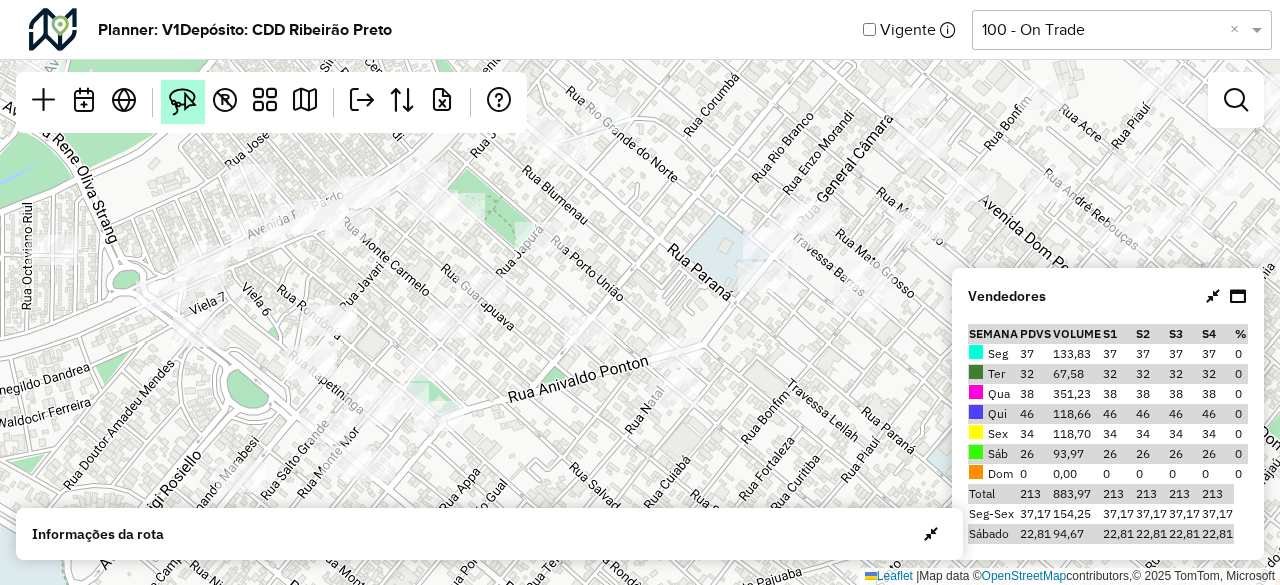 click at bounding box center (183, 102) 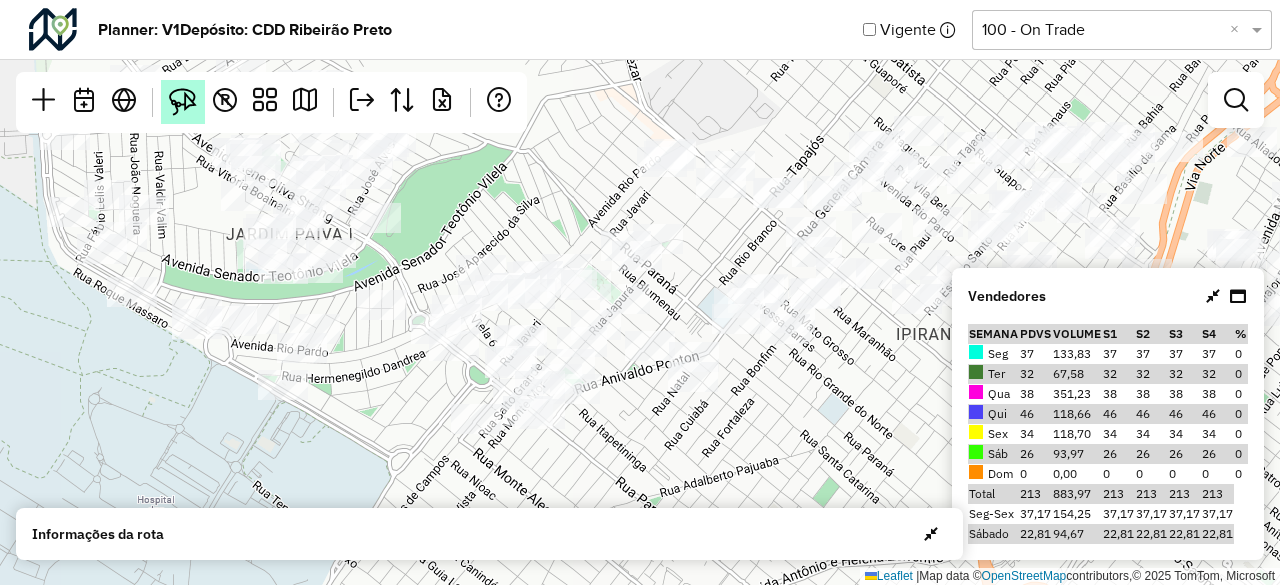 click at bounding box center (183, 102) 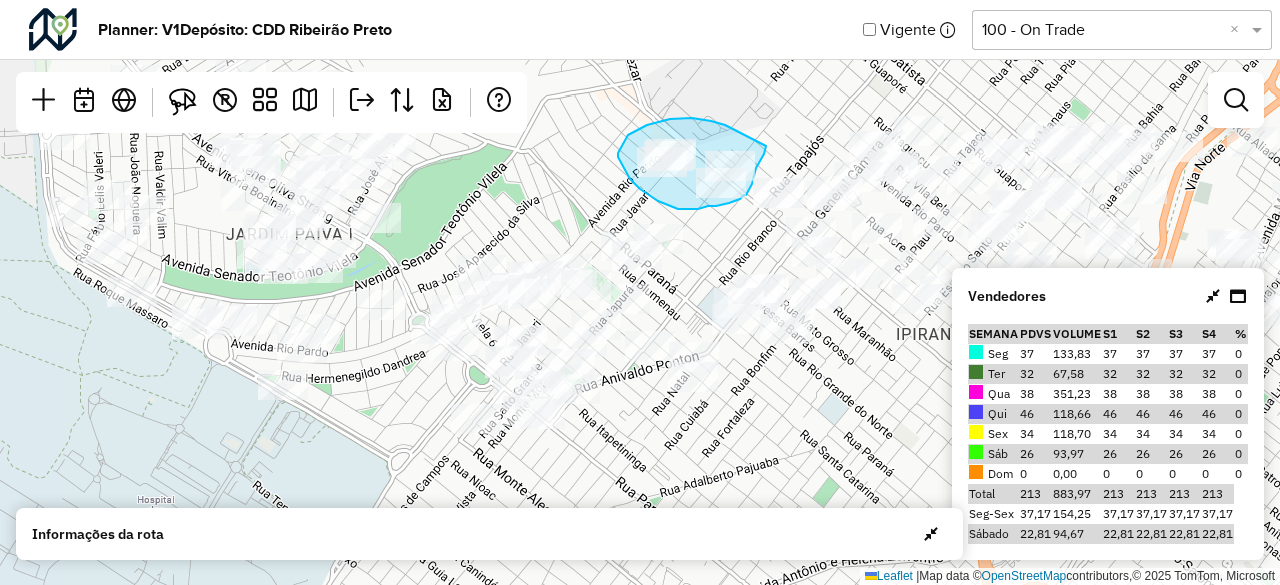 drag, startPoint x: 725, startPoint y: 125, endPoint x: 766, endPoint y: 146, distance: 46.06517 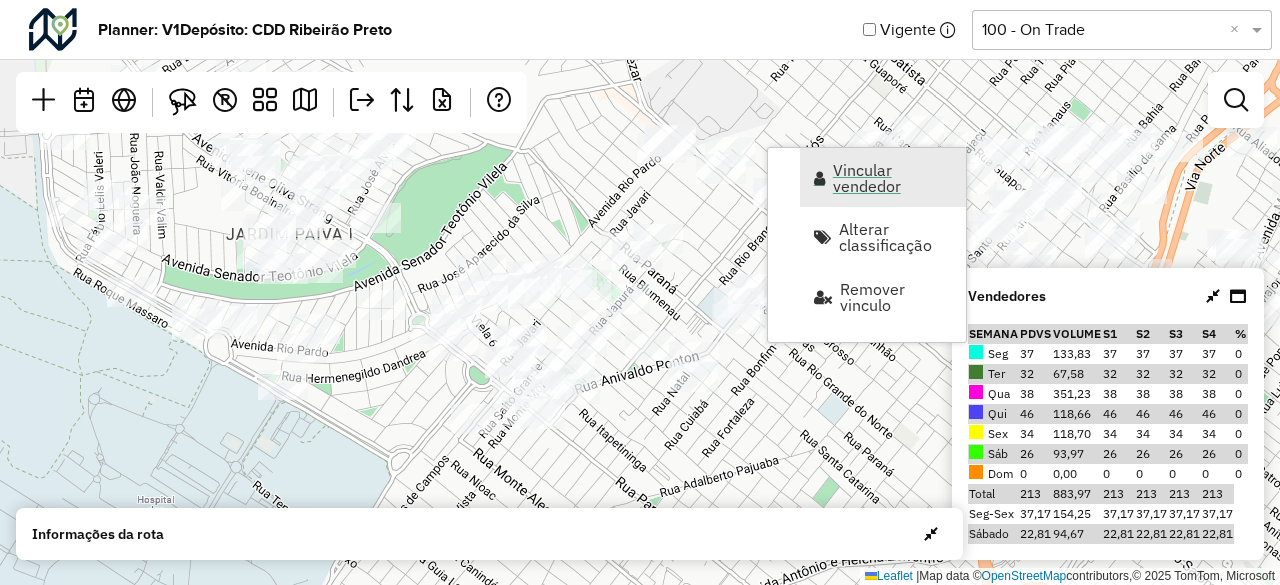 click on "Vincular vendedor" at bounding box center (893, 178) 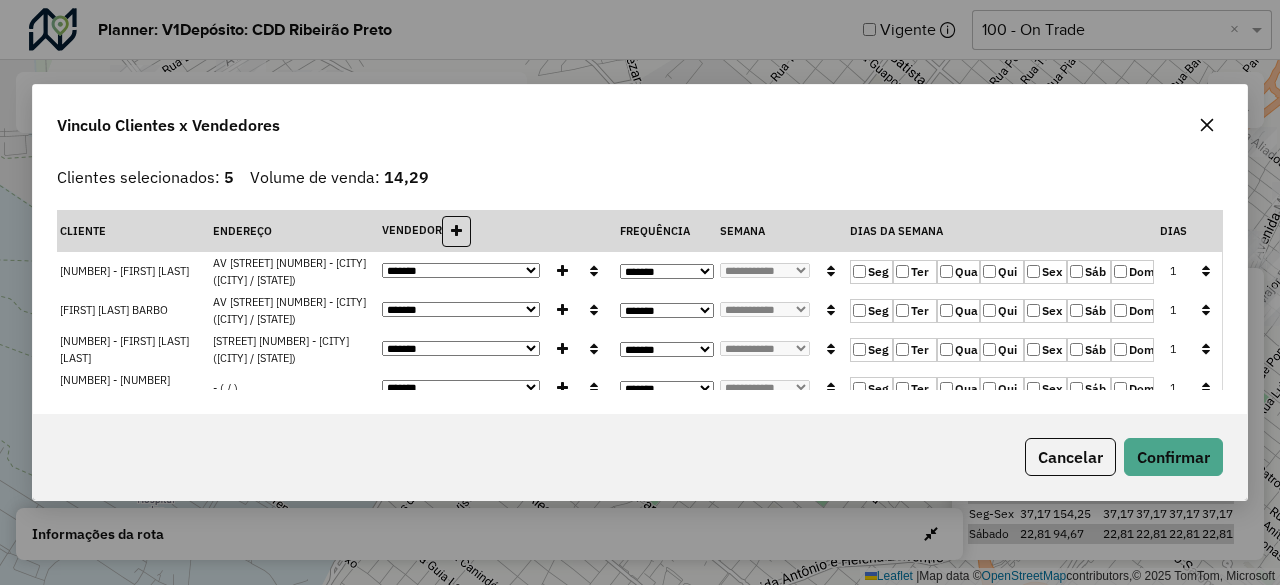 click on "Sex" 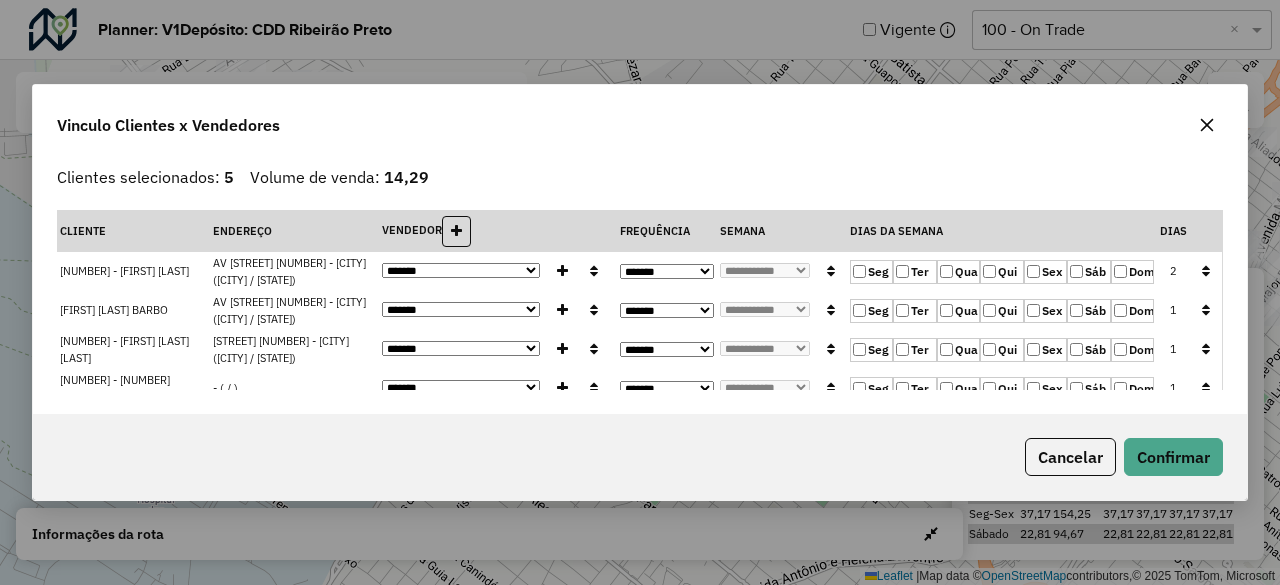 click on "Ter" 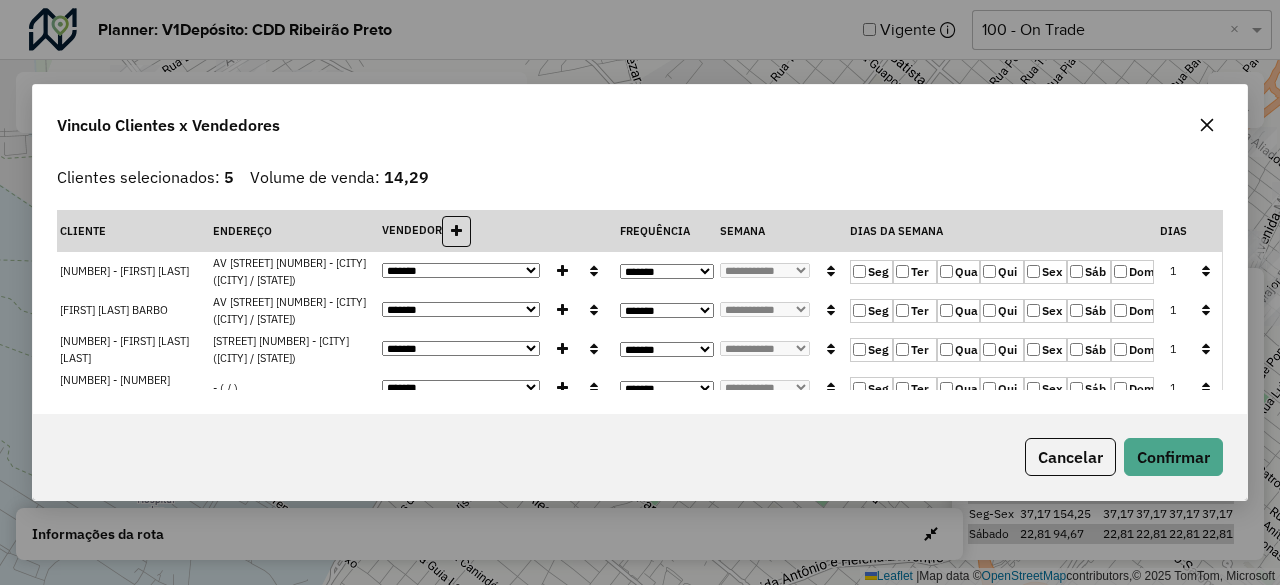 click 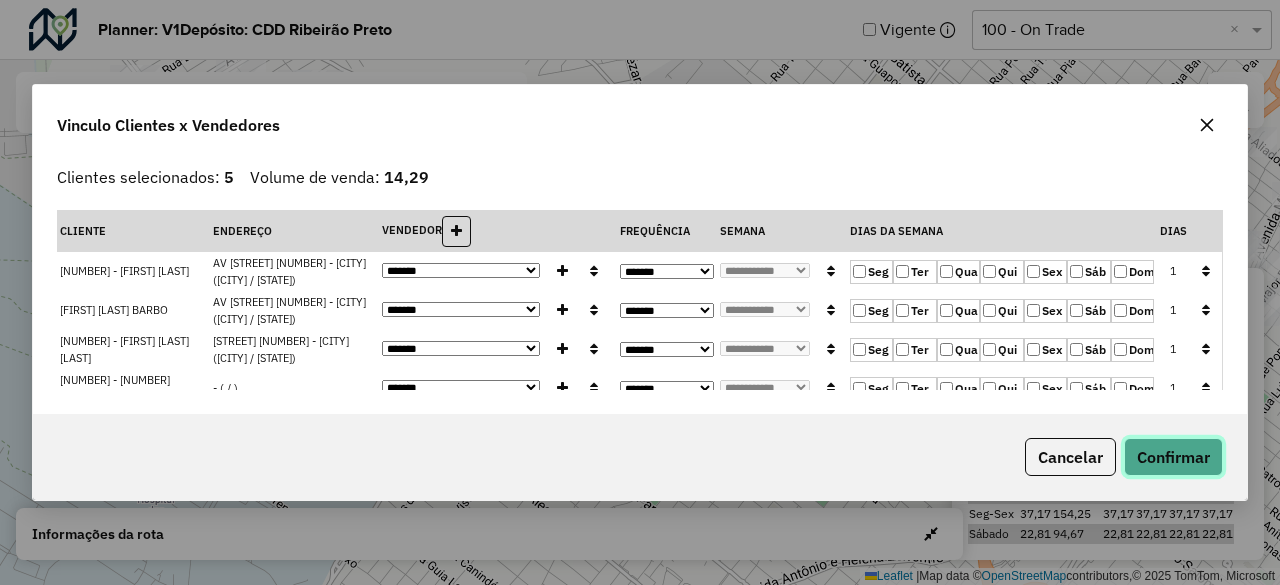 click on "Confirmar" 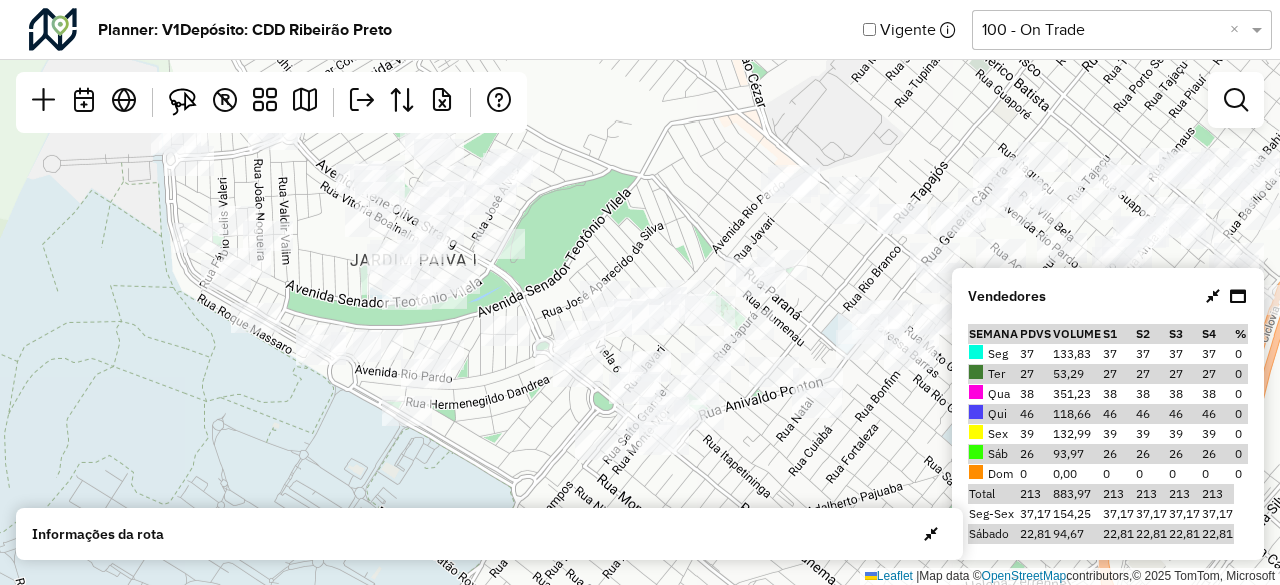 drag, startPoint x: 350, startPoint y: 367, endPoint x: 483, endPoint y: 392, distance: 135.32922 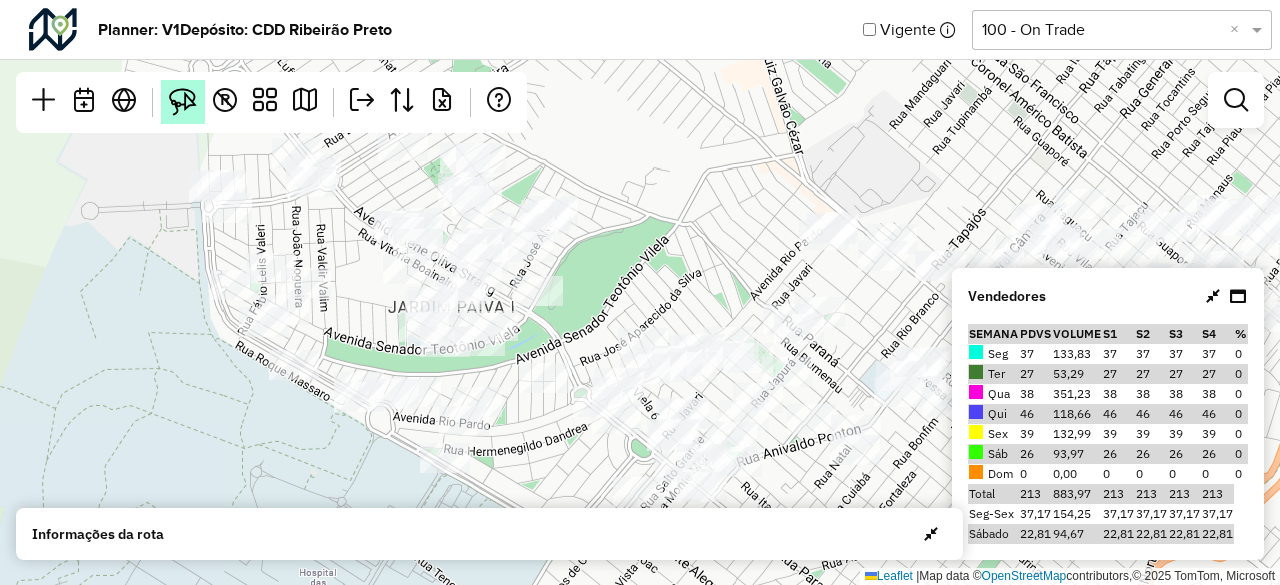 click at bounding box center [183, 102] 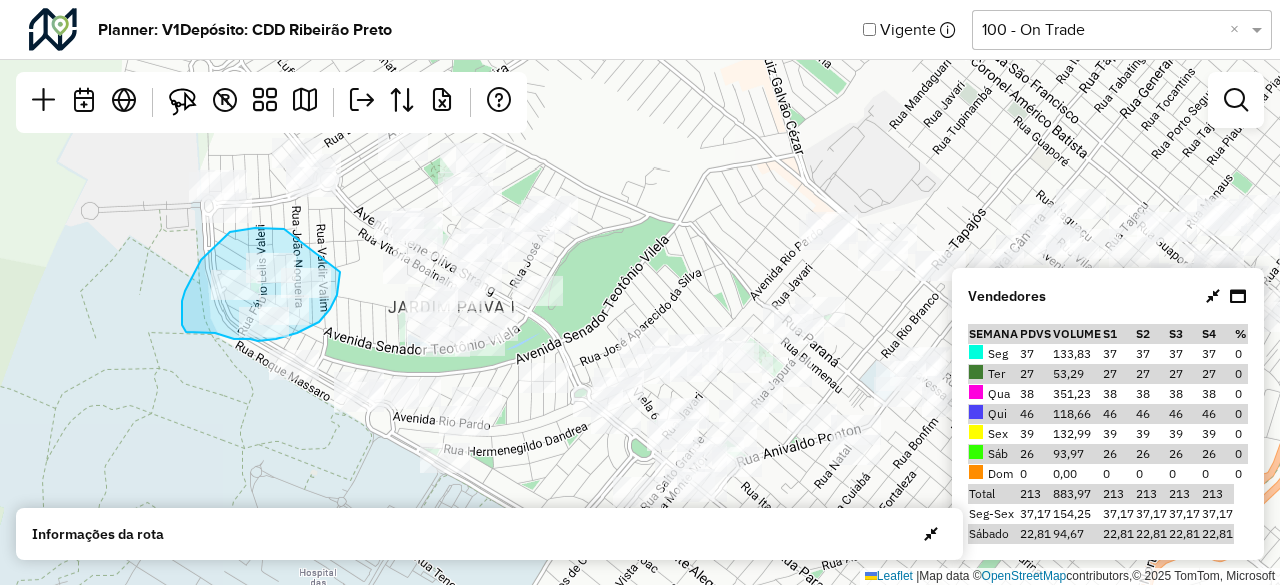 drag, startPoint x: 284, startPoint y: 229, endPoint x: 340, endPoint y: 272, distance: 70.60453 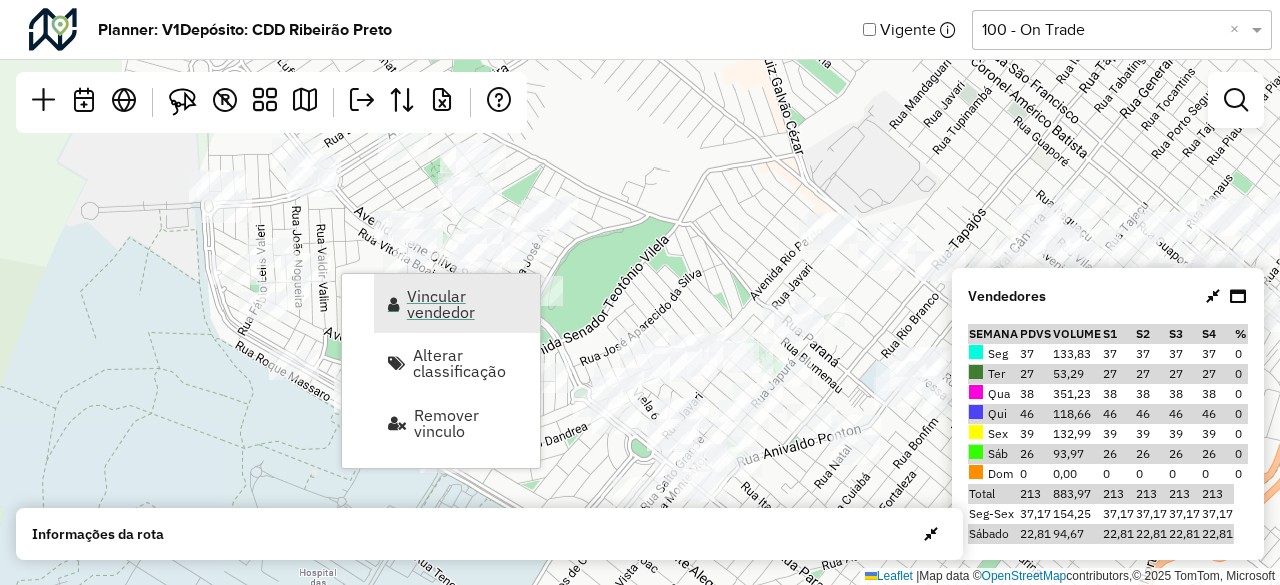 click on "Vincular vendedor" at bounding box center [467, 304] 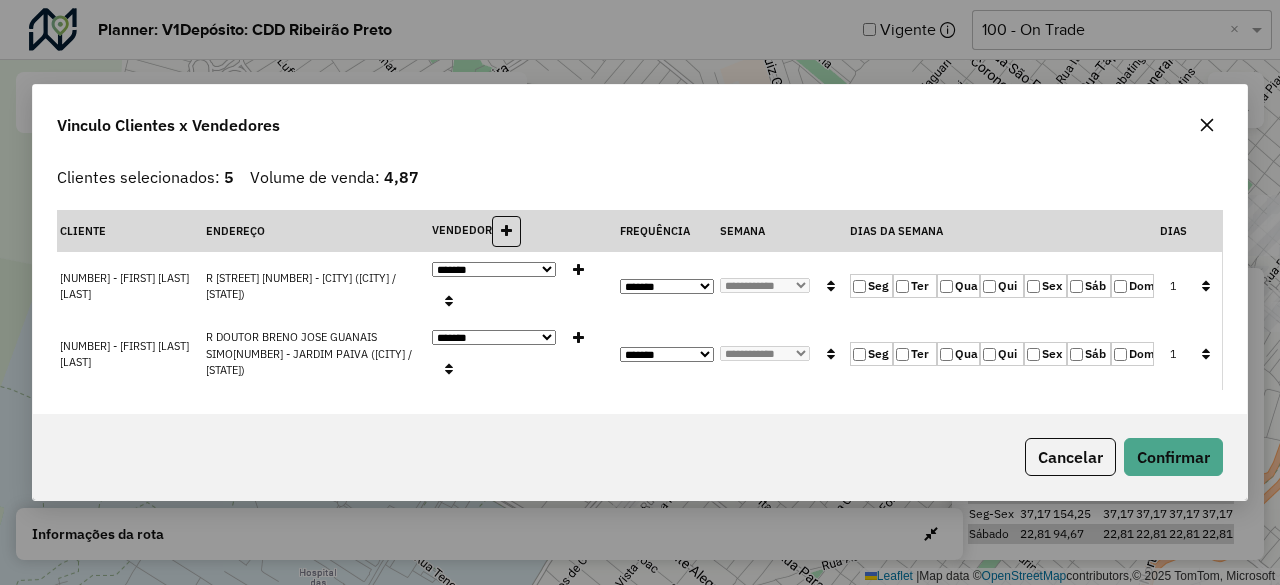 click on "Ter" 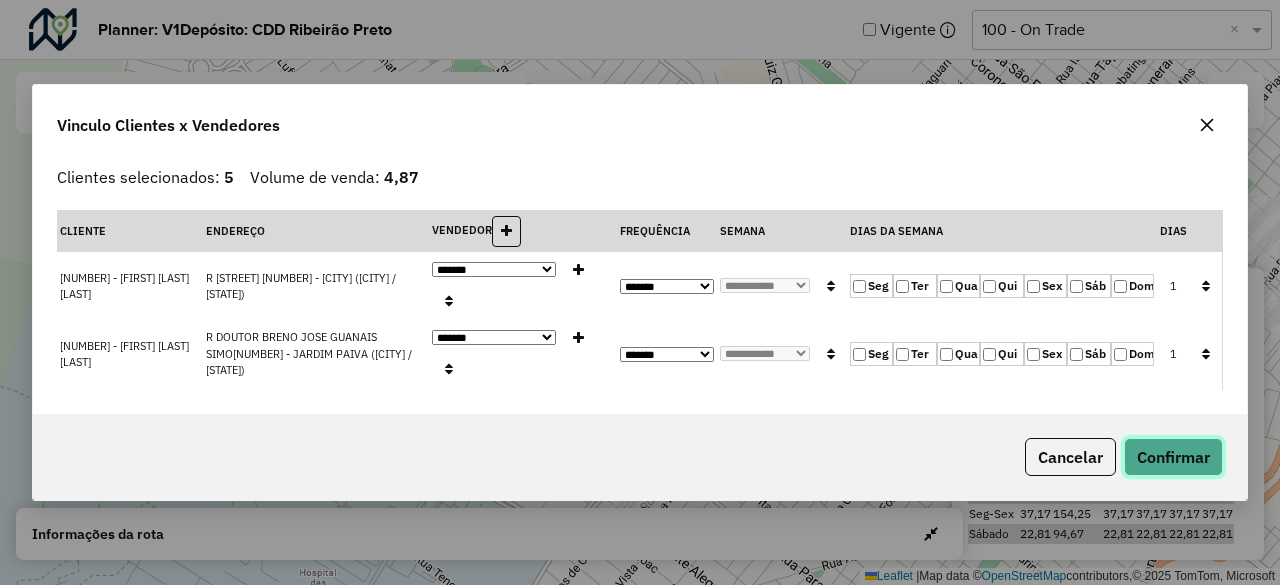 click on "Confirmar" 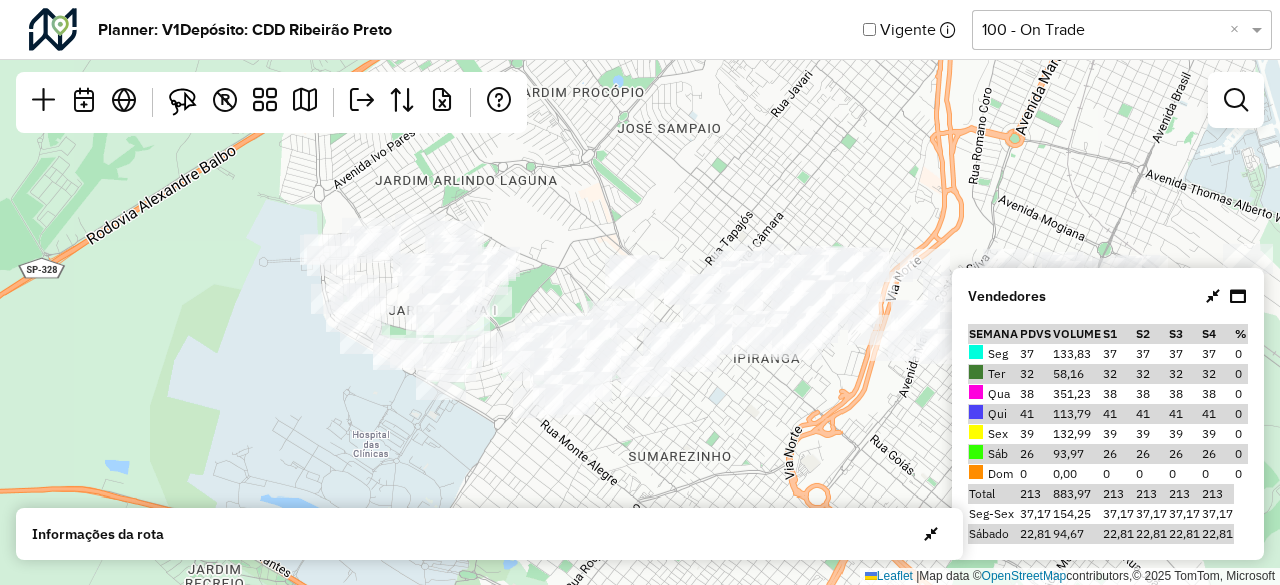 drag, startPoint x: 616, startPoint y: 389, endPoint x: 508, endPoint y: 280, distance: 153.4438 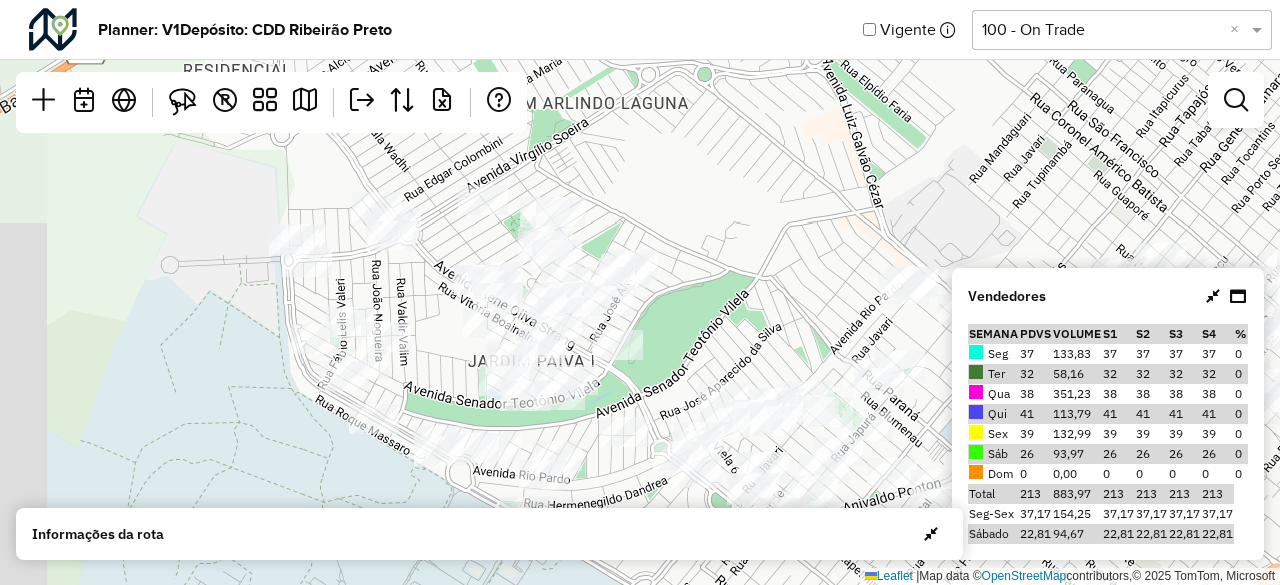 drag, startPoint x: 308, startPoint y: 254, endPoint x: 374, endPoint y: 282, distance: 71.693794 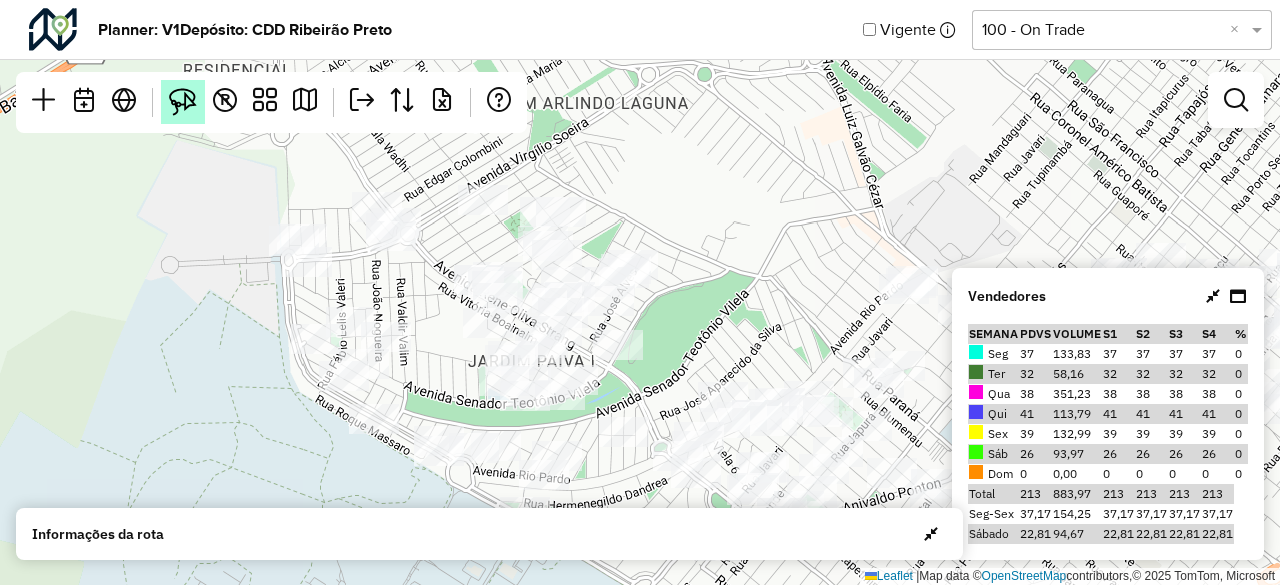 click at bounding box center [183, 102] 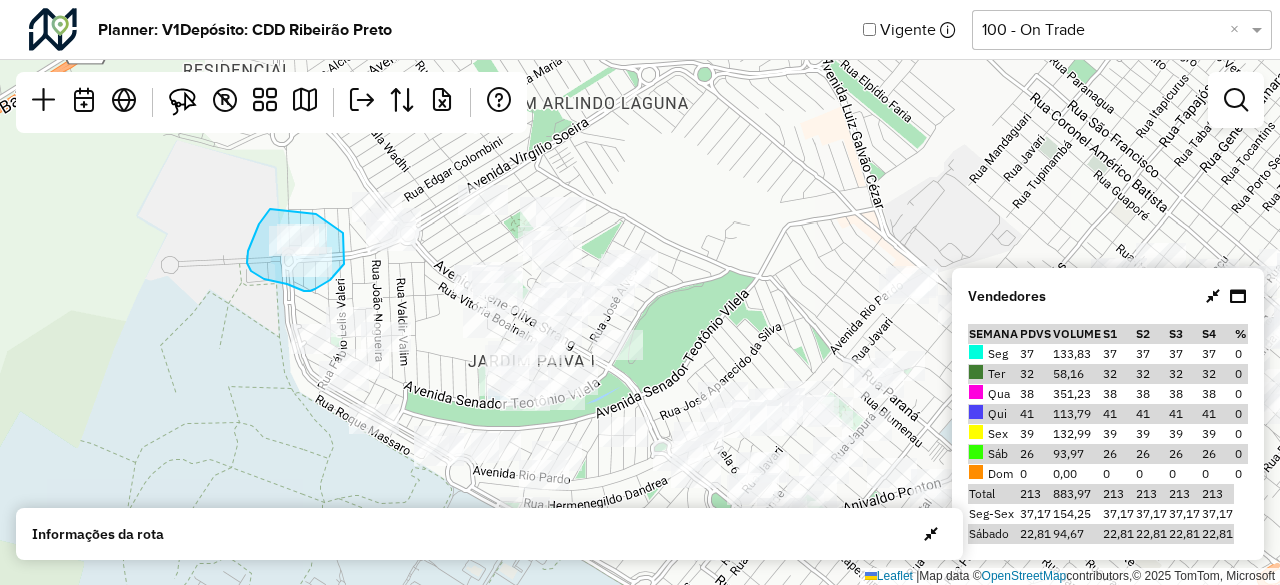 drag, startPoint x: 304, startPoint y: 213, endPoint x: 343, endPoint y: 233, distance: 43.829212 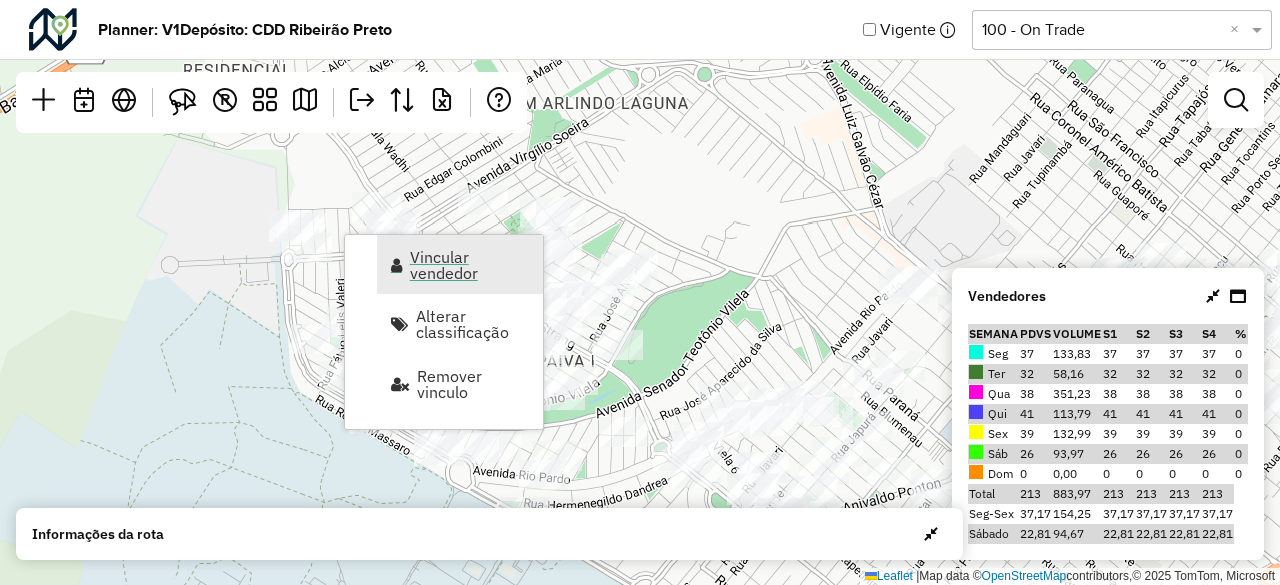 click on "Vincular vendedor" at bounding box center [470, 265] 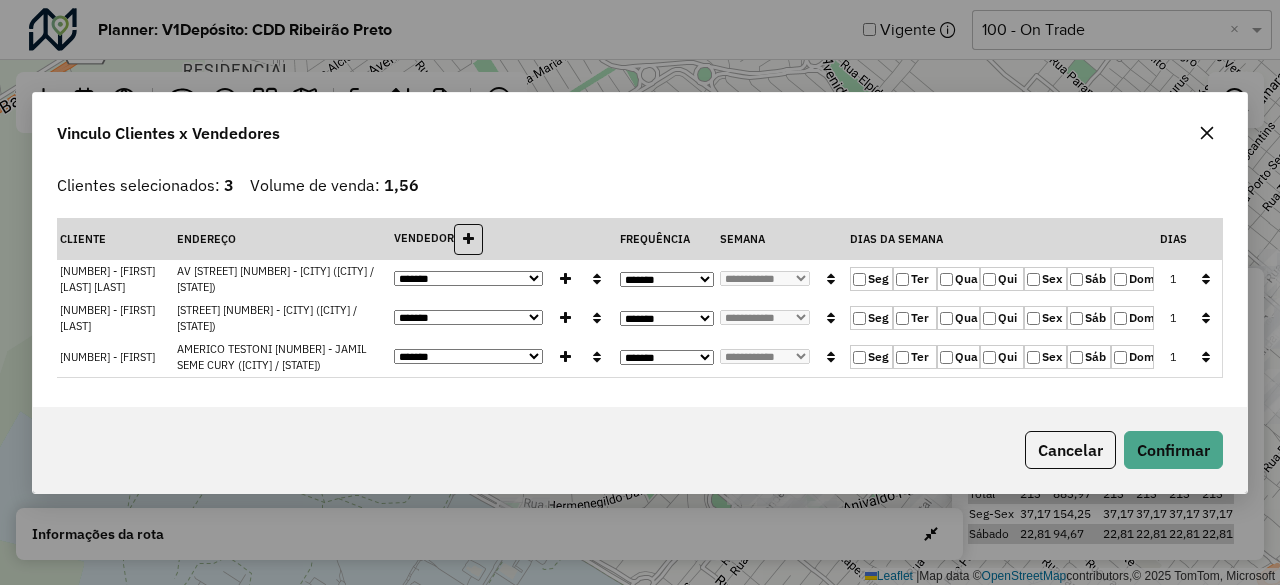 click on "Ter" 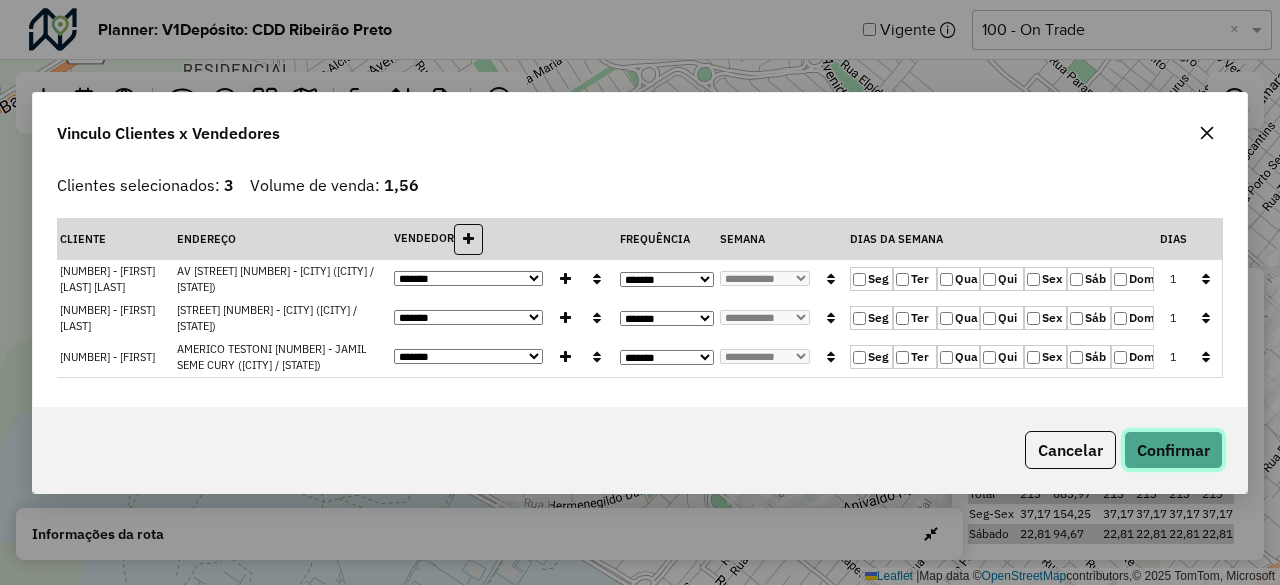 click on "Confirmar" 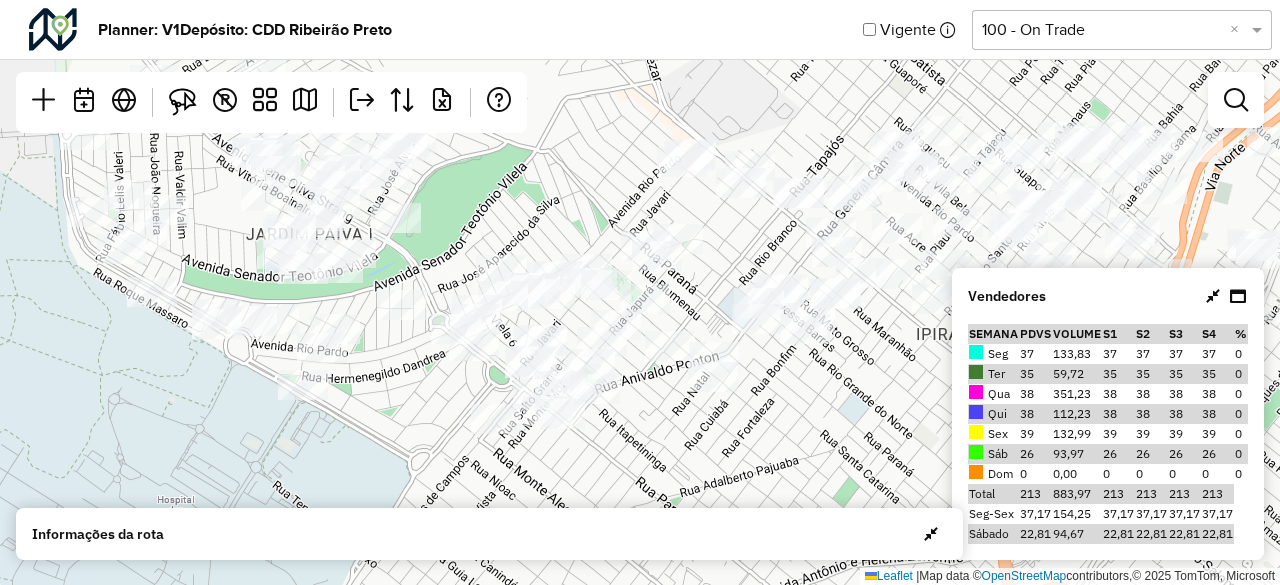 drag, startPoint x: 776, startPoint y: 335, endPoint x: 554, endPoint y: 208, distance: 255.75966 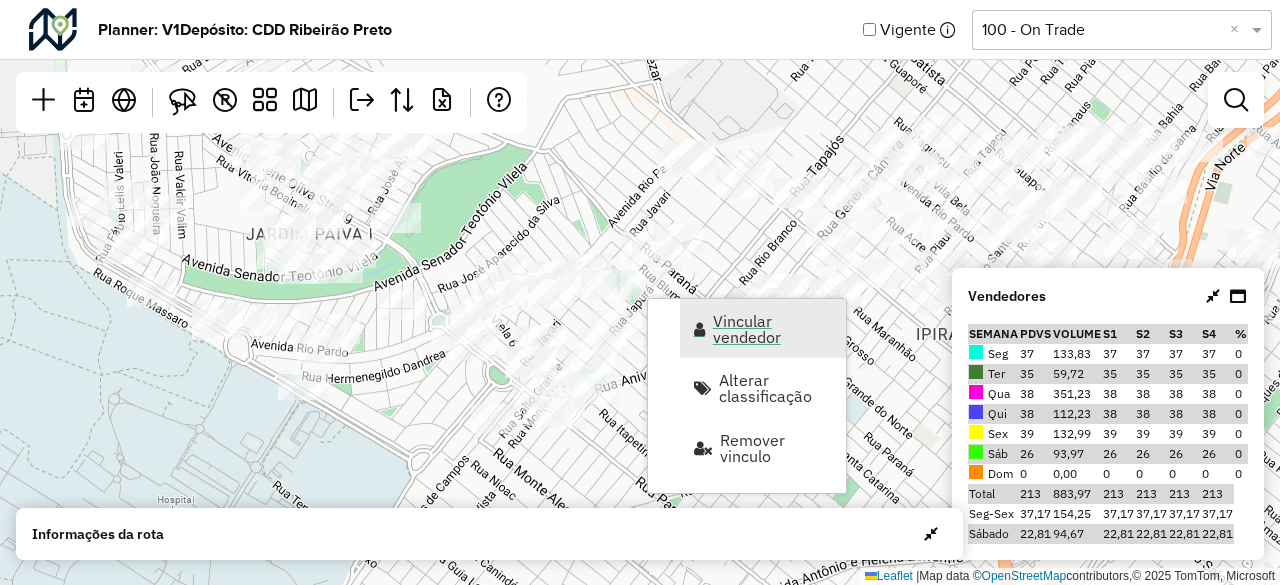 click on "Vincular vendedor" at bounding box center (773, 329) 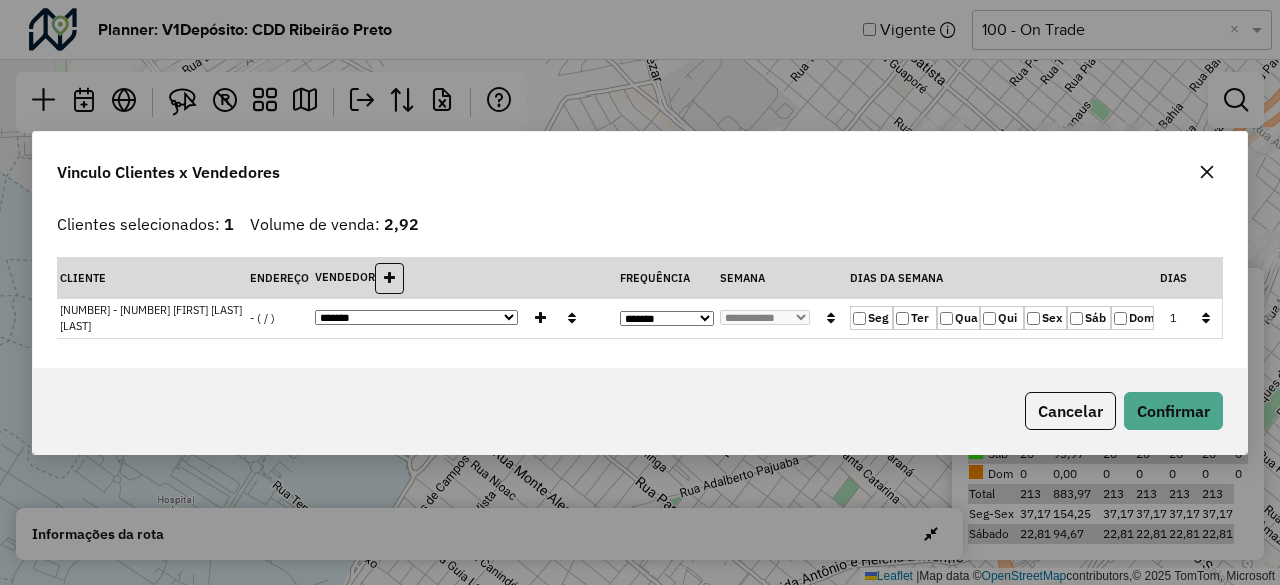 click on "Ter" 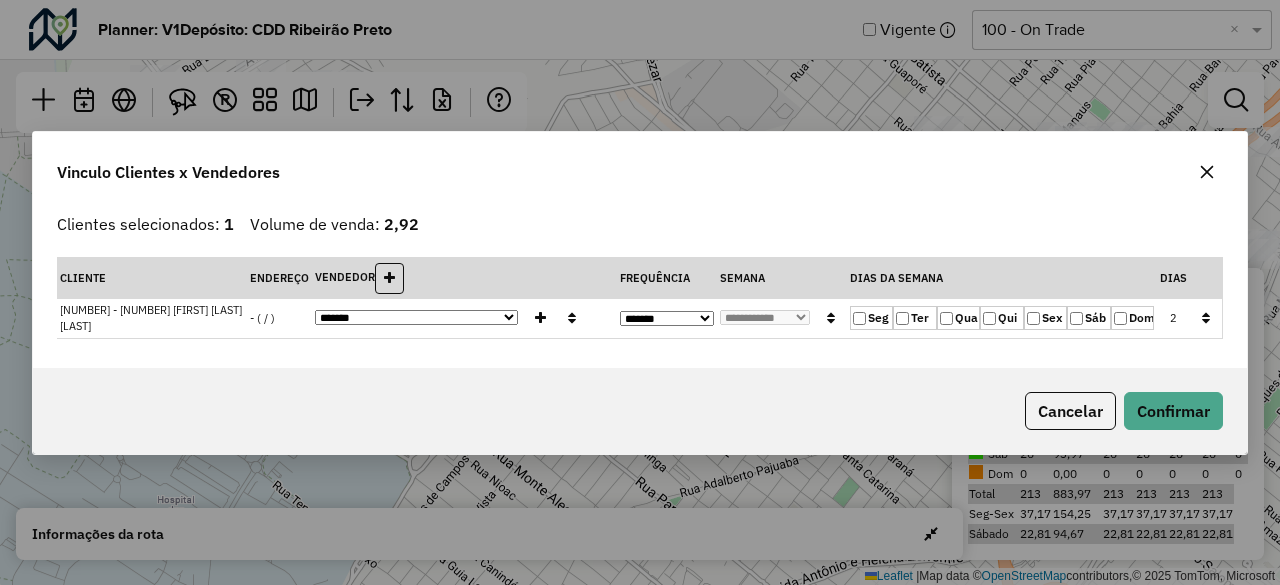 click on "Sex" 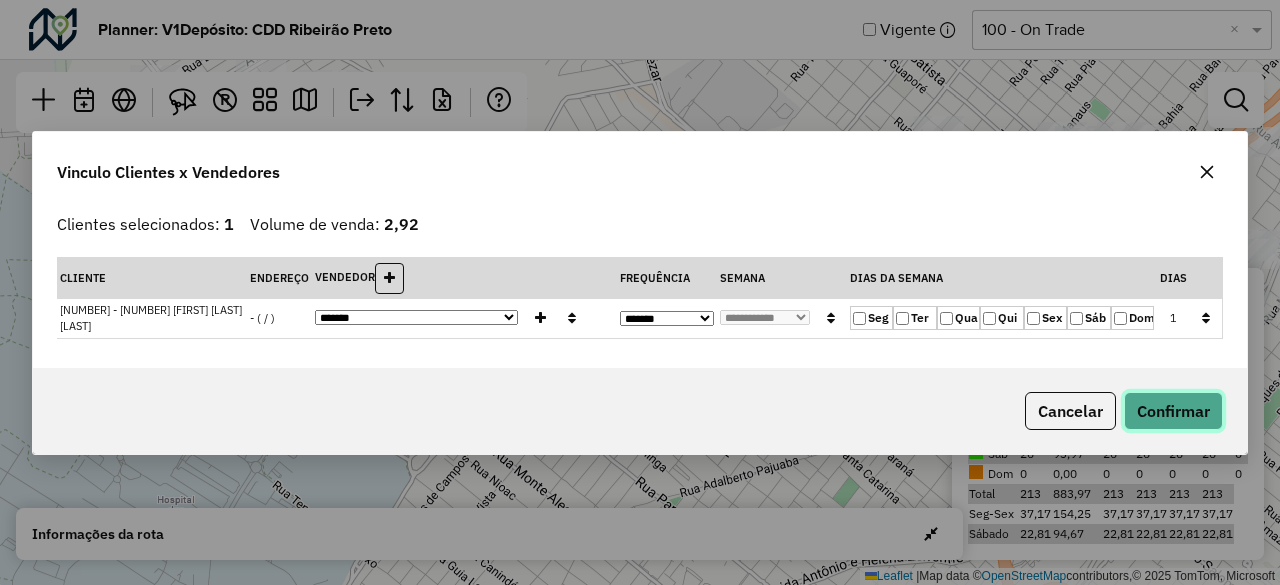 click on "Confirmar" 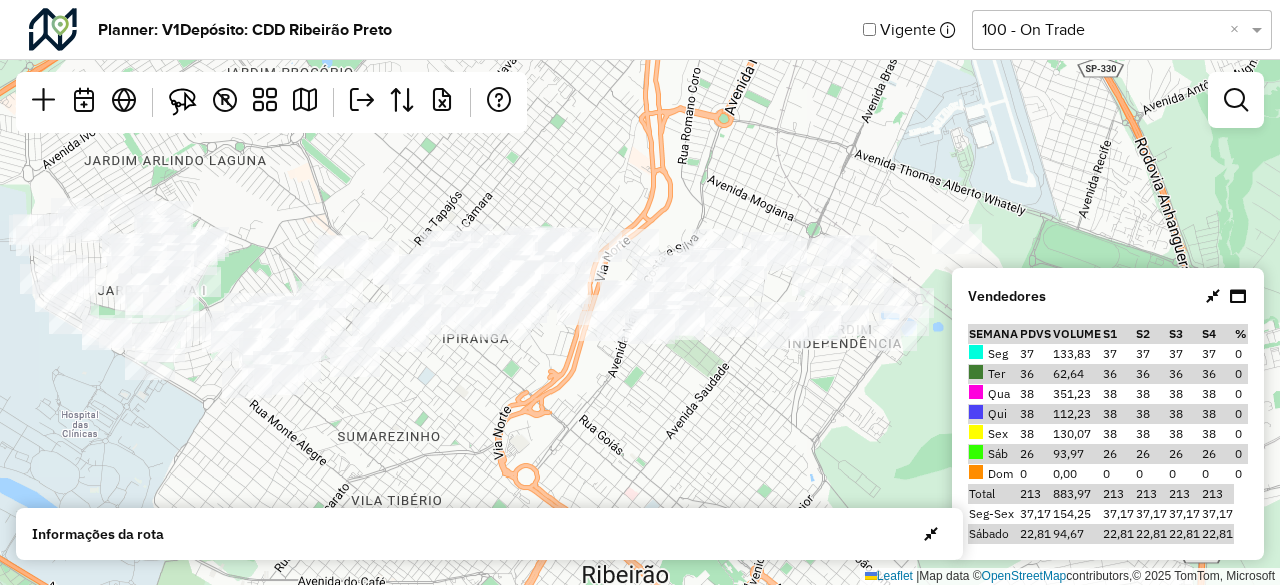 drag, startPoint x: 793, startPoint y: 415, endPoint x: 490, endPoint y: 403, distance: 303.23752 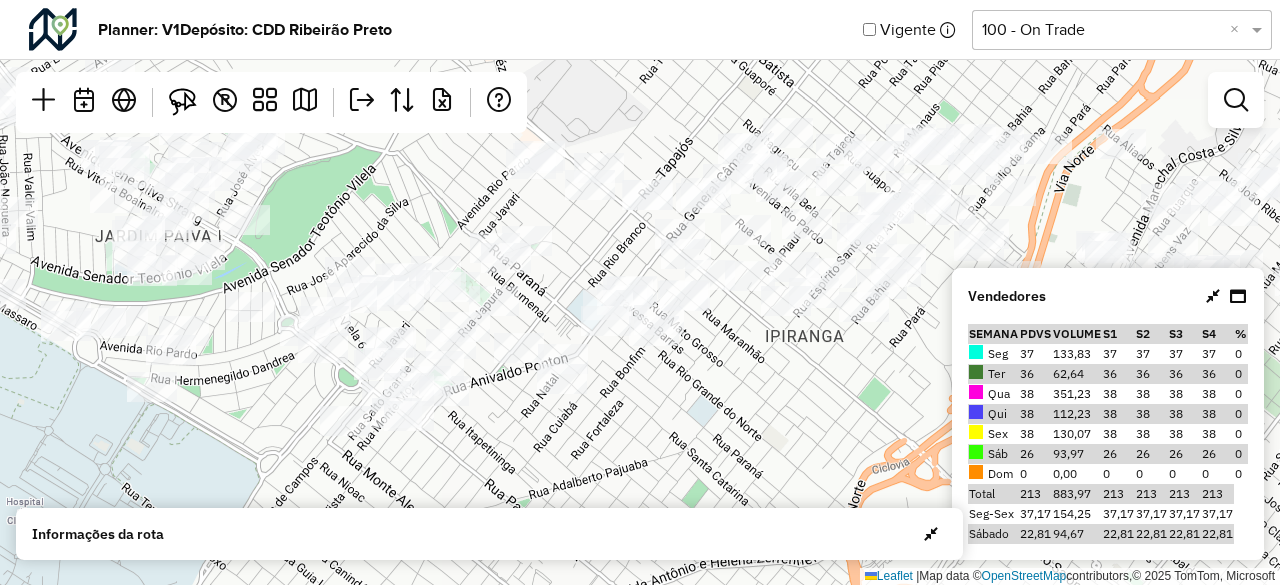 drag, startPoint x: 328, startPoint y: 359, endPoint x: 642, endPoint y: 372, distance: 314.26898 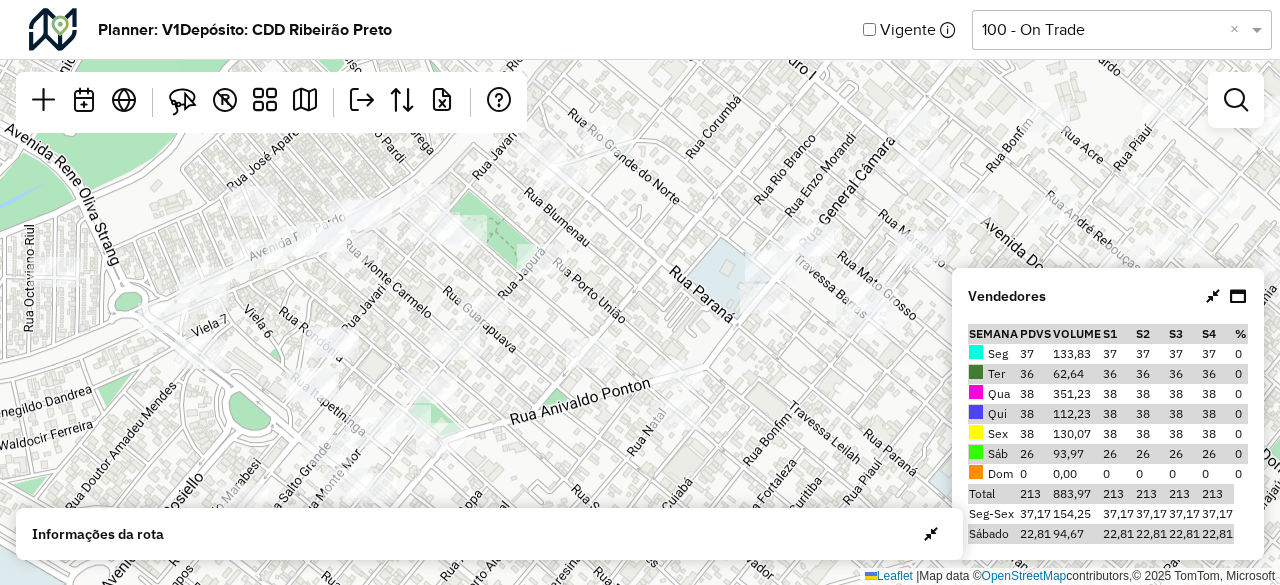 drag, startPoint x: 604, startPoint y: 227, endPoint x: 649, endPoint y: 205, distance: 50.08992 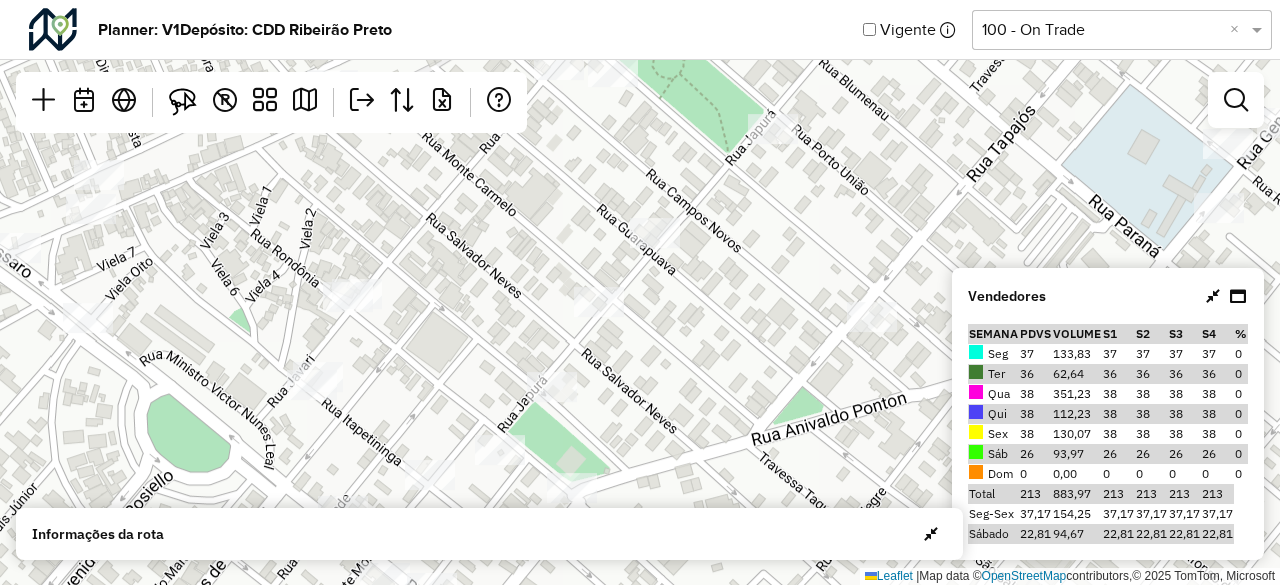 drag, startPoint x: 266, startPoint y: 337, endPoint x: 120, endPoint y: 244, distance: 173.10402 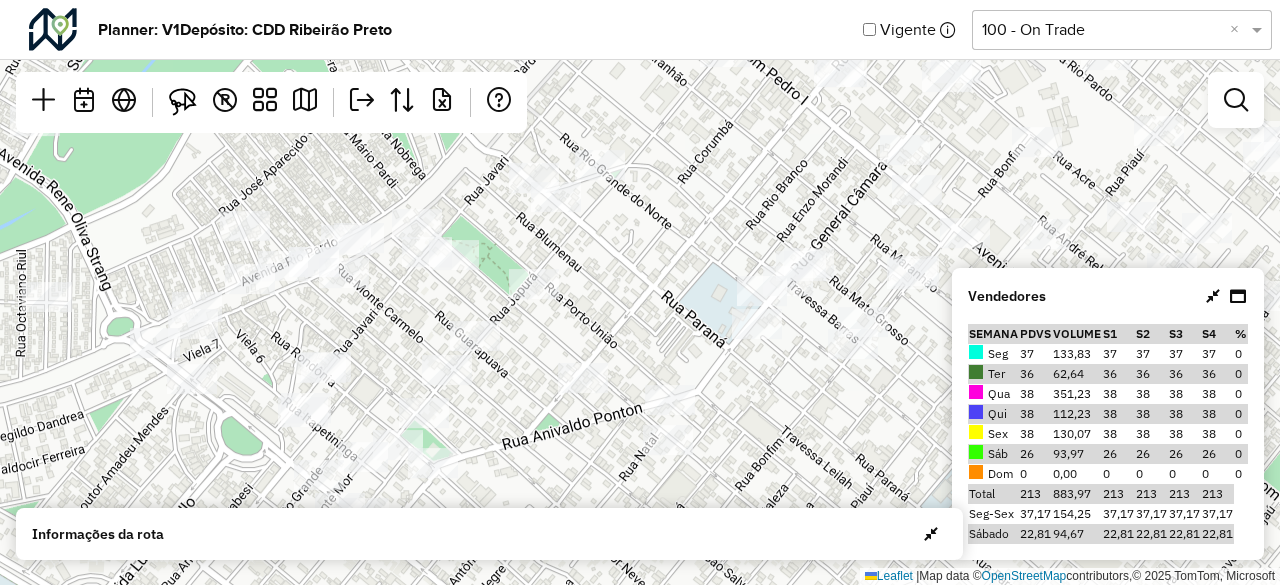 drag, startPoint x: 744, startPoint y: 227, endPoint x: 615, endPoint y: 319, distance: 158.44557 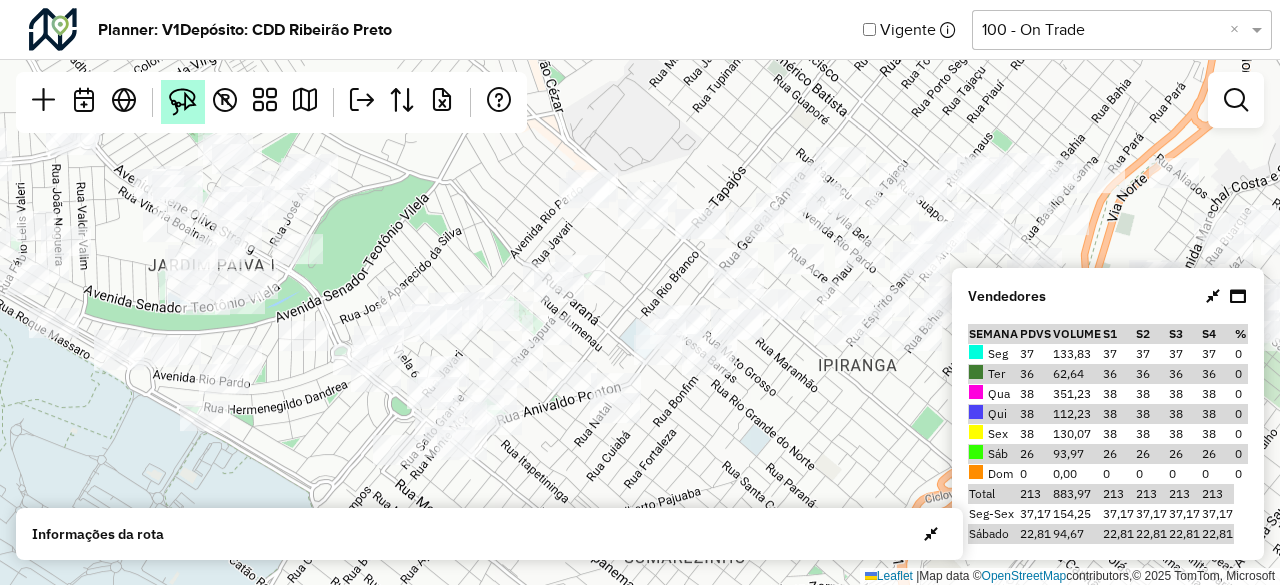 click at bounding box center (183, 102) 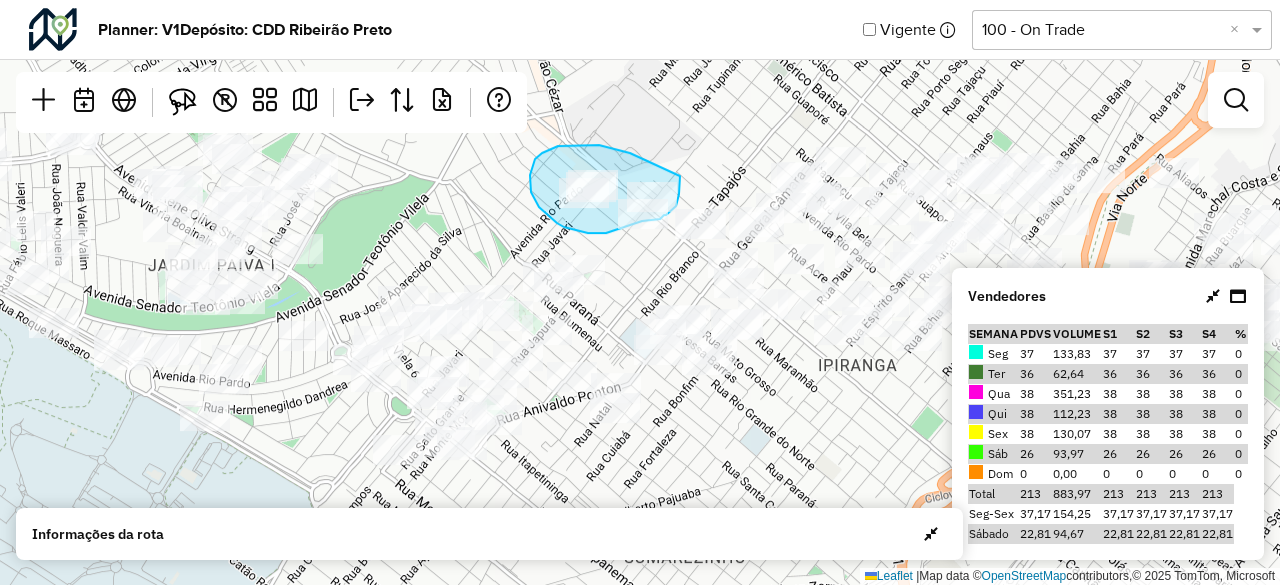 drag, startPoint x: 630, startPoint y: 153, endPoint x: 680, endPoint y: 176, distance: 55.03635 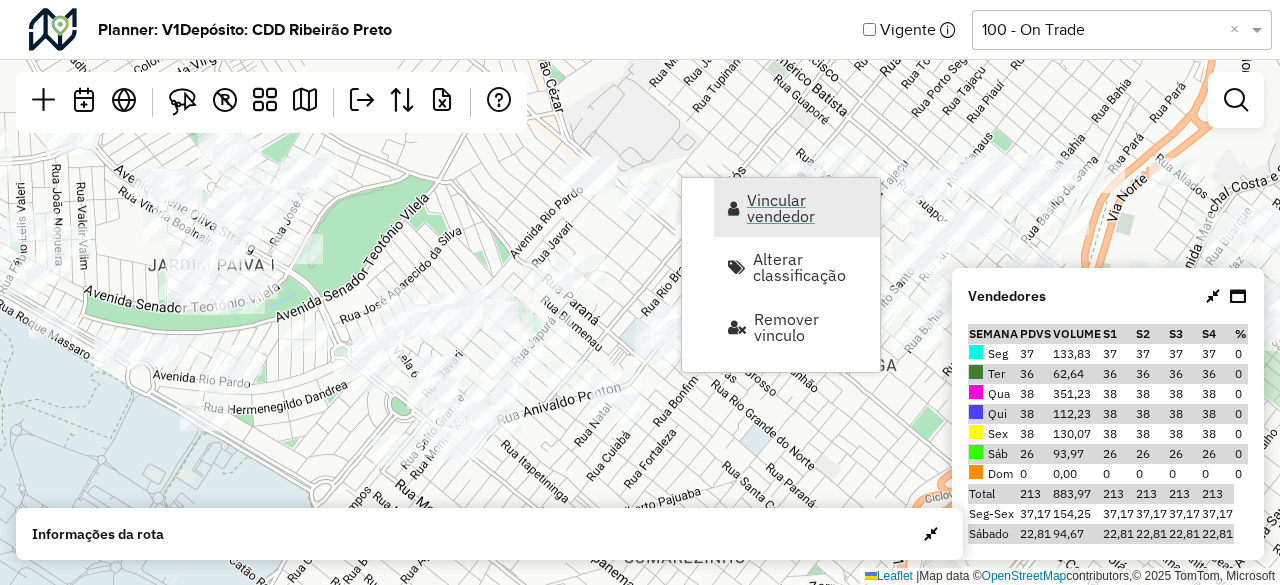 click on "Vincular vendedor" at bounding box center (807, 208) 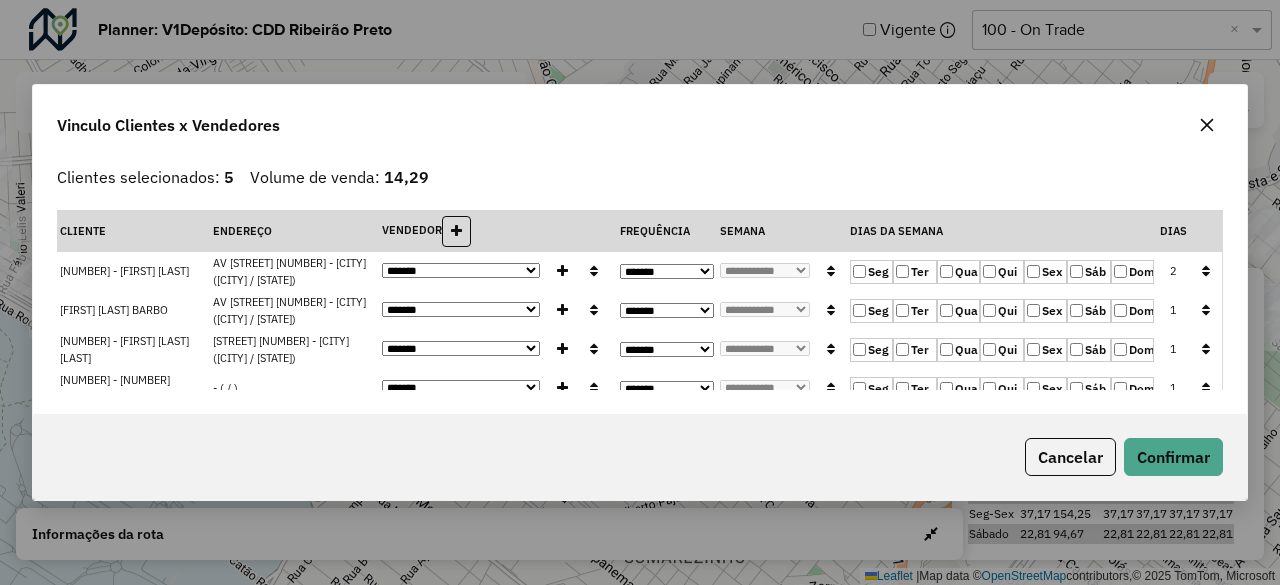 click on "Sex" 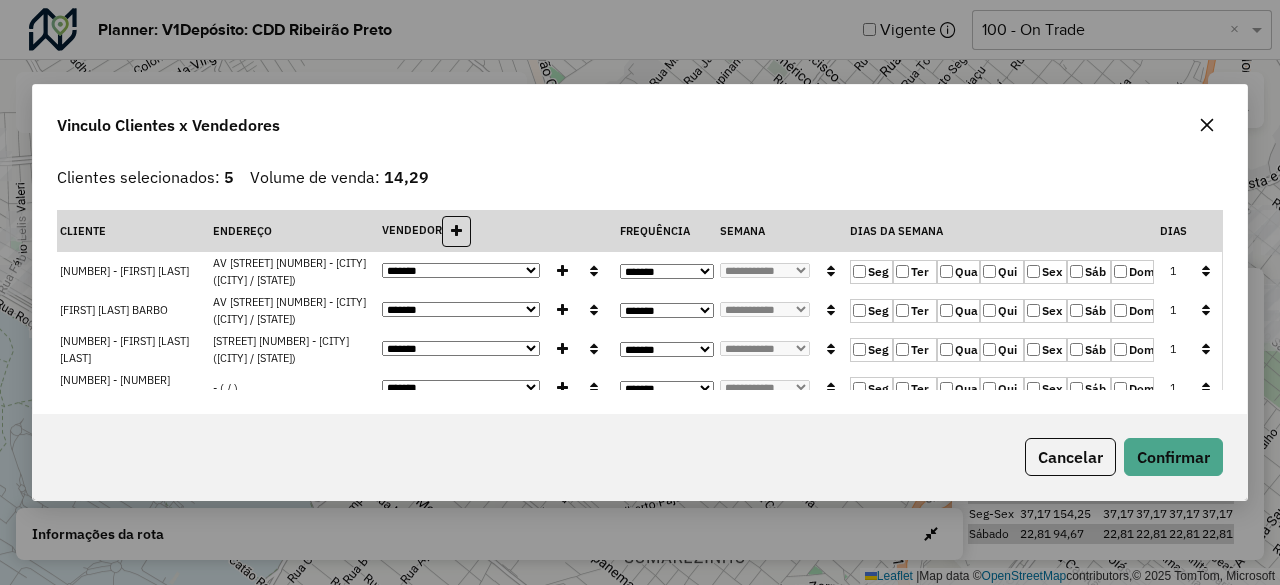 click 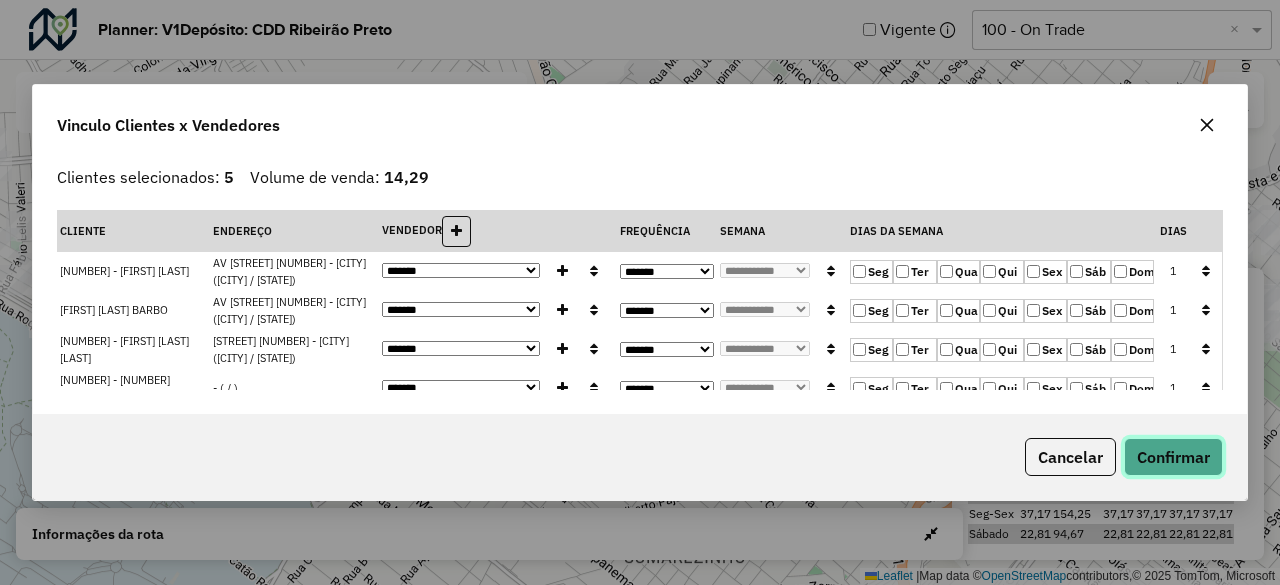 click on "Confirmar" 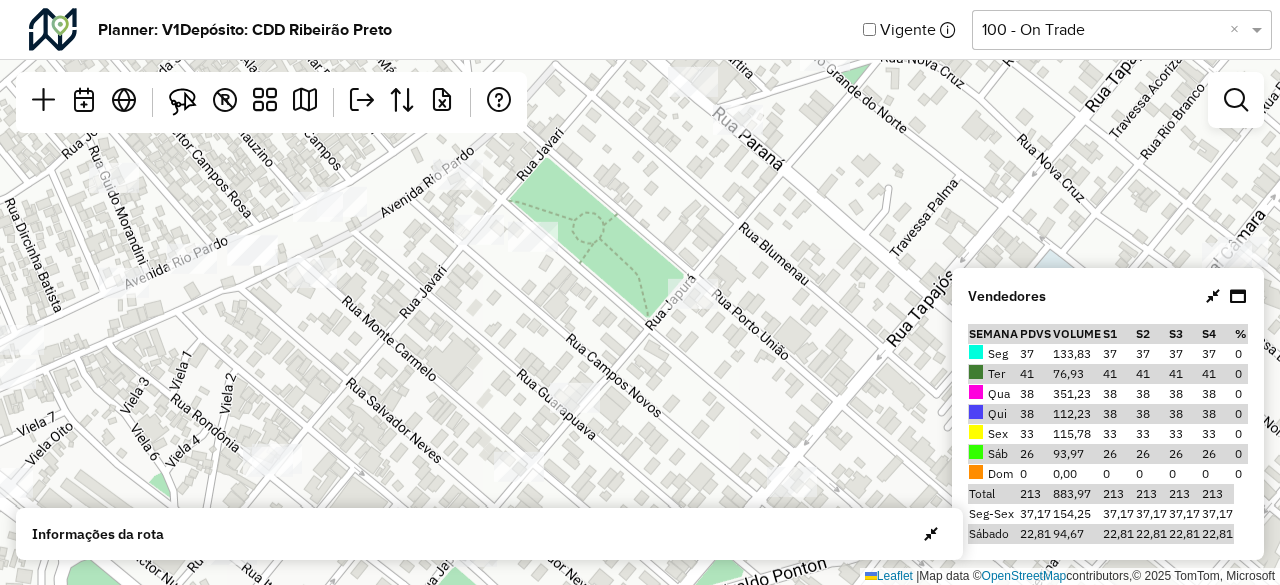 drag, startPoint x: 796, startPoint y: 125, endPoint x: 664, endPoint y: 517, distance: 413.62784 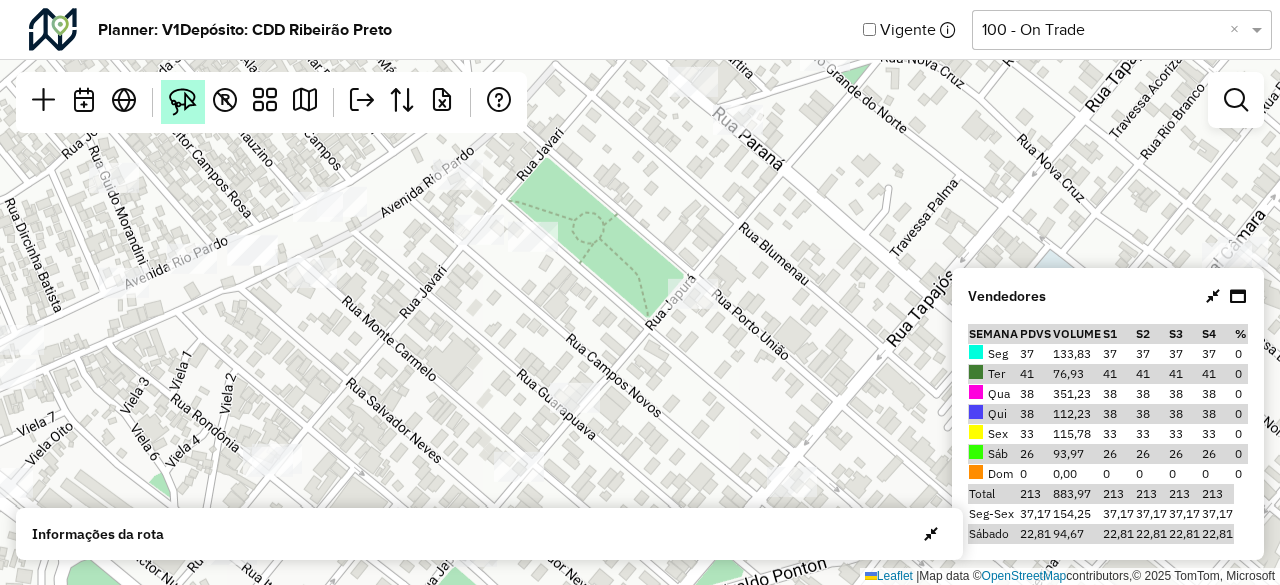 click at bounding box center (183, 102) 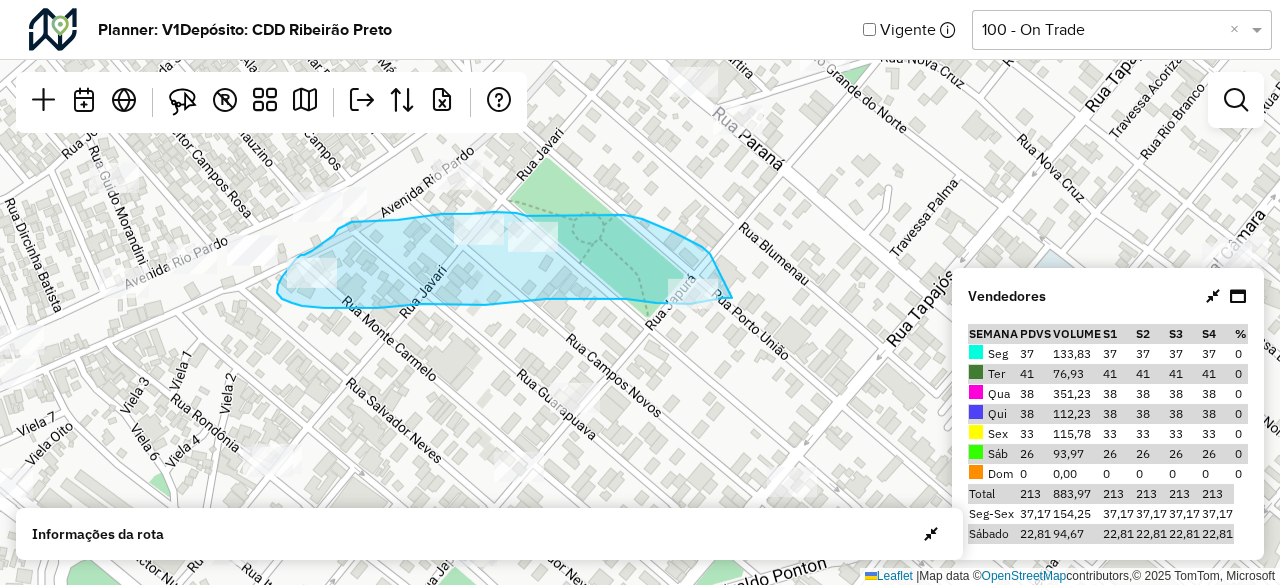 drag, startPoint x: 710, startPoint y: 254, endPoint x: 732, endPoint y: 298, distance: 49.193497 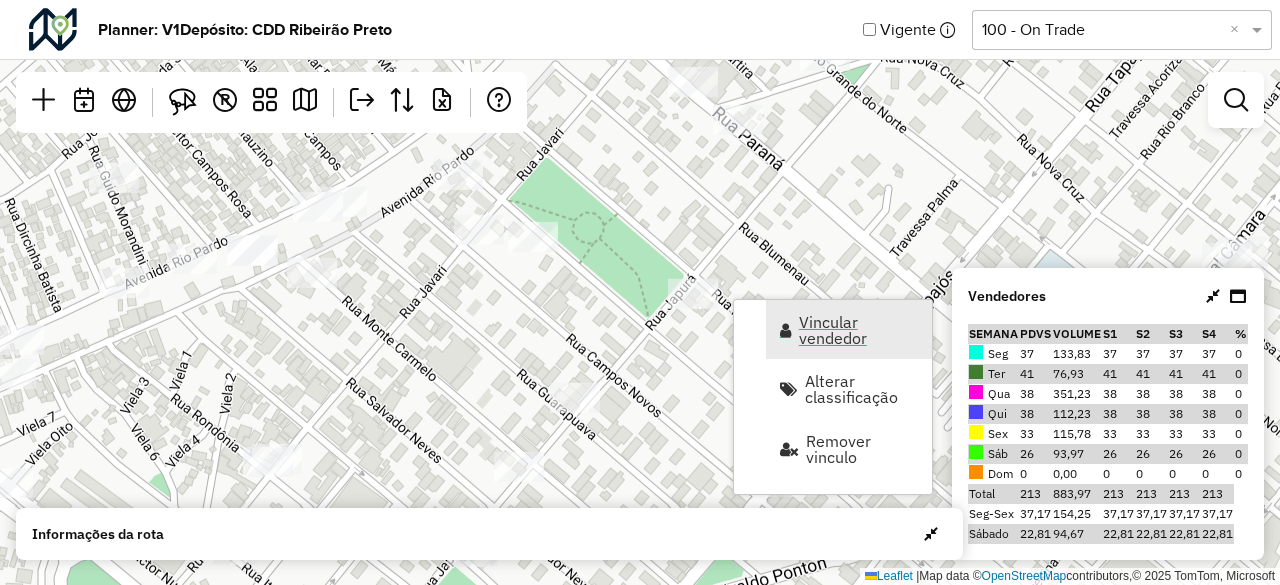 click on "Vincular vendedor" at bounding box center (849, 329) 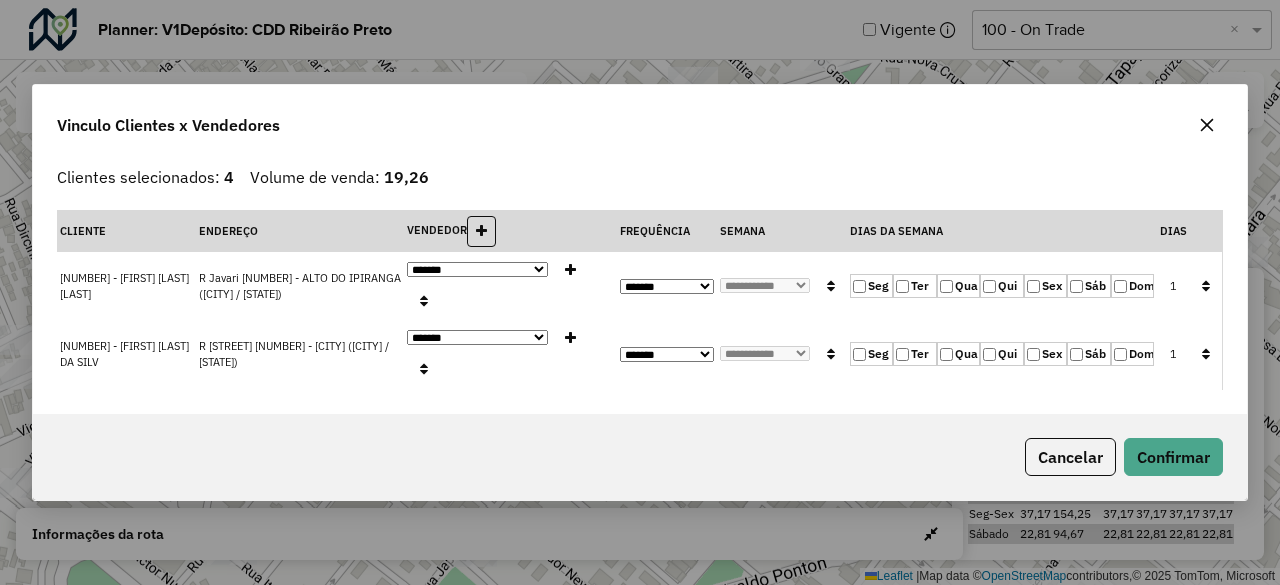 click on "Sex" 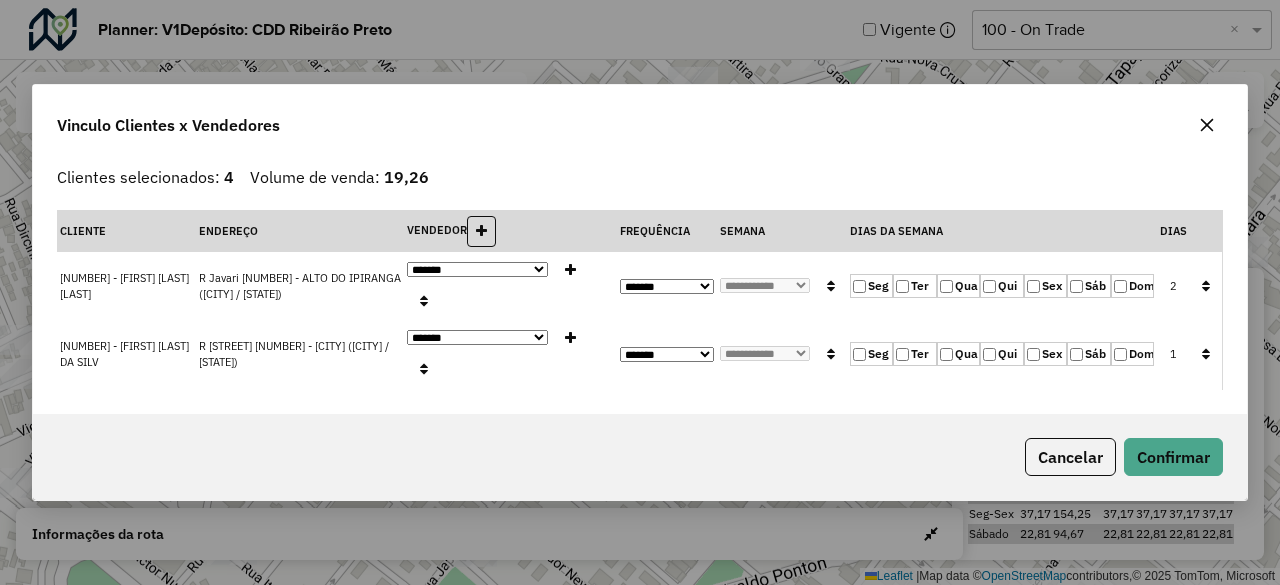 click on "Ter" 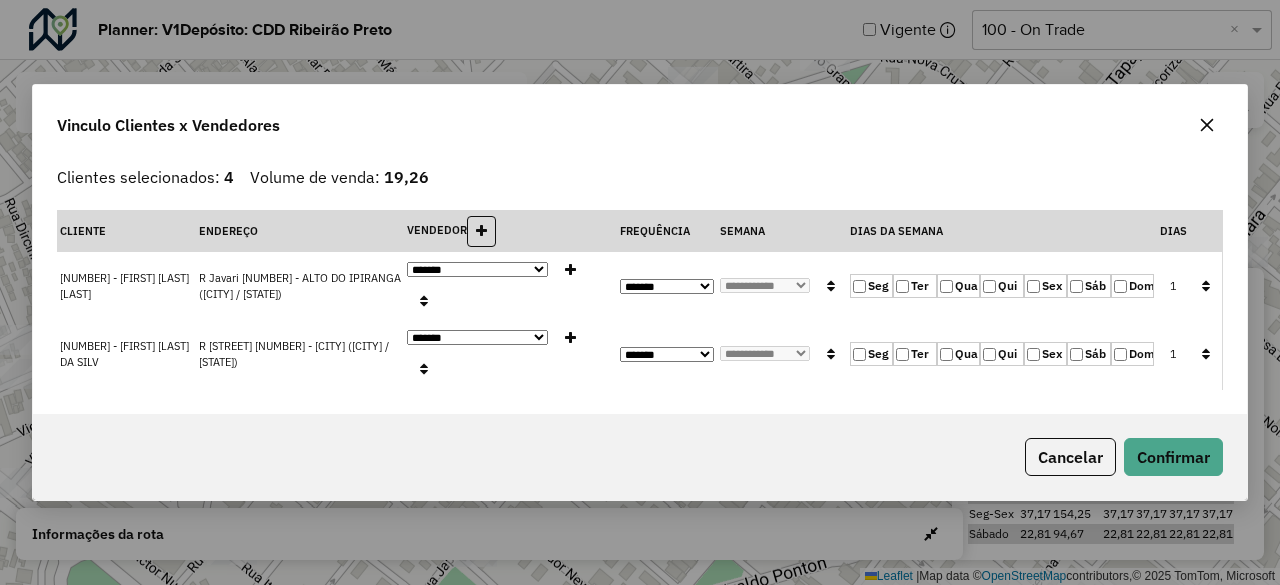 click 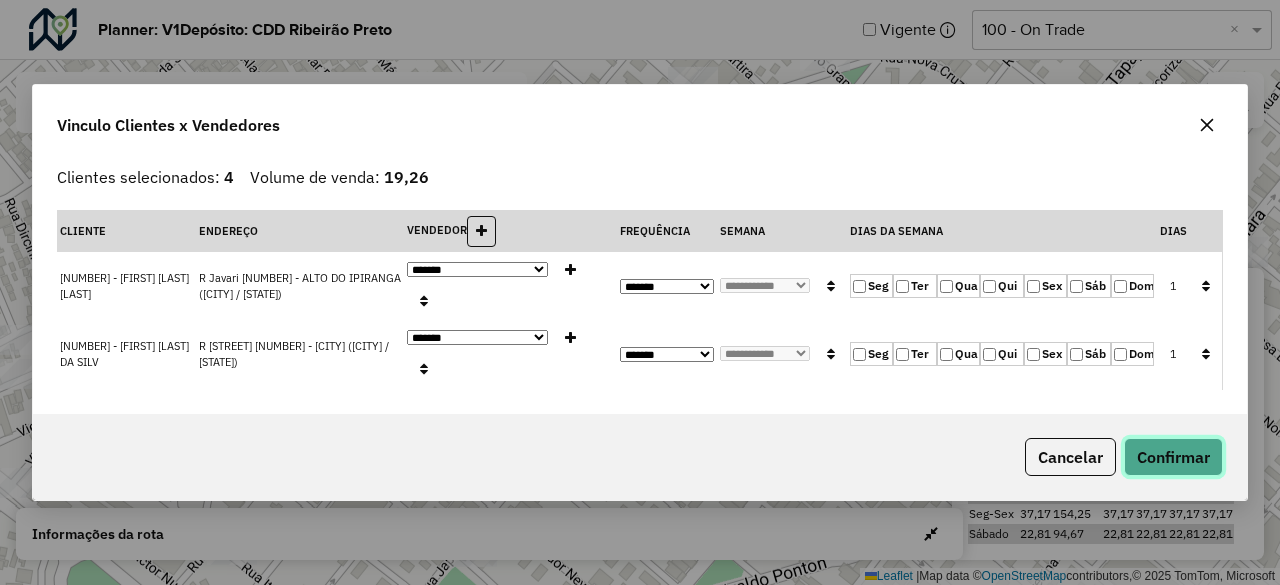 click on "Confirmar" 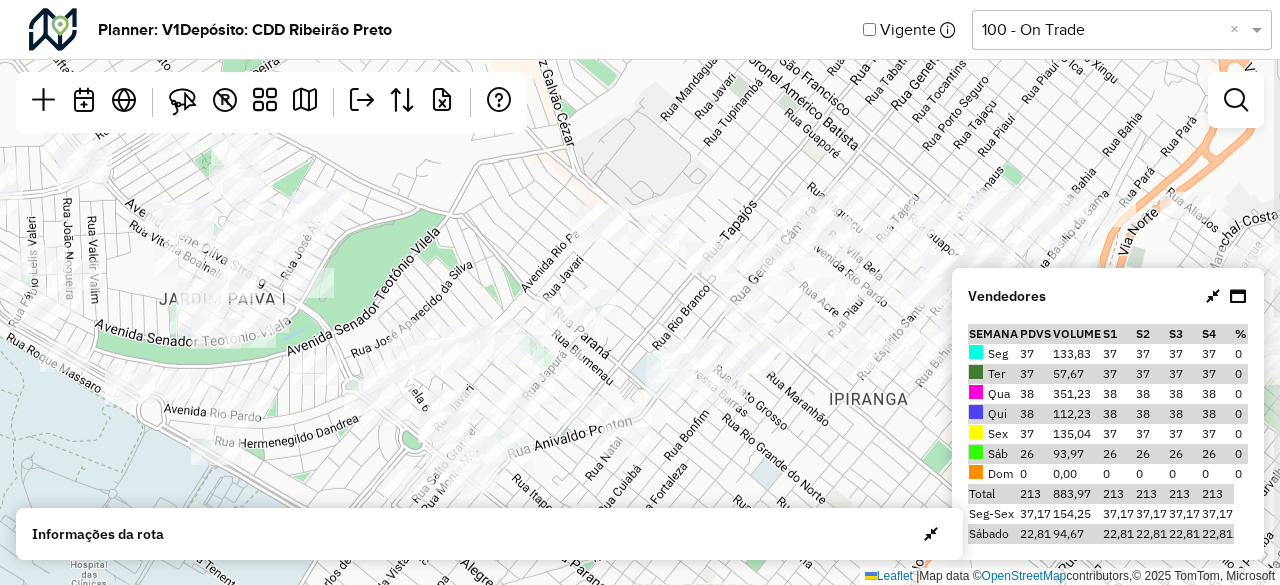 drag, startPoint x: 739, startPoint y: 372, endPoint x: 615, endPoint y: 379, distance: 124.197426 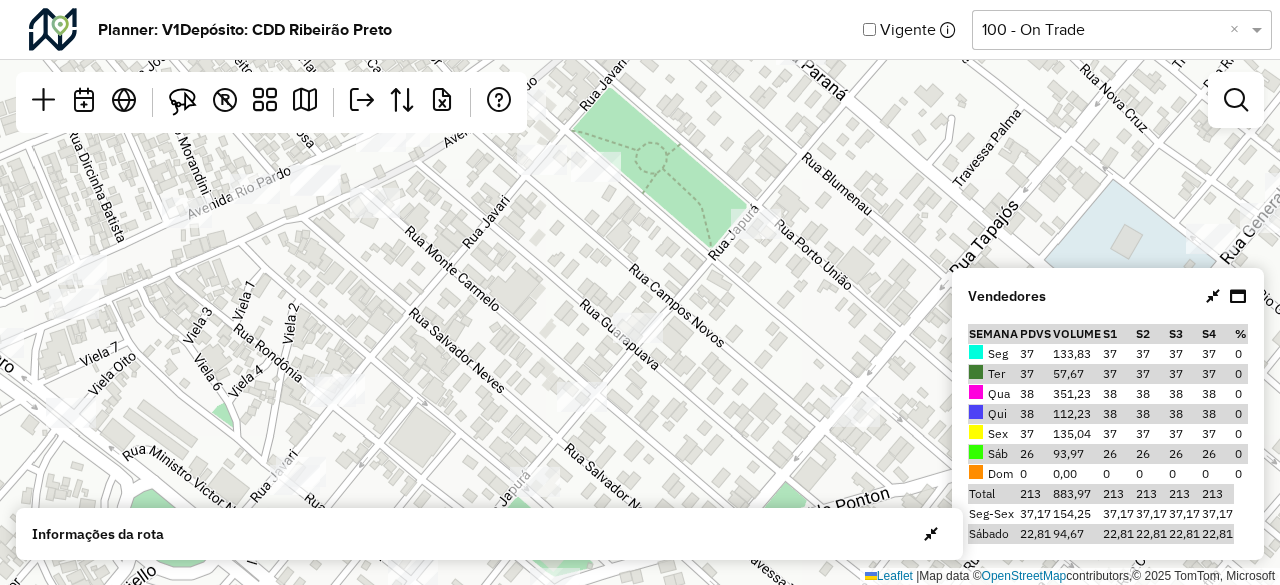 drag, startPoint x: 373, startPoint y: 377, endPoint x: 268, endPoint y: 330, distance: 115.03912 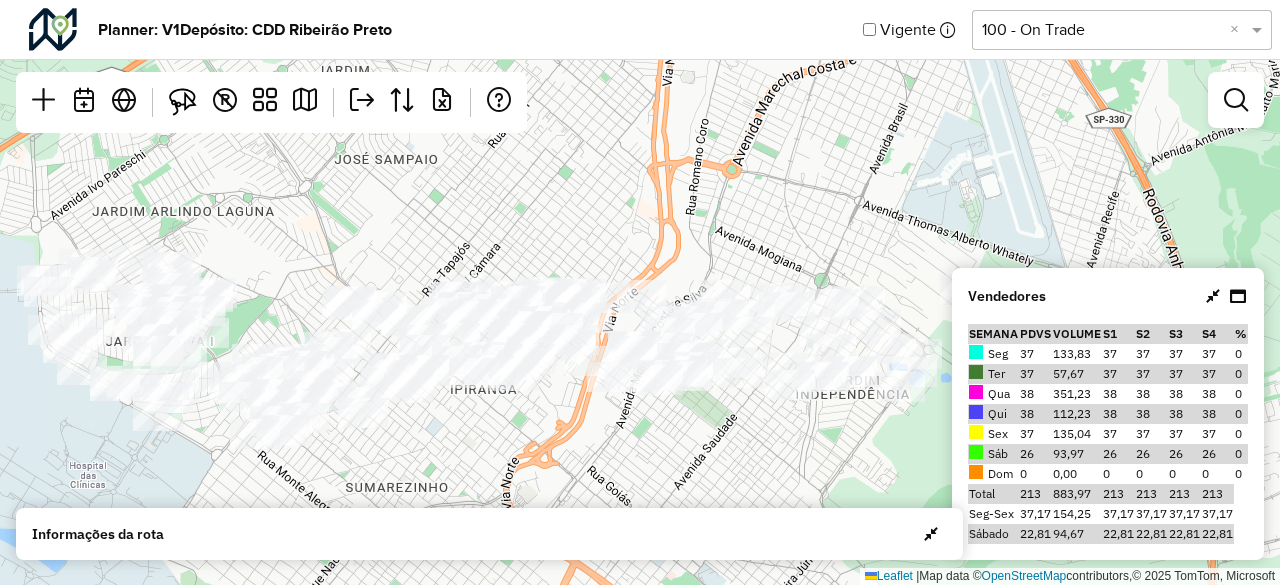 drag, startPoint x: 674, startPoint y: 462, endPoint x: 497, endPoint y: 449, distance: 177.47676 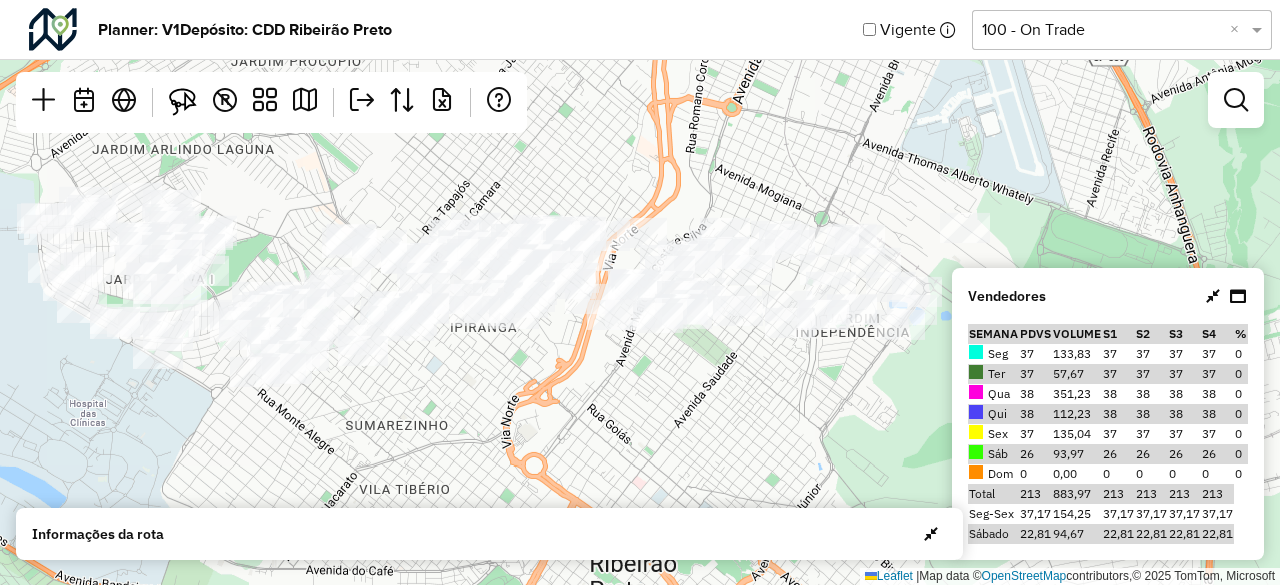 drag, startPoint x: 522, startPoint y: 477, endPoint x: 522, endPoint y: 415, distance: 62 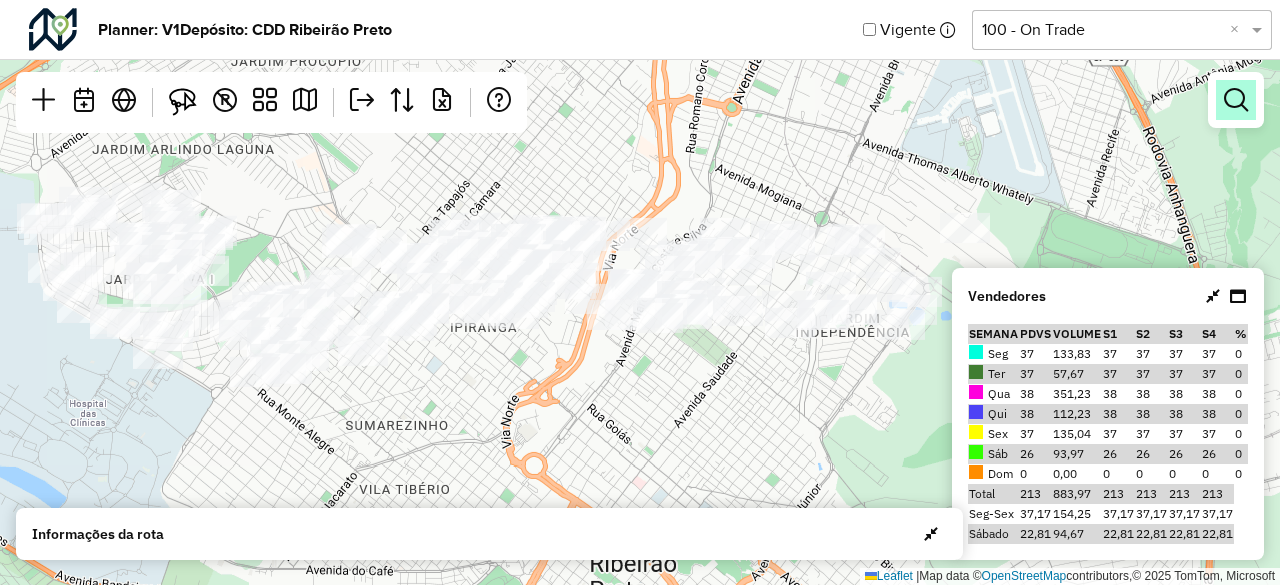 click at bounding box center [1236, 100] 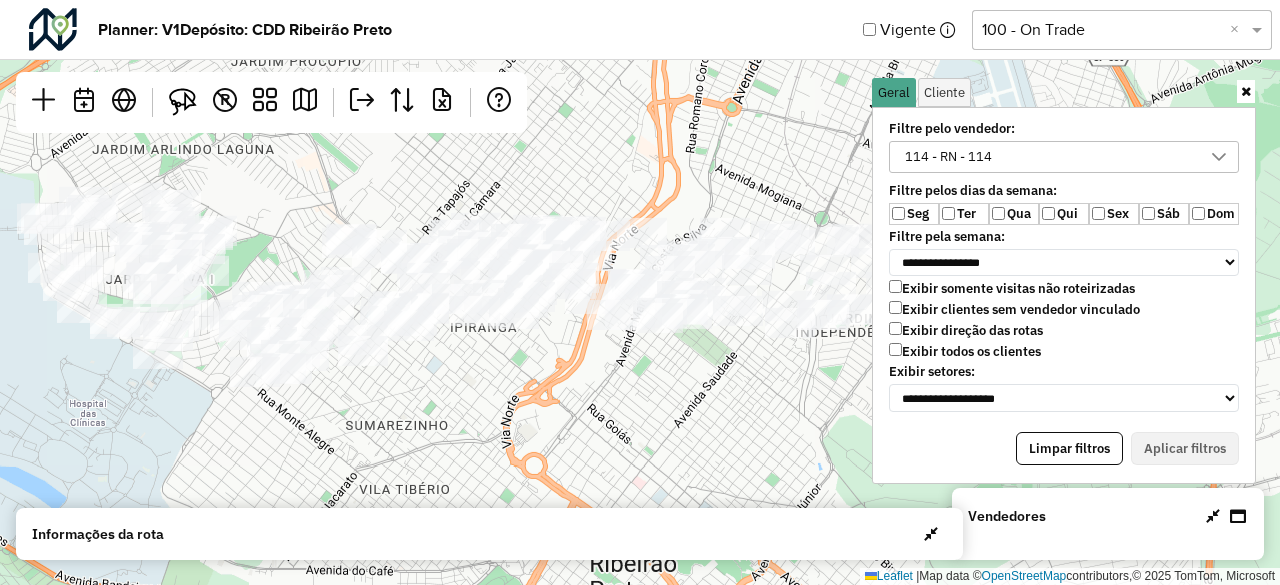 click at bounding box center [1219, 157] 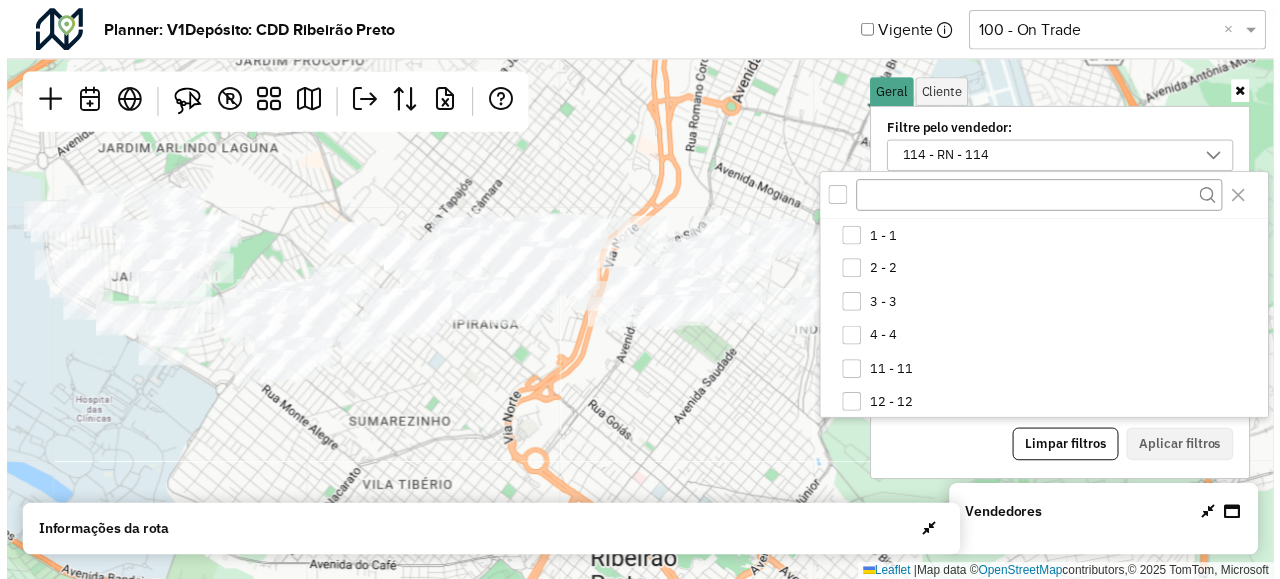 scroll, scrollTop: 10, scrollLeft: 74, axis: both 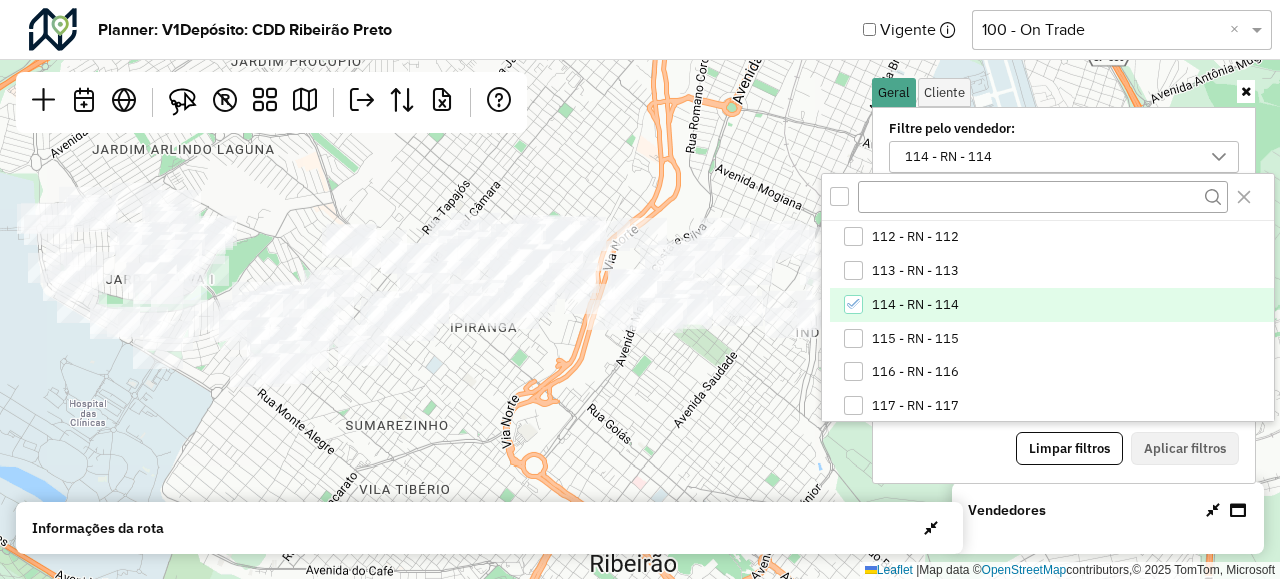 click on "114 - RN - 114" at bounding box center [915, 305] 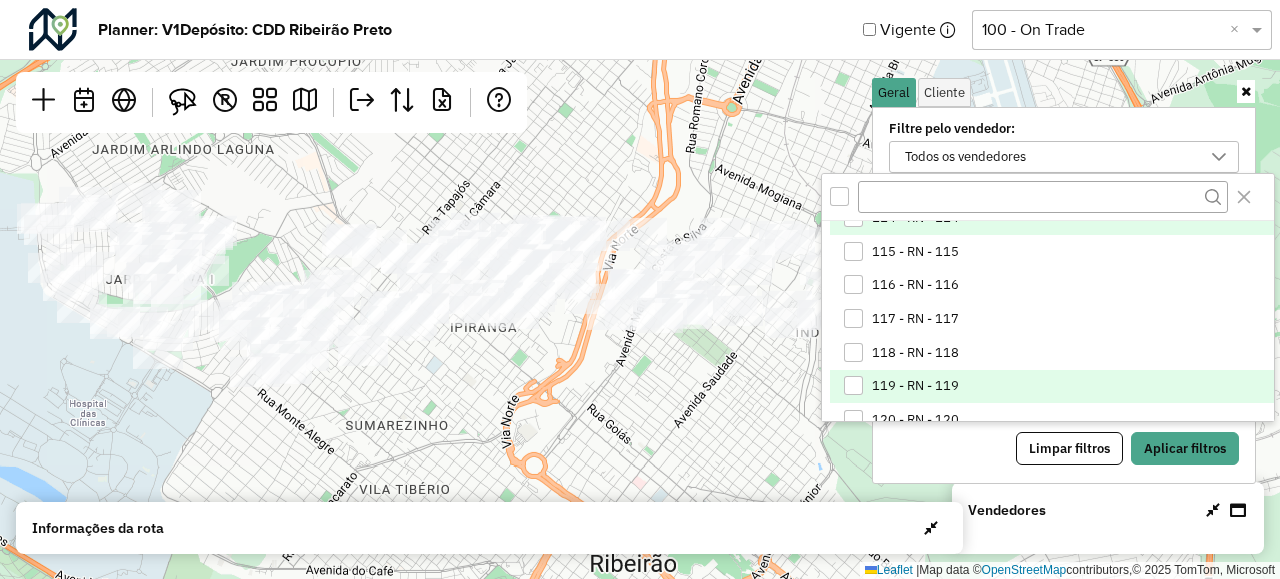 scroll, scrollTop: 977, scrollLeft: 0, axis: vertical 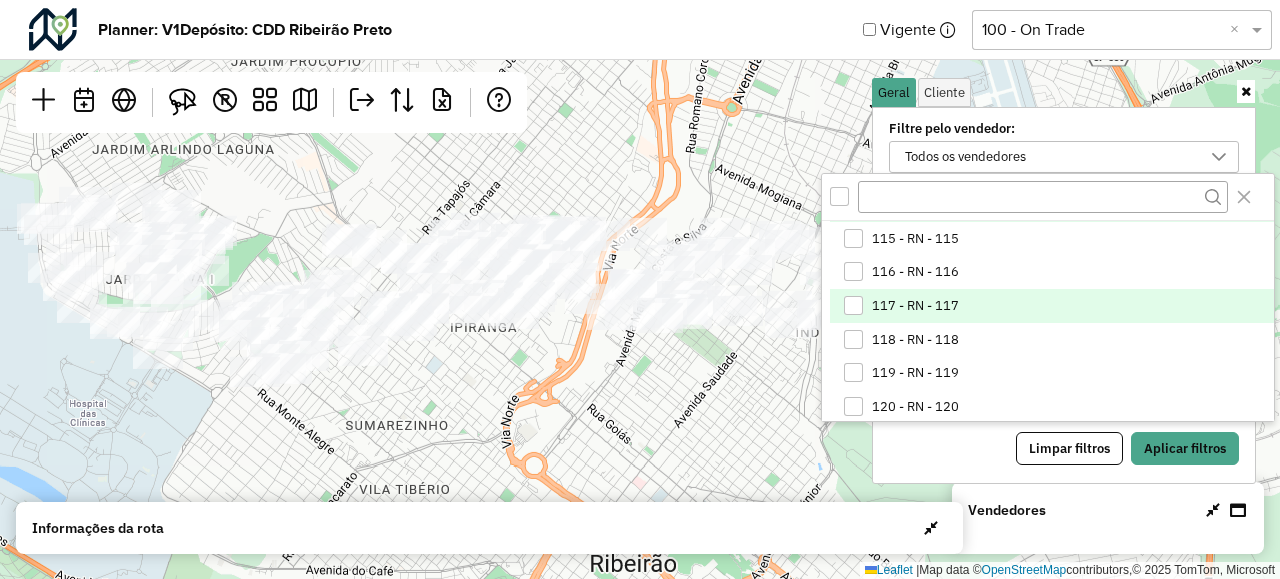 click on "117 - RN - 117" at bounding box center [915, 306] 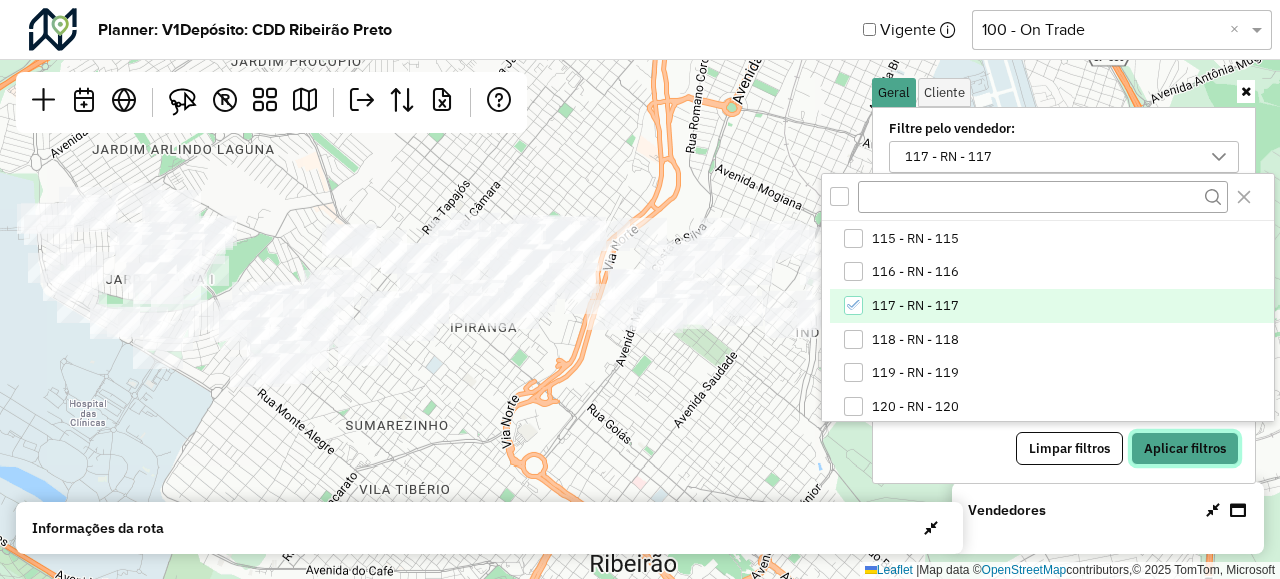 click on "Aplicar filtros" at bounding box center (1185, 449) 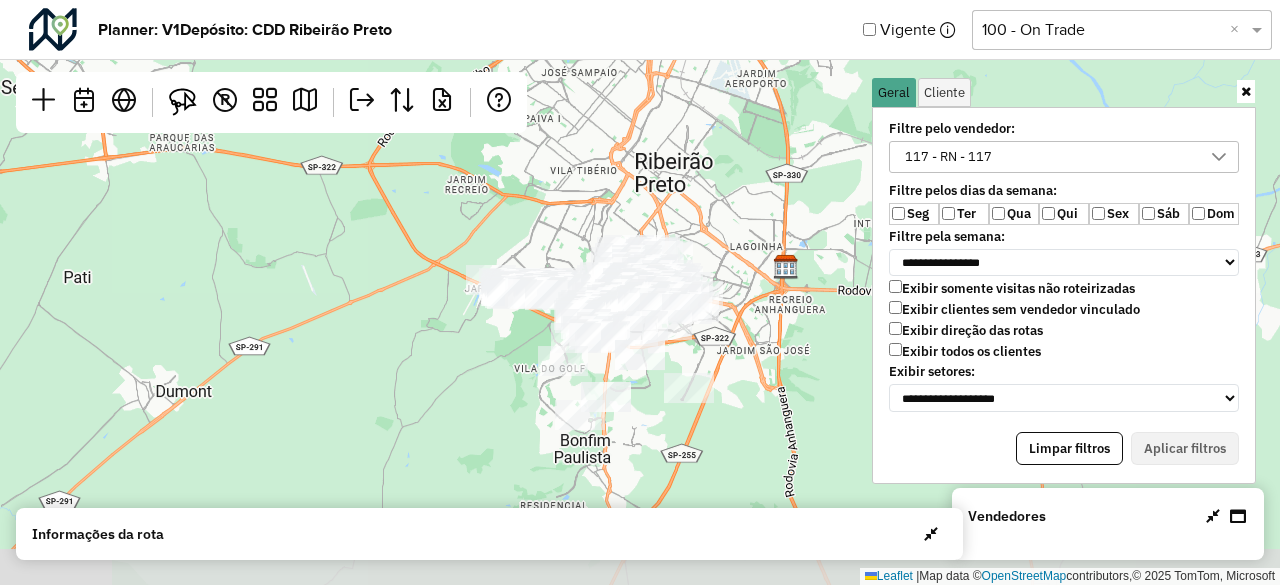 drag, startPoint x: 742, startPoint y: 368, endPoint x: 756, endPoint y: 219, distance: 149.65627 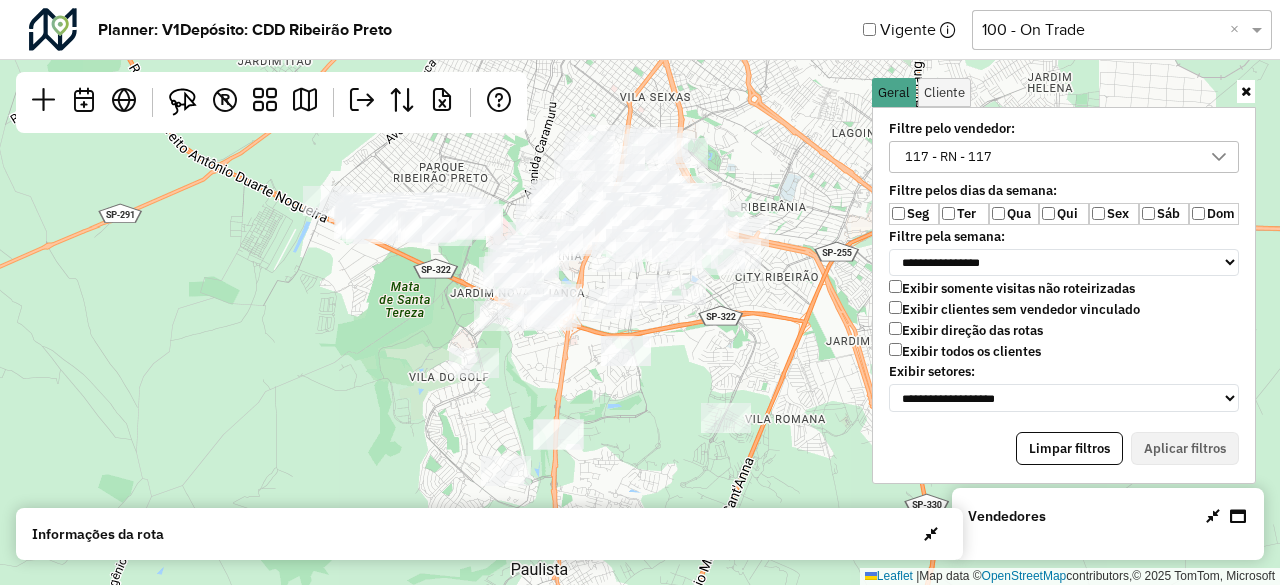 drag, startPoint x: 608, startPoint y: 307, endPoint x: 627, endPoint y: 383, distance: 78.339005 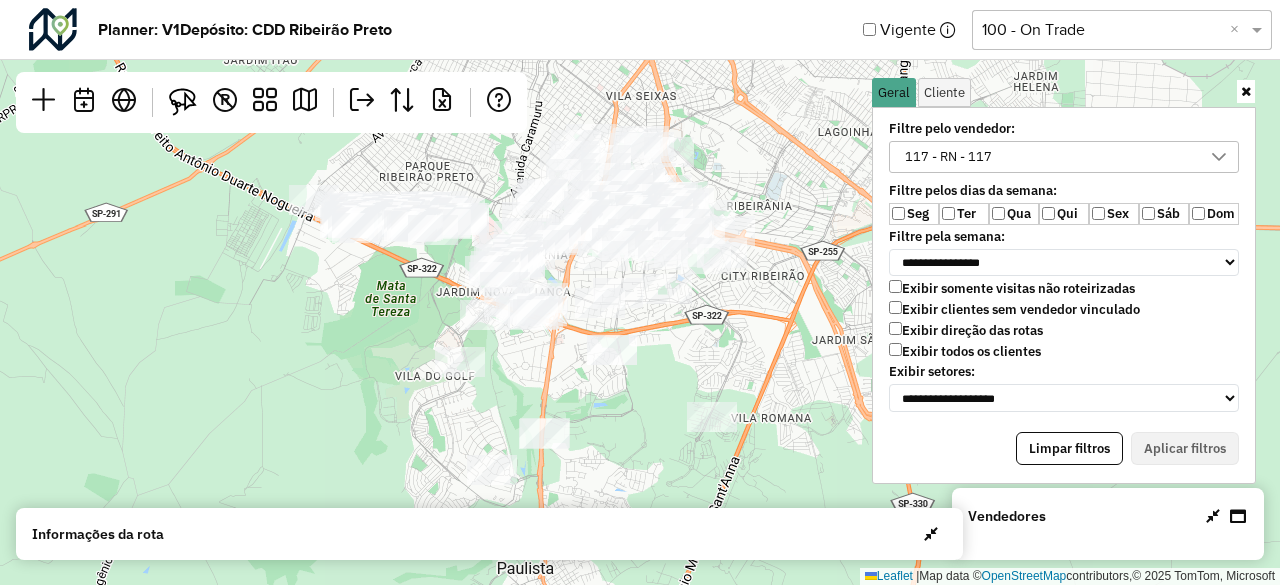 drag, startPoint x: 627, startPoint y: 383, endPoint x: 613, endPoint y: 382, distance: 14.035668 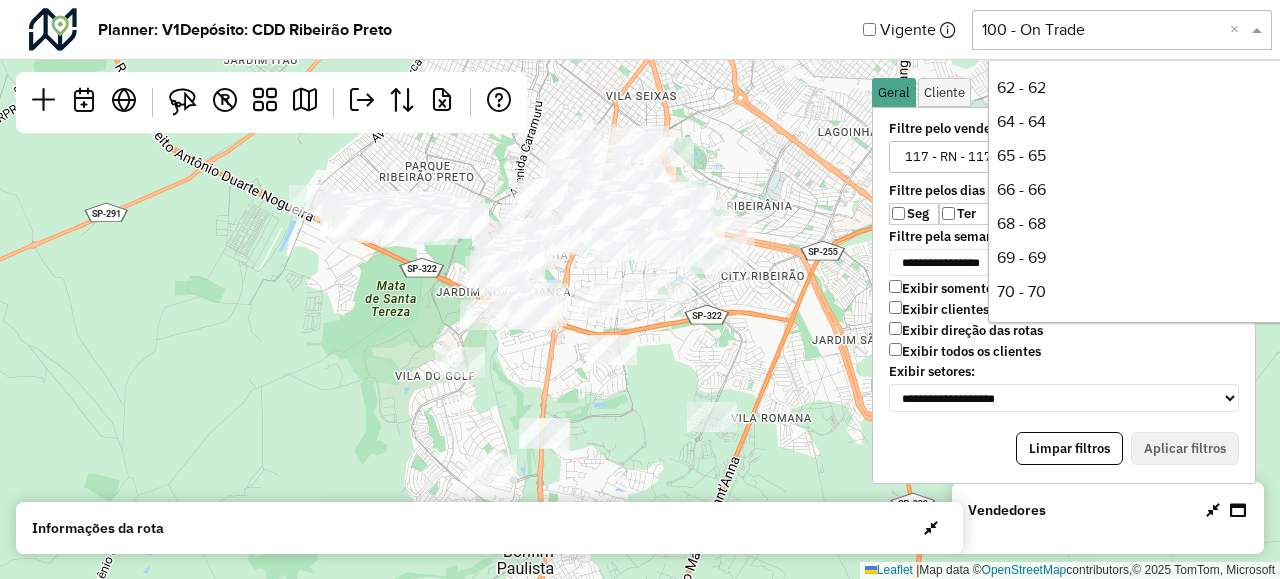 click 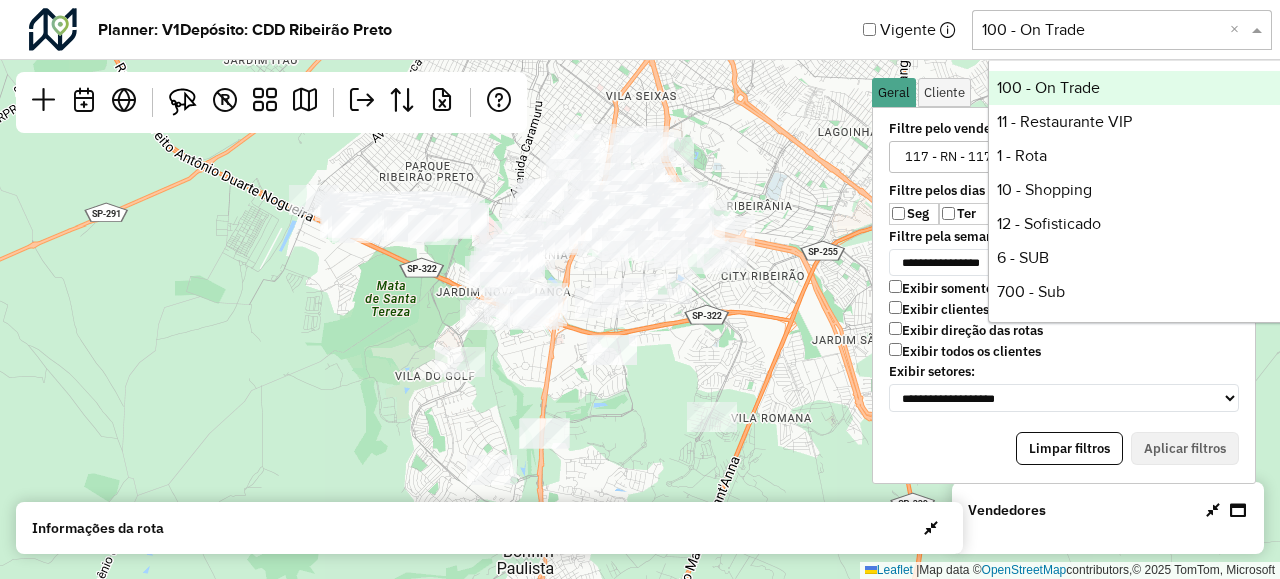 click 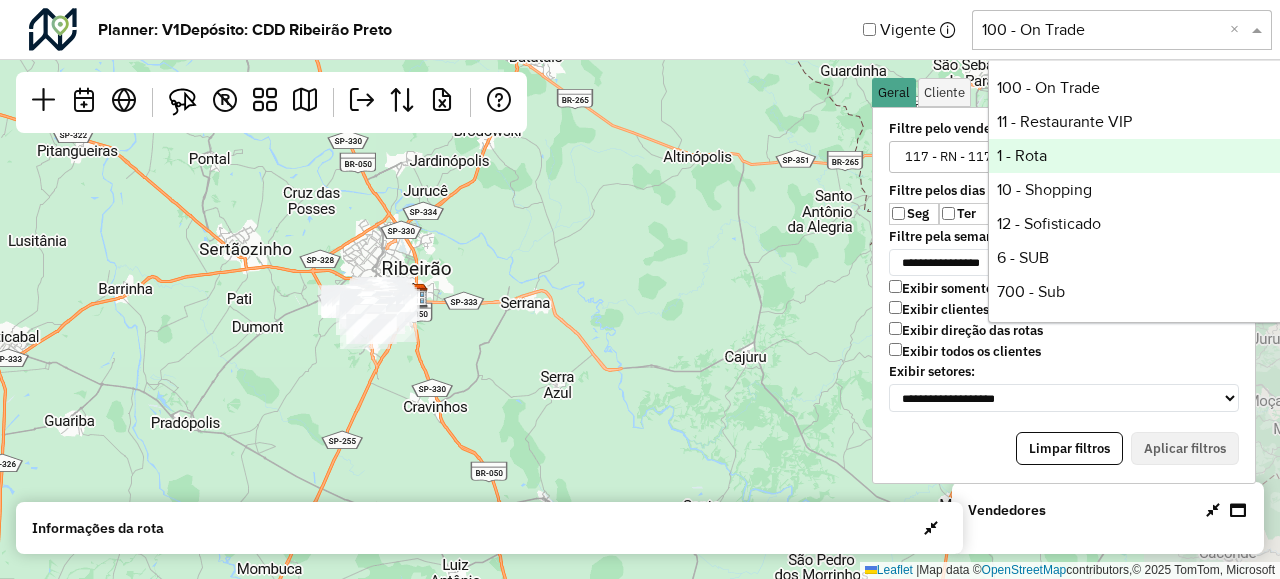 drag, startPoint x: 786, startPoint y: 327, endPoint x: 409, endPoint y: 420, distance: 388.30142 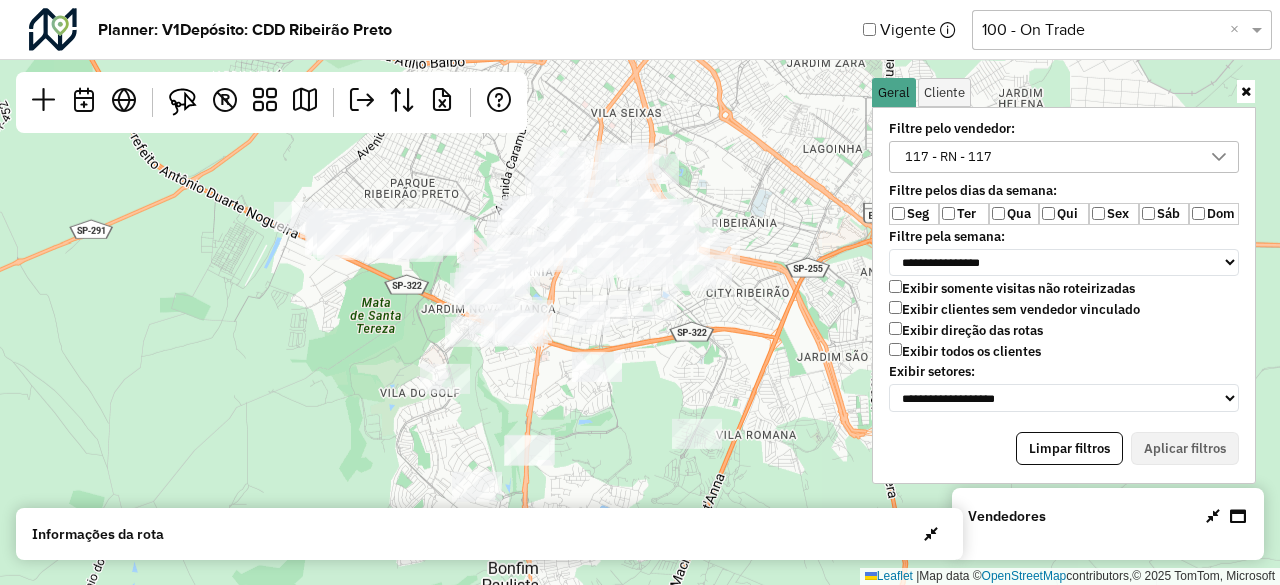 drag, startPoint x: 754, startPoint y: 212, endPoint x: 742, endPoint y: 349, distance: 137.52454 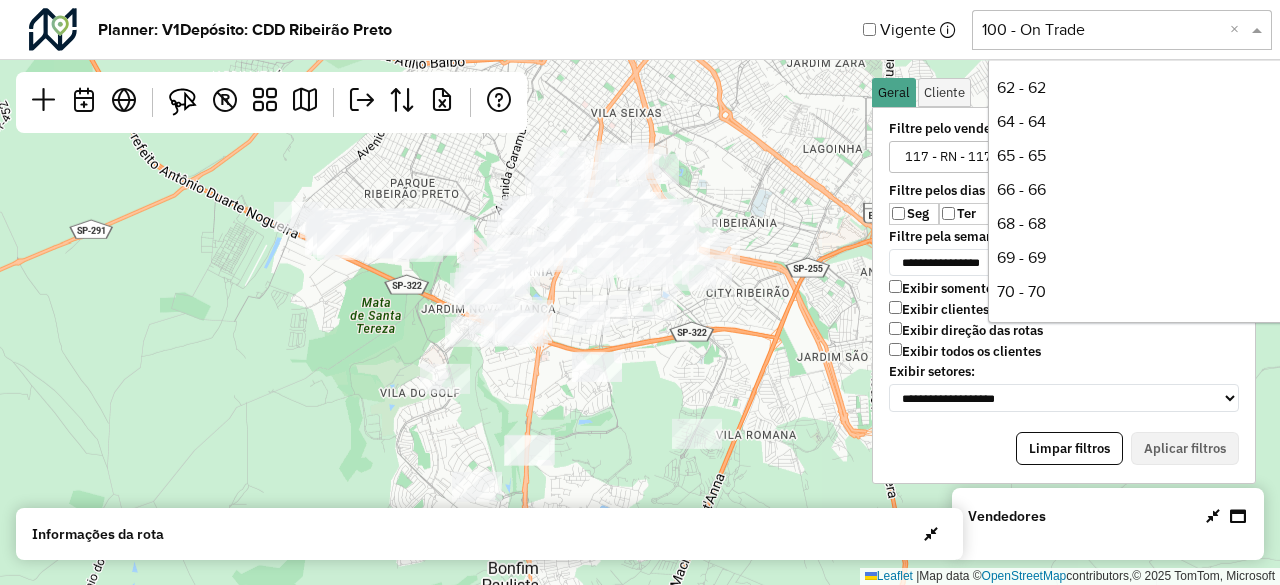 click 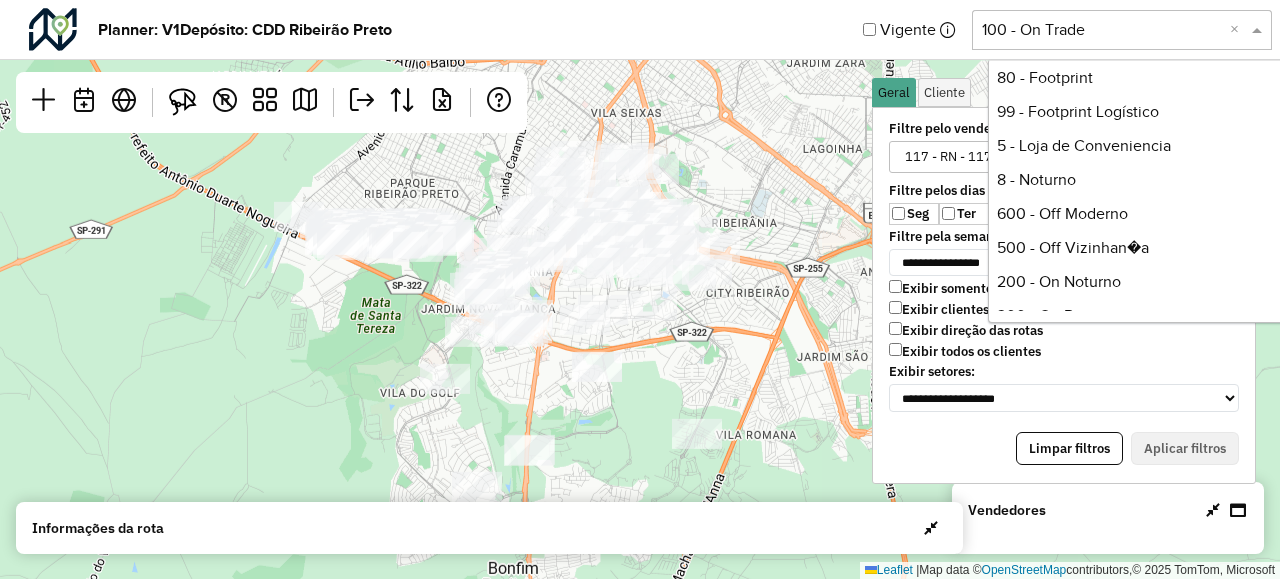 scroll, scrollTop: 250, scrollLeft: 0, axis: vertical 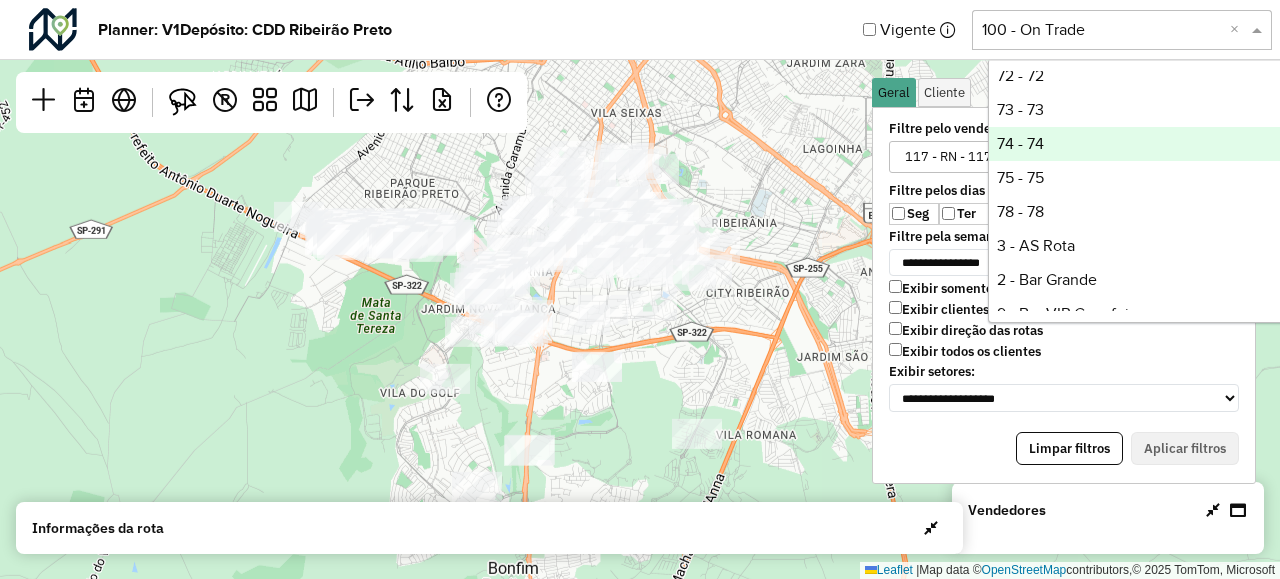 click on "Filtre pelo vendedor:" at bounding box center (1033, 129) 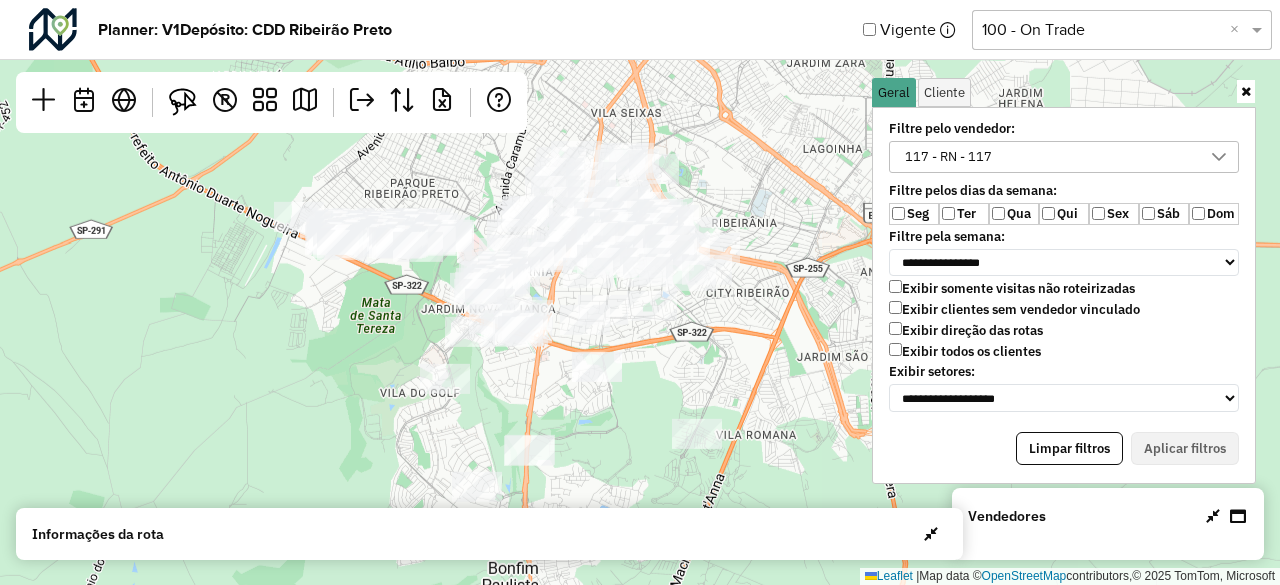 click on "117 - RN - 117" at bounding box center (948, 157) 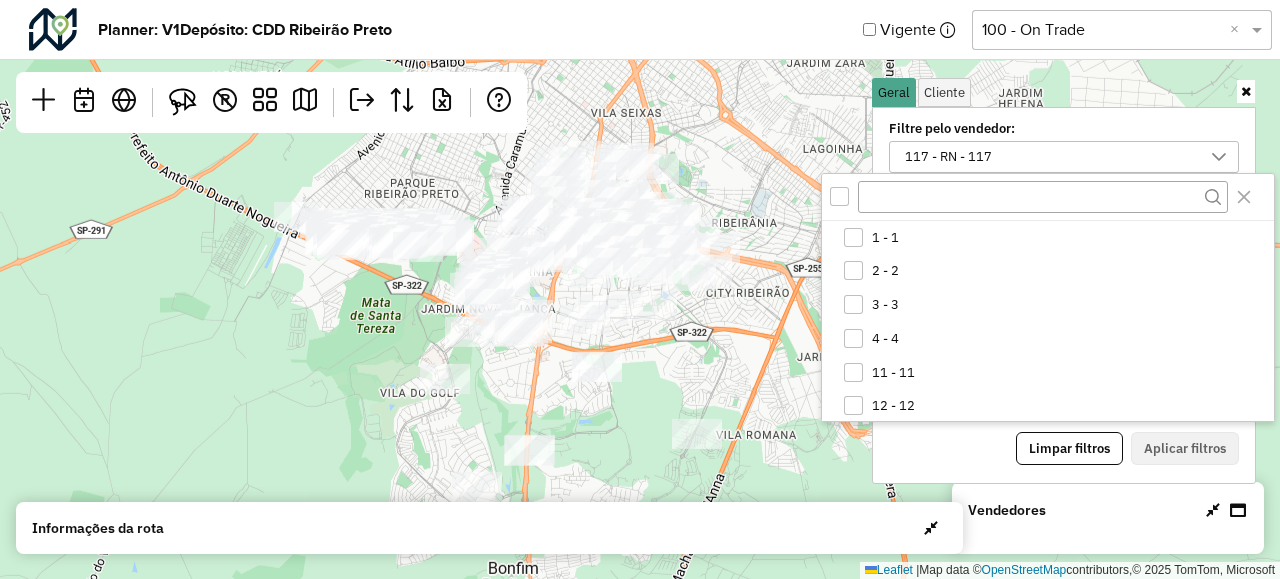 scroll, scrollTop: 878, scrollLeft: 0, axis: vertical 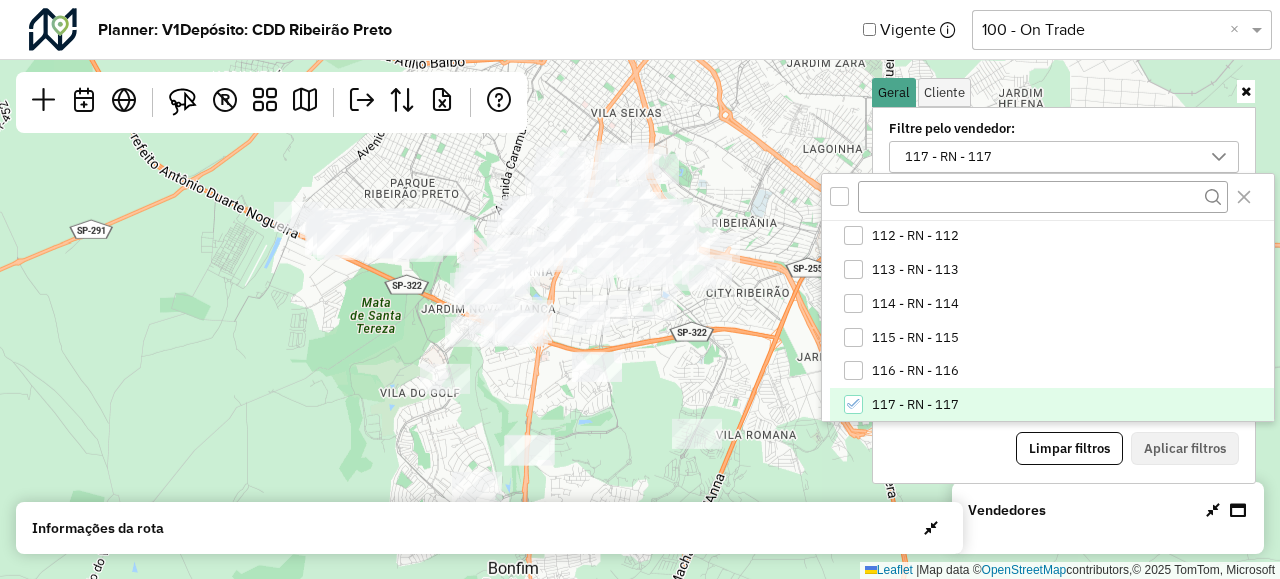 click on "117 - RN - 117" at bounding box center [1051, 405] 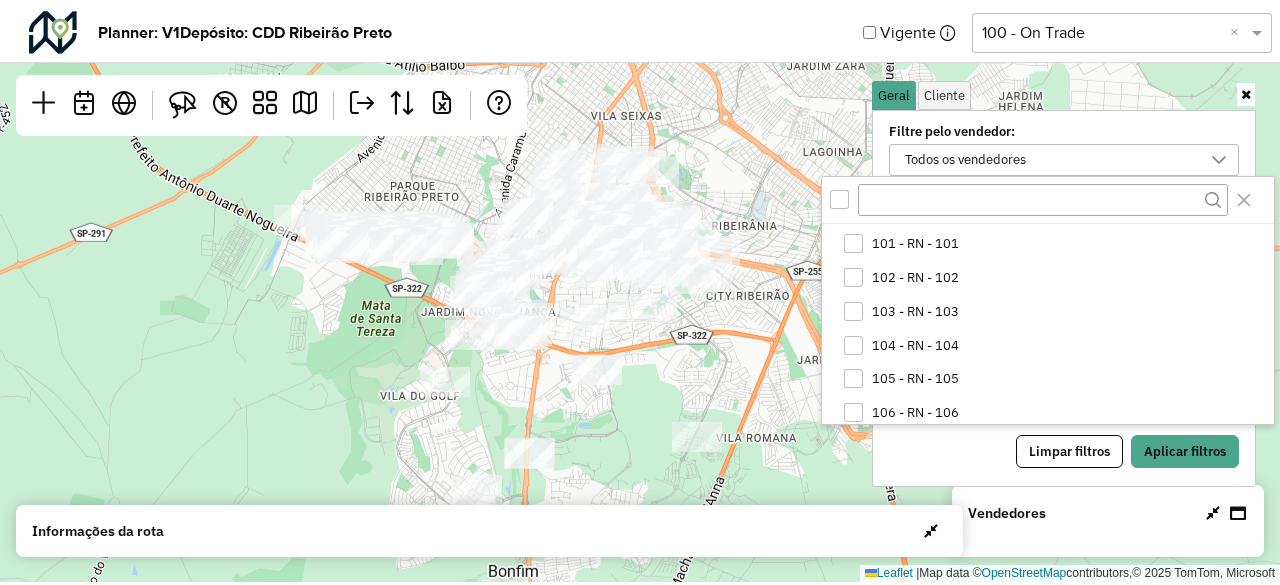 scroll, scrollTop: 278, scrollLeft: 0, axis: vertical 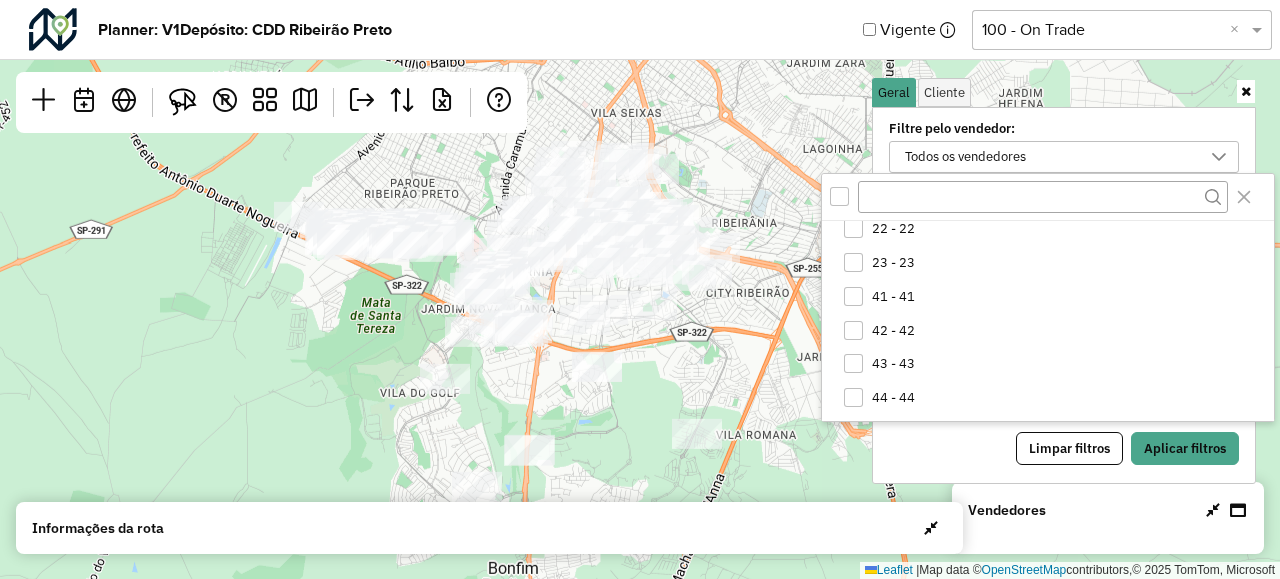 click on "Filtre pelo vendedor:  Todos os vendedores 1 - 1 2 - 2 3 - 3 4 - 4 11 - 11 12 - 12 13 - 13 21 - 21 22 - 22 23 - 23 41 - 41 42 - 42 43 - 43 44 - 44 100 - RN - 100 101 - RN - 101 102 - RN - 102 103 - RN - 103 104 - RN - 104 105 - RN - 105 106 - RN - 106 107 - RN - 107 108 - RN - 108 109 - RN - 109 110 - RN - 110 111 - RN - 111 112 - RN - 112 113 - RN - 113 114 - RN - 114 115 - RN - 115 116 - RN - 116 117 - RN - 117 118 - RN - 118 119 - RN - 119 120 - RN - 120 121 - RN - 121 122 - RN - 122 123 - RN - 123 124 - RN - 124 125 - RN - 125 126 - RN - 126 127 - RN - 127 128 - RN - 128 129 - RN - 129 130 - RN - 130 131 - RN - 131 132 - RN - 132 133 - RN - 133 134 - RN - 134 135 - RN - 135 136 - RN - 136 137 - RN - 137 138 - RN - 138 139 - RN - 139 140 - RN - 140 141 - RN - 141 142 - RN - 142 143 - RN - 143 144 - RN - 144 145 - RN - 145 146 - RN - 146 147 - RN - 147 148 - RN - 148 149 - RN - 149 150 - RN - 150 151 - RN - 151 152 - RN - 152 153 - RN - 153 154 - RN - 154 155 - RN - 155 156 - RN - 156 157 - RN - 157  Seg" at bounding box center (1064, 266) 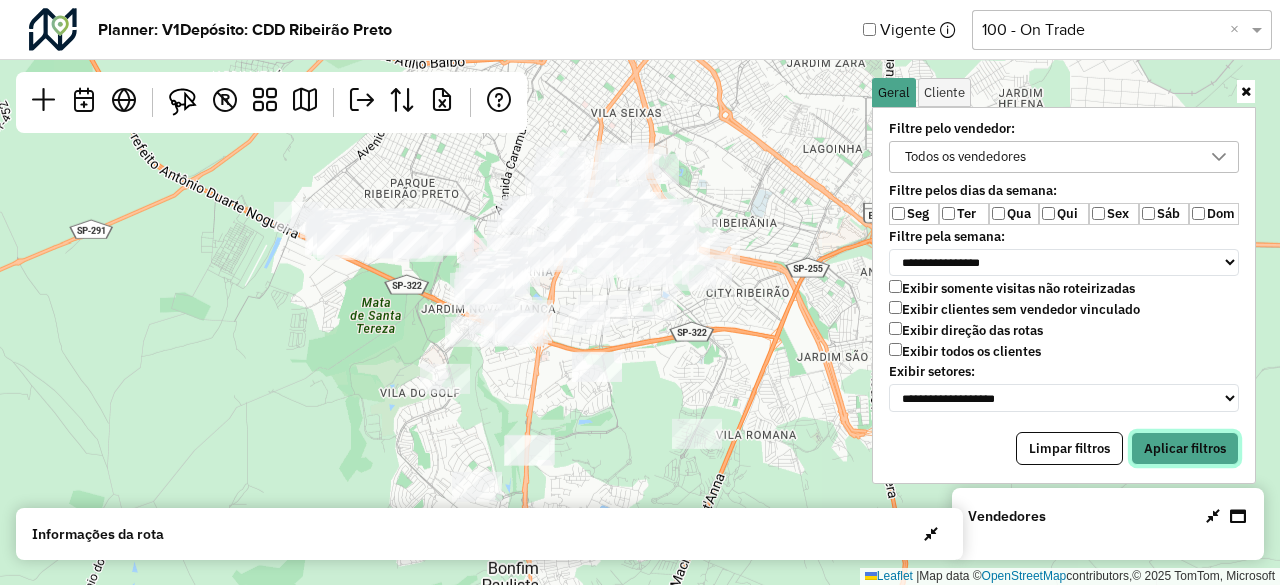 click on "Aplicar filtros" at bounding box center (1185, 449) 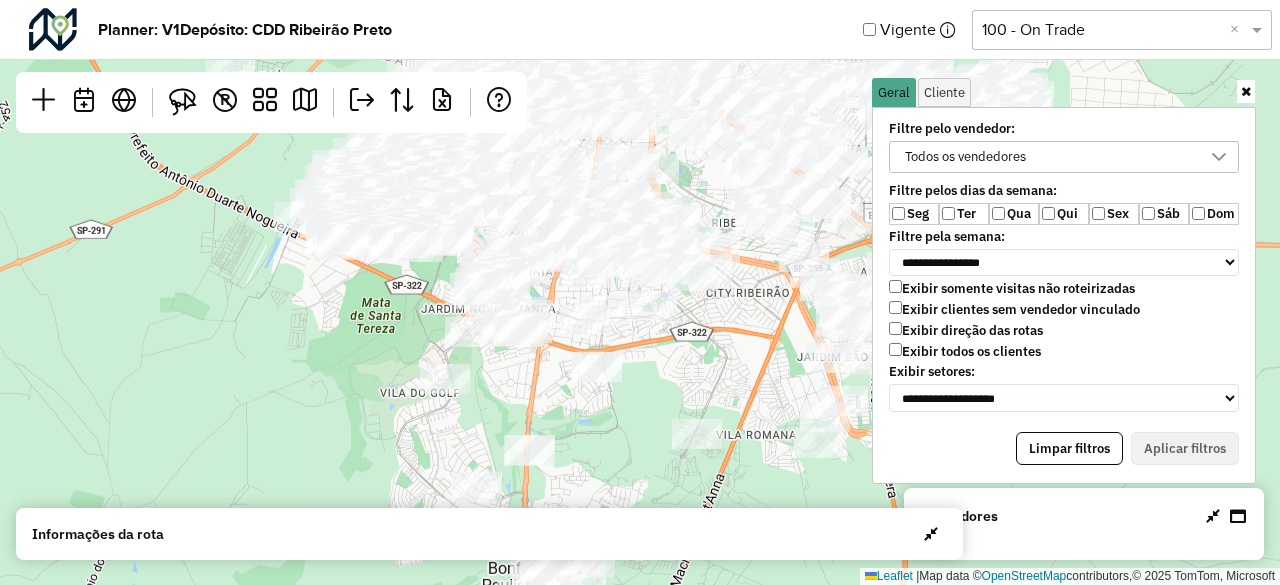 drag, startPoint x: 967, startPoint y: 338, endPoint x: 967, endPoint y: 361, distance: 23 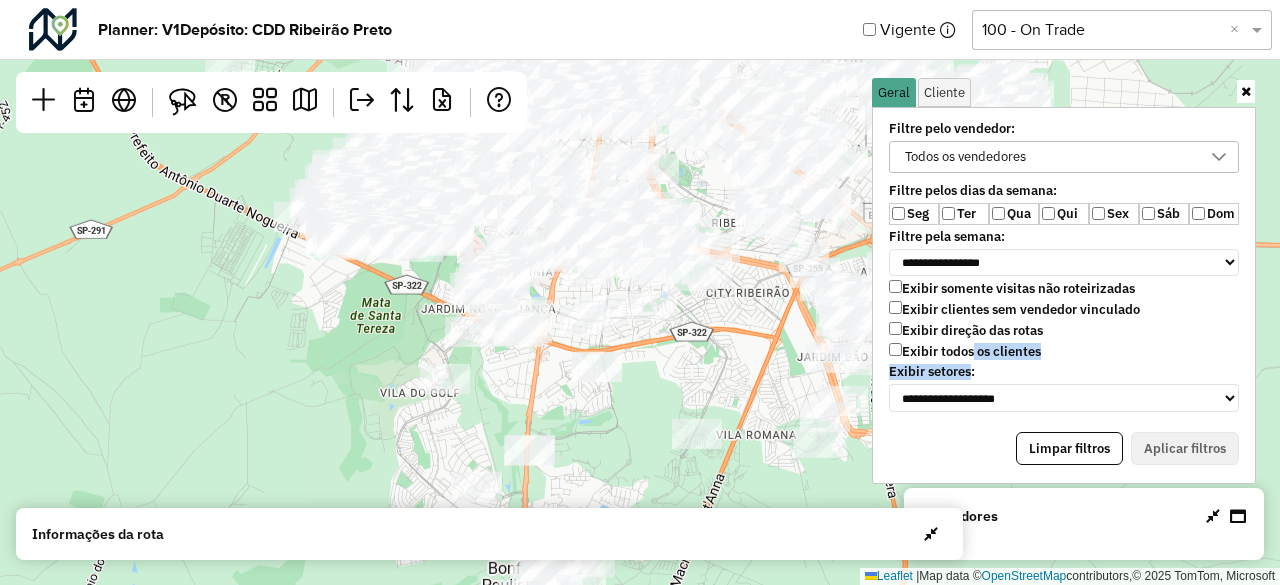 click on "Leaflet   |  Map data ©  OpenStreetMap  contributors,© 2025 TomTom, Microsoft" 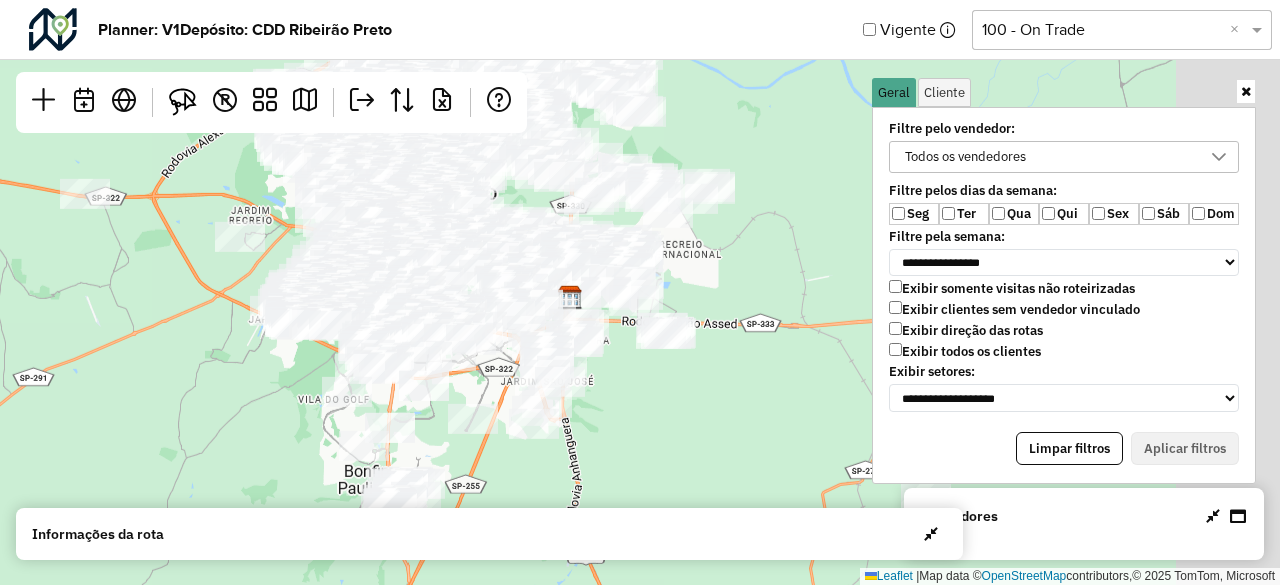 click on "Leaflet   |  Map data ©  OpenStreetMap  contributors,© 2025 TomTom, Microsoft" 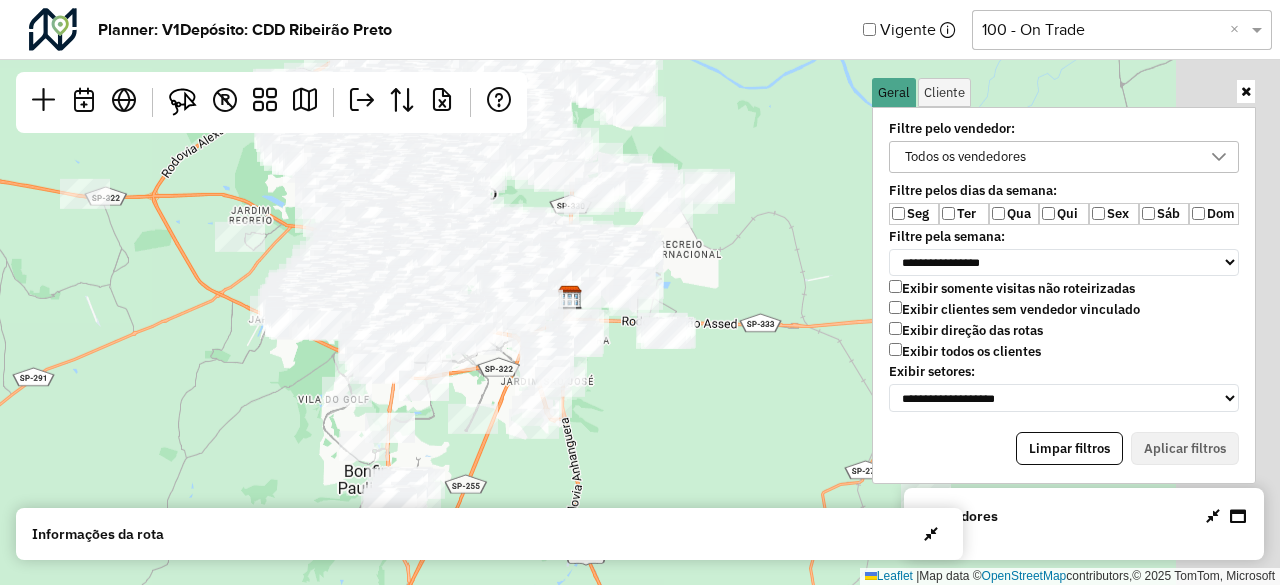 scroll, scrollTop: 0, scrollLeft: 0, axis: both 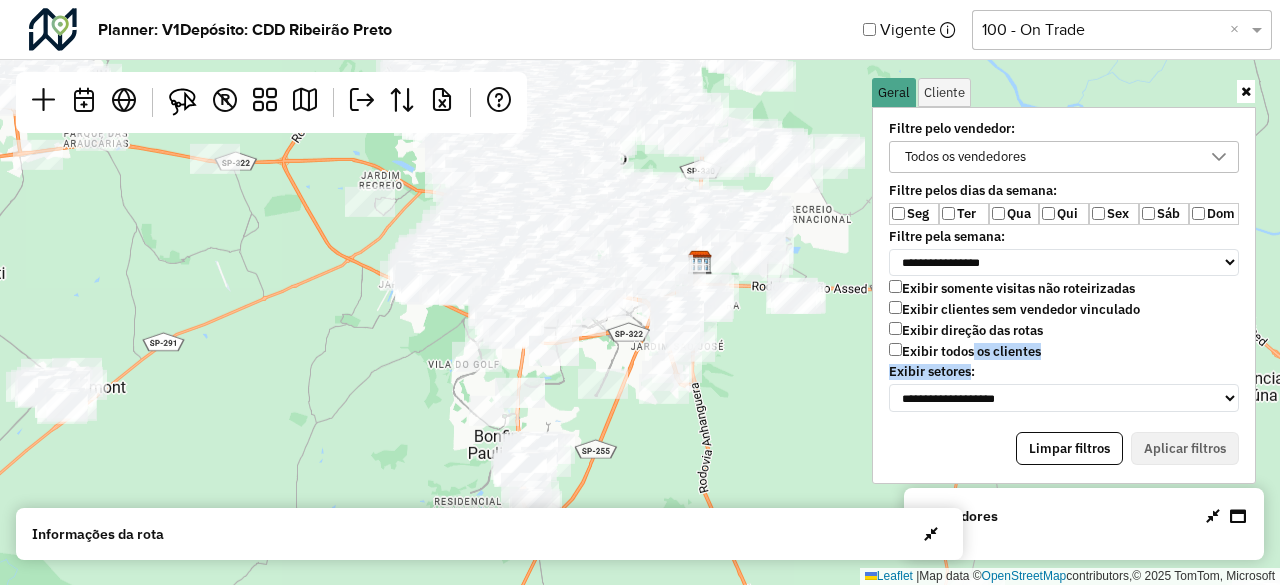 drag, startPoint x: 480, startPoint y: 457, endPoint x: 610, endPoint y: 423, distance: 134.37262 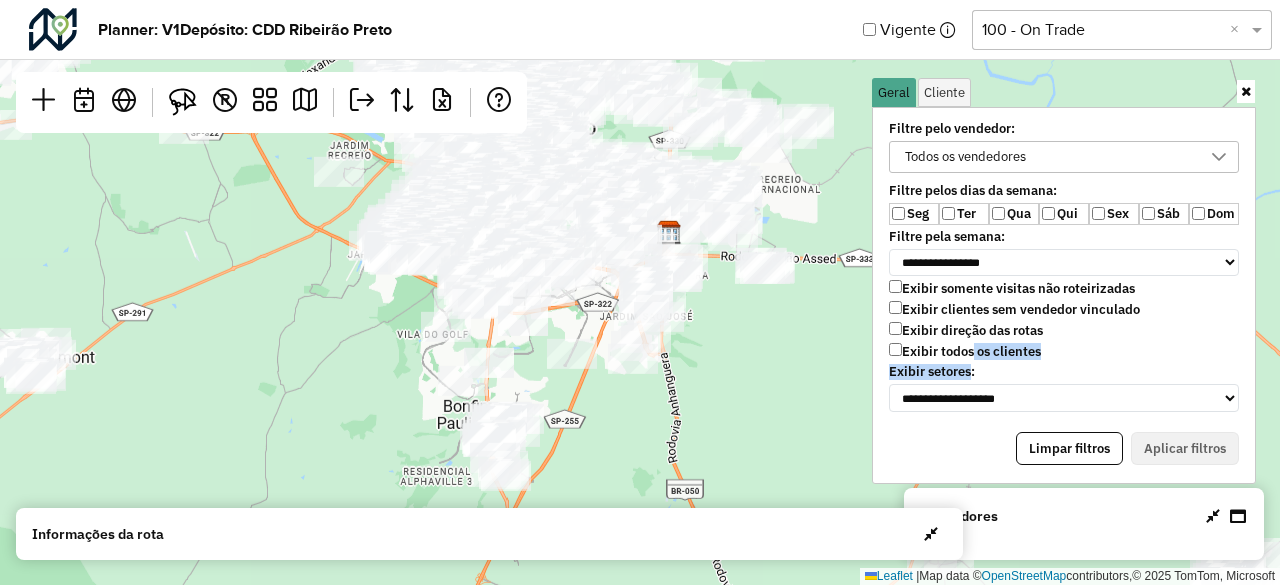 drag, startPoint x: 790, startPoint y: 315, endPoint x: 743, endPoint y: 365, distance: 68.622154 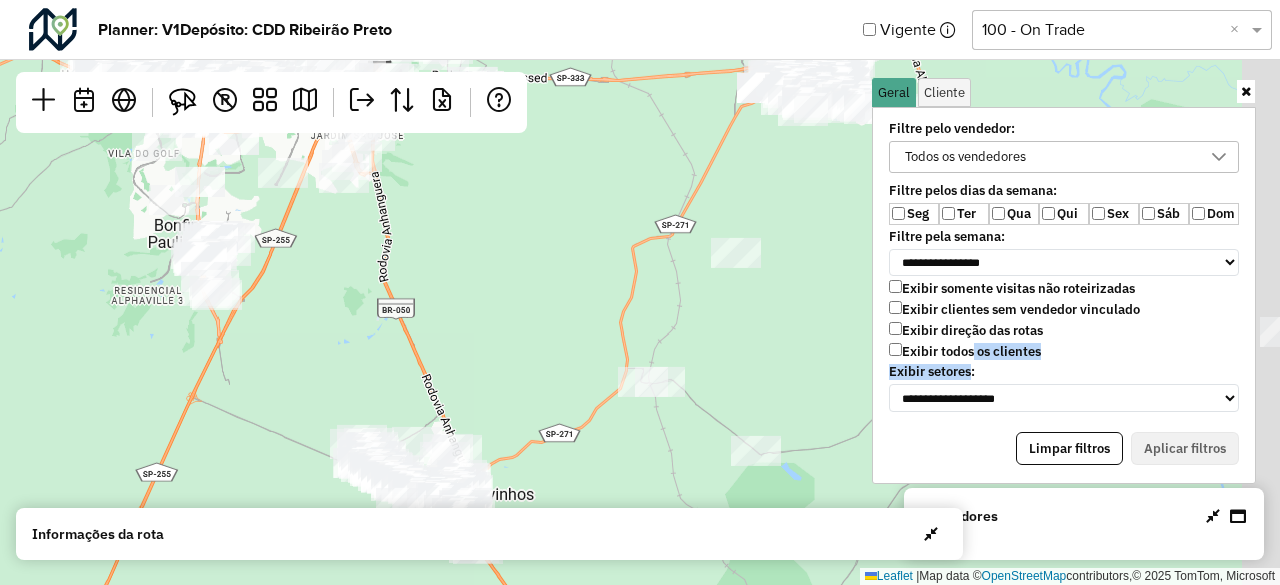 drag, startPoint x: 616, startPoint y: 305, endPoint x: 402, endPoint y: 215, distance: 232.15512 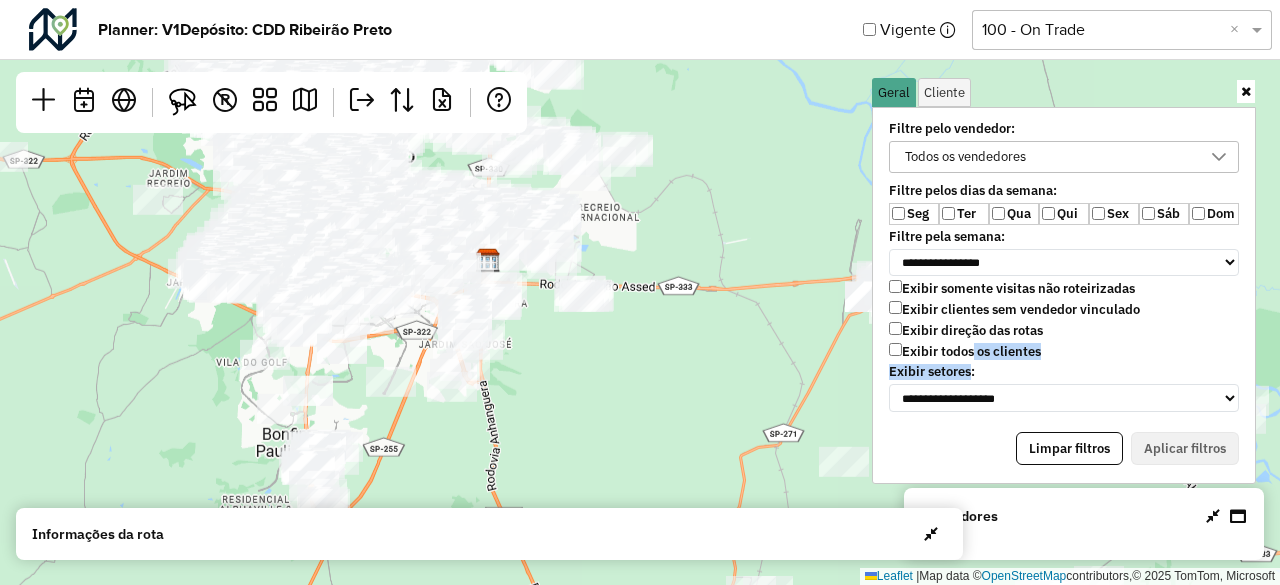 drag, startPoint x: 464, startPoint y: 201, endPoint x: 572, endPoint y: 410, distance: 235.25519 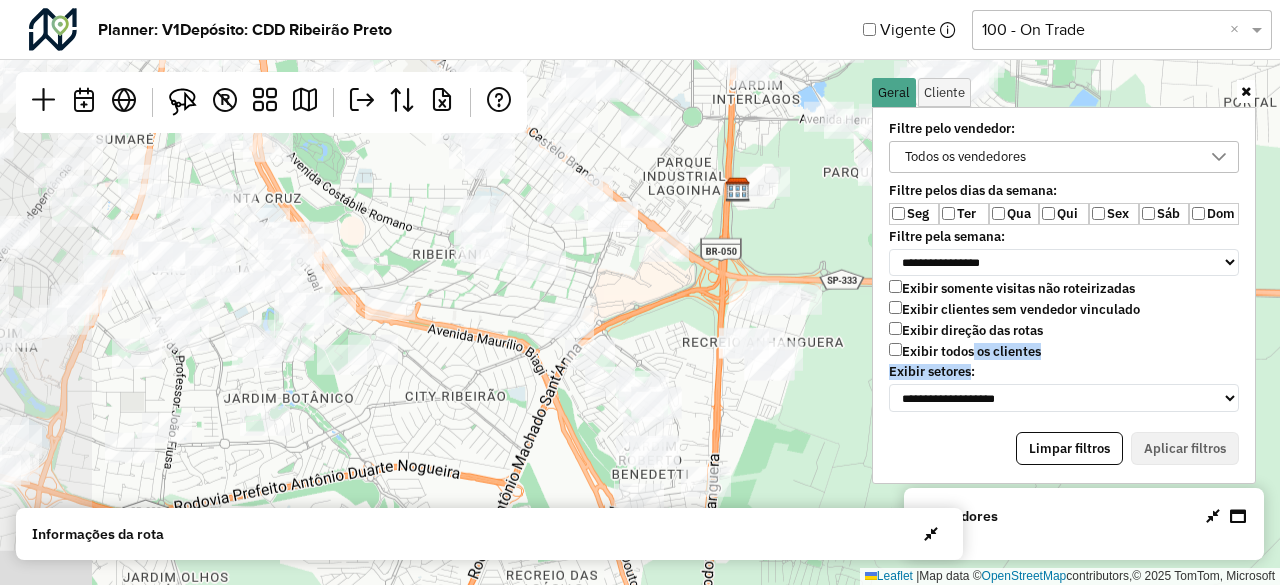 drag, startPoint x: 393, startPoint y: 267, endPoint x: 735, endPoint y: 401, distance: 367.31458 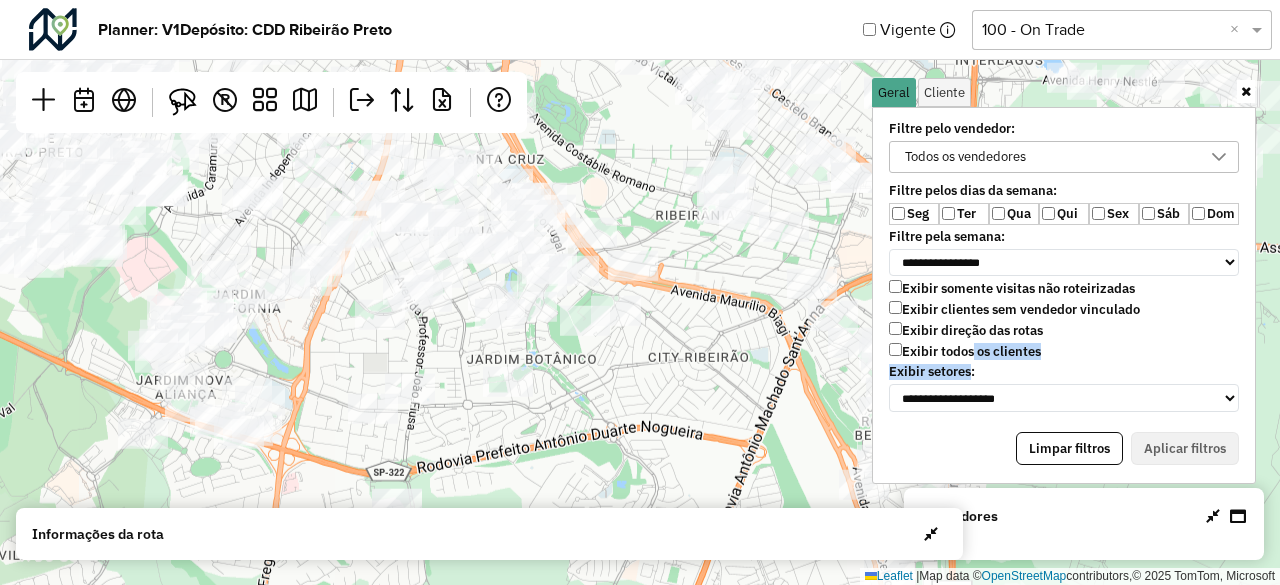 drag, startPoint x: 411, startPoint y: 394, endPoint x: 654, endPoint y: 355, distance: 246.10973 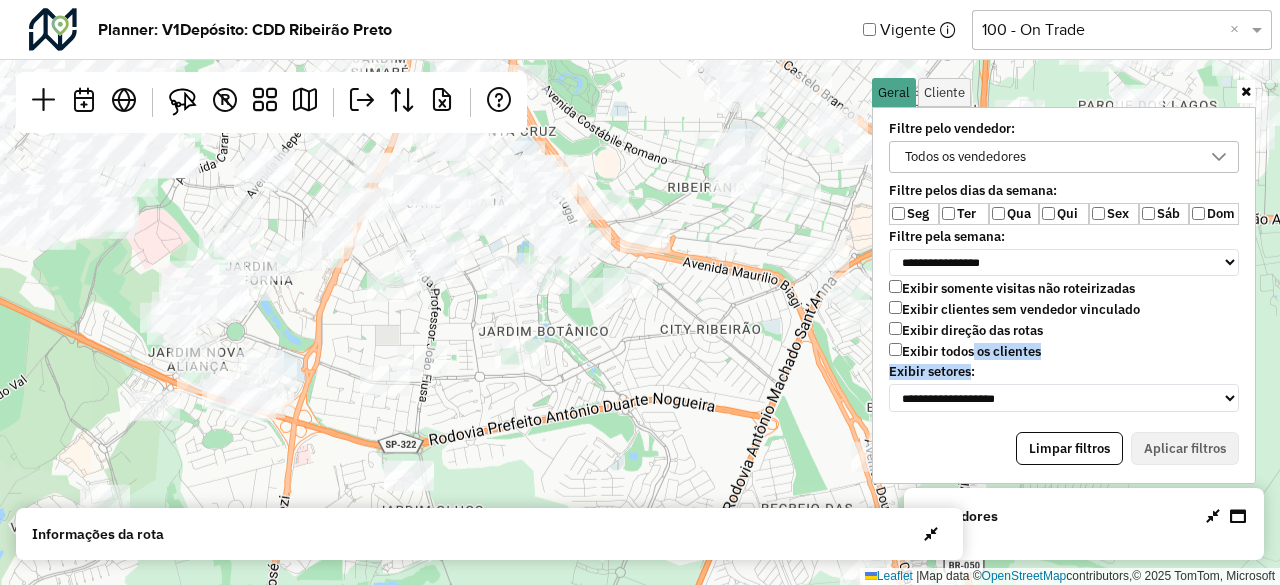 drag, startPoint x: 636, startPoint y: 177, endPoint x: 648, endPoint y: 149, distance: 30.463093 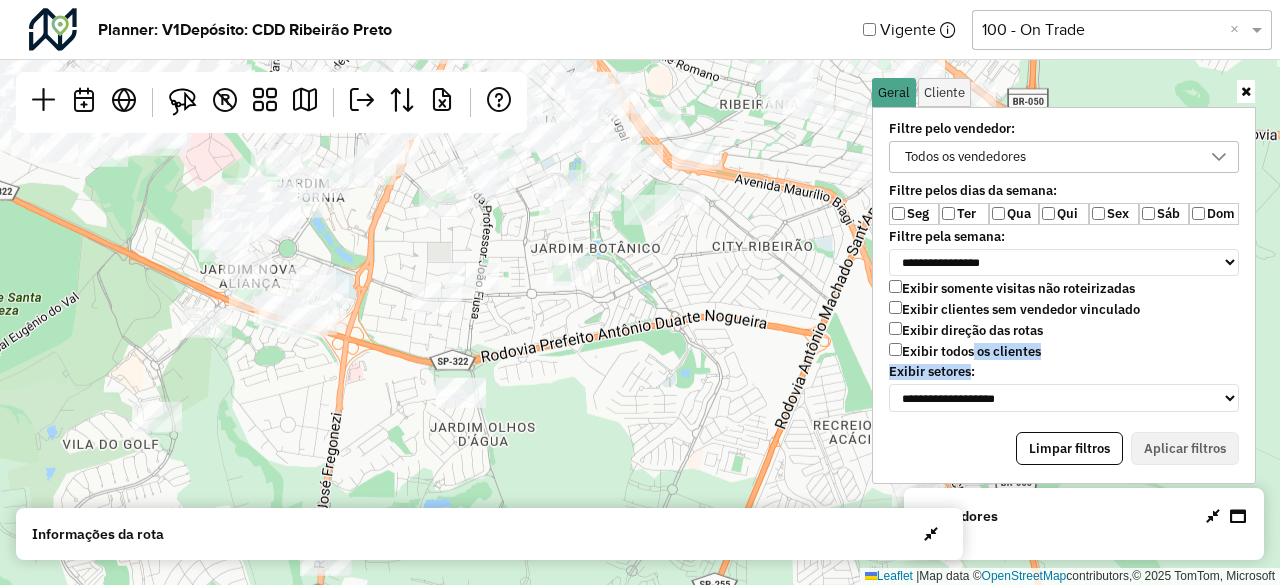 drag, startPoint x: 550, startPoint y: 405, endPoint x: 600, endPoint y: 386, distance: 53.488316 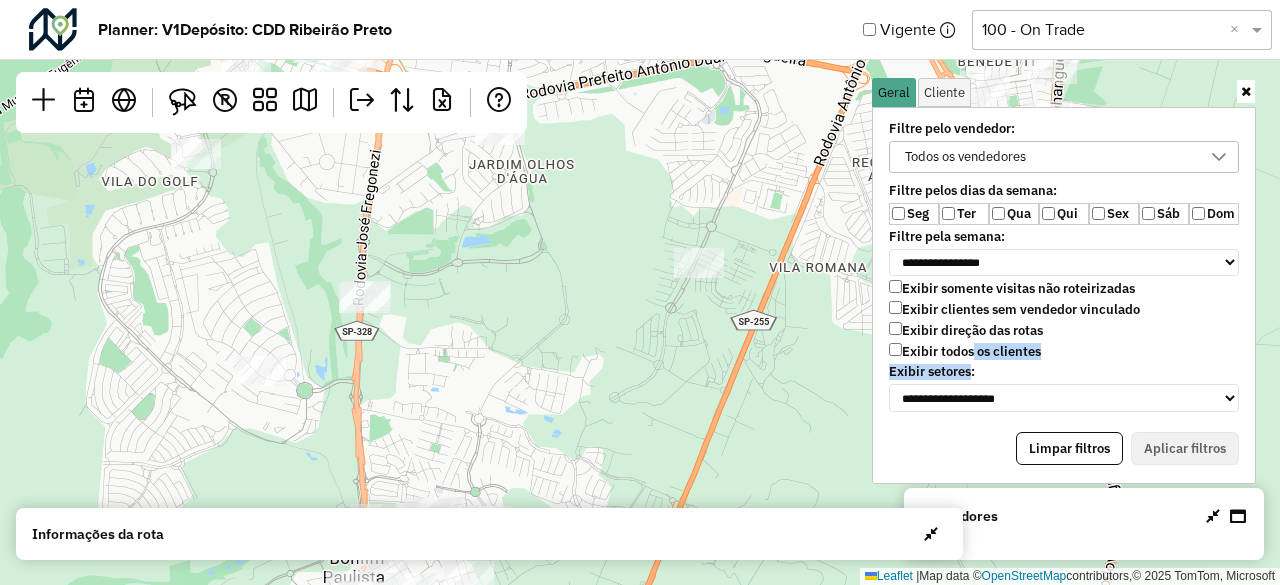 drag, startPoint x: 579, startPoint y: 358, endPoint x: 550, endPoint y: 257, distance: 105.080925 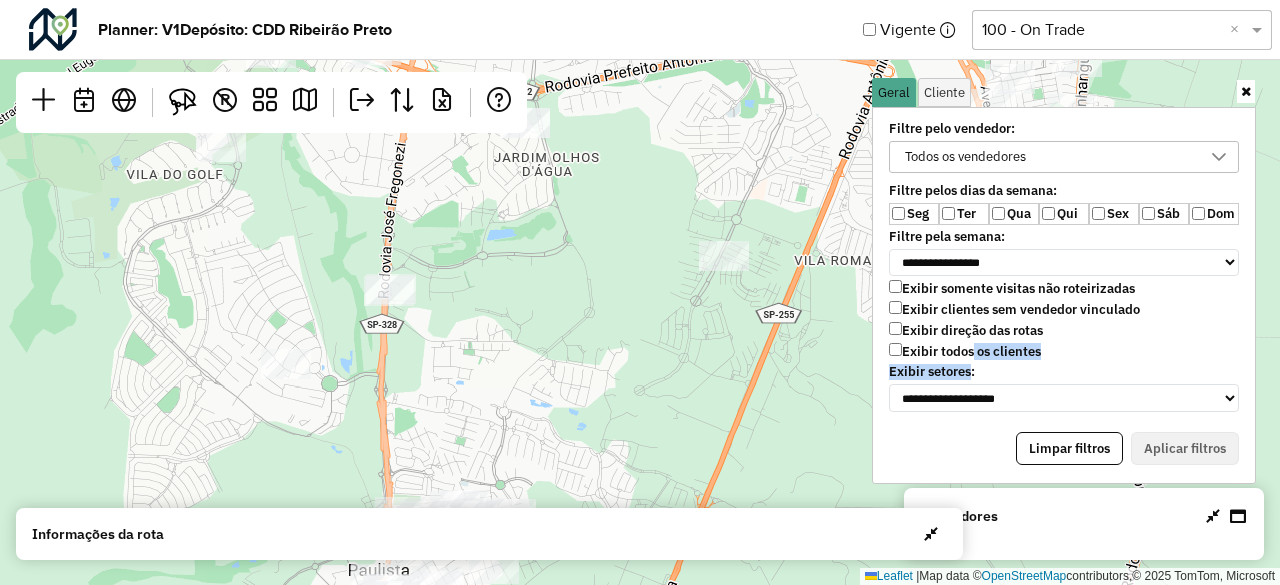 drag, startPoint x: 568, startPoint y: 417, endPoint x: 593, endPoint y: 410, distance: 25.96151 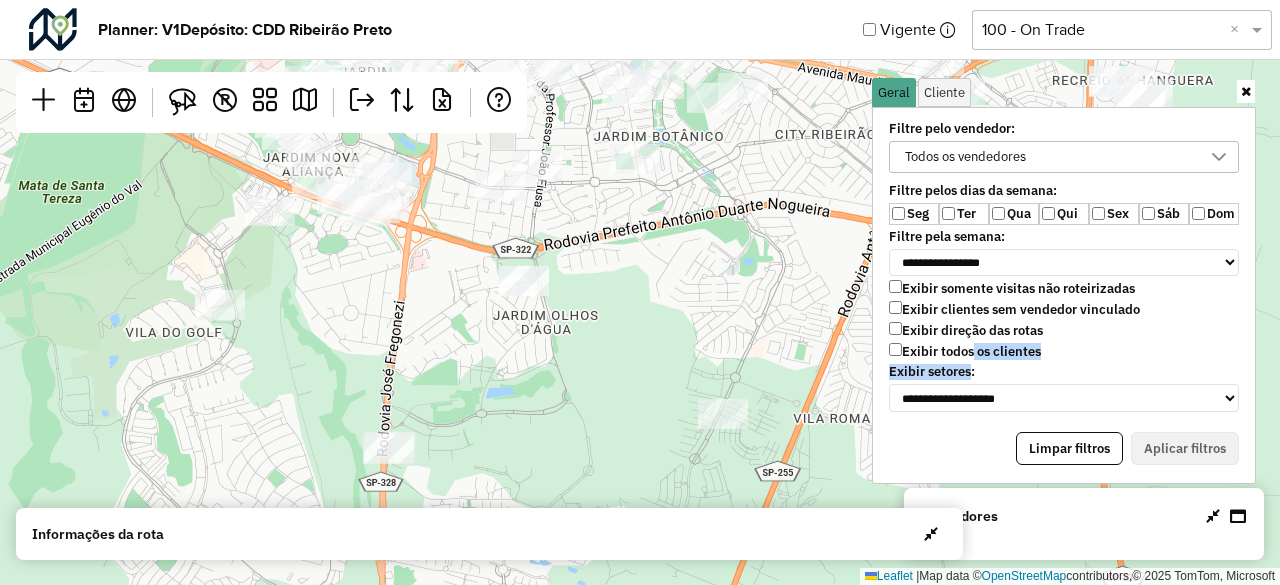 drag, startPoint x: 510, startPoint y: 227, endPoint x: 509, endPoint y: 385, distance: 158.00316 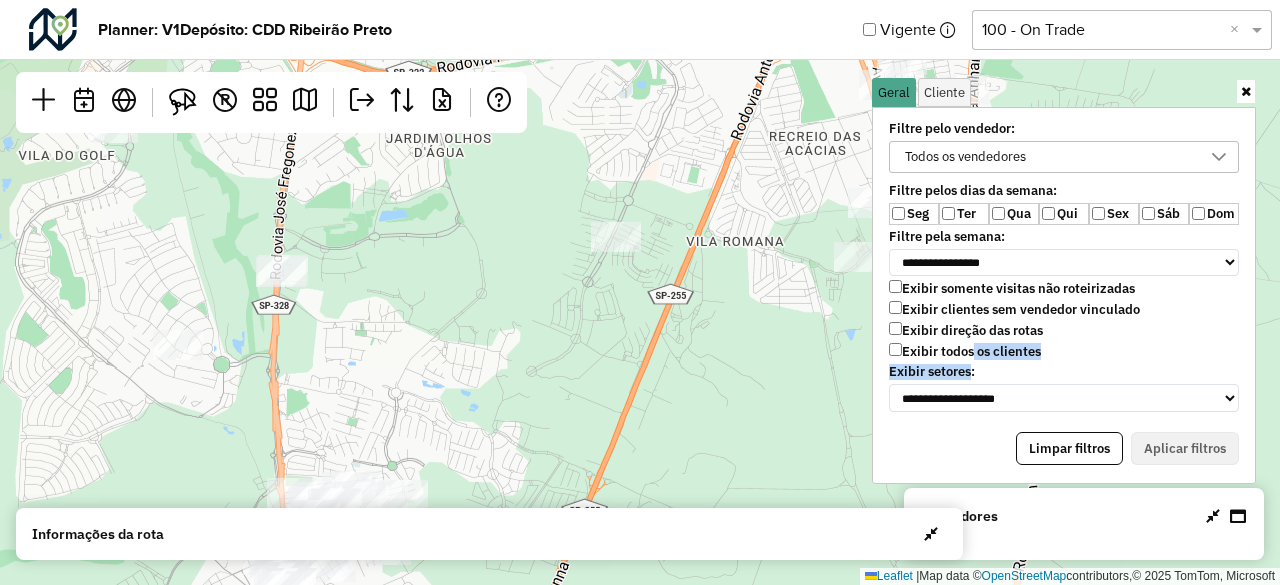 drag, startPoint x: 645, startPoint y: 344, endPoint x: 606, endPoint y: 301, distance: 58.0517 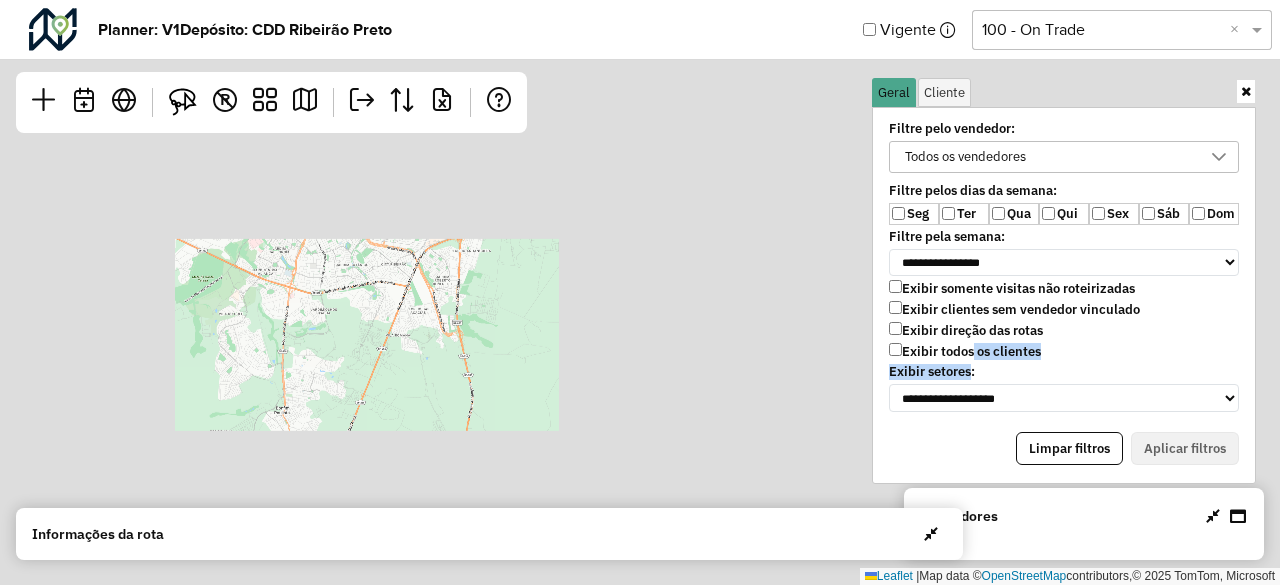 drag, startPoint x: 366, startPoint y: 339, endPoint x: 431, endPoint y: 439, distance: 119.26861 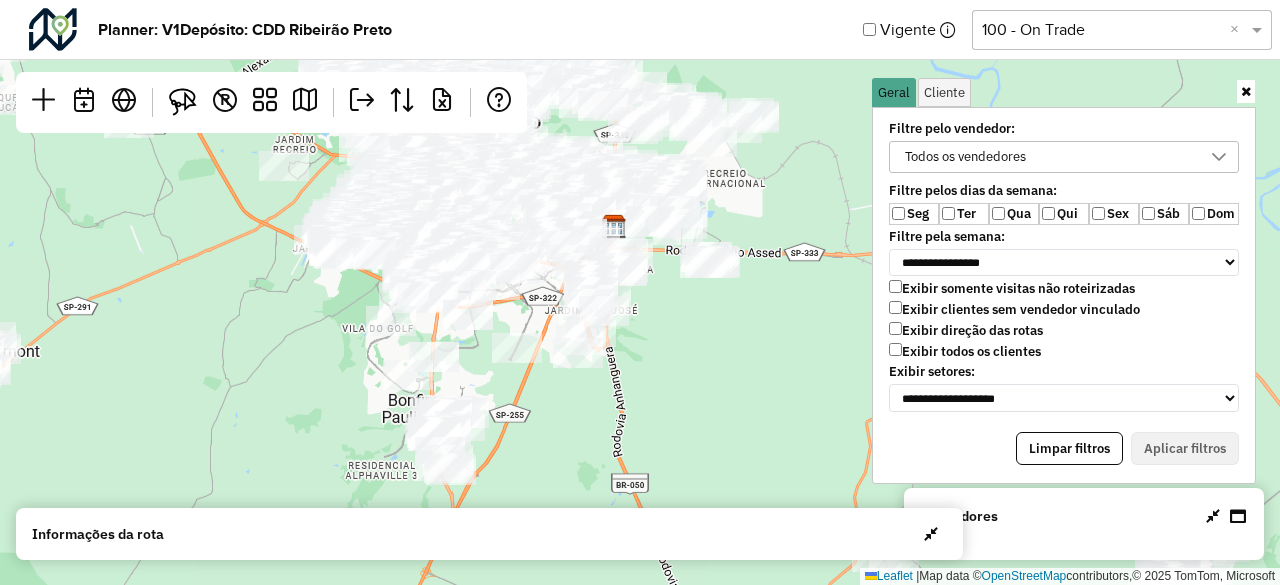 drag, startPoint x: 198, startPoint y: 313, endPoint x: 347, endPoint y: 327, distance: 149.65627 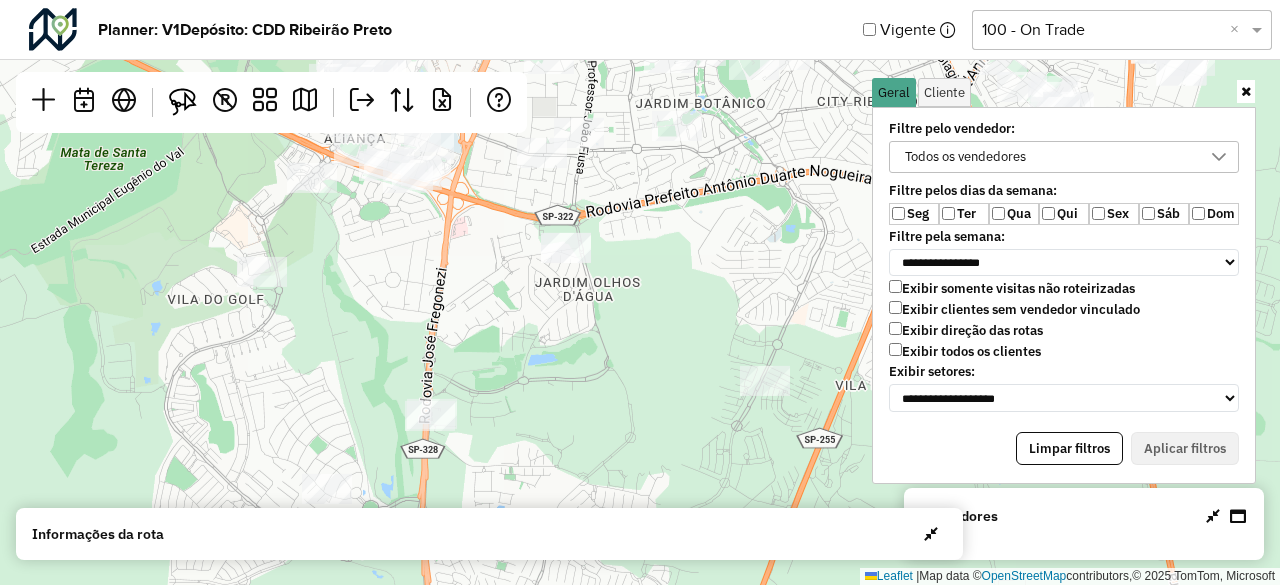 drag, startPoint x: 486, startPoint y: 355, endPoint x: 482, endPoint y: 379, distance: 24.33105 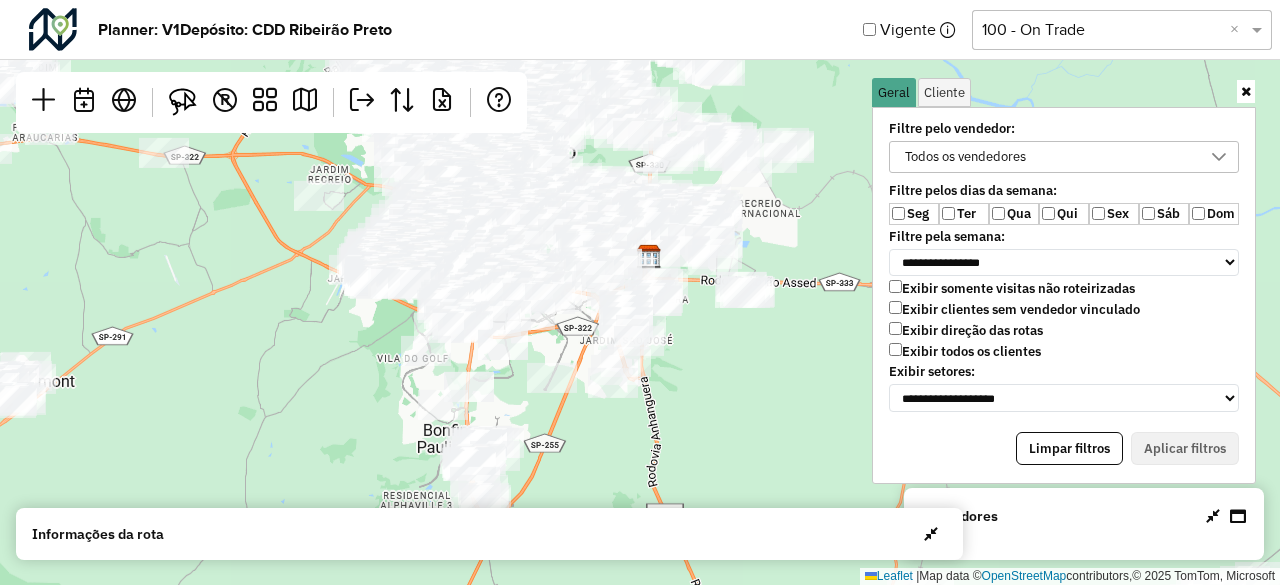scroll, scrollTop: 0, scrollLeft: 0, axis: both 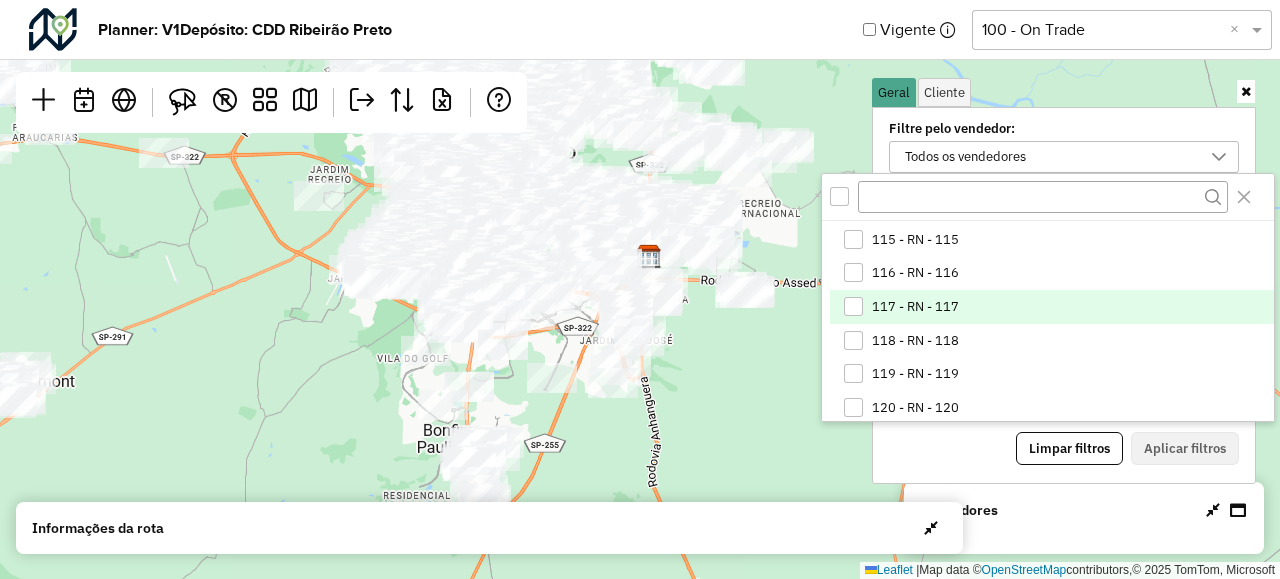 click at bounding box center (853, 306) 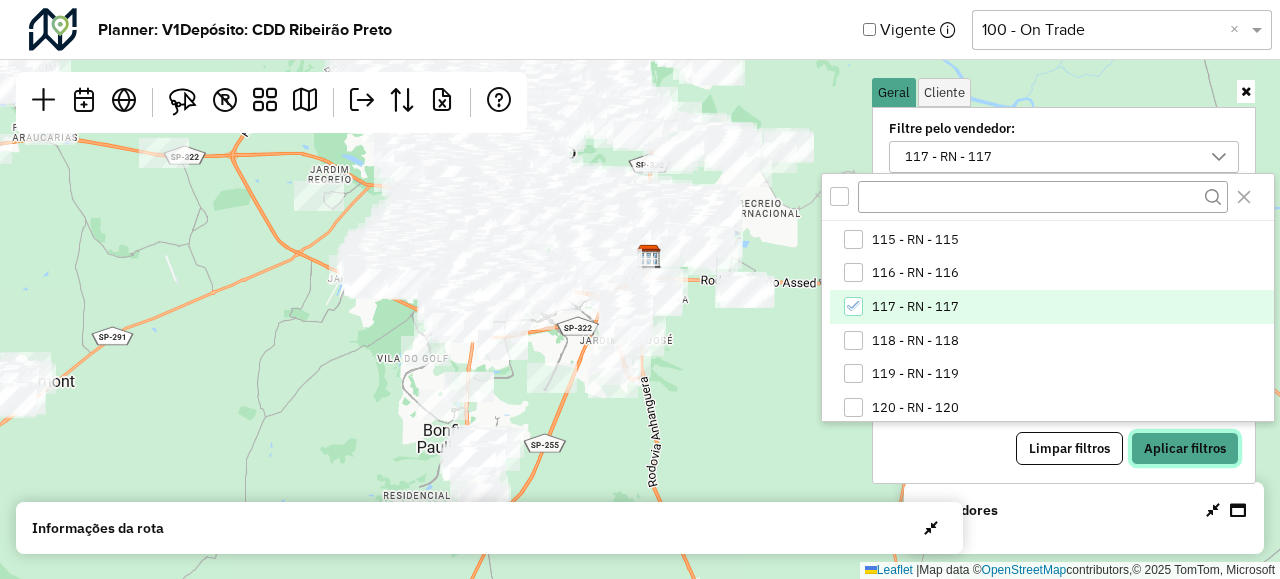 click on "Aplicar filtros" at bounding box center (1185, 449) 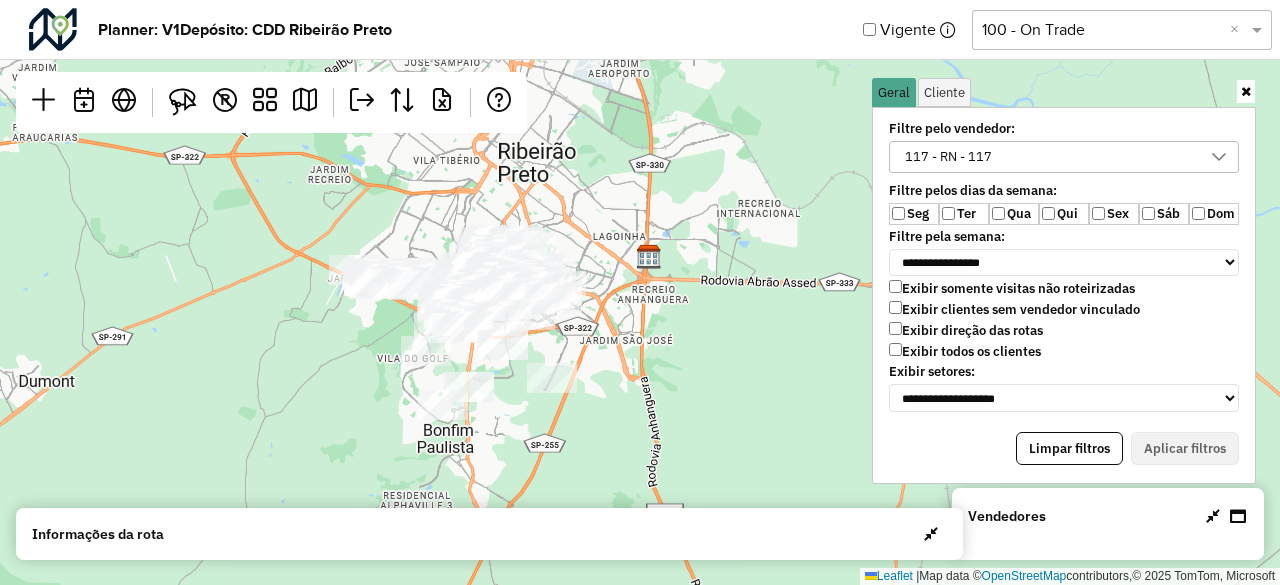click on "Leaflet   |  Map data ©  OpenStreetMap  contributors,© 2025 TomTom, Microsoft" 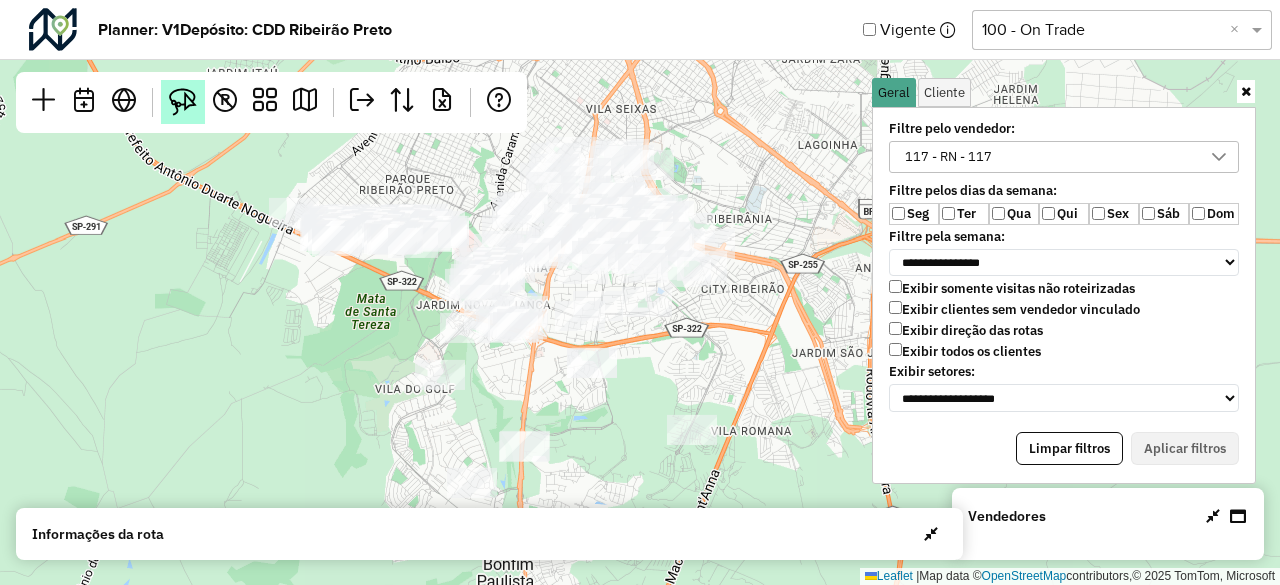 click at bounding box center (183, 102) 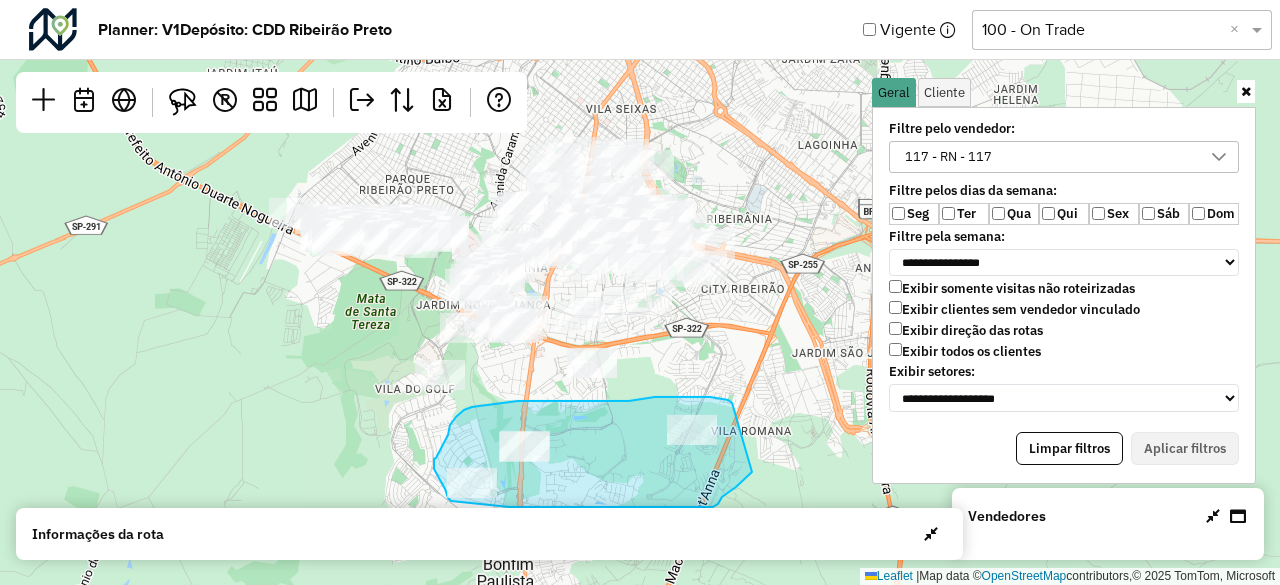 drag, startPoint x: 732, startPoint y: 403, endPoint x: 752, endPoint y: 472, distance: 71.8401 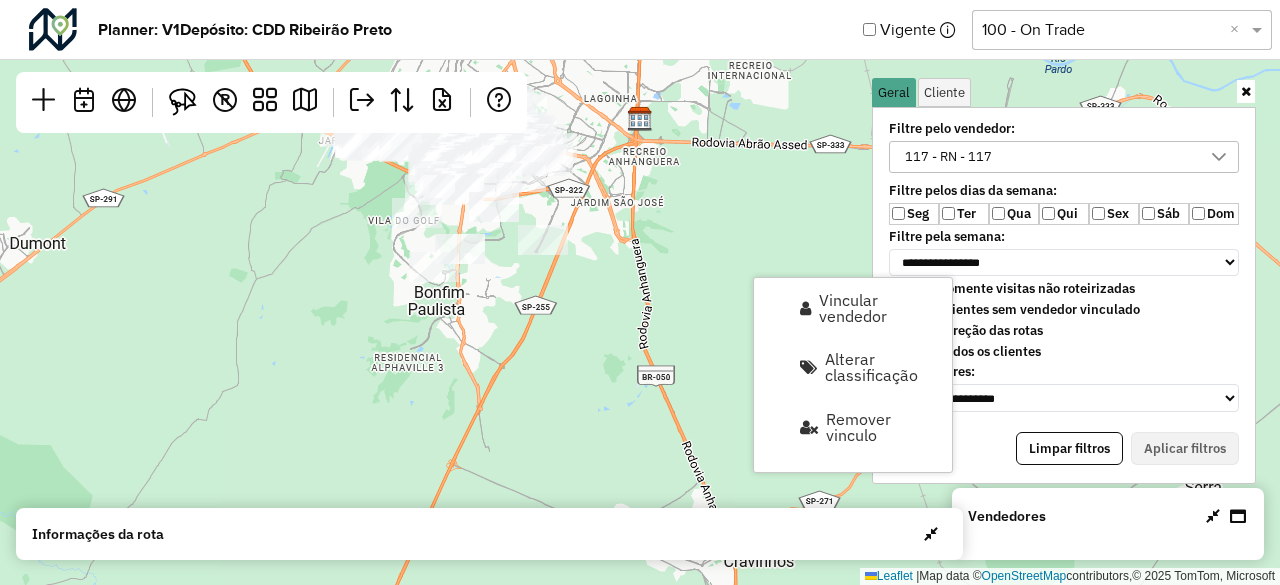 drag, startPoint x: 678, startPoint y: 472, endPoint x: 516, endPoint y: 299, distance: 237.00844 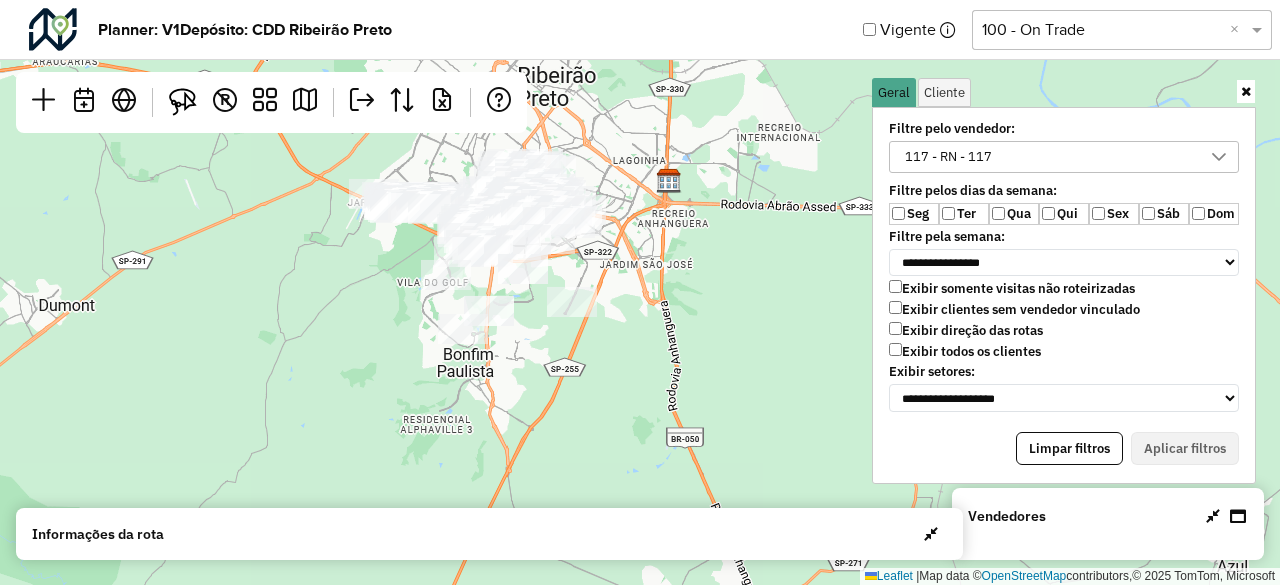 drag, startPoint x: 523, startPoint y: 334, endPoint x: 560, endPoint y: 404, distance: 79.17702 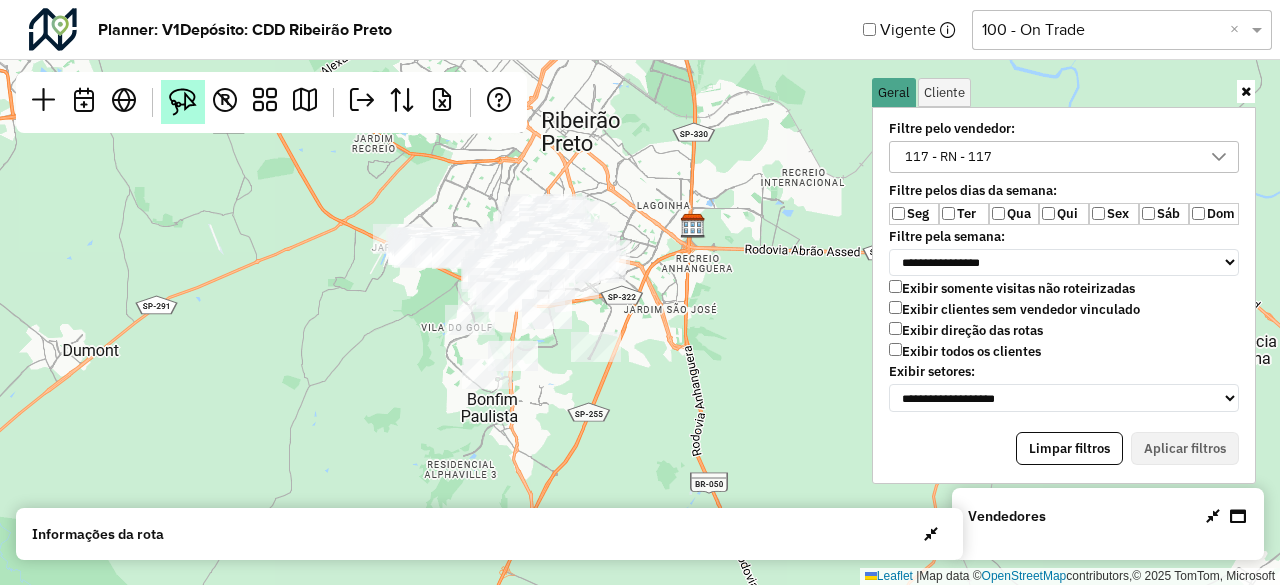 click at bounding box center [183, 102] 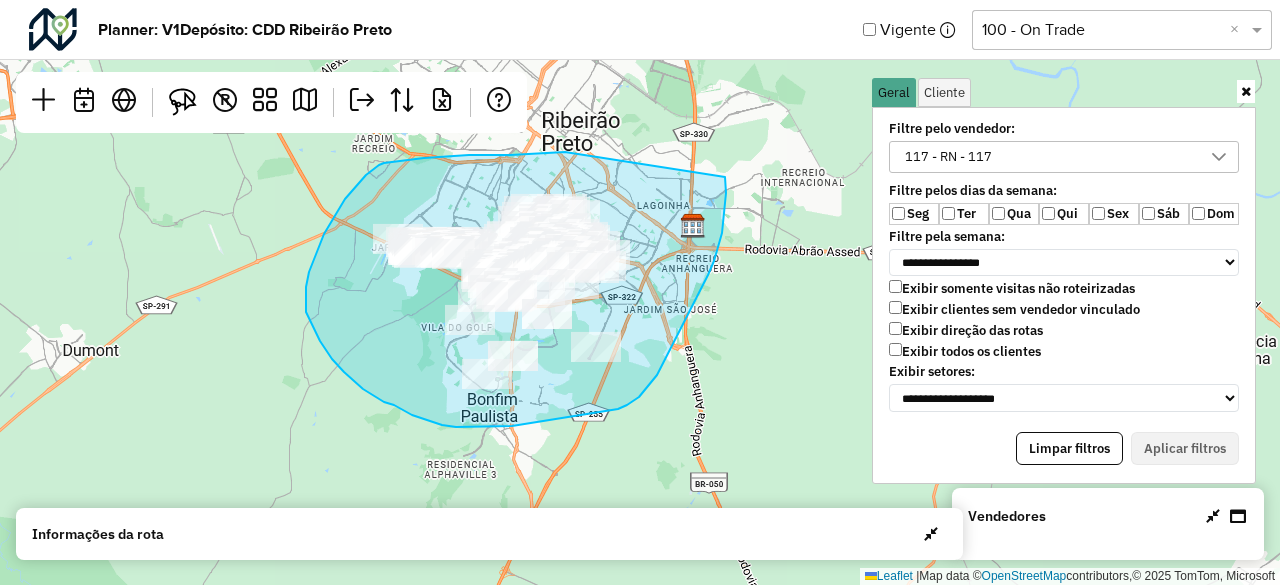 drag, startPoint x: 563, startPoint y: 152, endPoint x: 721, endPoint y: 157, distance: 158.0791 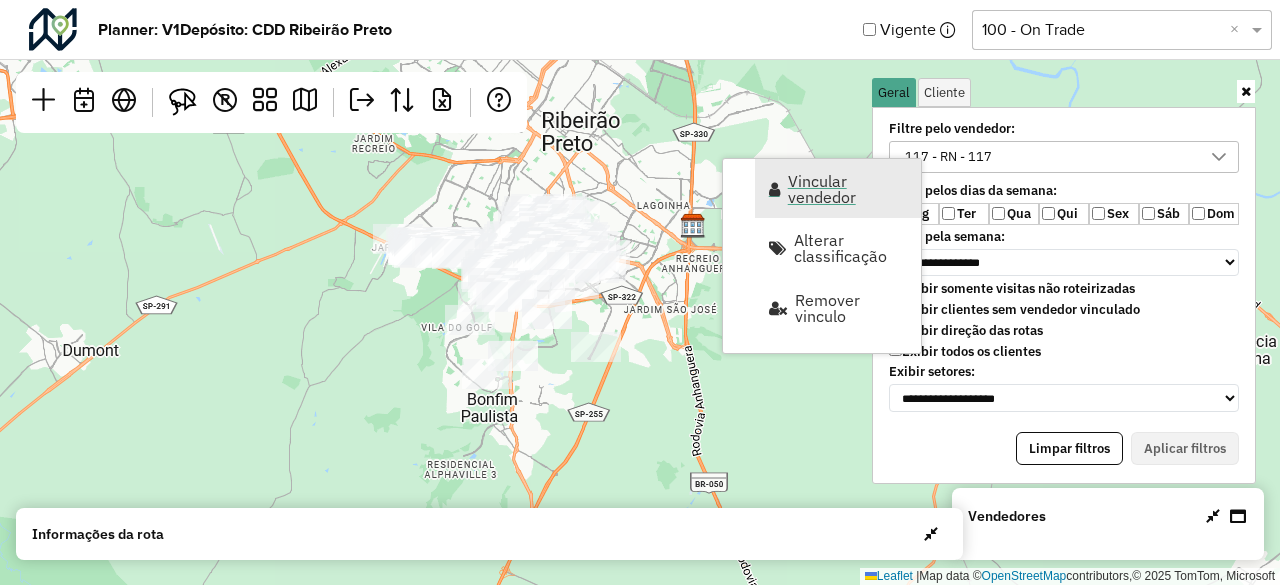 click on "Vincular vendedor" at bounding box center (848, 189) 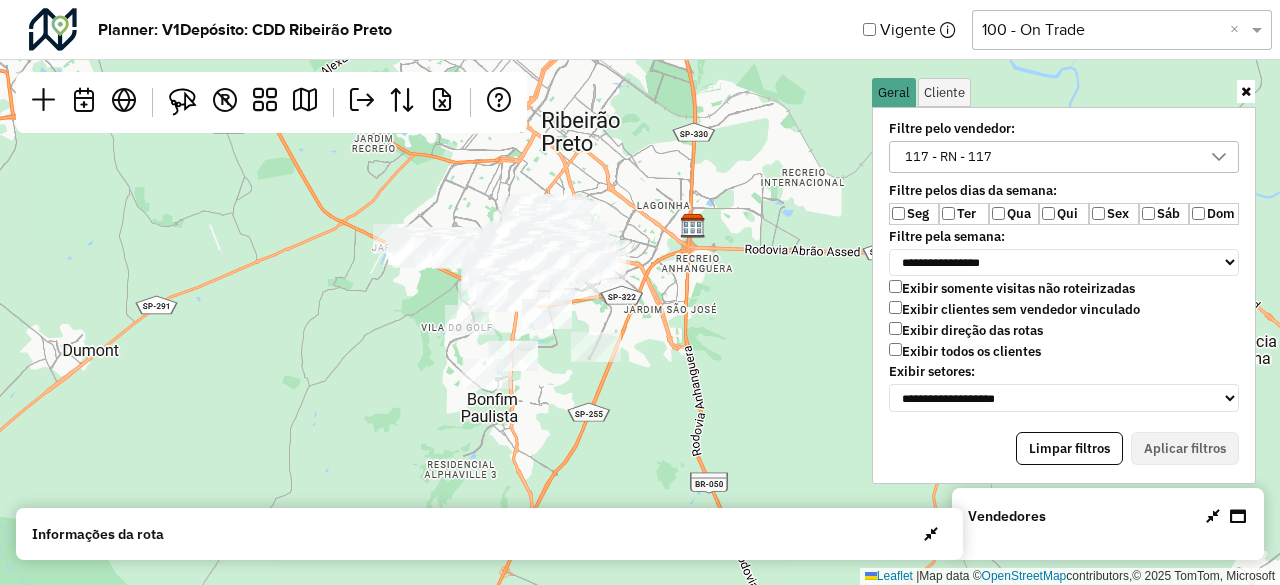 select on "********" 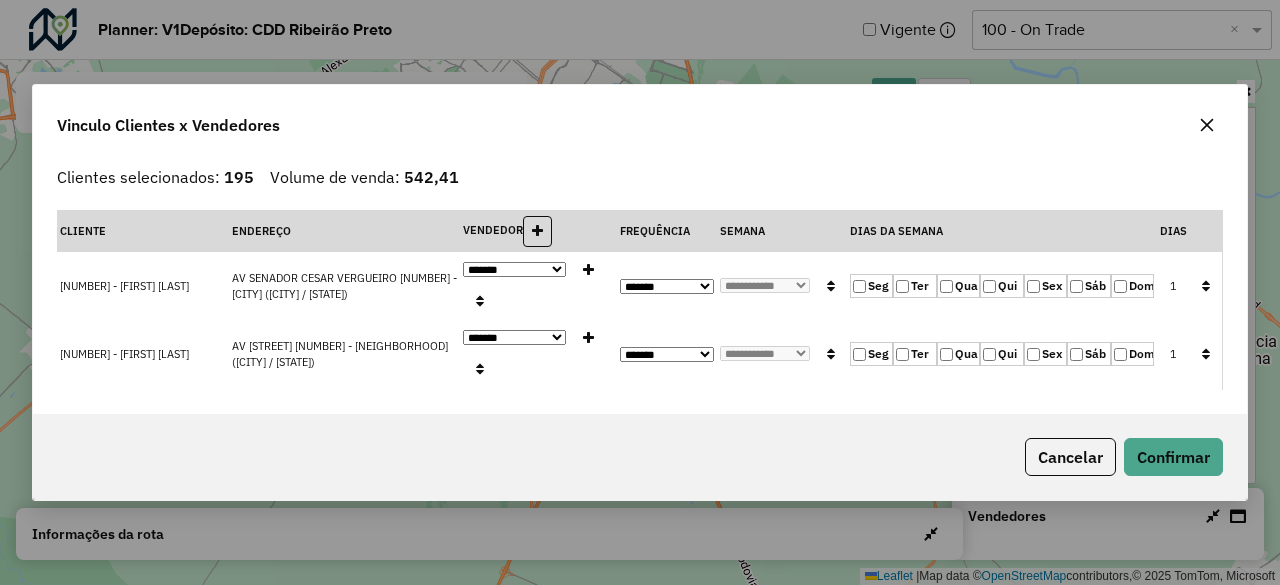 click on "**********" 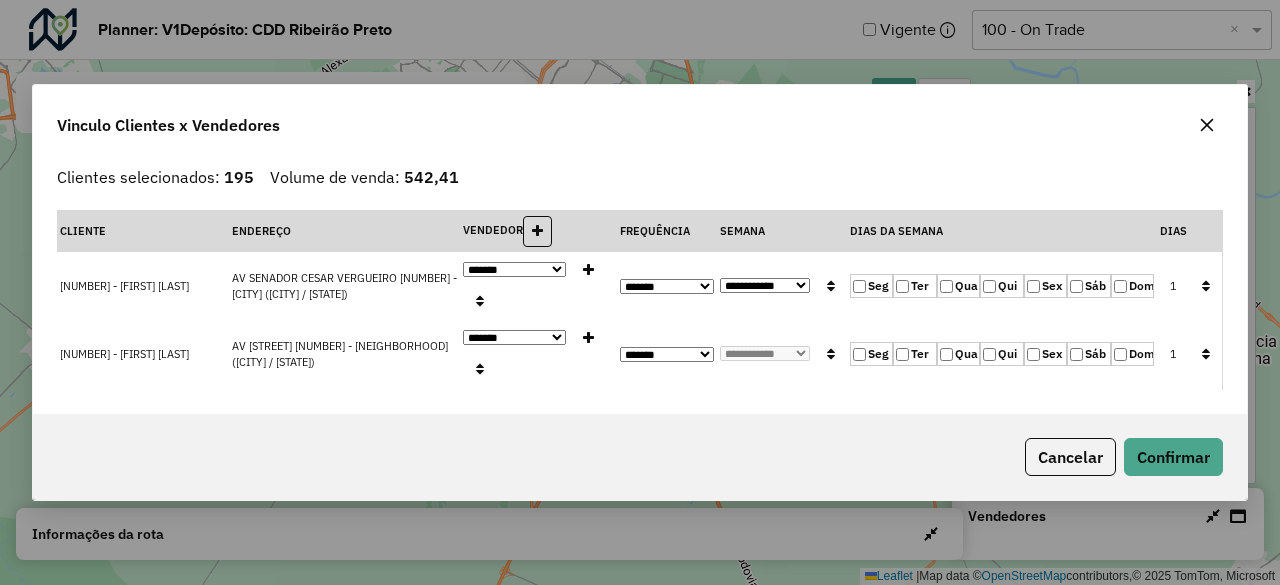 click on "**********" 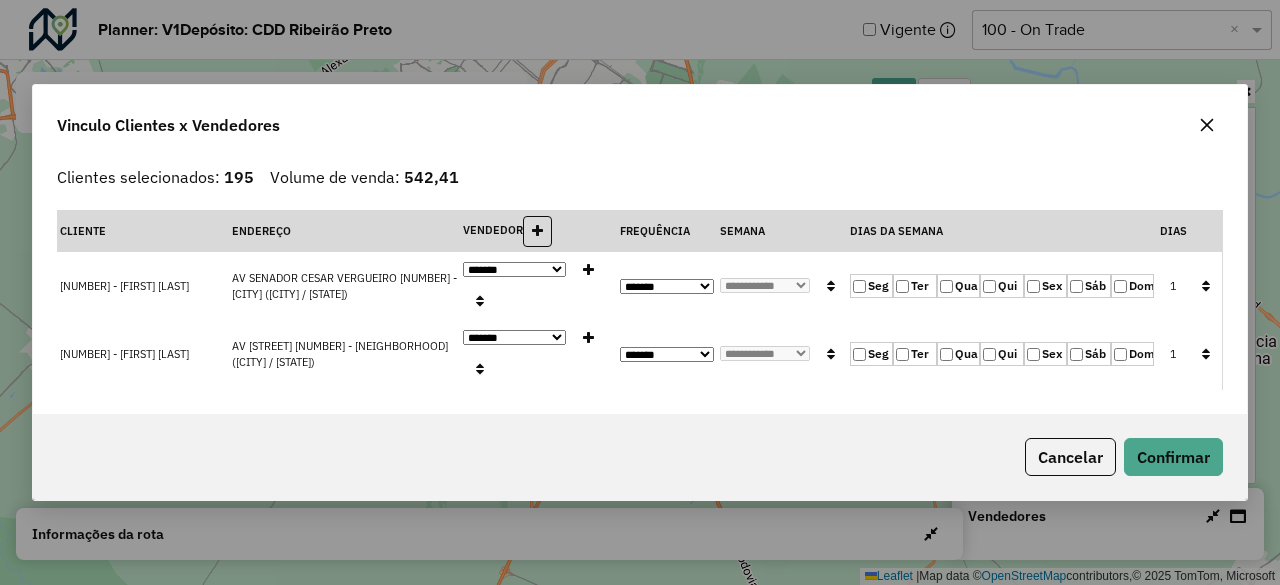 click 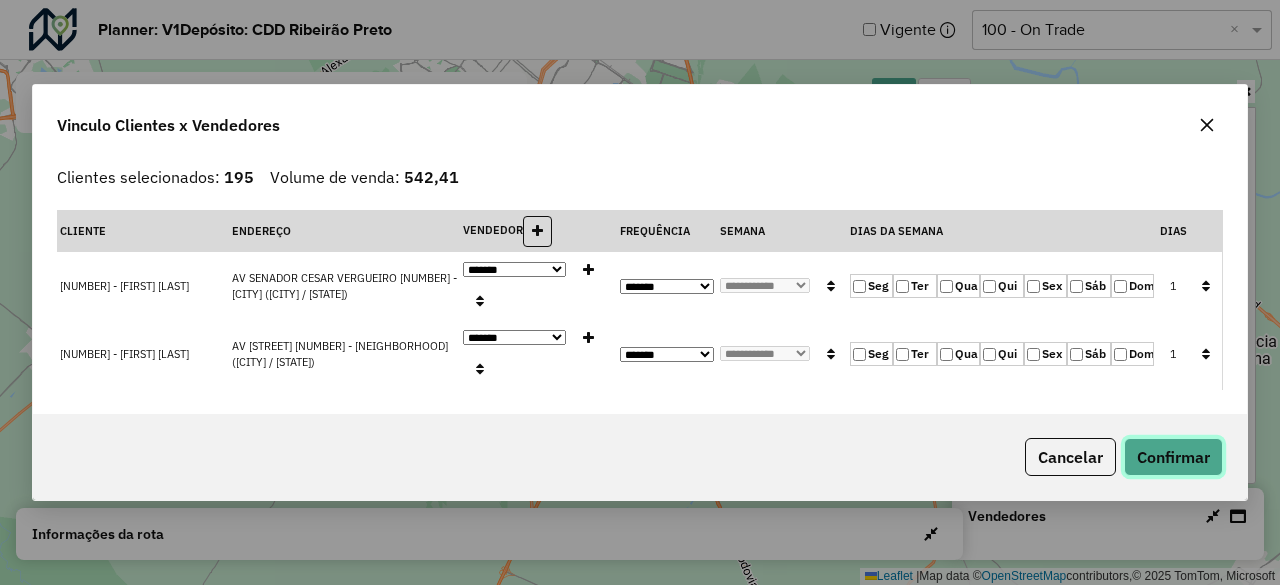click on "Confirmar" 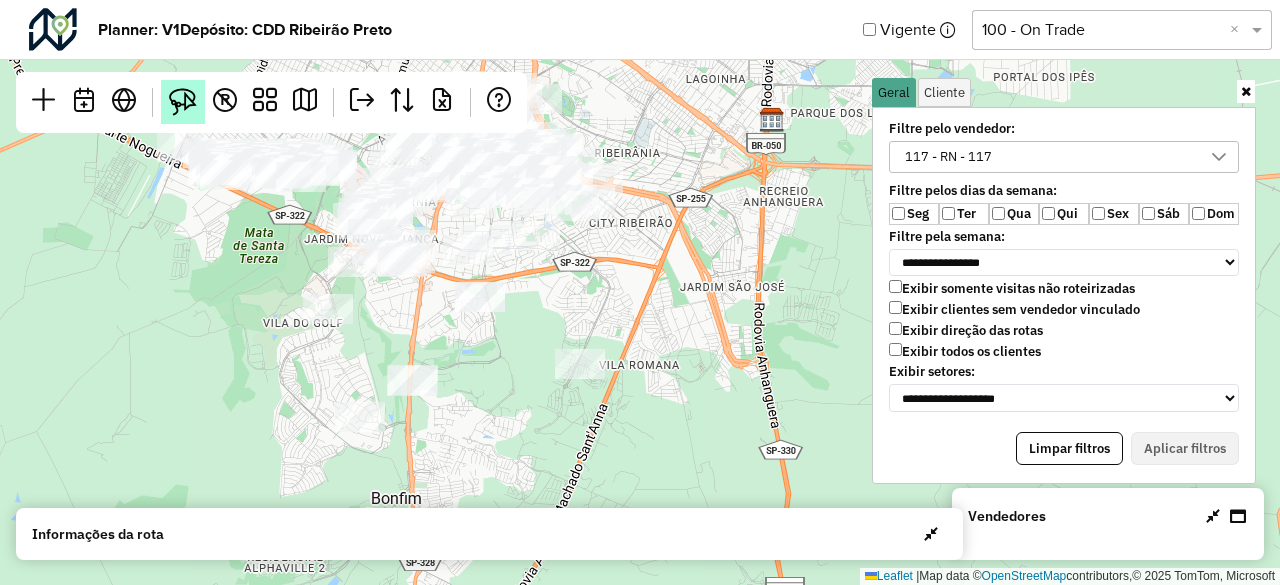 click at bounding box center (183, 102) 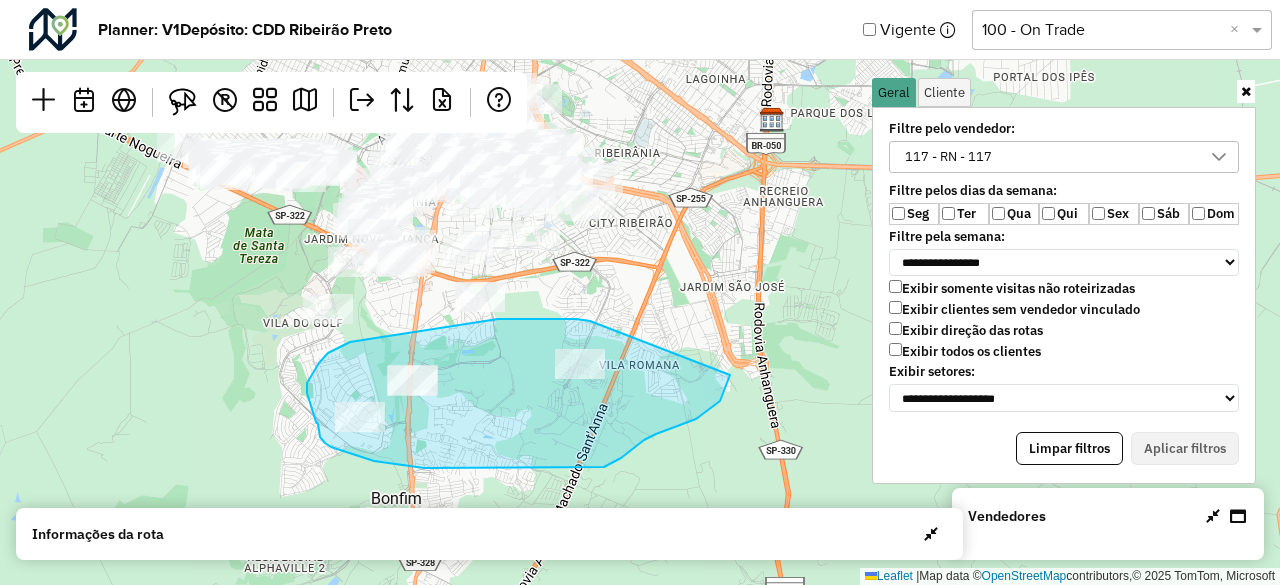 drag, startPoint x: 590, startPoint y: 321, endPoint x: 730, endPoint y: 375, distance: 150.05333 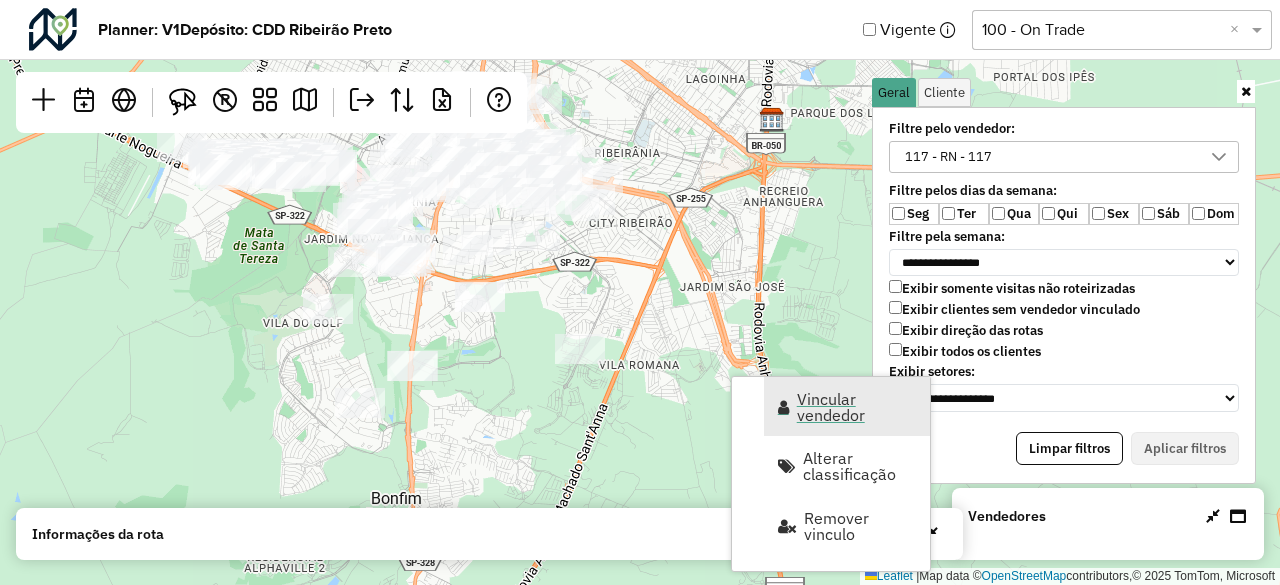 click on "Vincular vendedor" at bounding box center [857, 407] 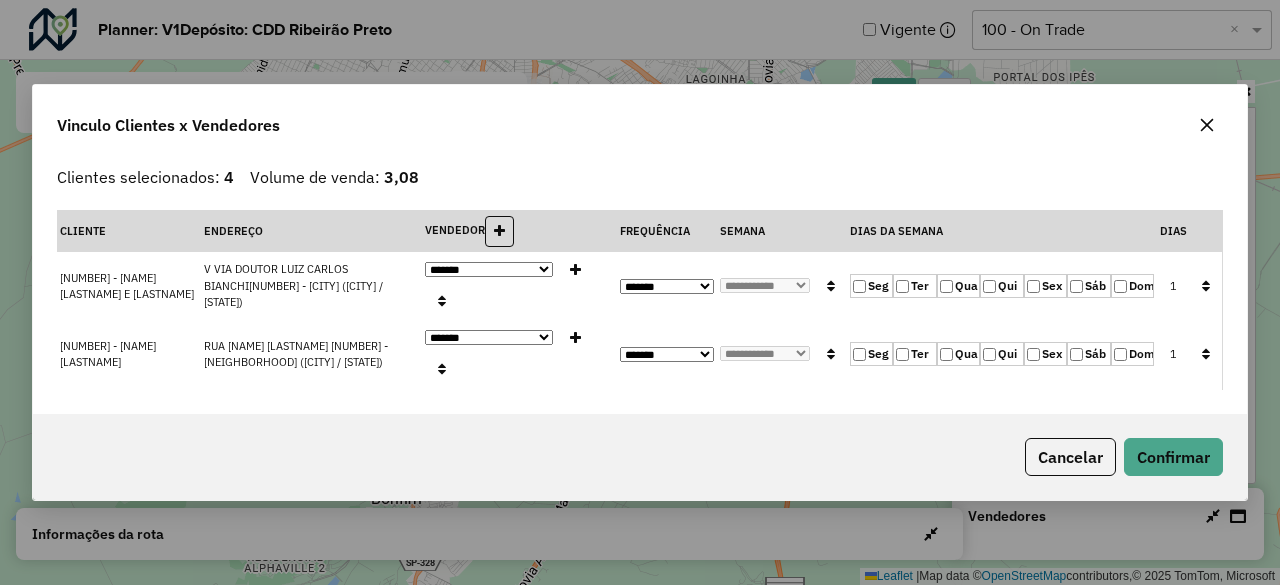 click on "Seg" 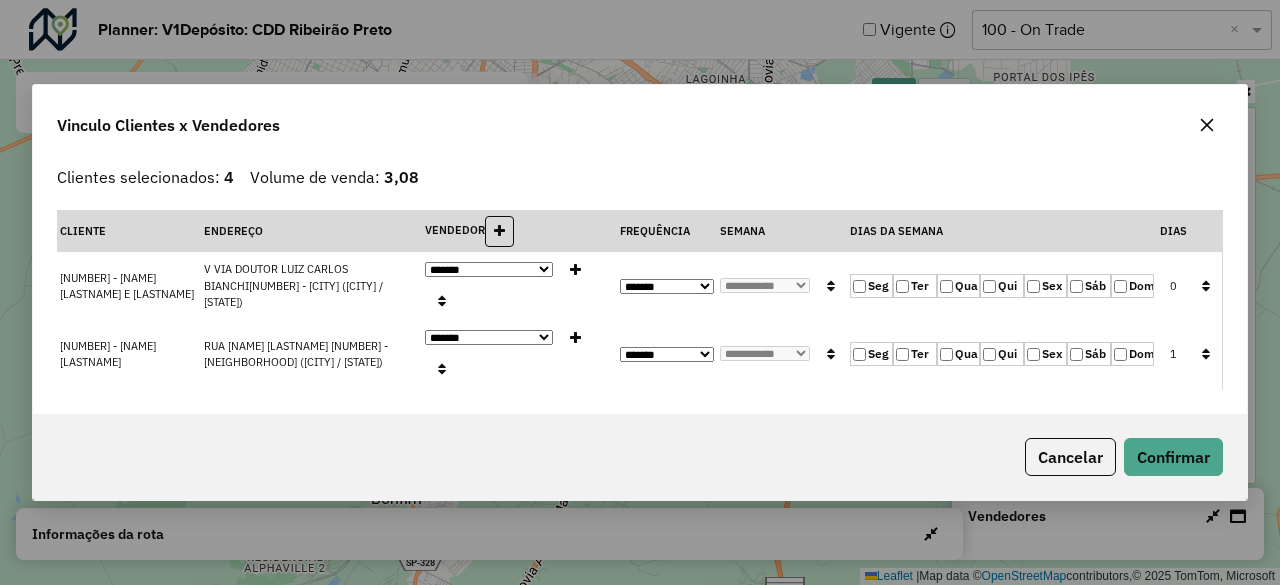 click on "Ter" 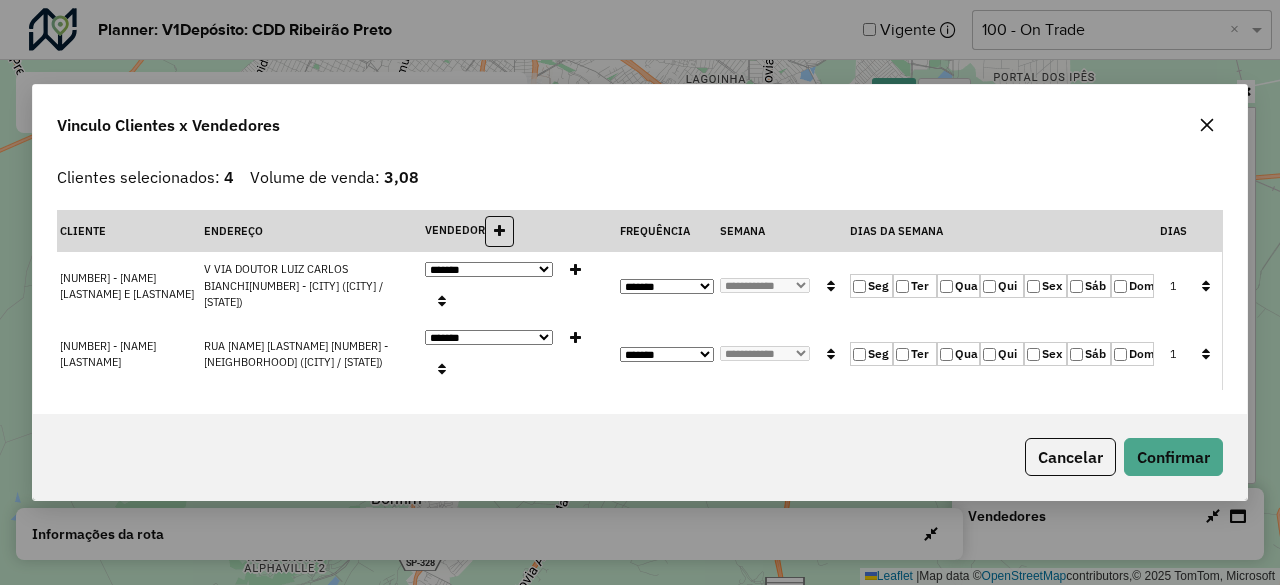 drag, startPoint x: 1196, startPoint y: 289, endPoint x: 1202, endPoint y: 277, distance: 13.416408 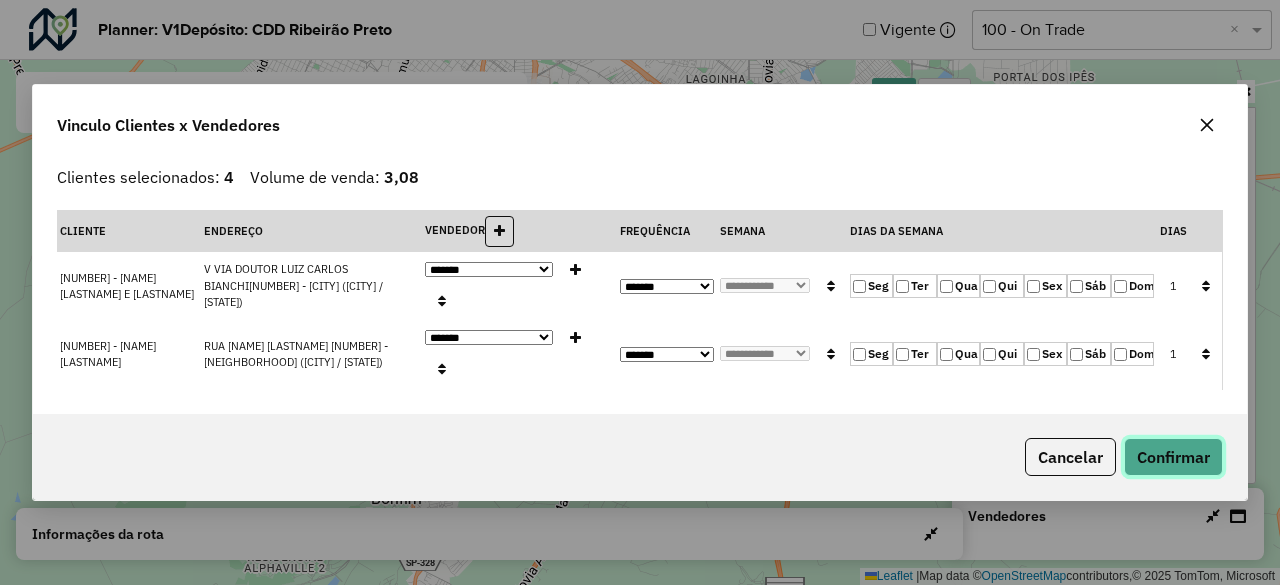 click on "Confirmar" 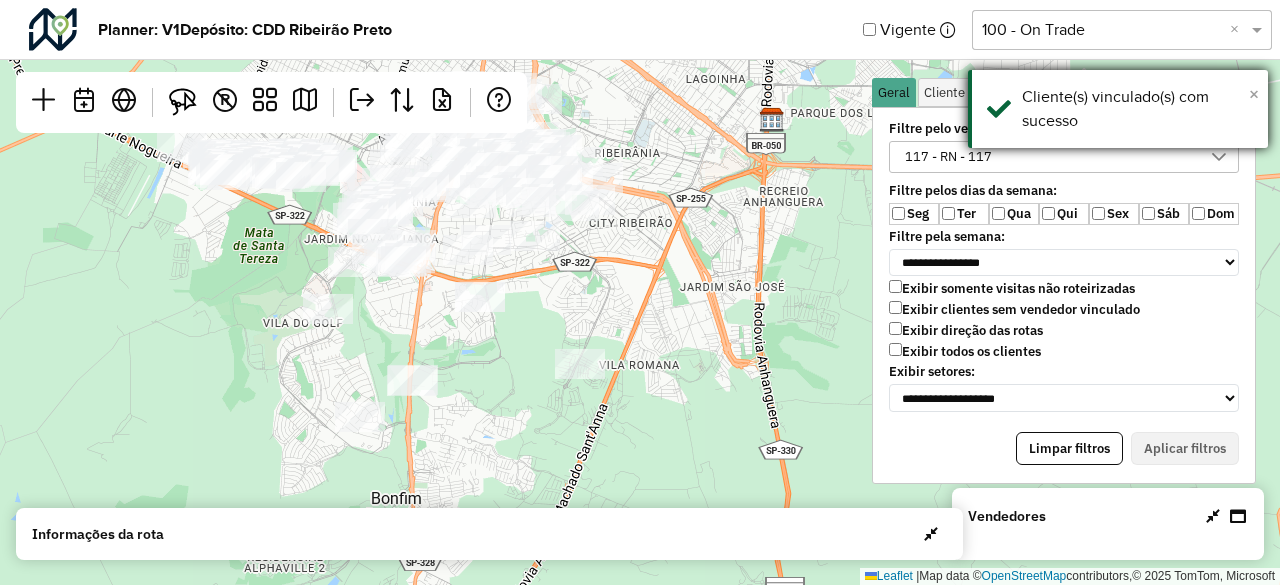 click on "×" at bounding box center (1254, 94) 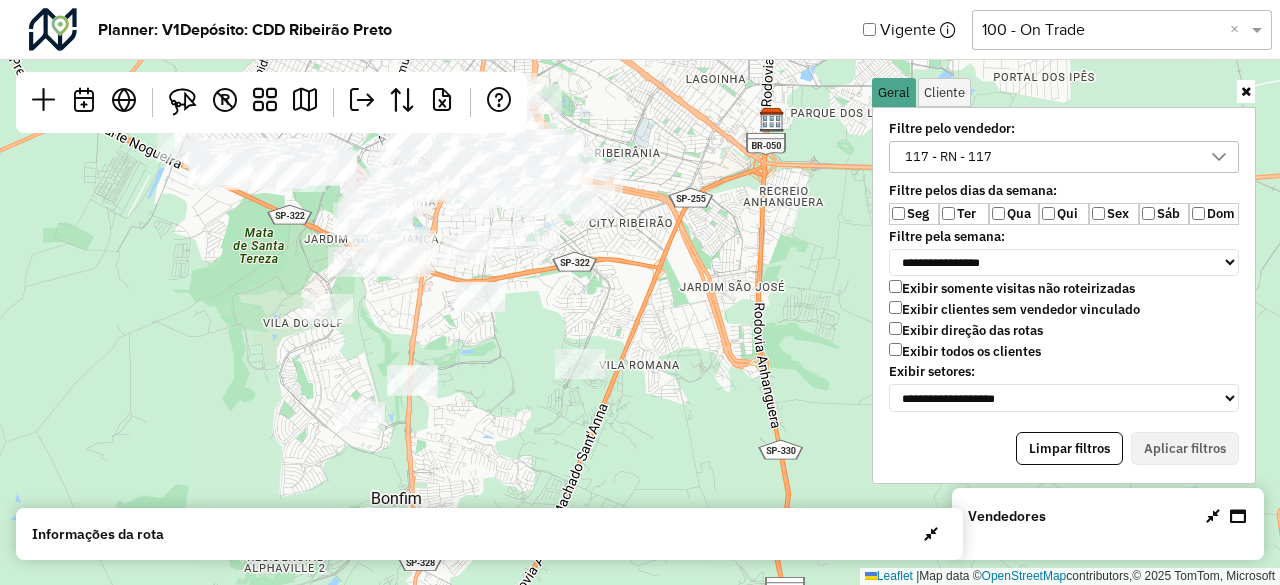 click at bounding box center (1246, 91) 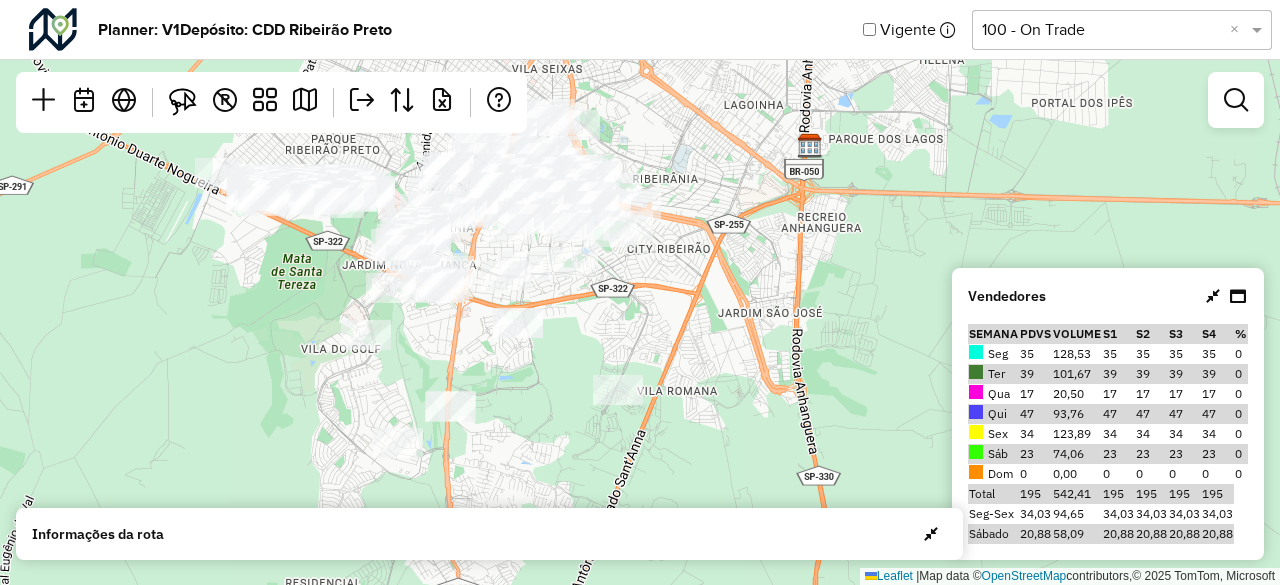 drag, startPoint x: 469, startPoint y: 332, endPoint x: 507, endPoint y: 358, distance: 46.043457 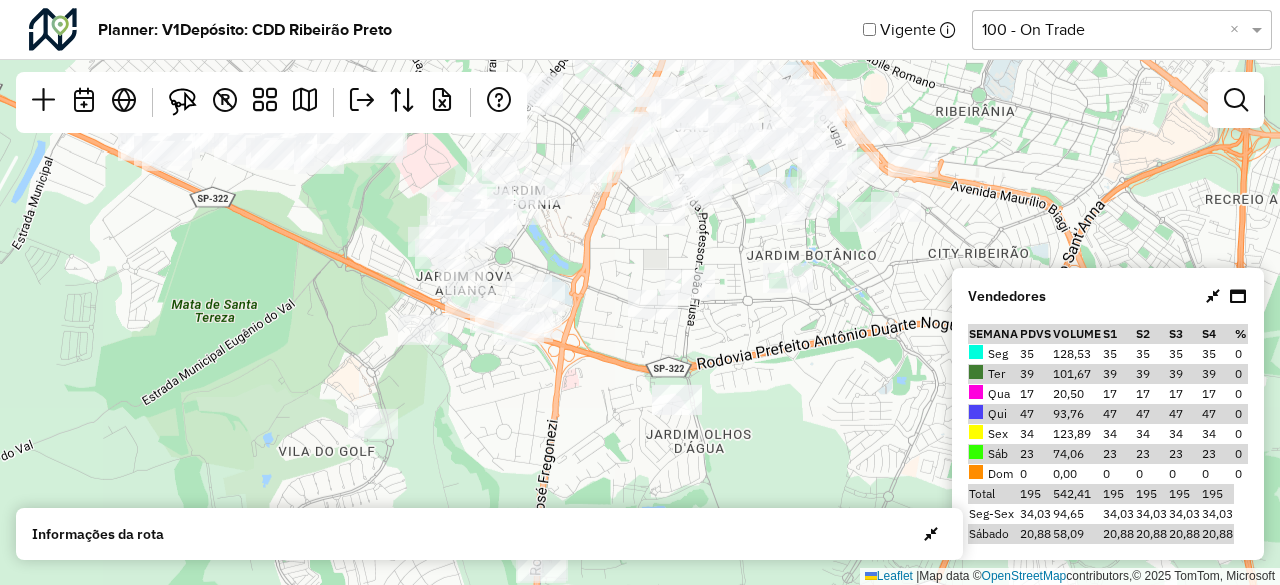drag, startPoint x: 367, startPoint y: 341, endPoint x: 520, endPoint y: 449, distance: 187.27786 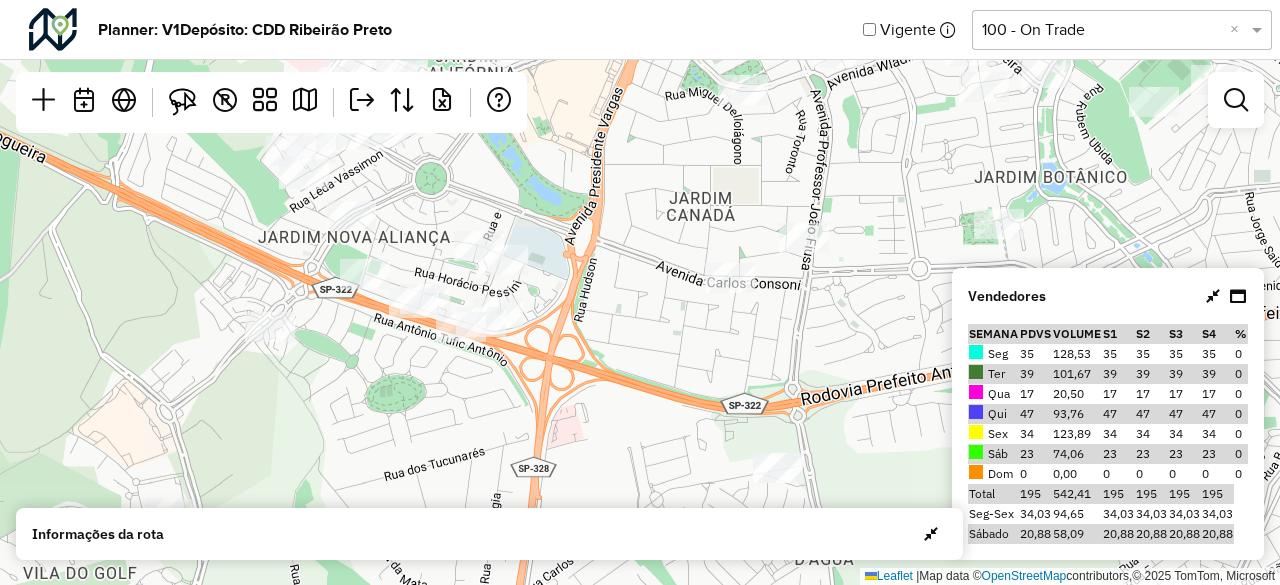 drag, startPoint x: 684, startPoint y: 244, endPoint x: 625, endPoint y: 163, distance: 100.20978 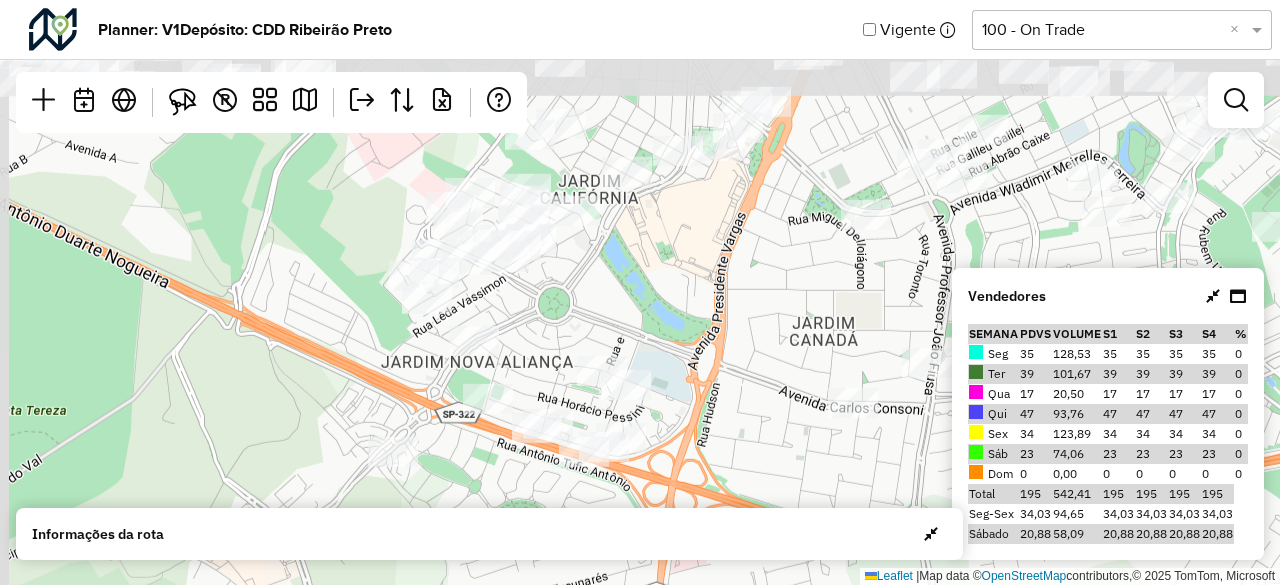 drag, startPoint x: 551, startPoint y: 179, endPoint x: 698, endPoint y: 409, distance: 272.96338 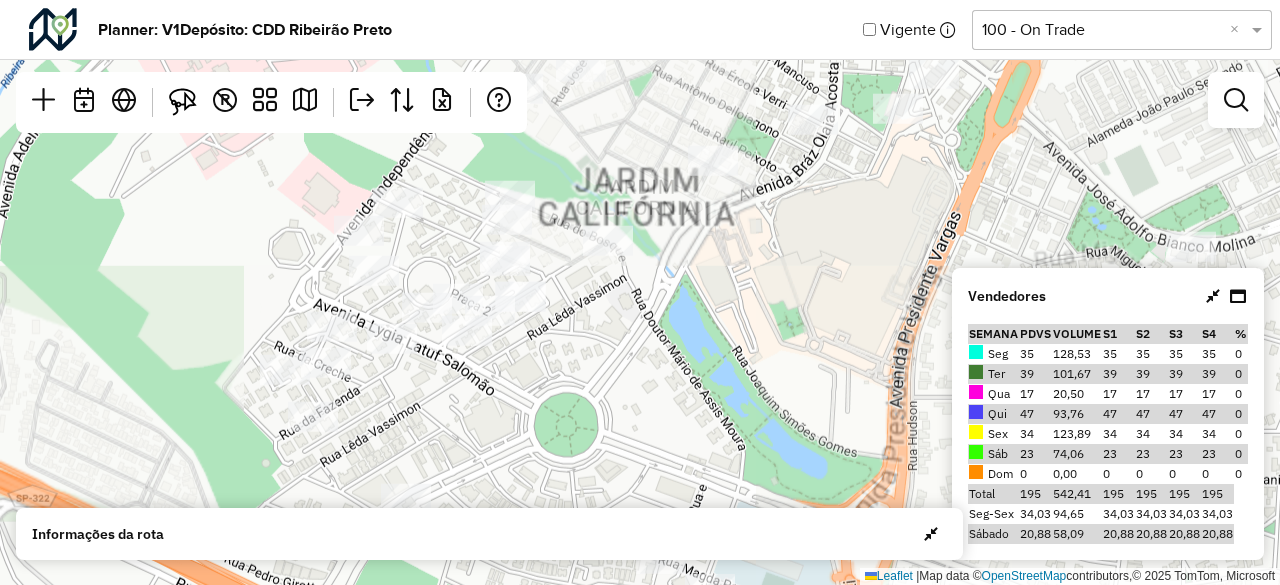 drag, startPoint x: 487, startPoint y: 227, endPoint x: 548, endPoint y: 331, distance: 120.56948 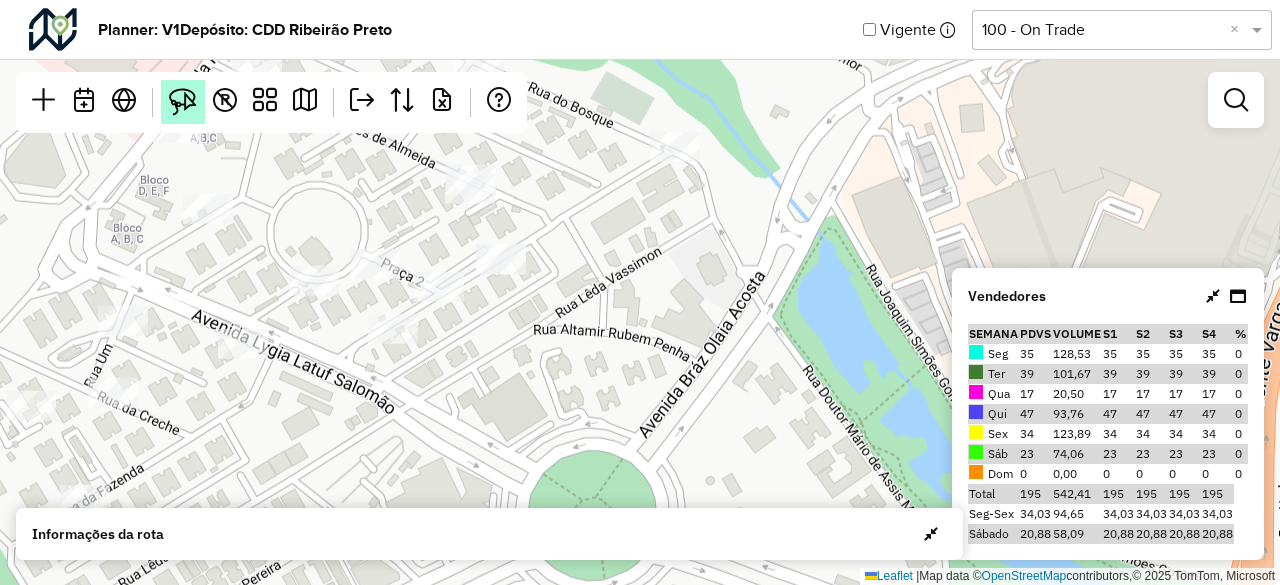 click at bounding box center (183, 102) 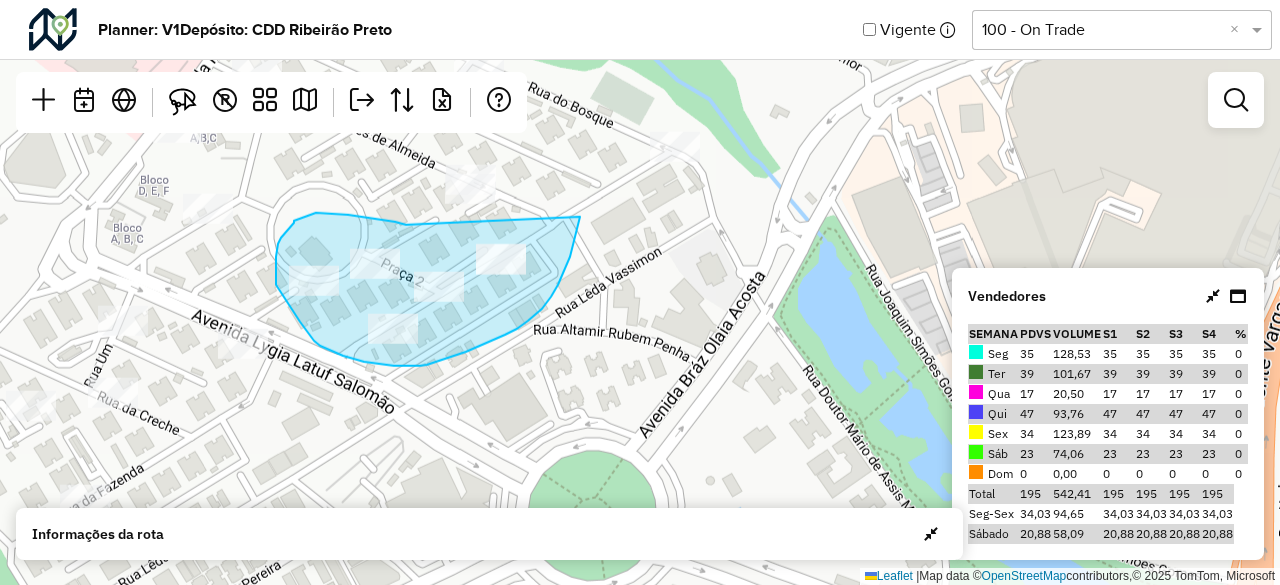 drag, startPoint x: 404, startPoint y: 224, endPoint x: 580, endPoint y: 217, distance: 176.13914 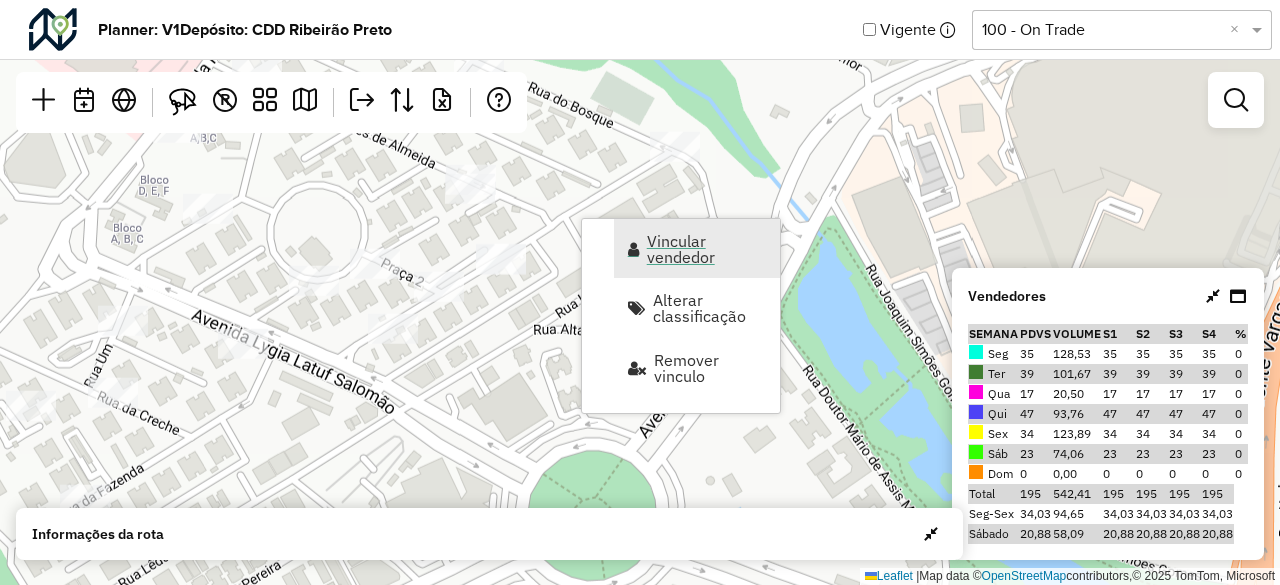 click on "Vincular vendedor" at bounding box center (707, 249) 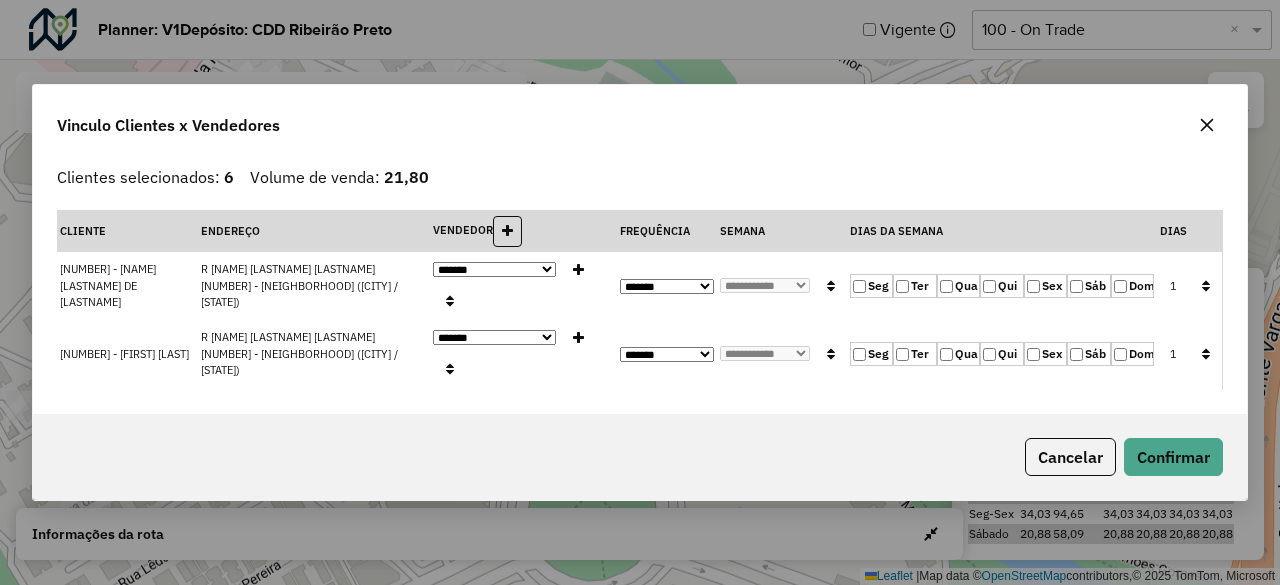 click on "Sex" 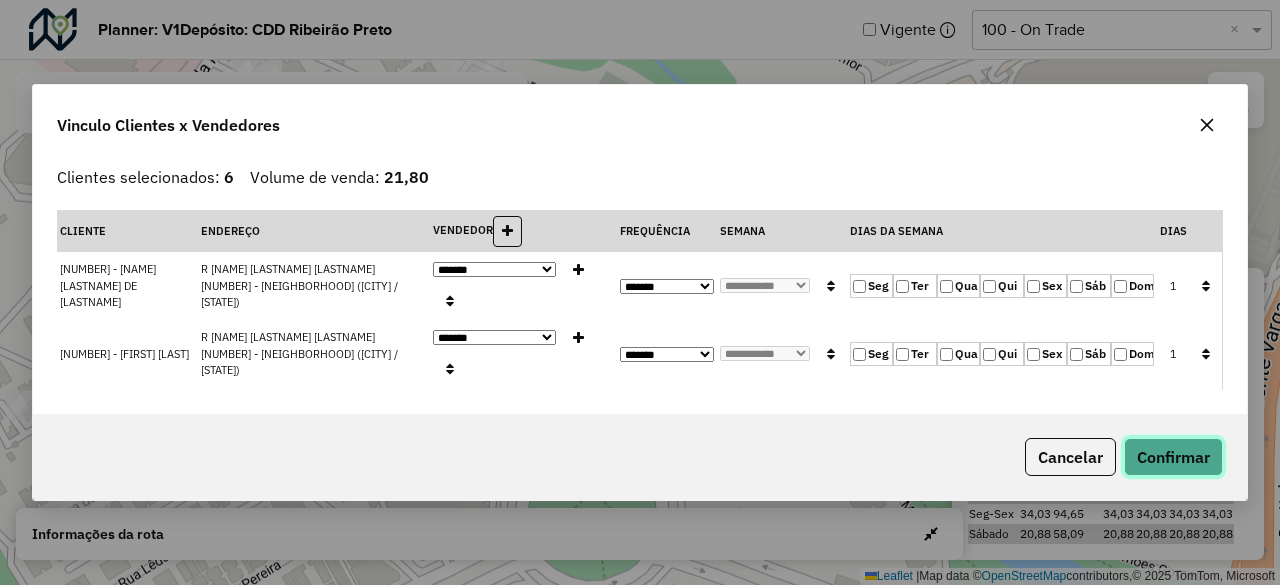 click on "Confirmar" 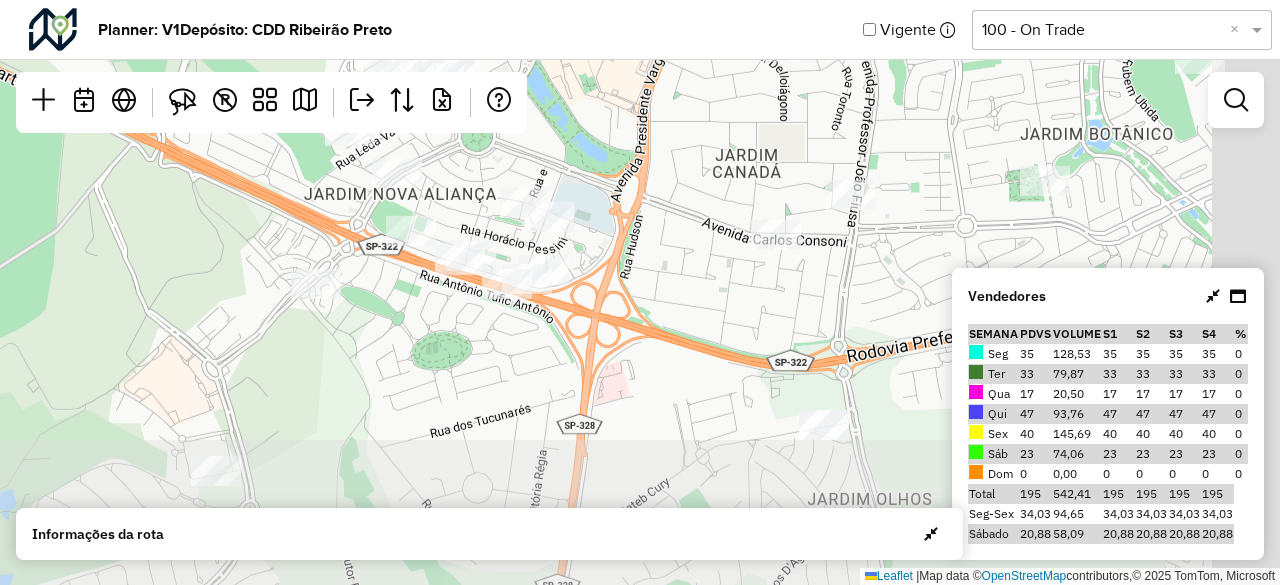 drag, startPoint x: 782, startPoint y: 361, endPoint x: 590, endPoint y: 145, distance: 288.99826 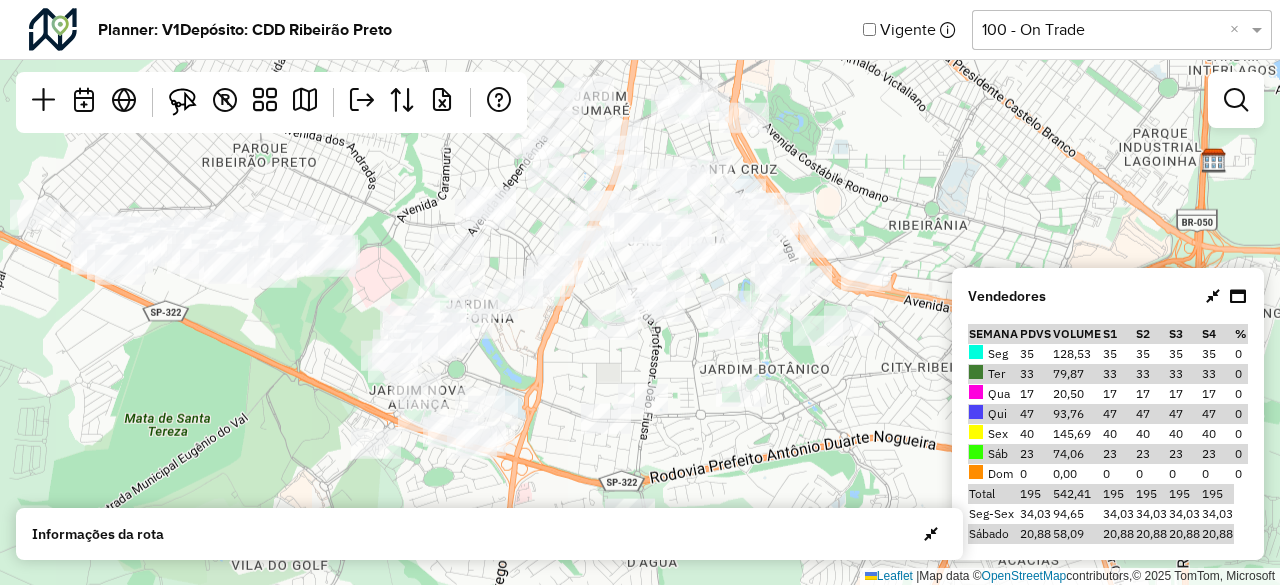 drag, startPoint x: 841, startPoint y: 339, endPoint x: 754, endPoint y: 554, distance: 231.93533 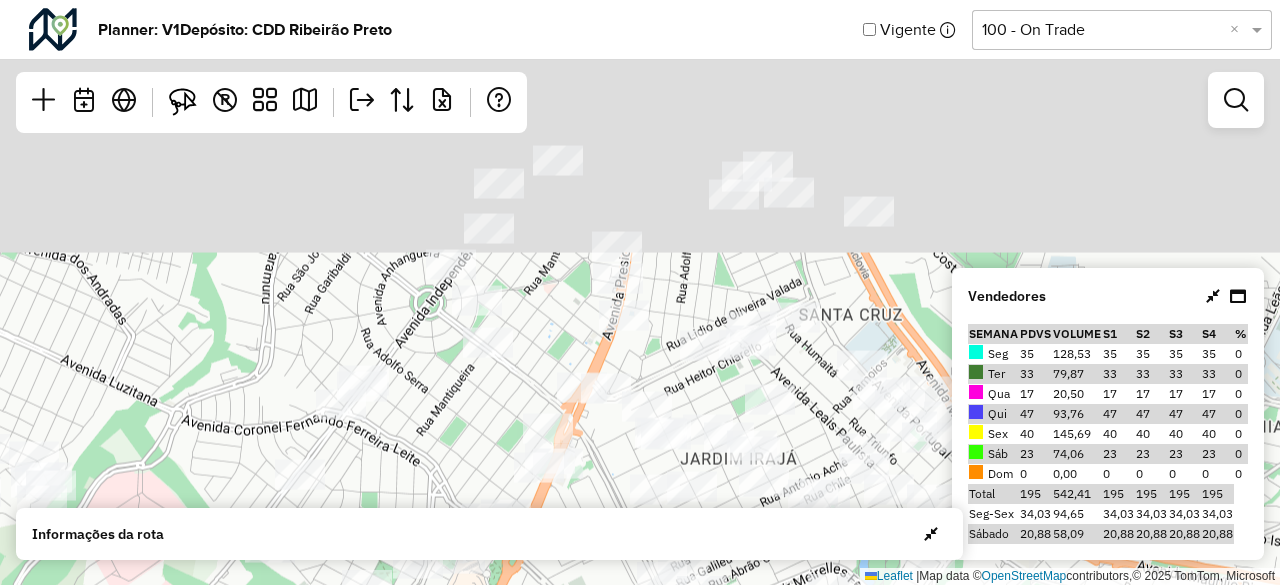 drag, startPoint x: 638, startPoint y: 254, endPoint x: 612, endPoint y: 527, distance: 274.2353 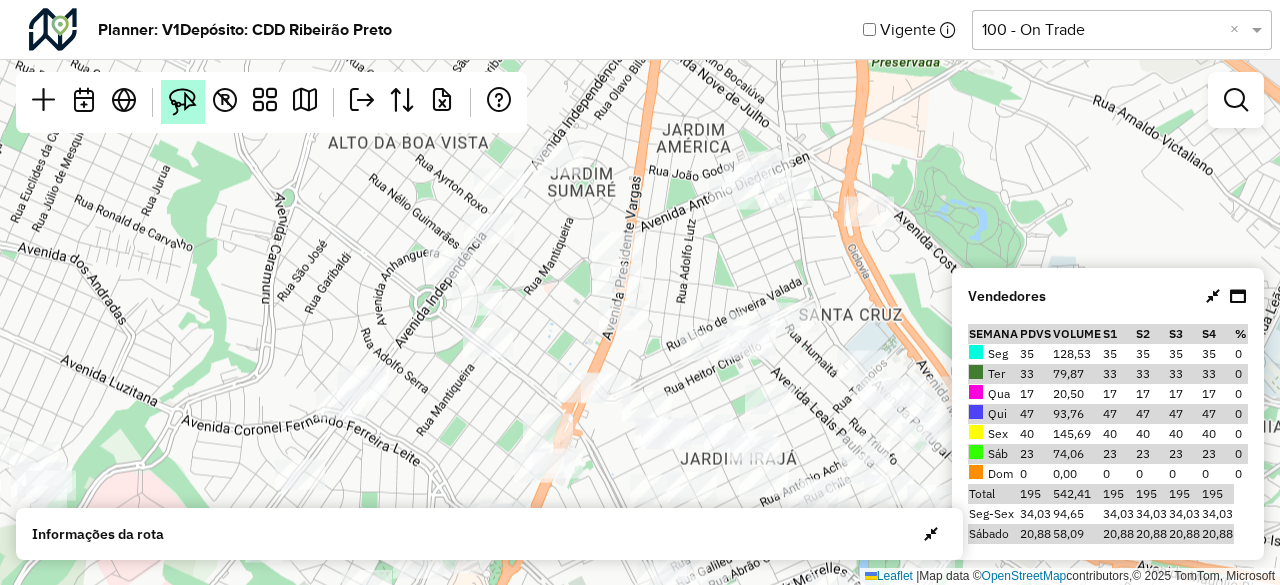 click at bounding box center [183, 102] 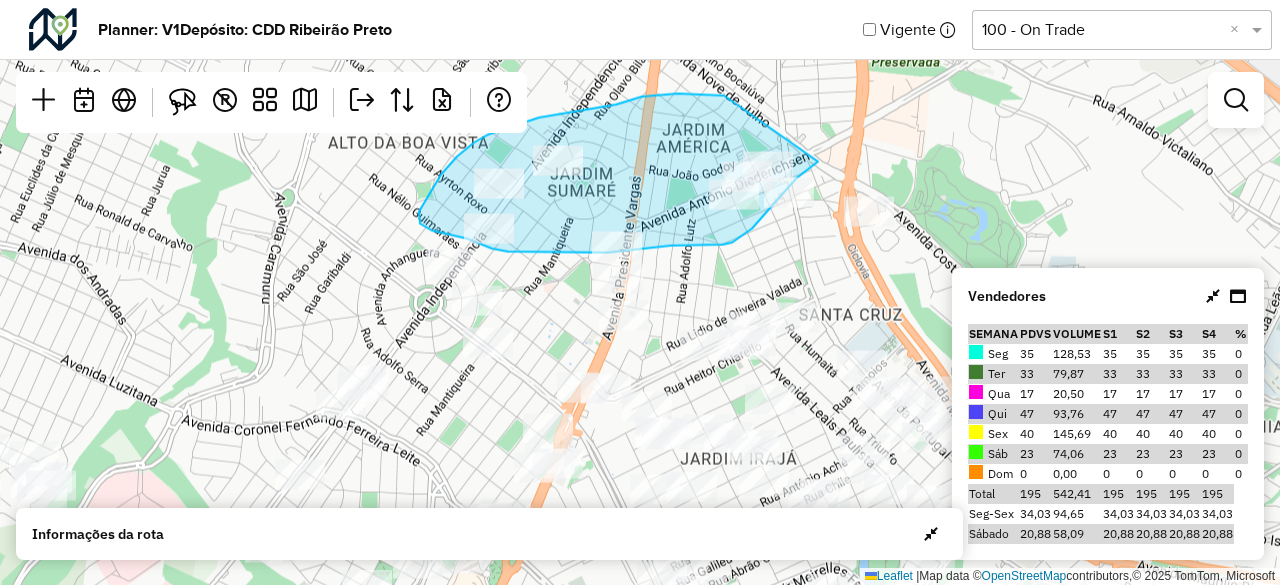drag, startPoint x: 642, startPoint y: 97, endPoint x: 832, endPoint y: 145, distance: 195.96939 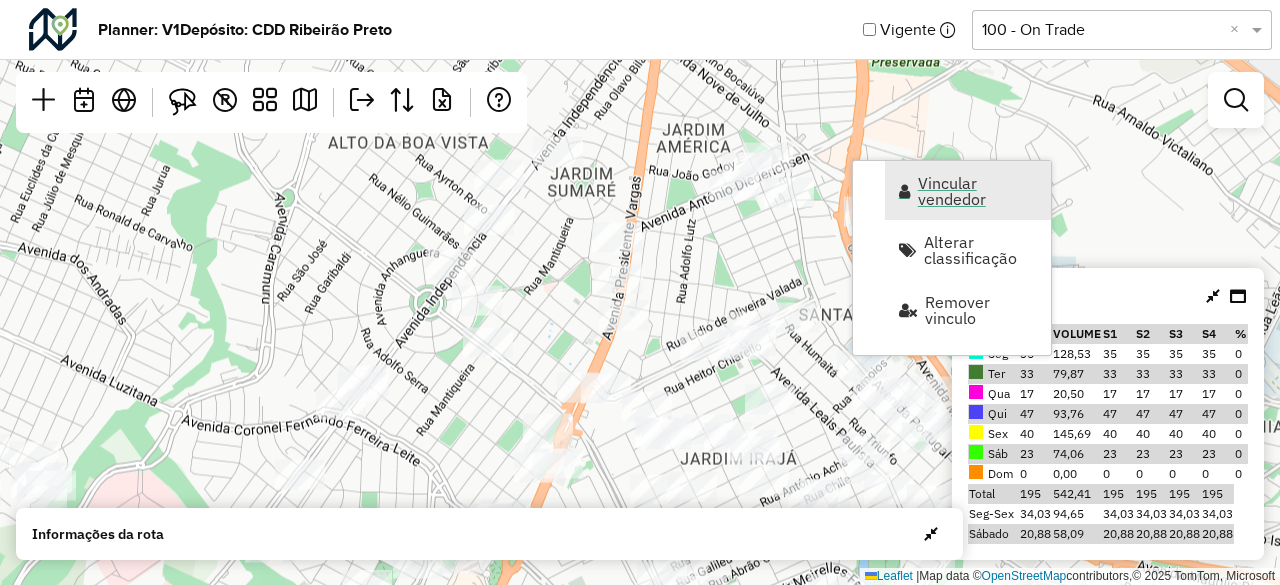 click on "Vincular vendedor" at bounding box center (978, 191) 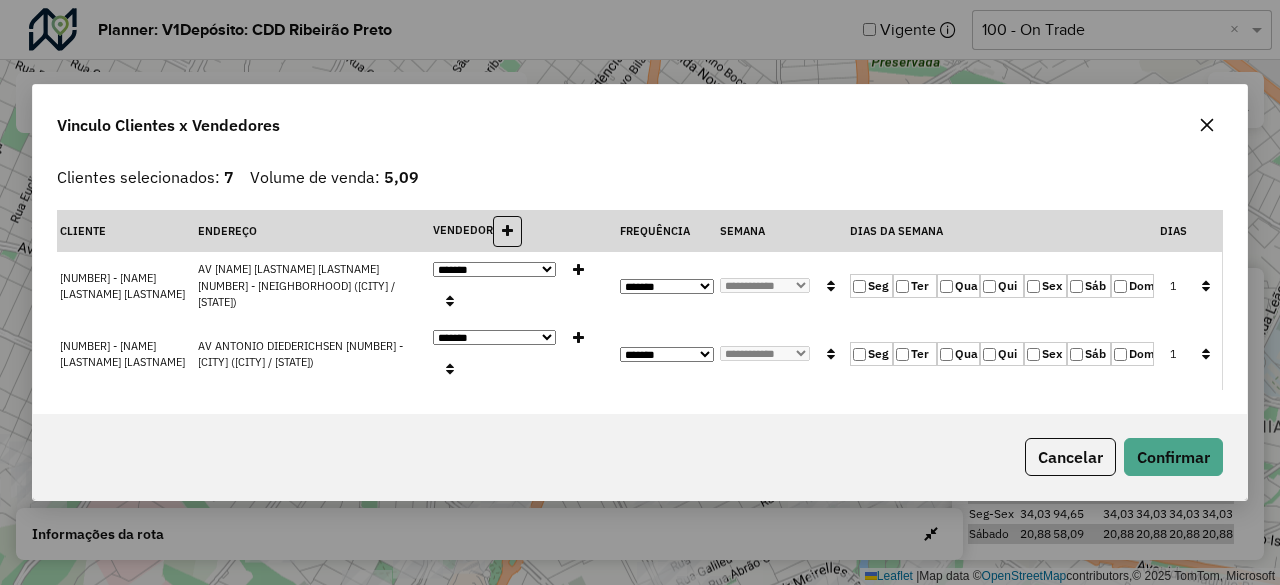 click 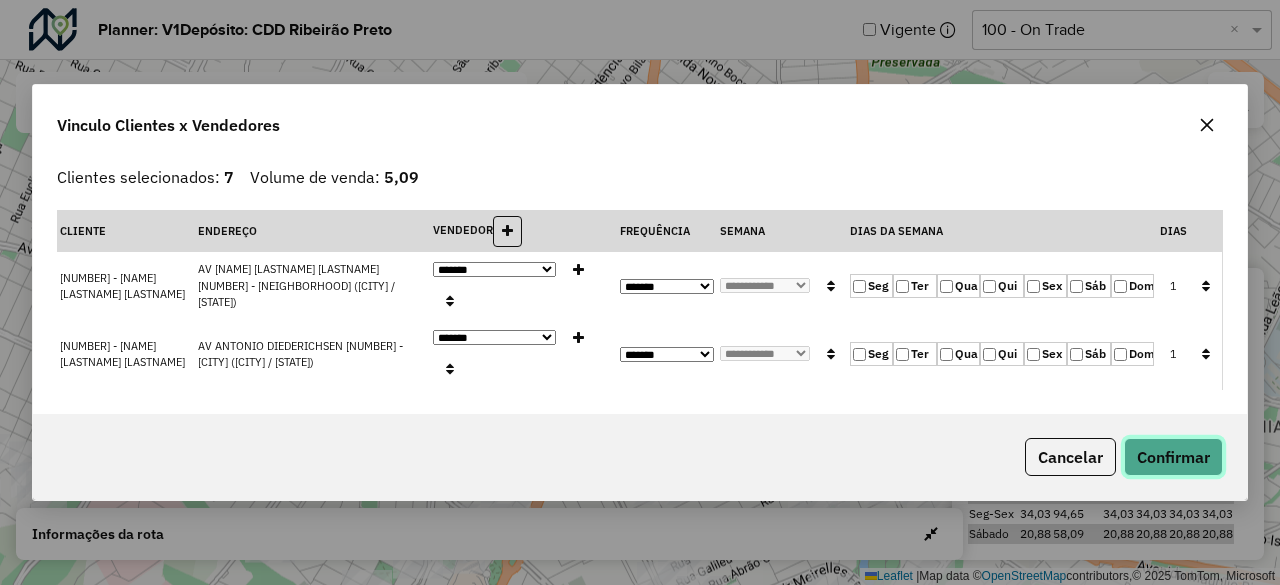click on "Confirmar" 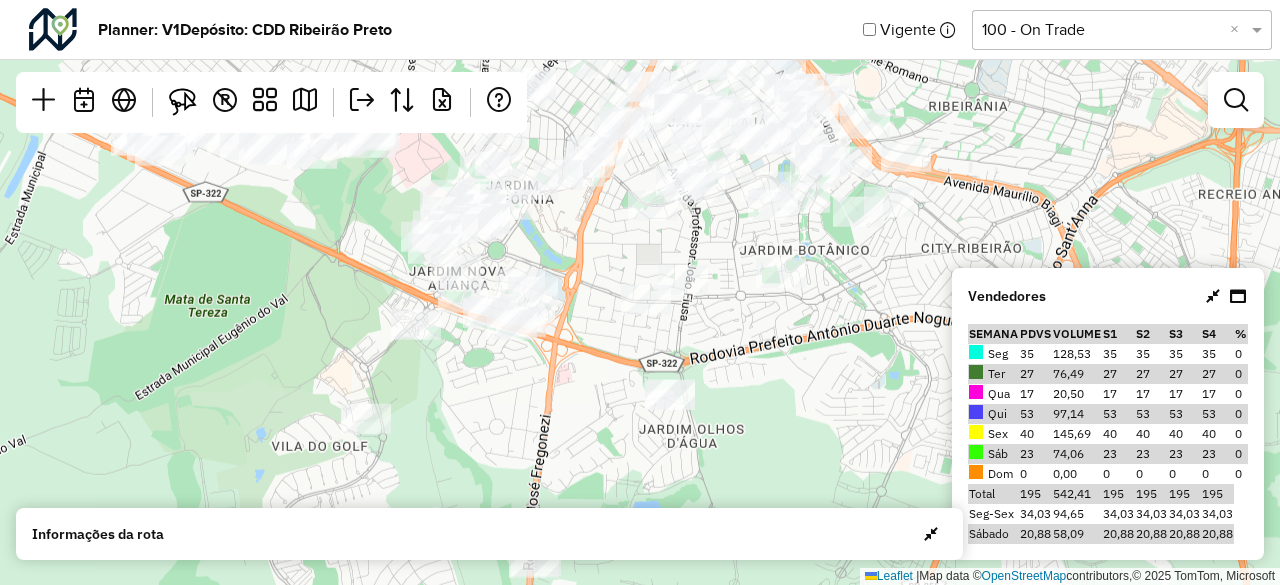 drag, startPoint x: 577, startPoint y: 462, endPoint x: 644, endPoint y: 182, distance: 287.9045 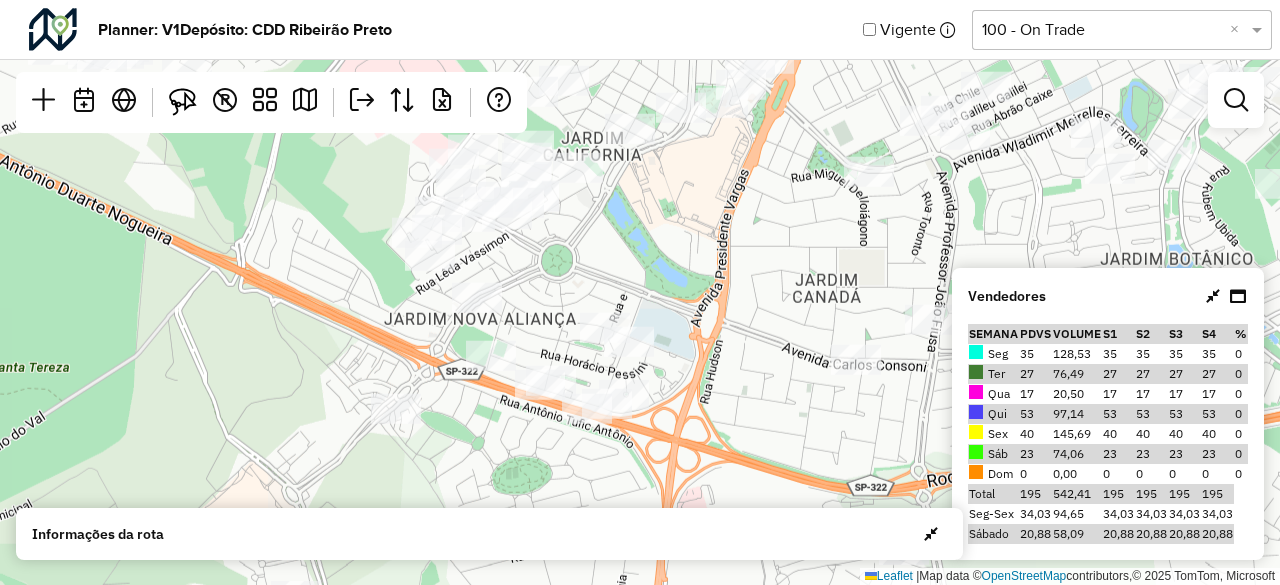 drag, startPoint x: 532, startPoint y: 243, endPoint x: 596, endPoint y: 296, distance: 83.09633 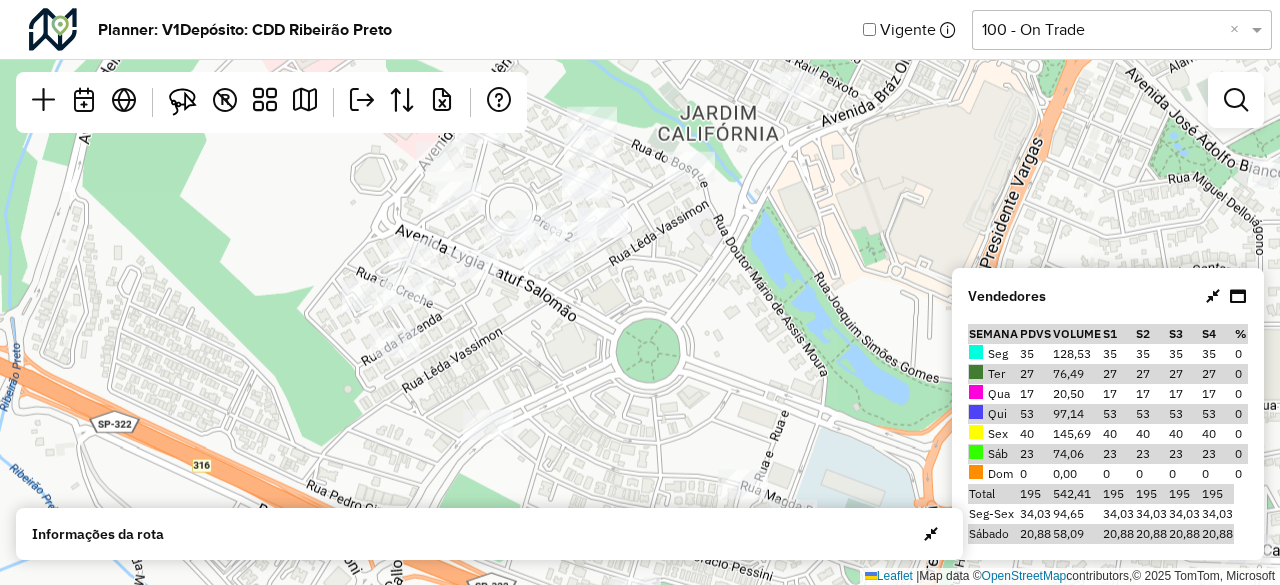 drag, startPoint x: 515, startPoint y: 284, endPoint x: 531, endPoint y: 317, distance: 36.67424 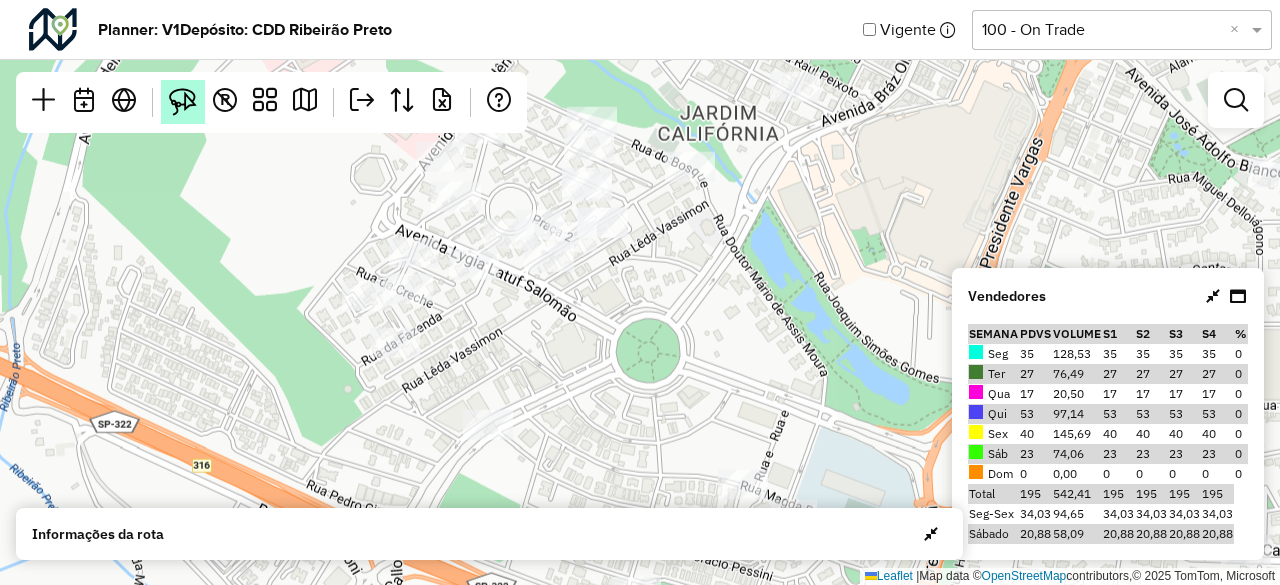 click at bounding box center (183, 102) 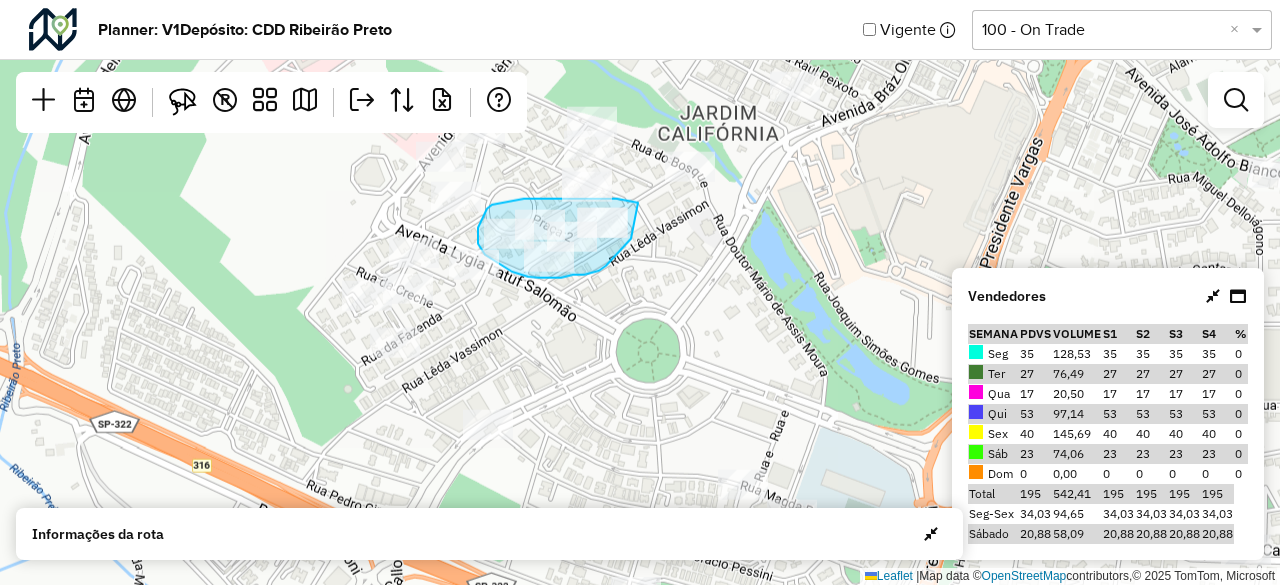 drag, startPoint x: 638, startPoint y: 203, endPoint x: 631, endPoint y: 239, distance: 36.67424 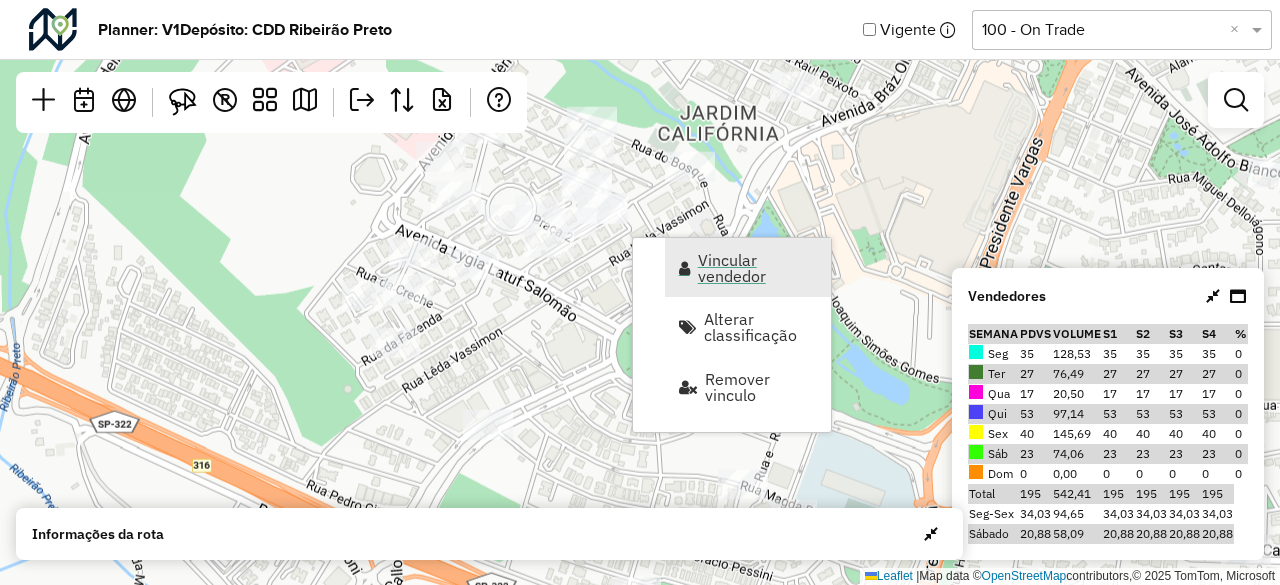 click on "Vincular vendedor" at bounding box center [758, 268] 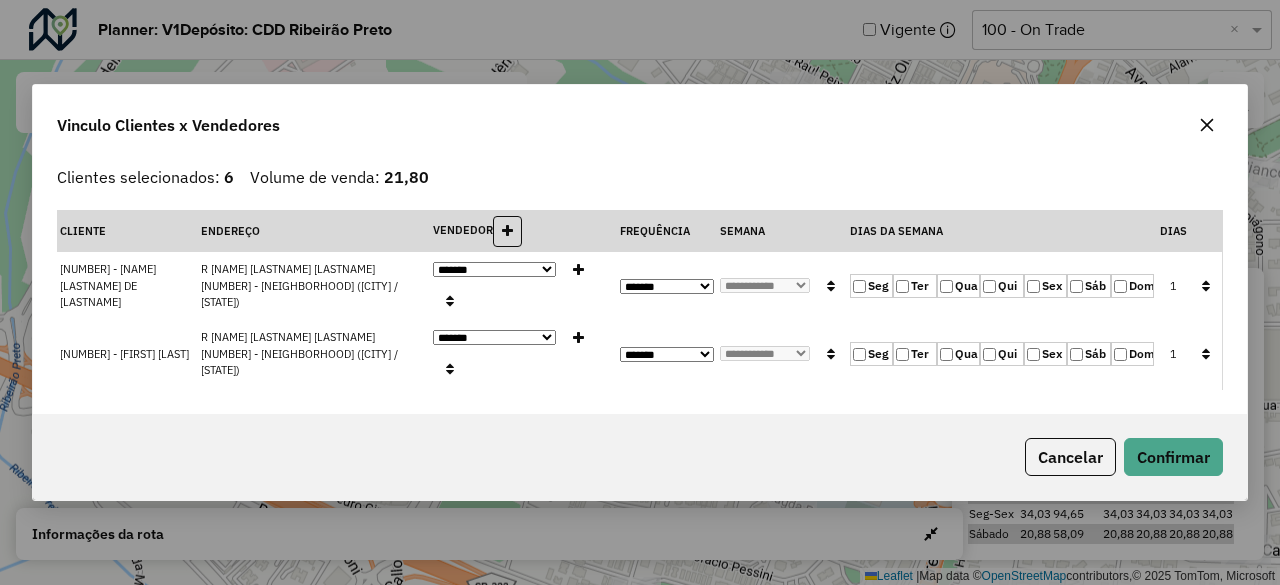 click on "Ter" 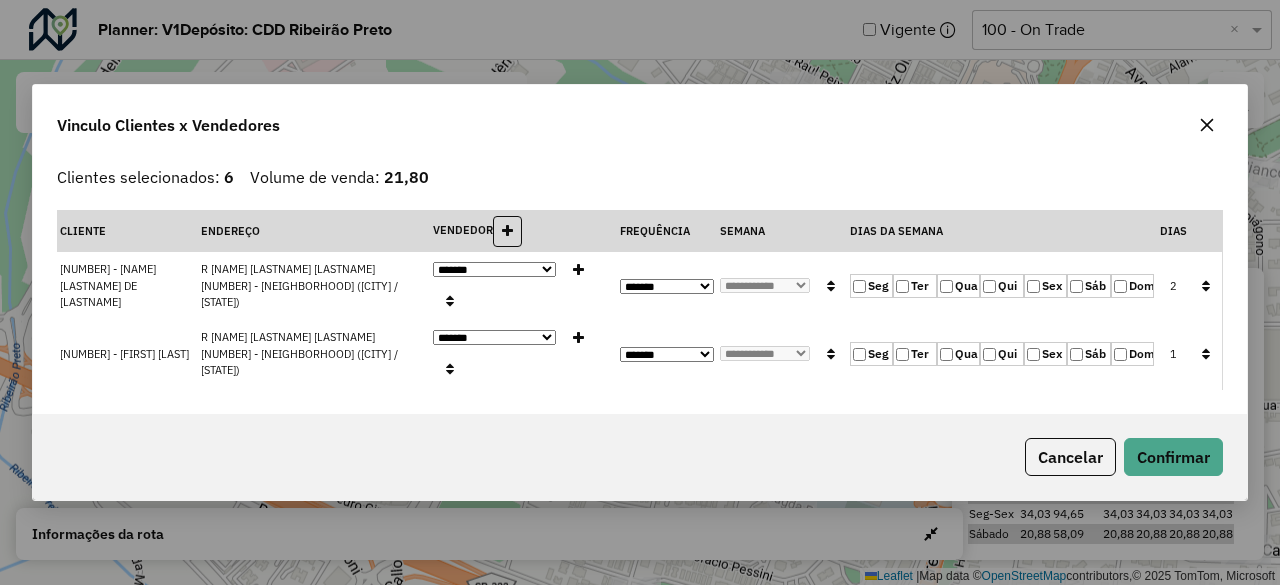 click on "Sex" 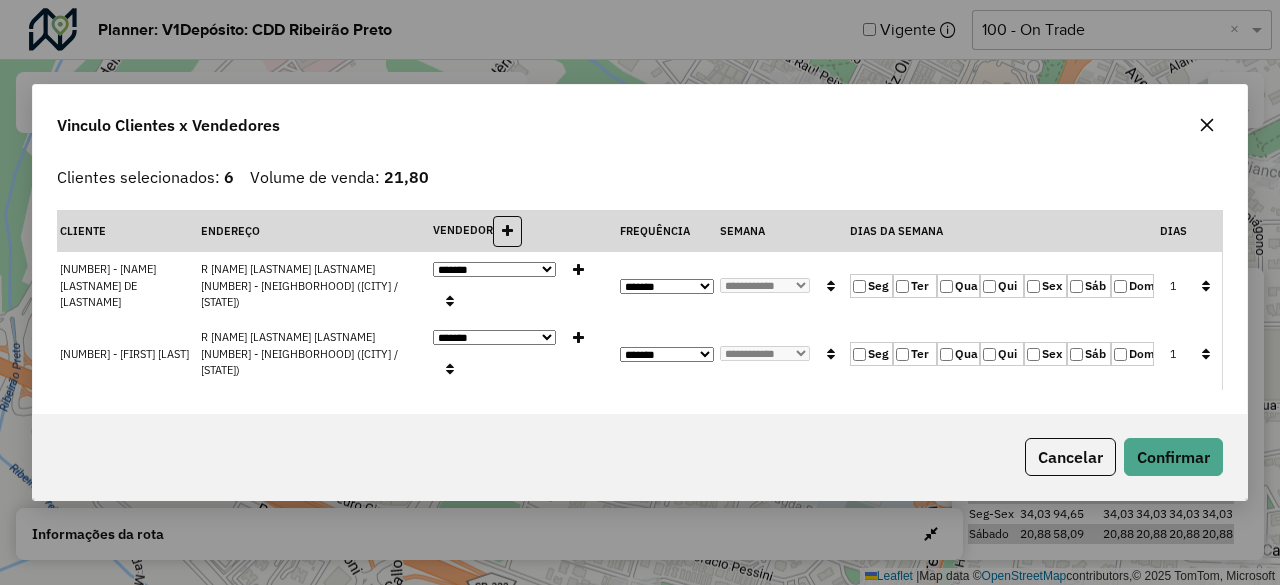 click 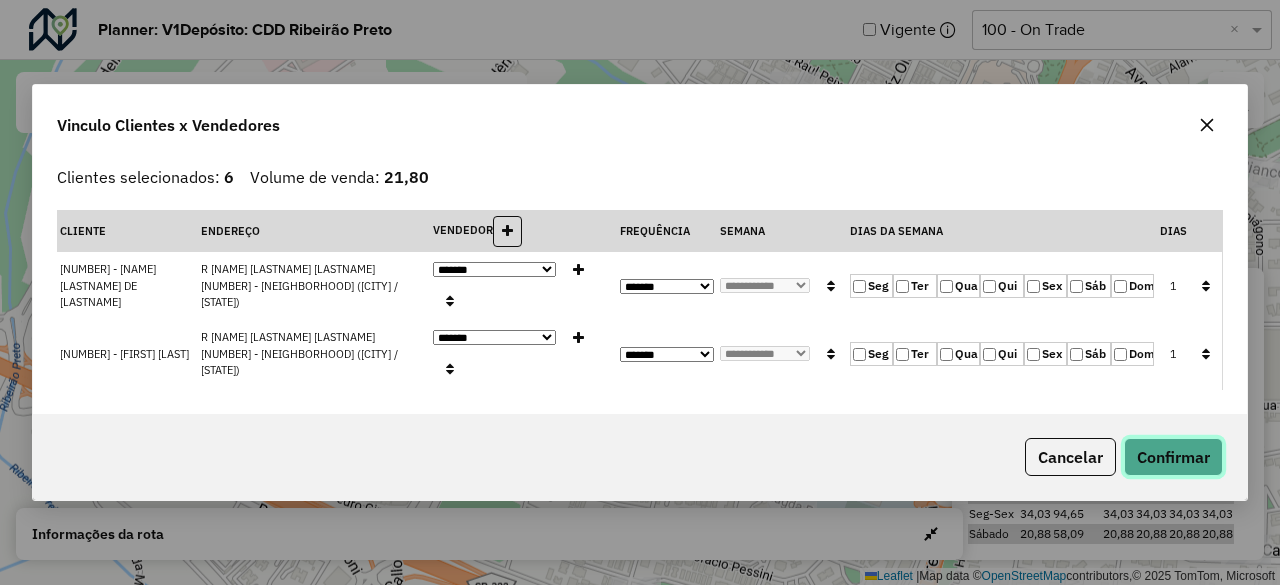 click on "Confirmar" 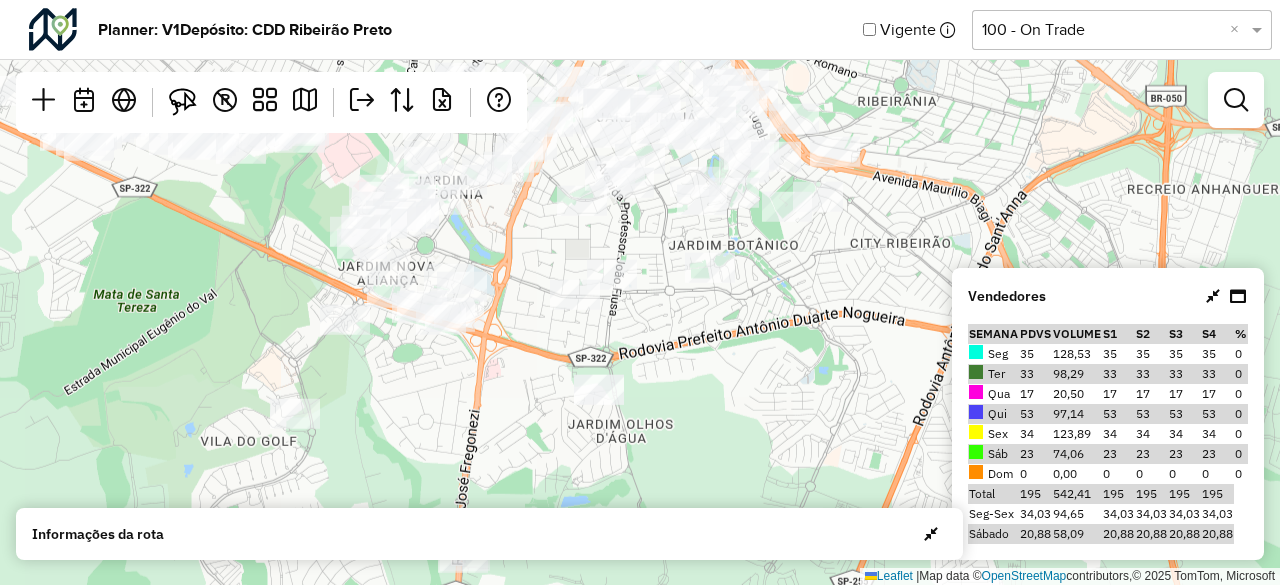 drag, startPoint x: 766, startPoint y: 458, endPoint x: 712, endPoint y: 419, distance: 66.61081 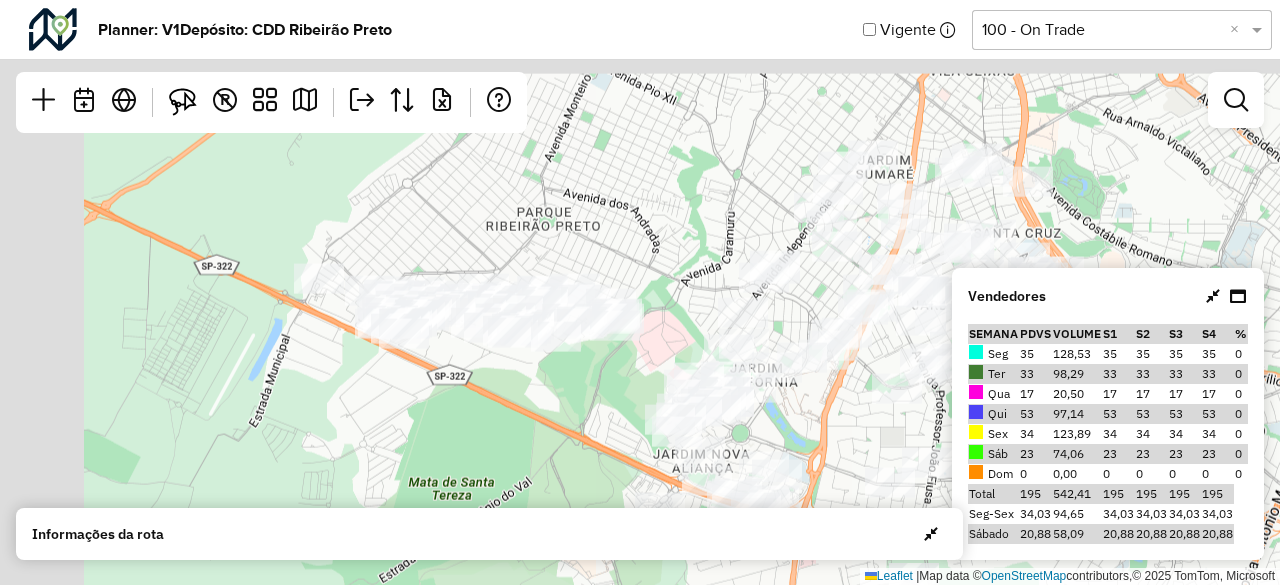 drag, startPoint x: 230, startPoint y: 315, endPoint x: 336, endPoint y: 371, distance: 119.88328 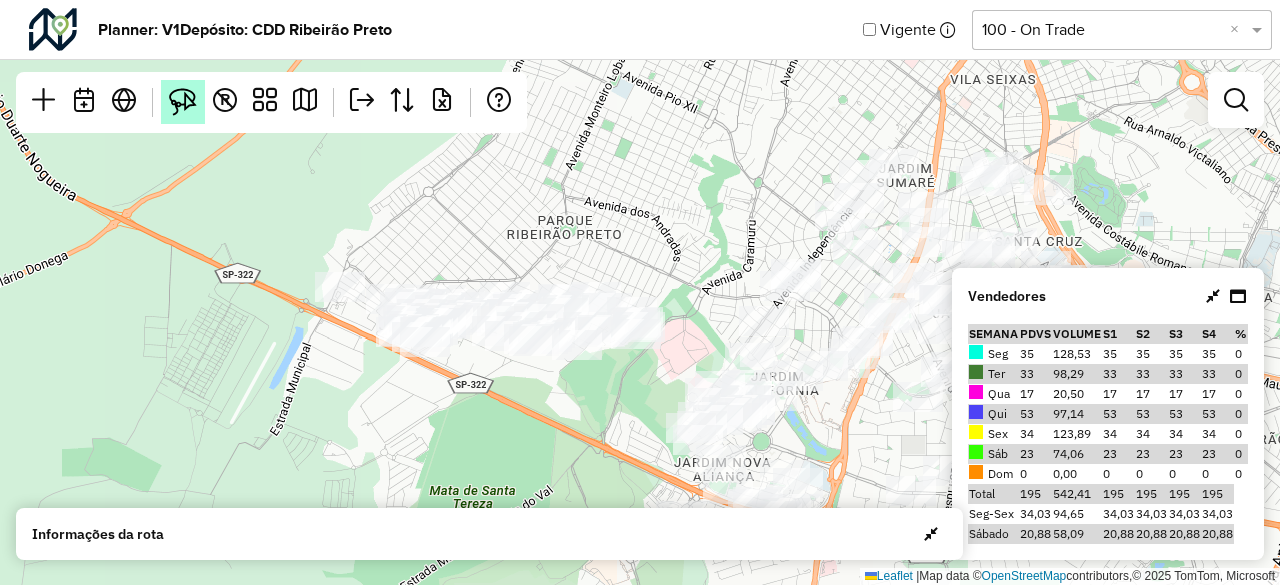 click at bounding box center [183, 102] 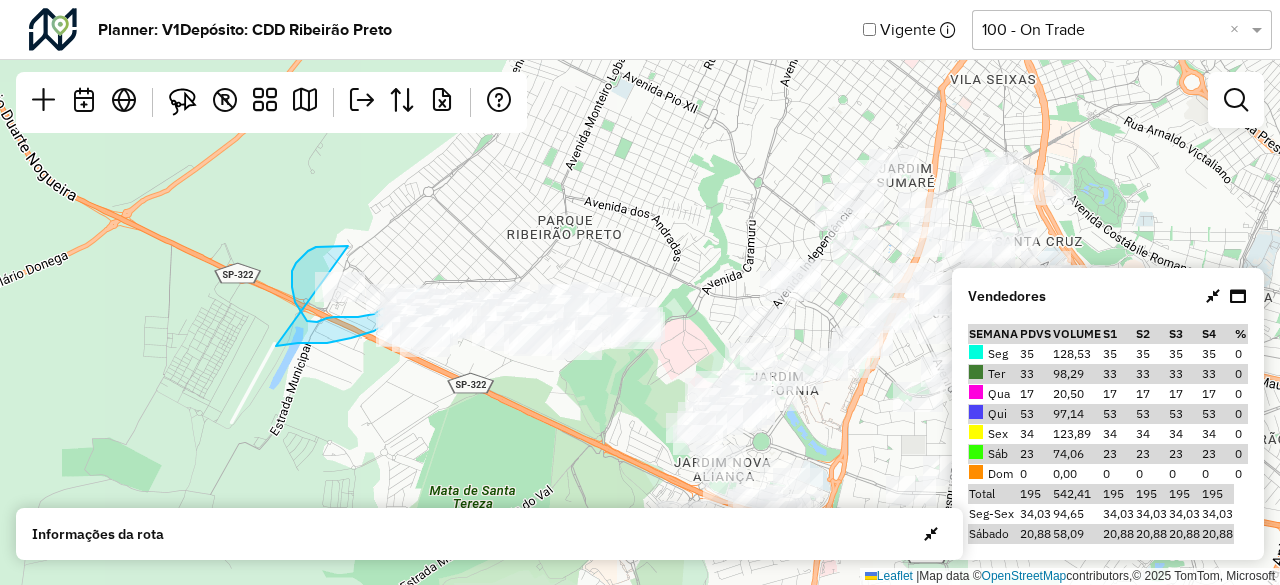drag, startPoint x: 316, startPoint y: 247, endPoint x: 276, endPoint y: 346, distance: 106.77547 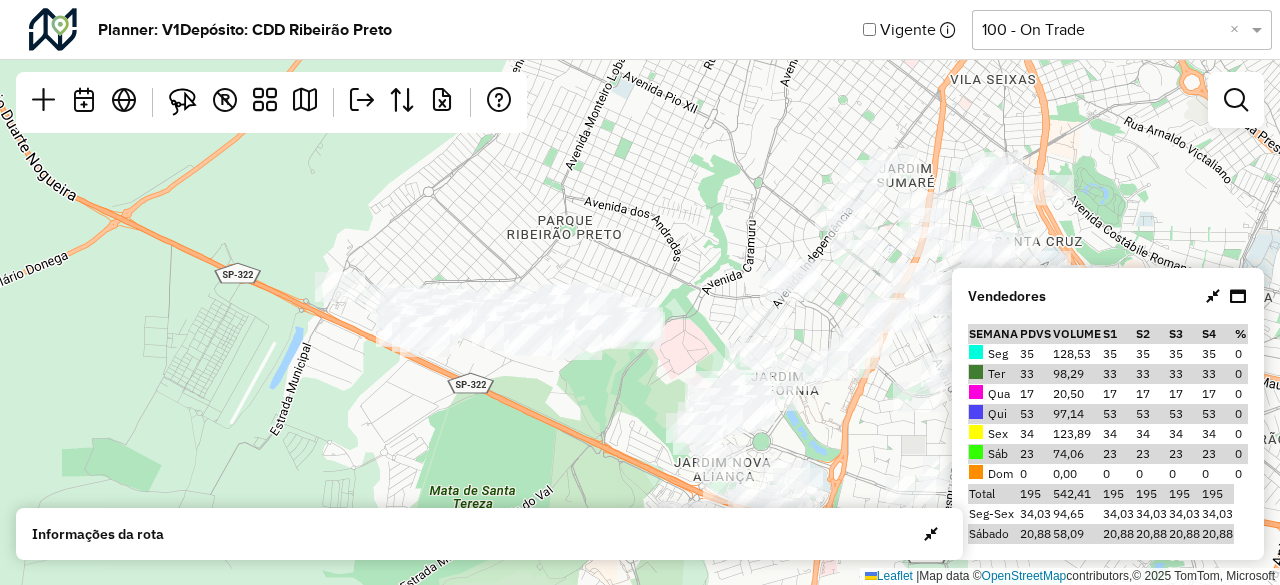 click on "Leaflet   |  Map data ©  OpenStreetMap  contributors,© 2025 TomTom, Microsoft" 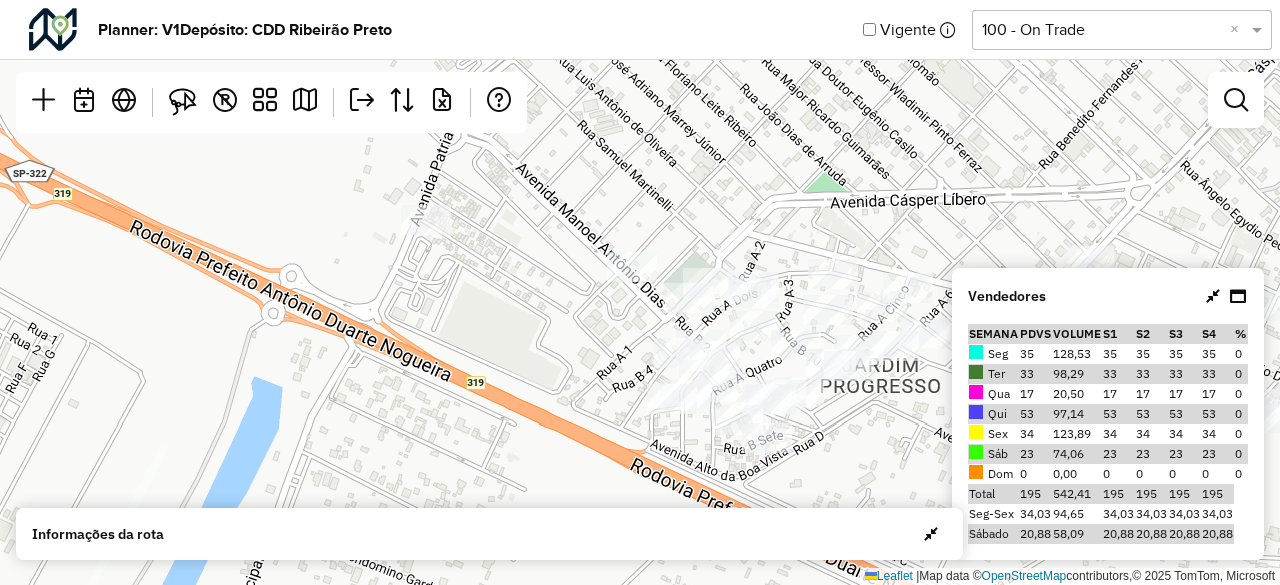 drag, startPoint x: 480, startPoint y: 319, endPoint x: 487, endPoint y: 352, distance: 33.734257 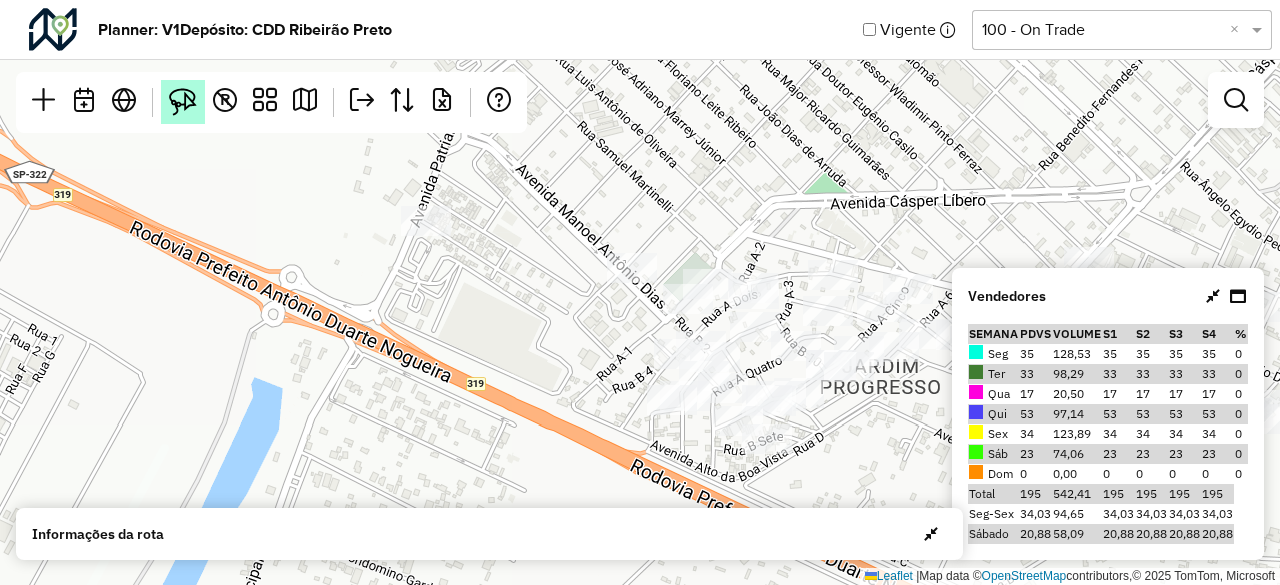click at bounding box center [183, 102] 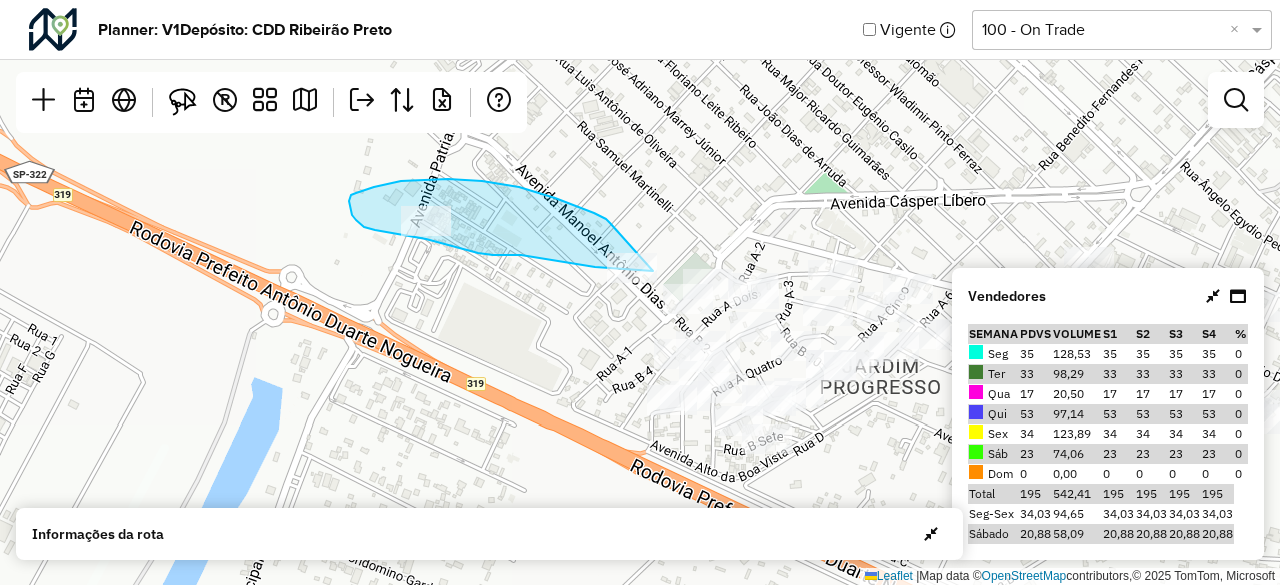 drag, startPoint x: 610, startPoint y: 223, endPoint x: 664, endPoint y: 270, distance: 71.5891 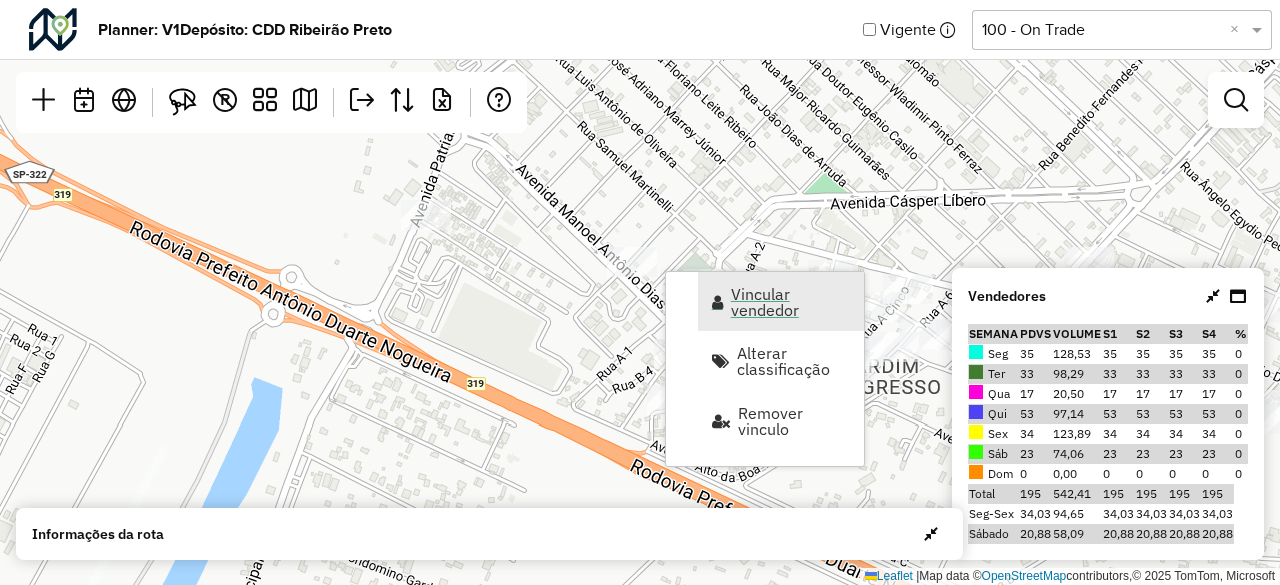 click on "Vincular vendedor" at bounding box center (791, 302) 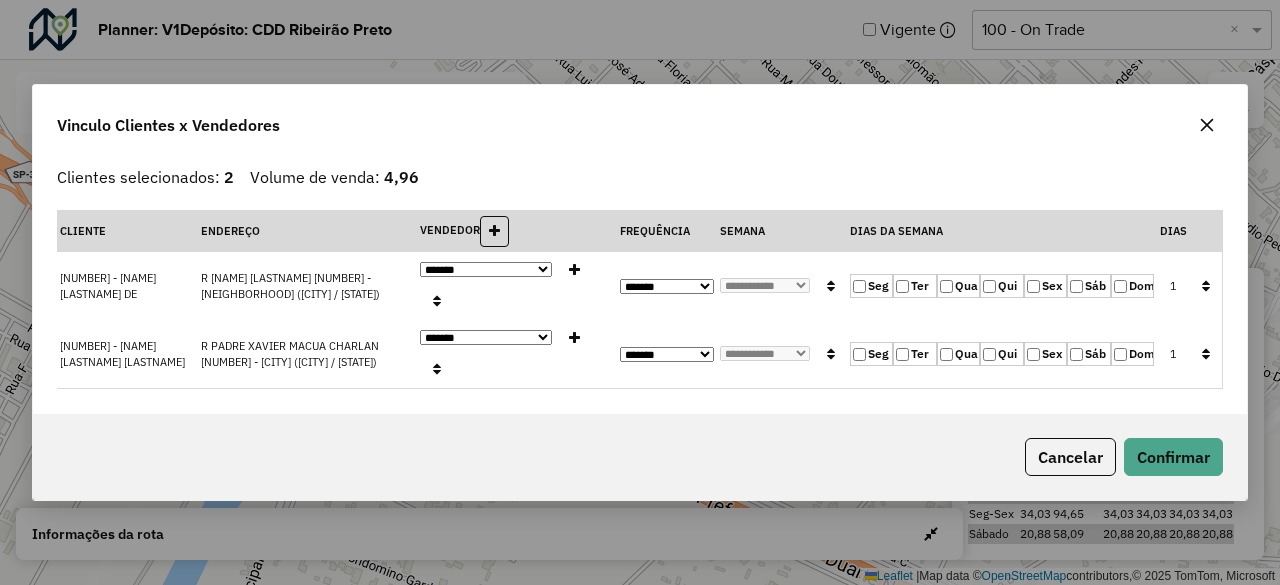 click on "Sáb" 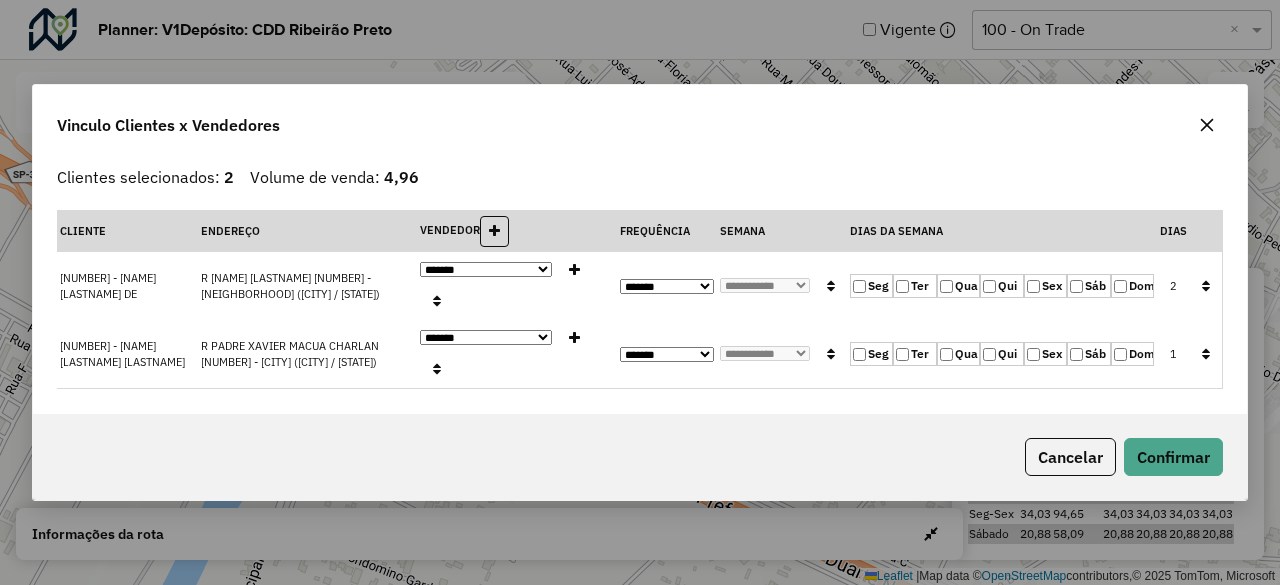 click on "Ter" 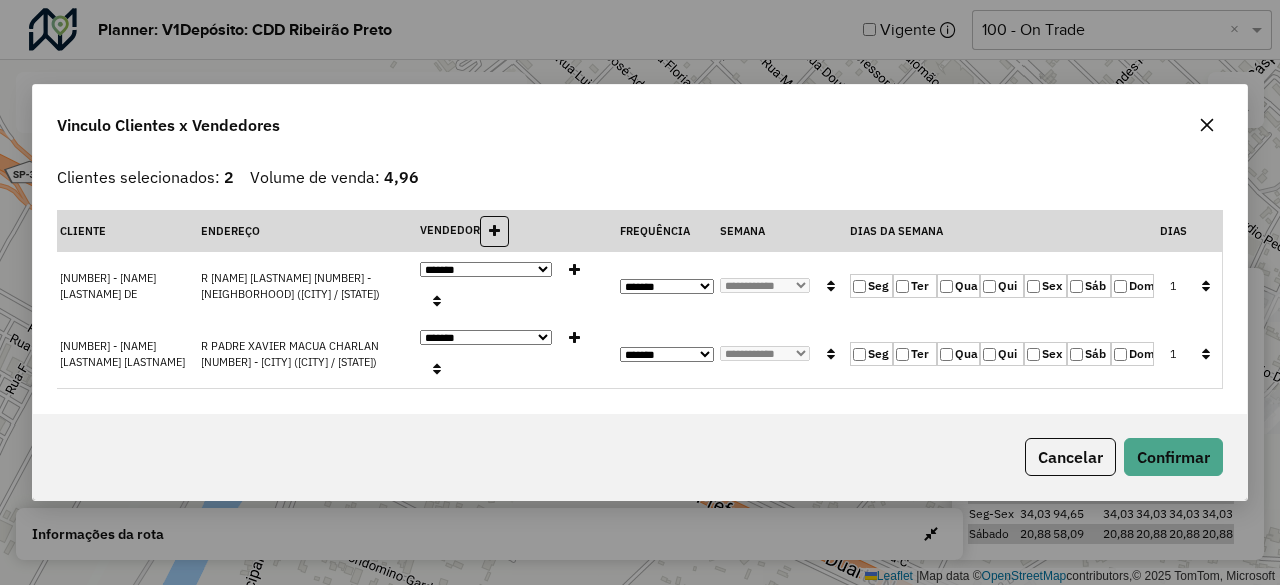 click 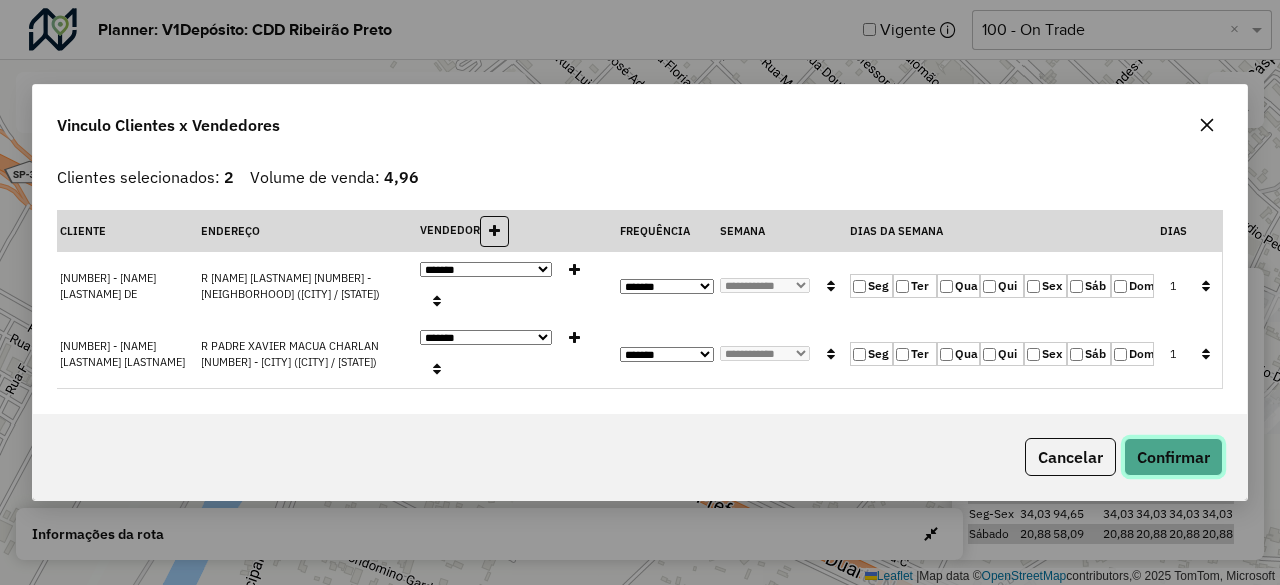 click on "Confirmar" 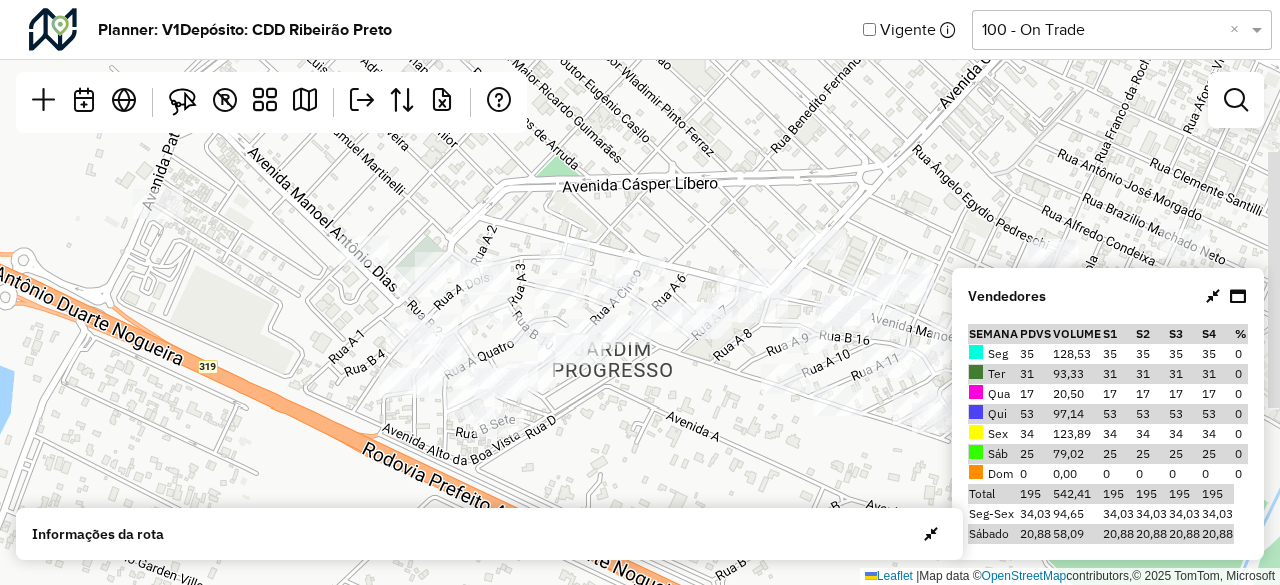 drag, startPoint x: 841, startPoint y: 229, endPoint x: 573, endPoint y: 203, distance: 269.25824 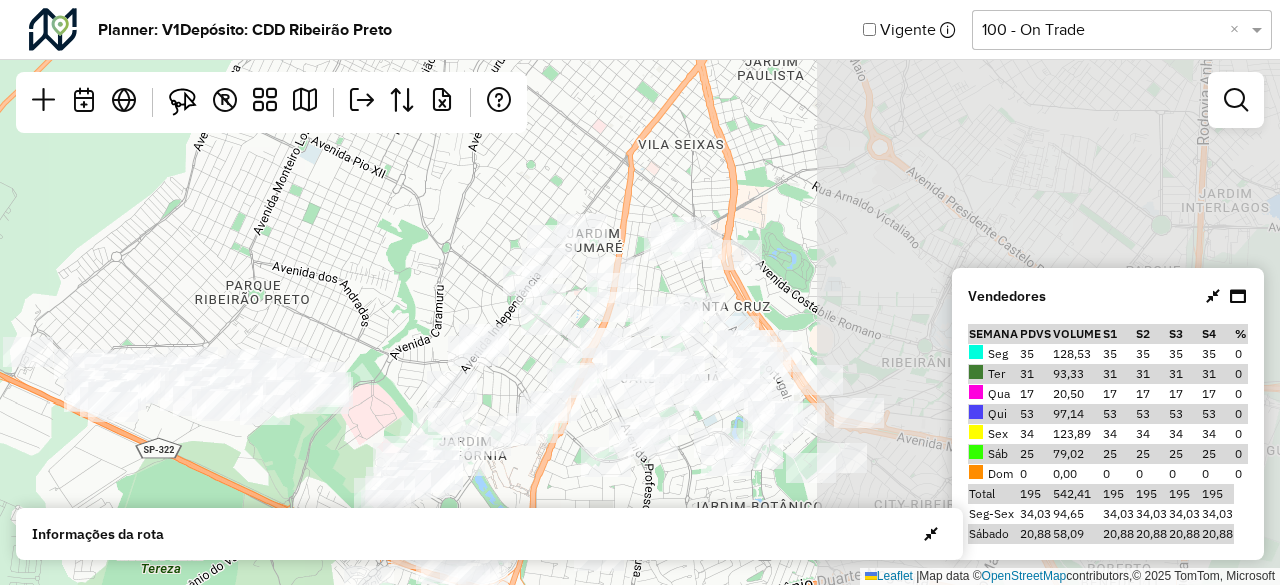 drag, startPoint x: 856, startPoint y: 288, endPoint x: 340, endPoint y: 287, distance: 516.001 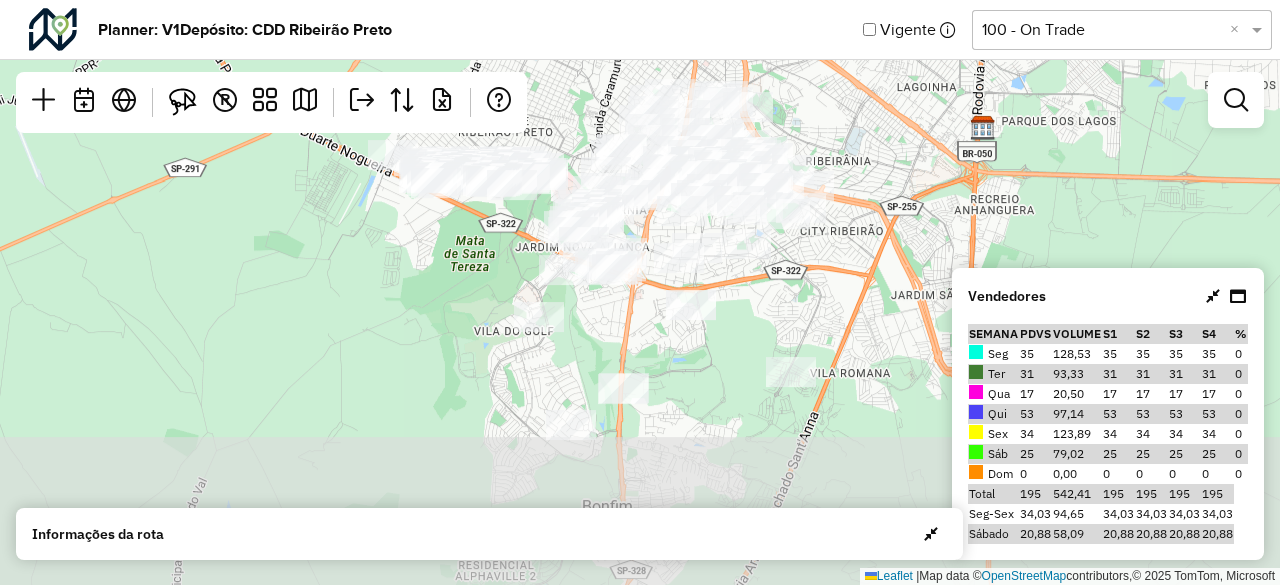 drag, startPoint x: 724, startPoint y: 469, endPoint x: 794, endPoint y: 297, distance: 185.69868 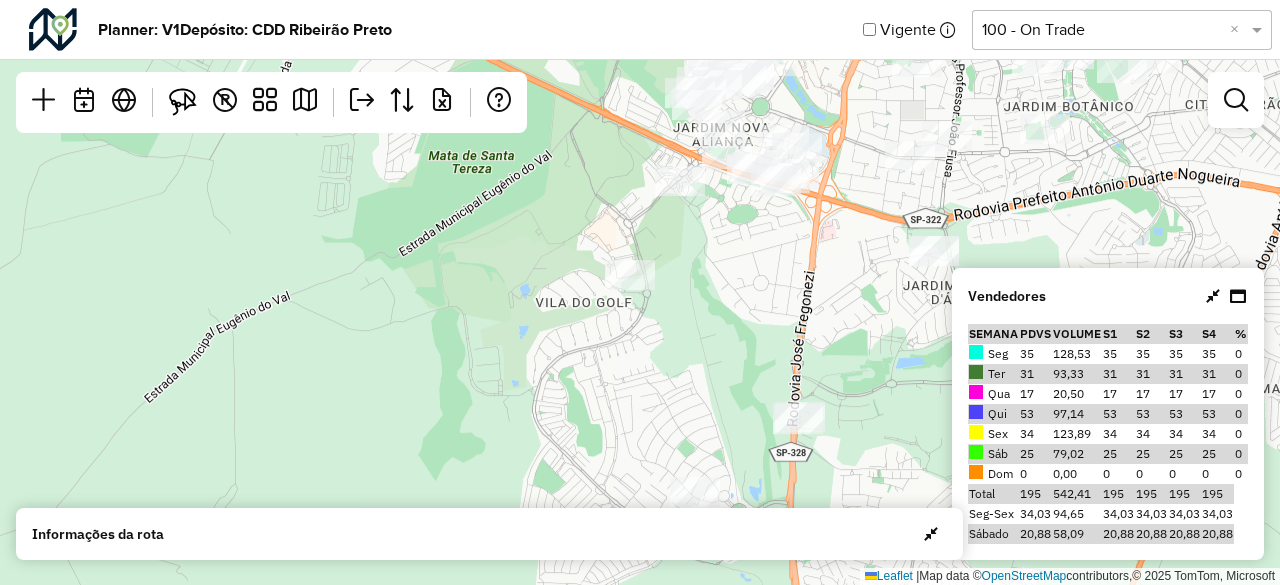 drag, startPoint x: 477, startPoint y: 250, endPoint x: 528, endPoint y: 608, distance: 361.61444 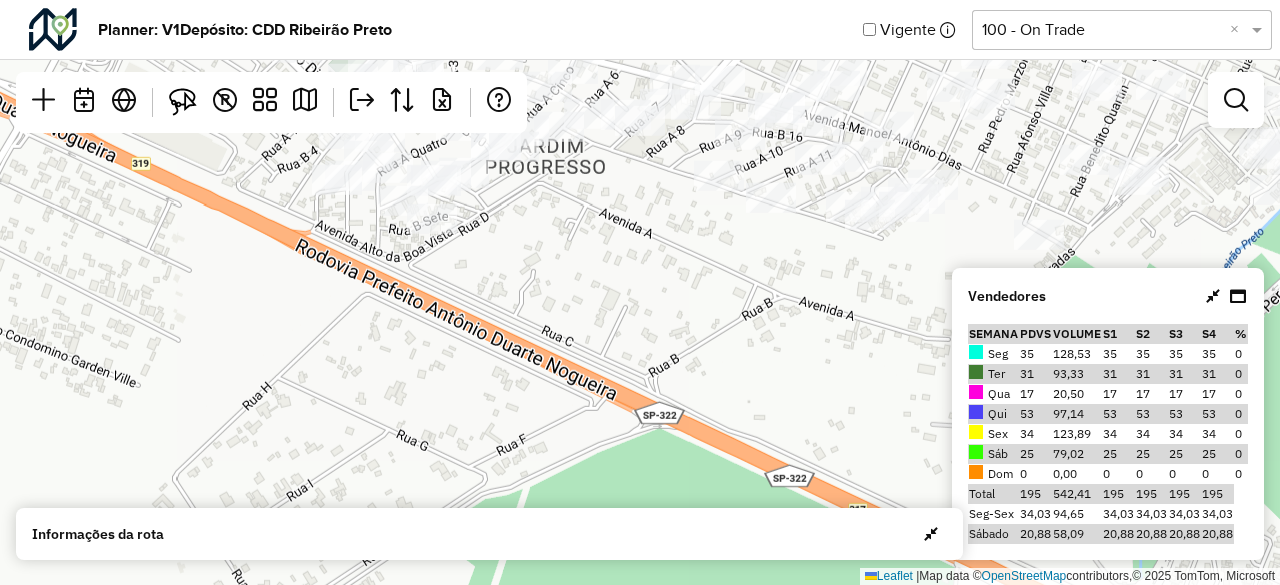 drag, startPoint x: 472, startPoint y: 285, endPoint x: 520, endPoint y: 561, distance: 280.14282 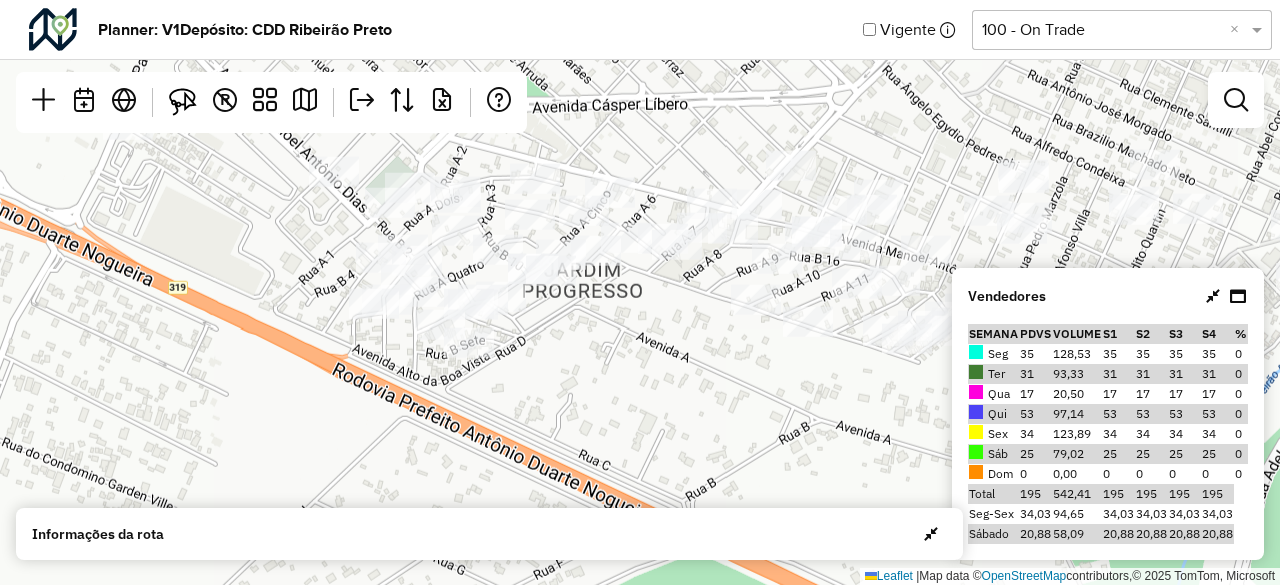 drag, startPoint x: 488, startPoint y: 397, endPoint x: 489, endPoint y: 413, distance: 16.03122 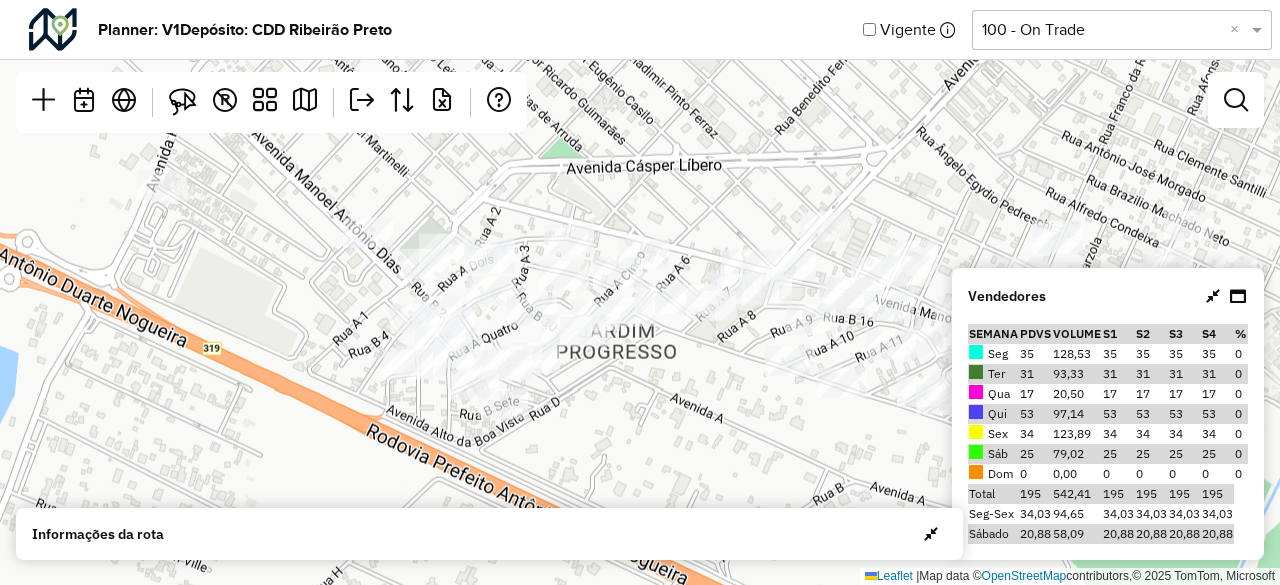drag, startPoint x: 528, startPoint y: 372, endPoint x: 564, endPoint y: 437, distance: 74.30343 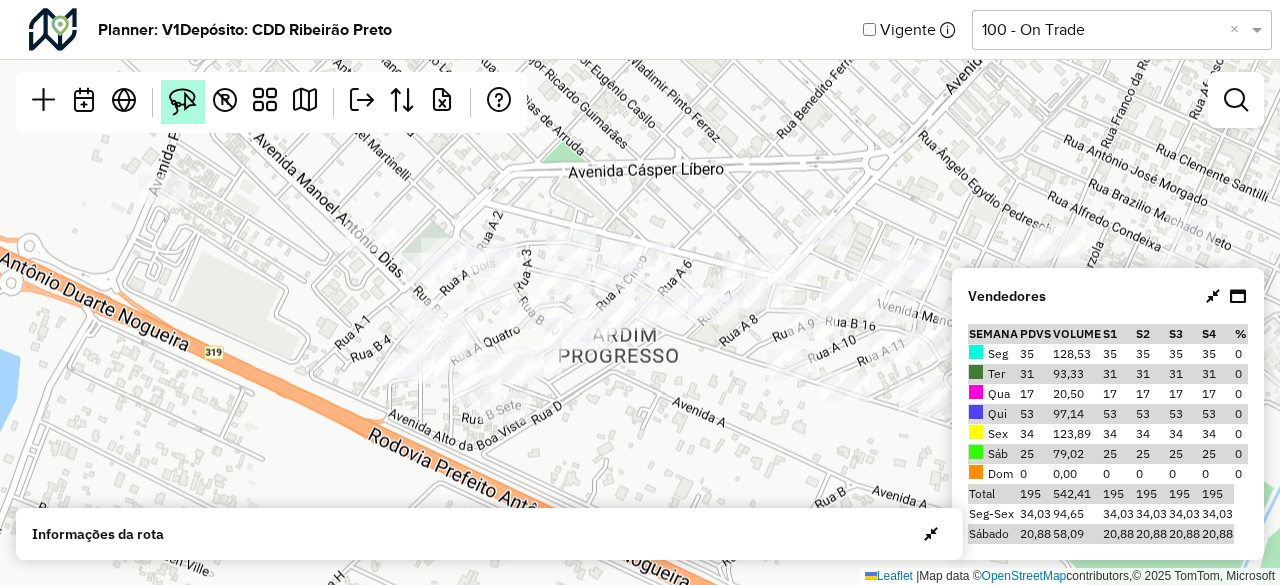 click at bounding box center [183, 102] 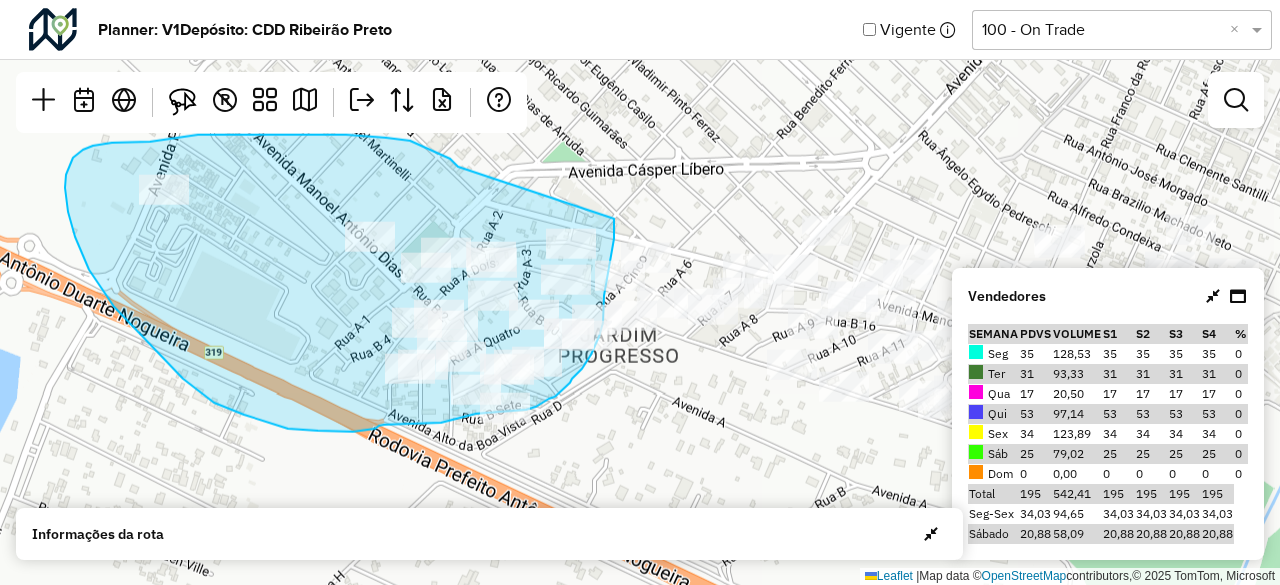 drag, startPoint x: 458, startPoint y: 167, endPoint x: 614, endPoint y: 219, distance: 164.43843 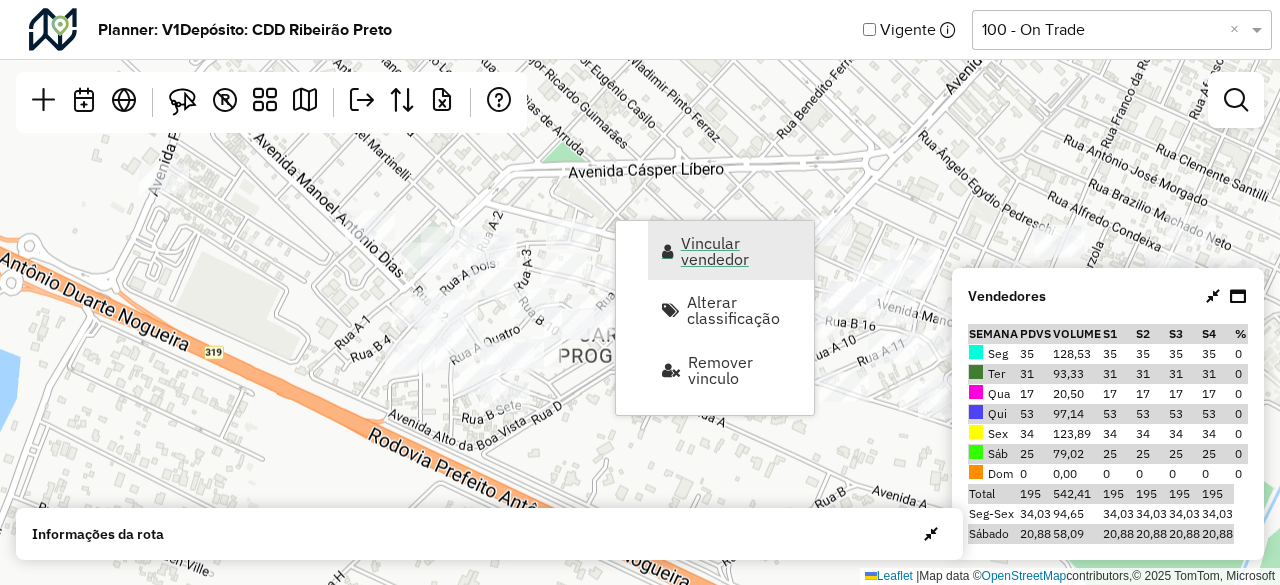 click on "Vincular vendedor" at bounding box center [741, 251] 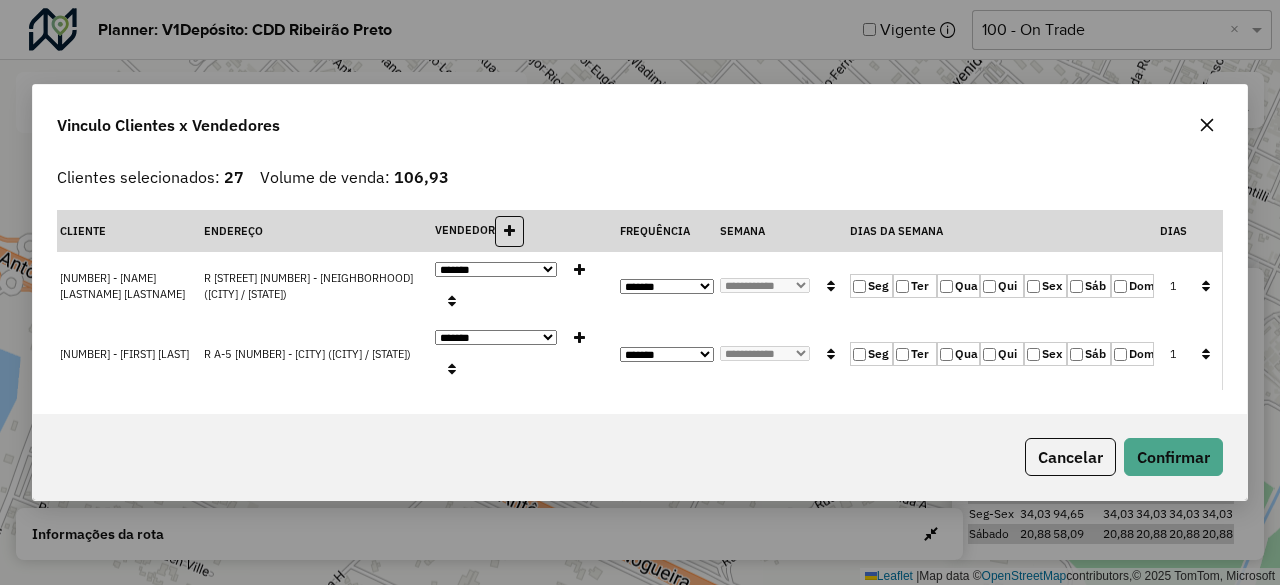 click 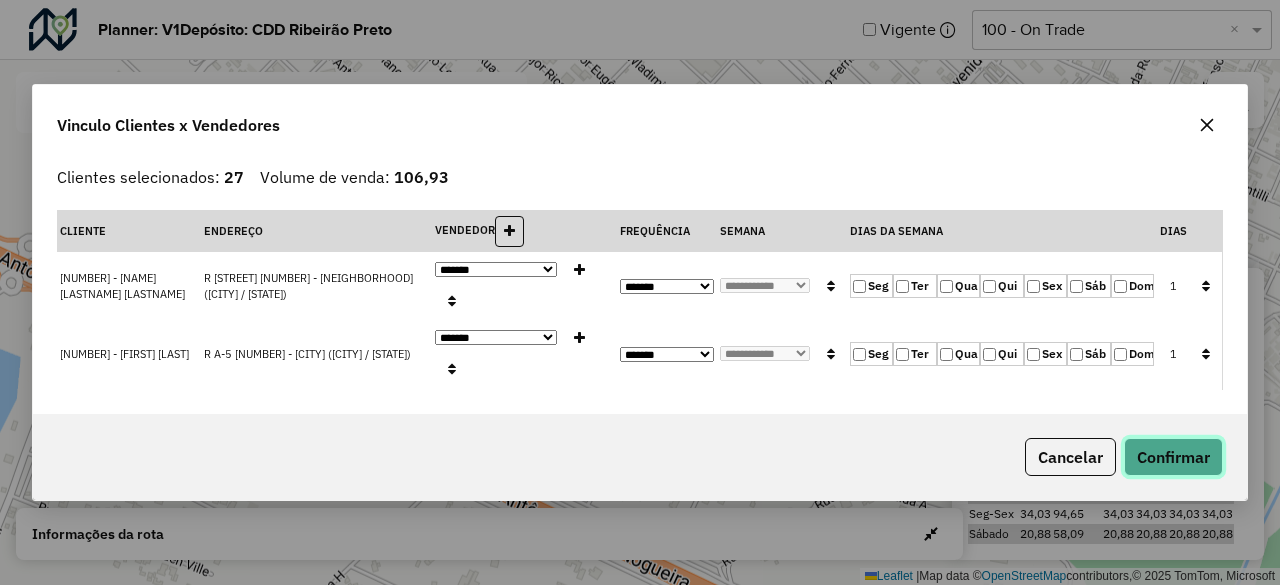 click on "Confirmar" 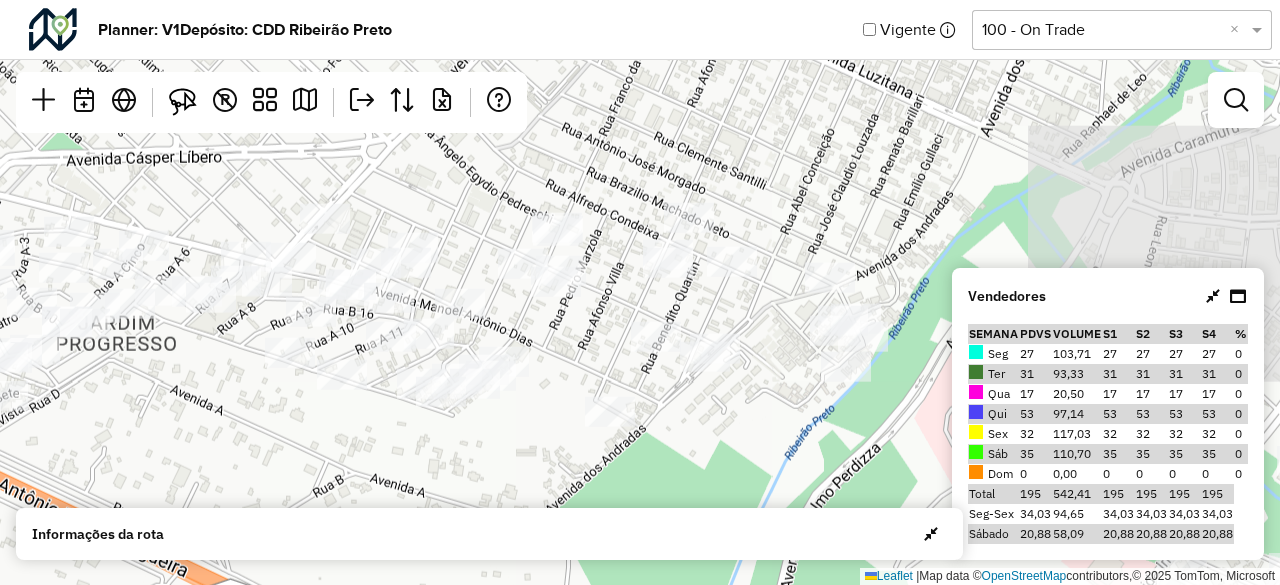 drag, startPoint x: 846, startPoint y: 449, endPoint x: 344, endPoint y: 437, distance: 502.1434 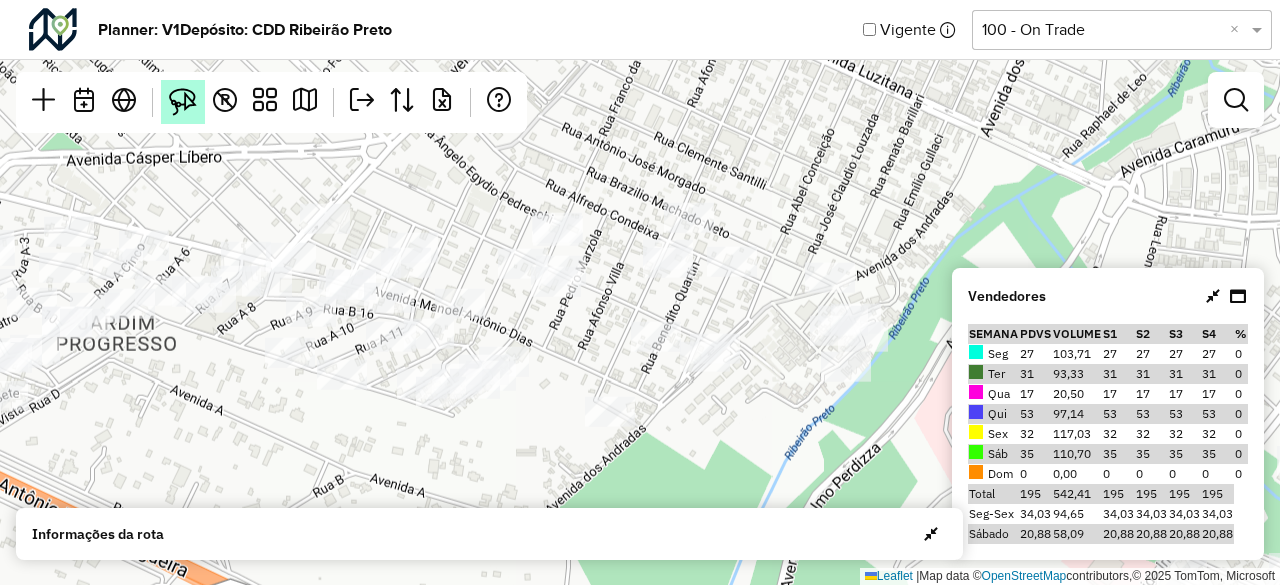 click at bounding box center [183, 102] 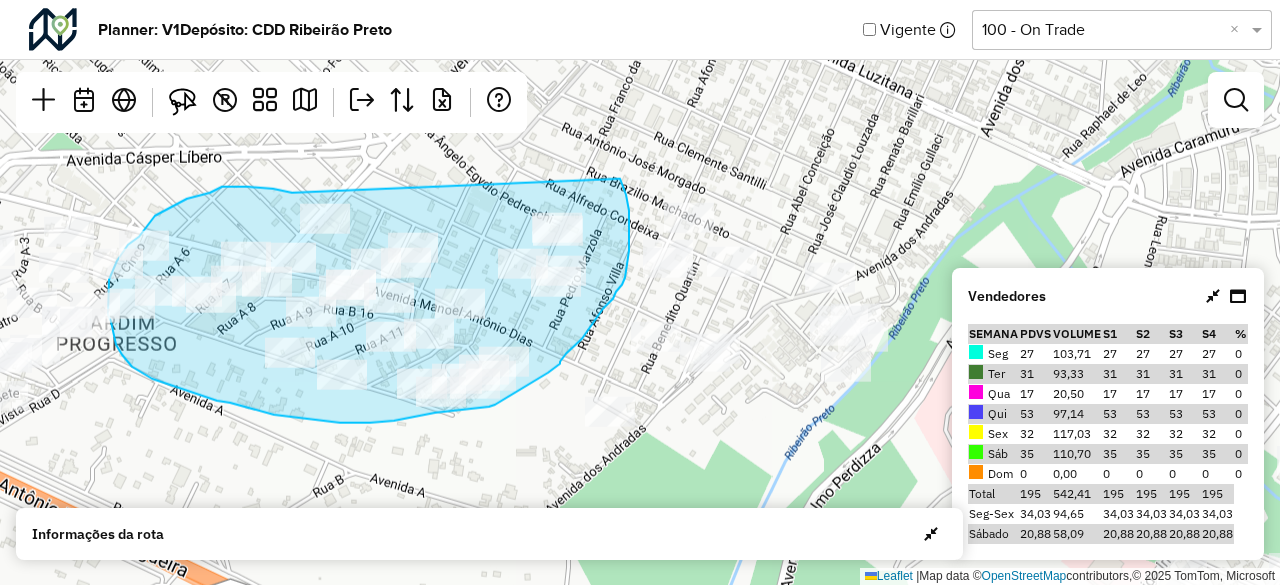 drag, startPoint x: 292, startPoint y: 193, endPoint x: 620, endPoint y: 179, distance: 328.29865 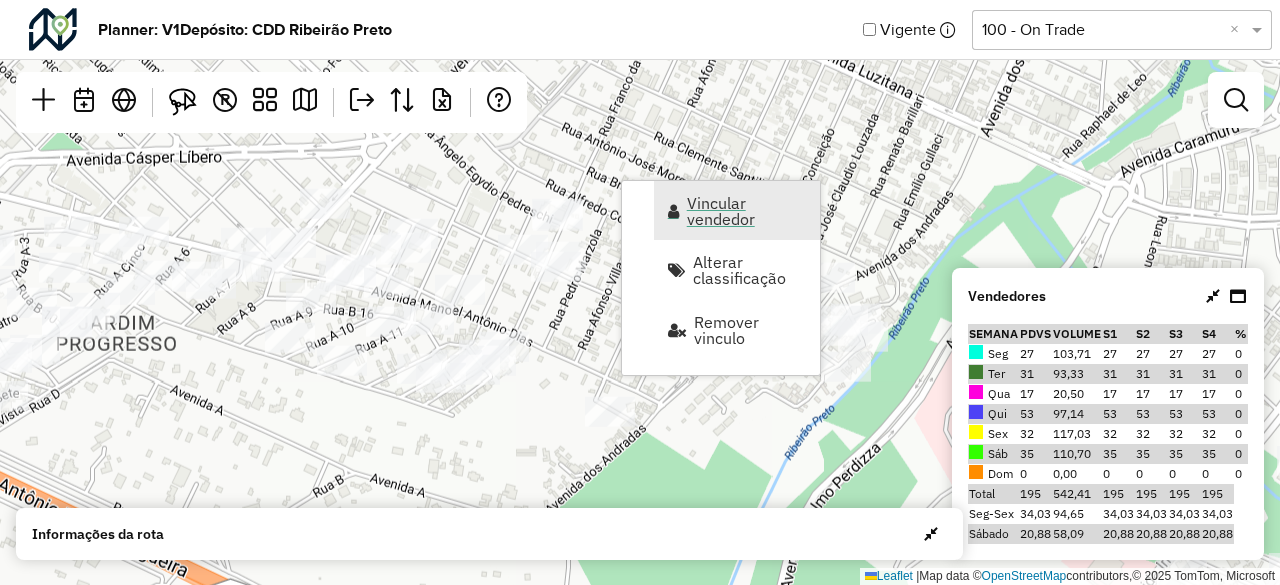 click on "Vincular vendedor" at bounding box center (747, 211) 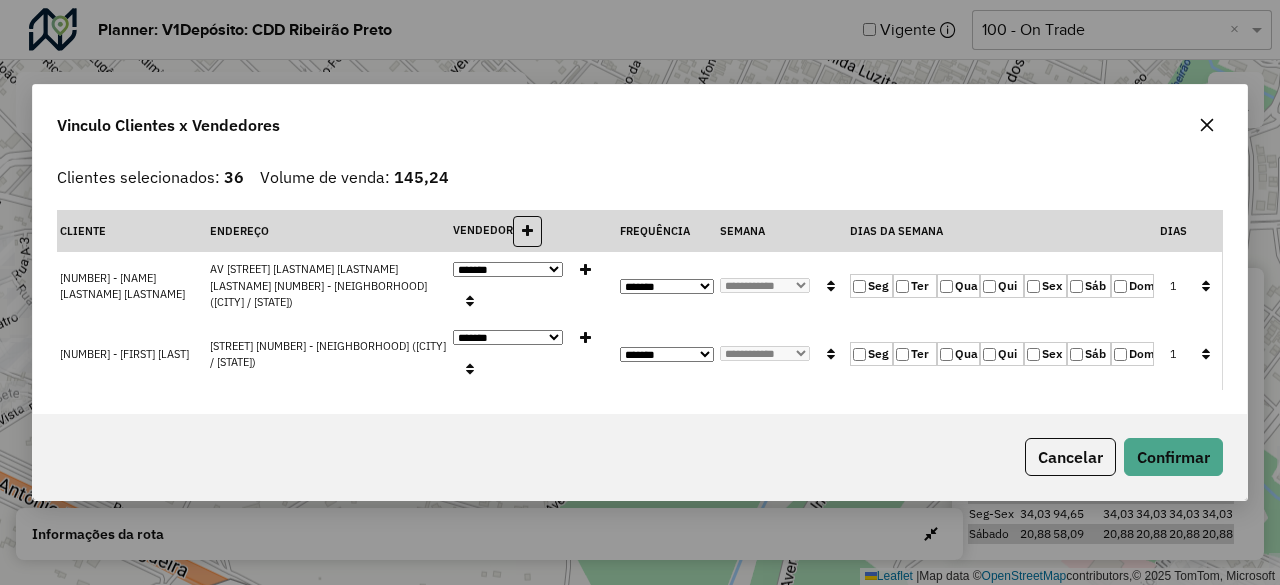 click 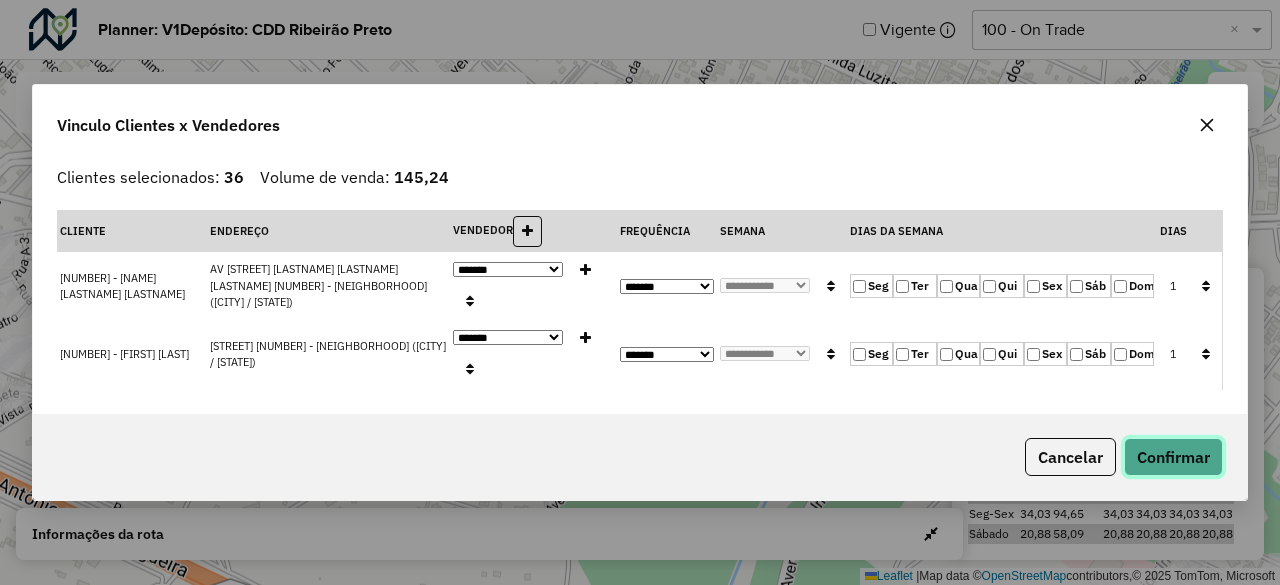click on "Confirmar" 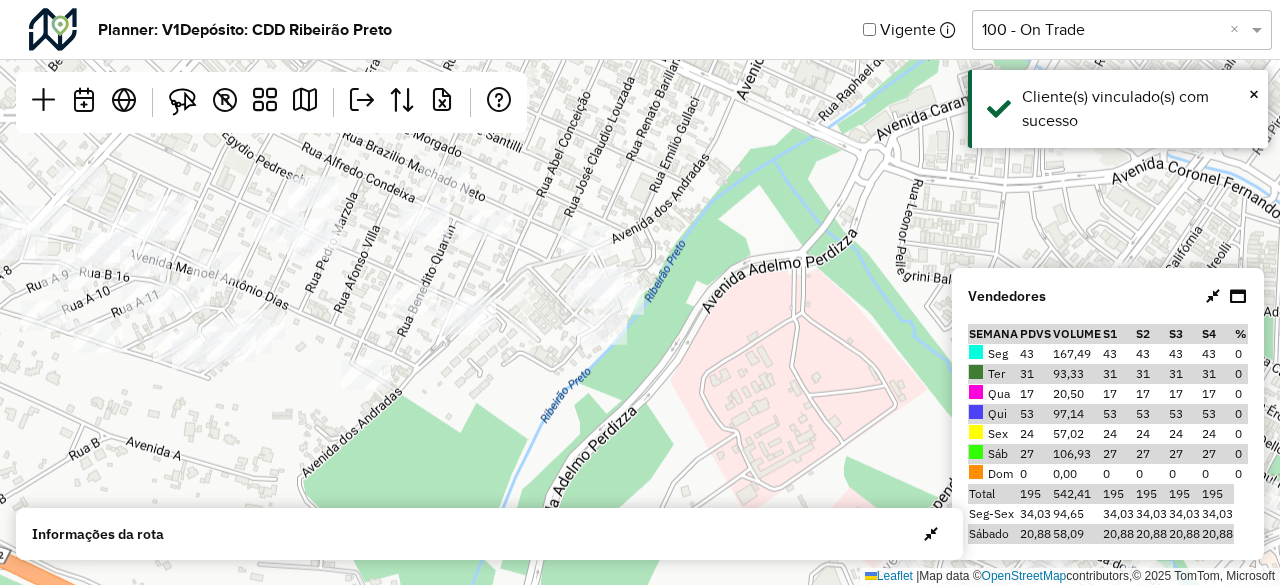 drag, startPoint x: 878, startPoint y: 478, endPoint x: 638, endPoint y: 441, distance: 242.83534 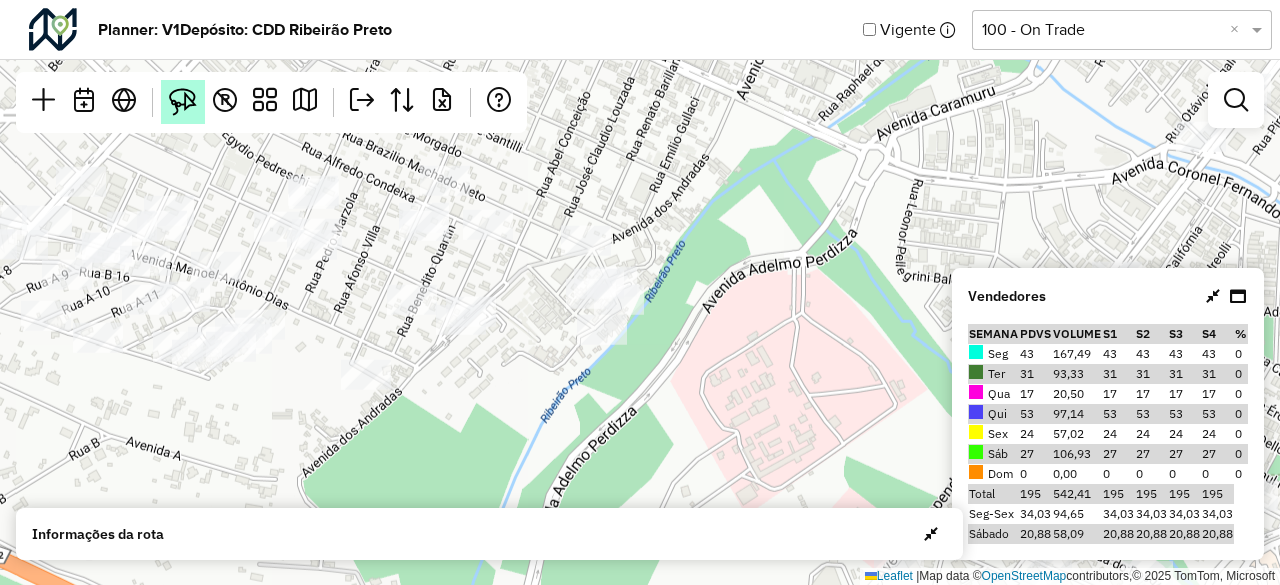 click at bounding box center (183, 102) 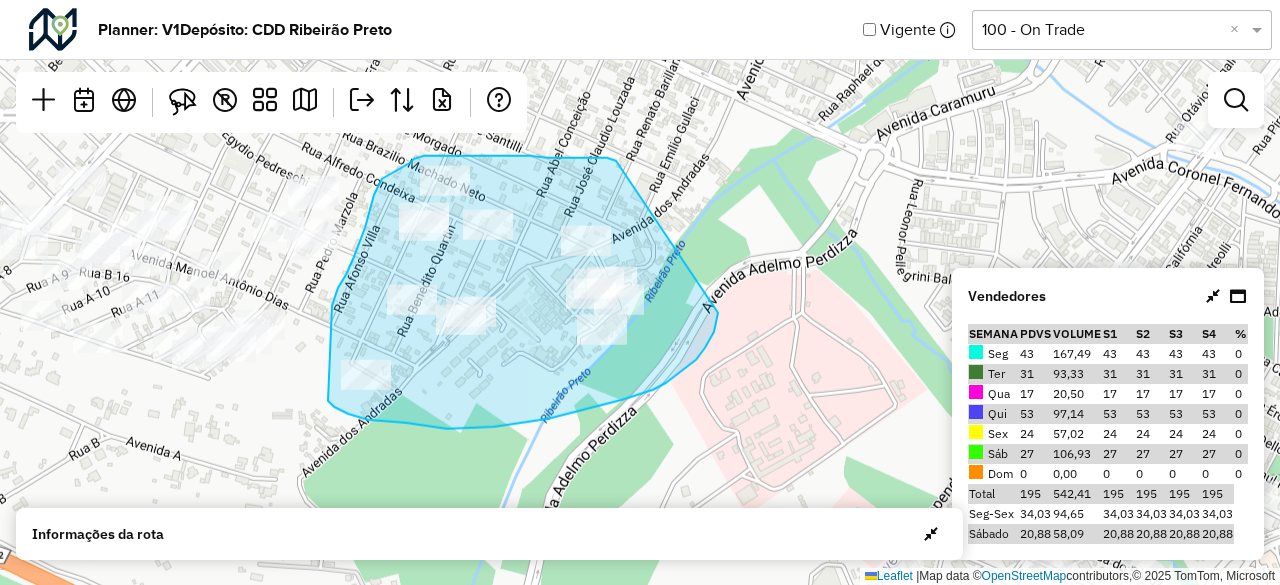 drag, startPoint x: 616, startPoint y: 161, endPoint x: 718, endPoint y: 313, distance: 183.05191 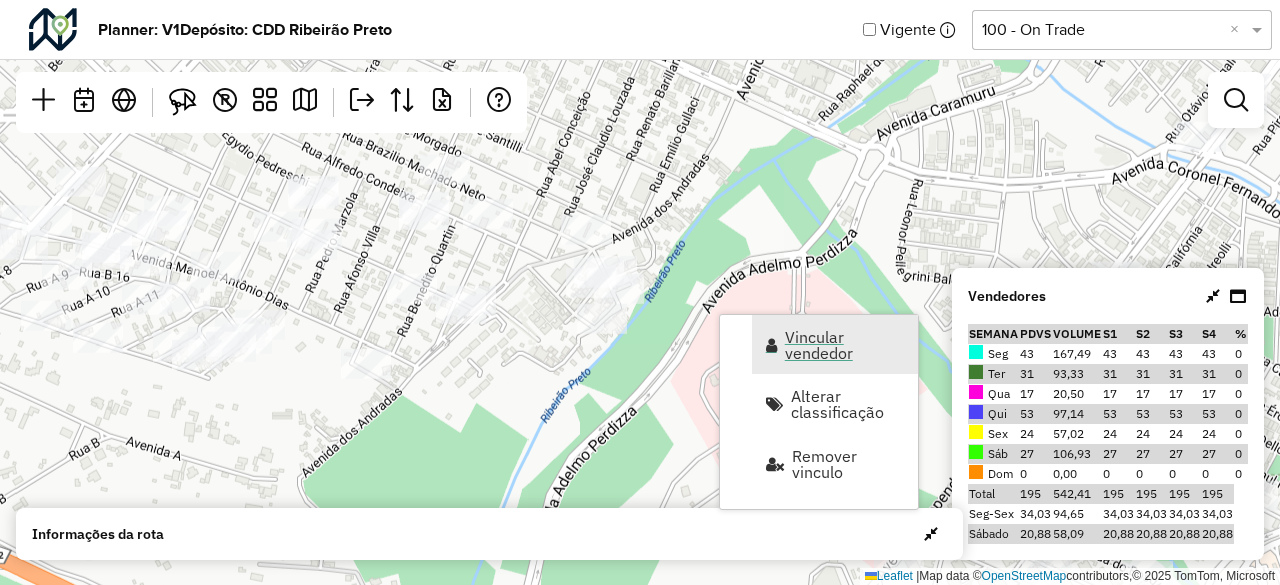 click on "Vincular vendedor" at bounding box center [835, 344] 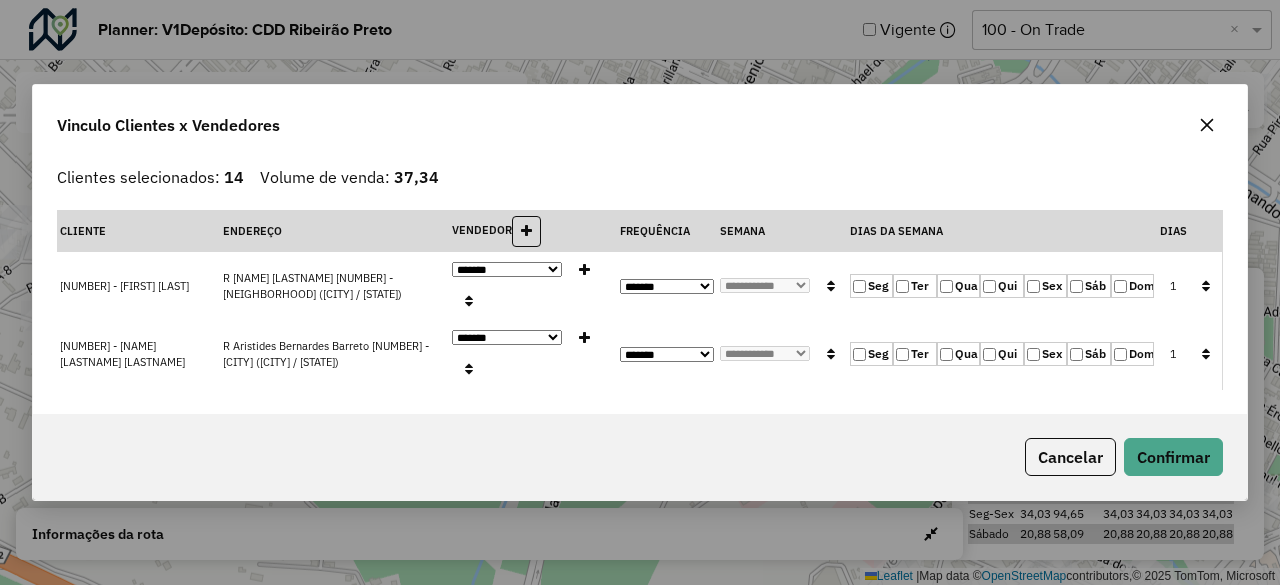 click 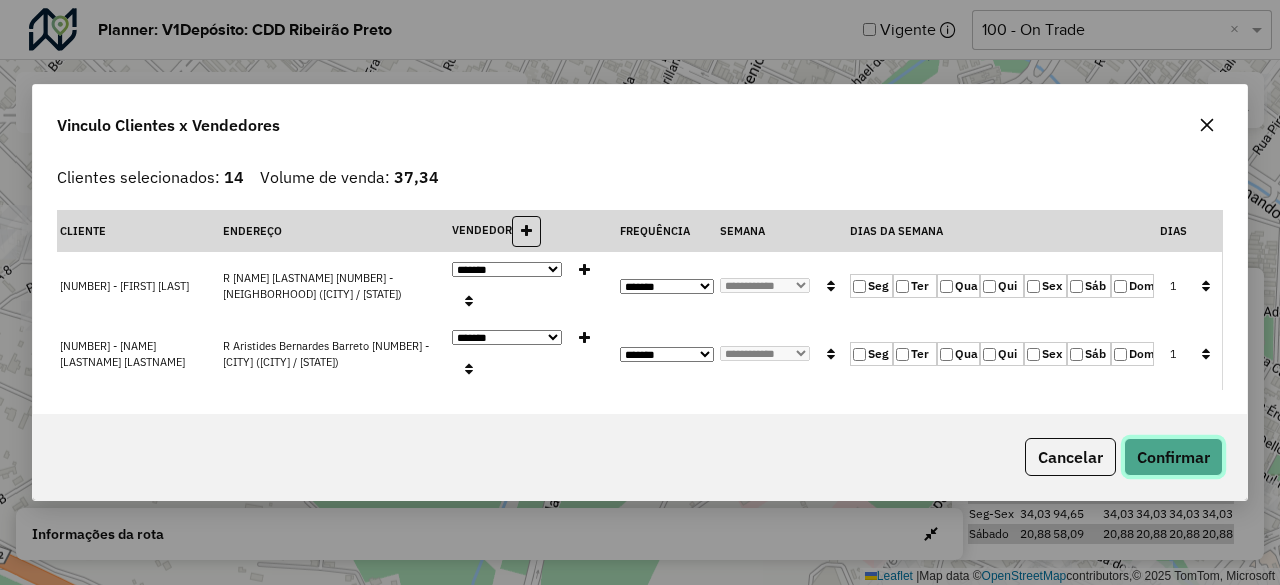 click on "Confirmar" 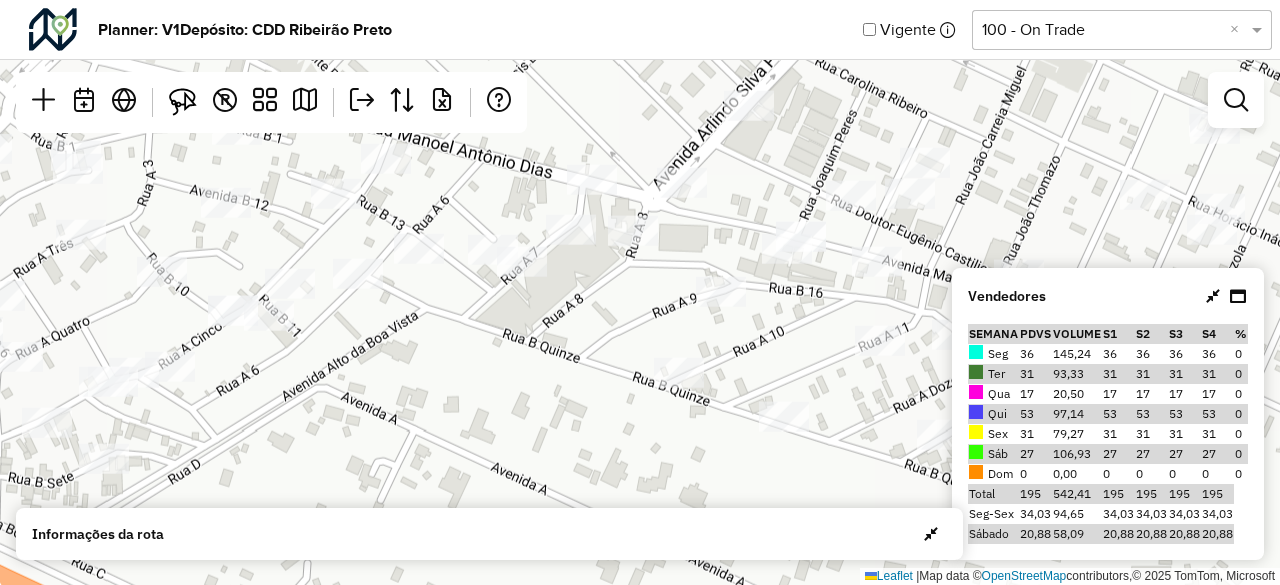 drag, startPoint x: 346, startPoint y: 310, endPoint x: 315, endPoint y: 379, distance: 75.643906 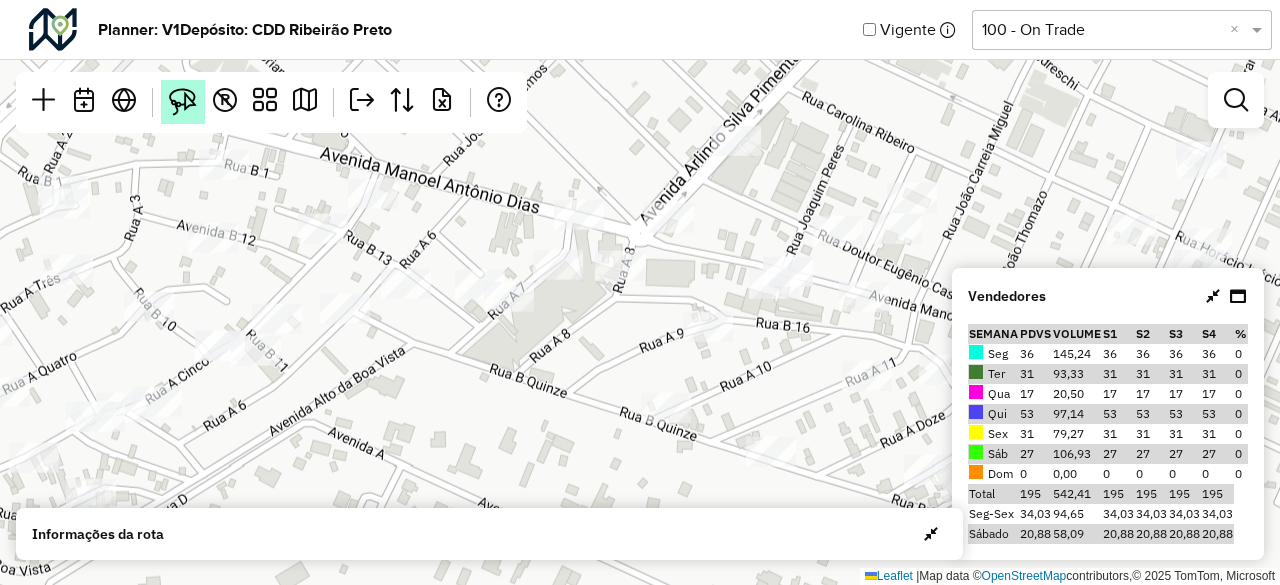 click at bounding box center (183, 102) 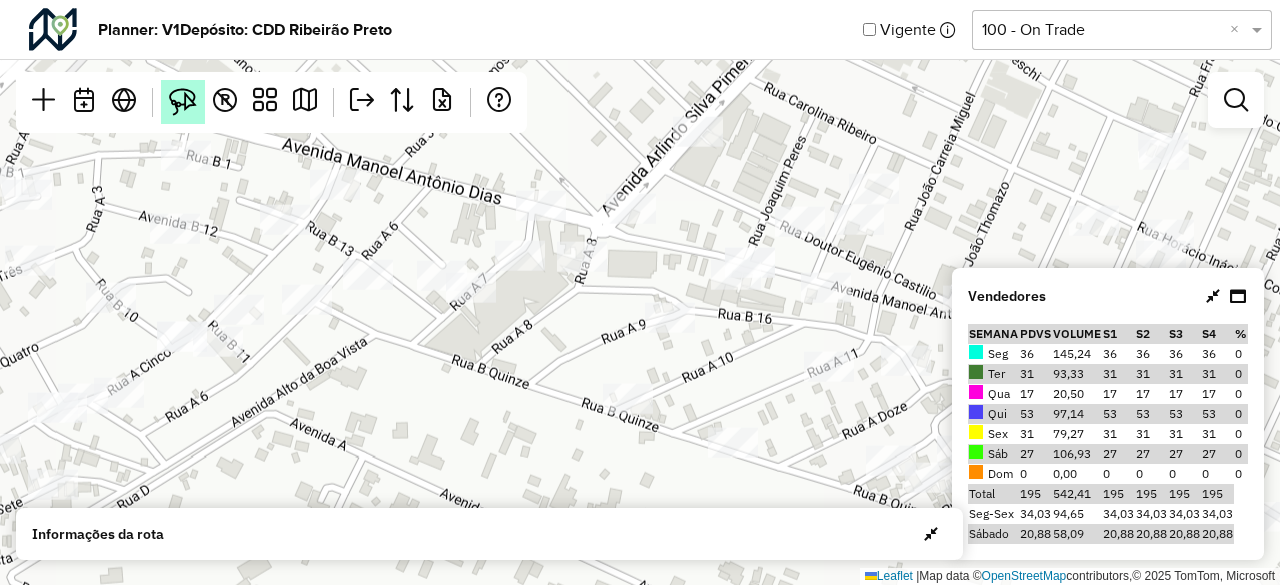 click at bounding box center [183, 102] 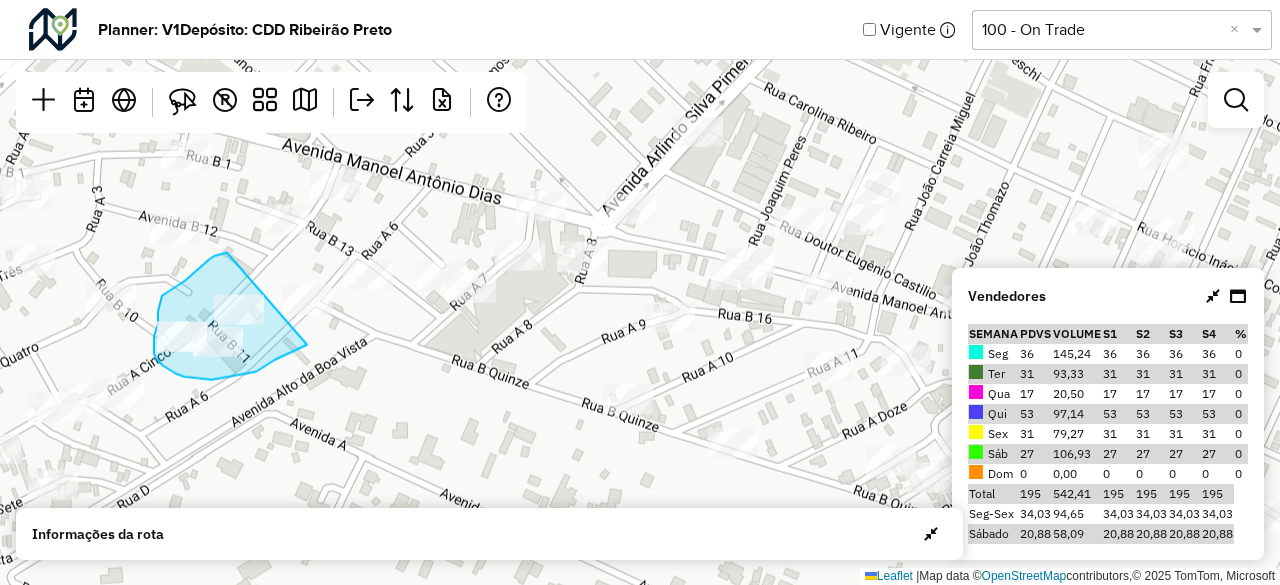 drag, startPoint x: 225, startPoint y: 253, endPoint x: 307, endPoint y: 345, distance: 123.2396 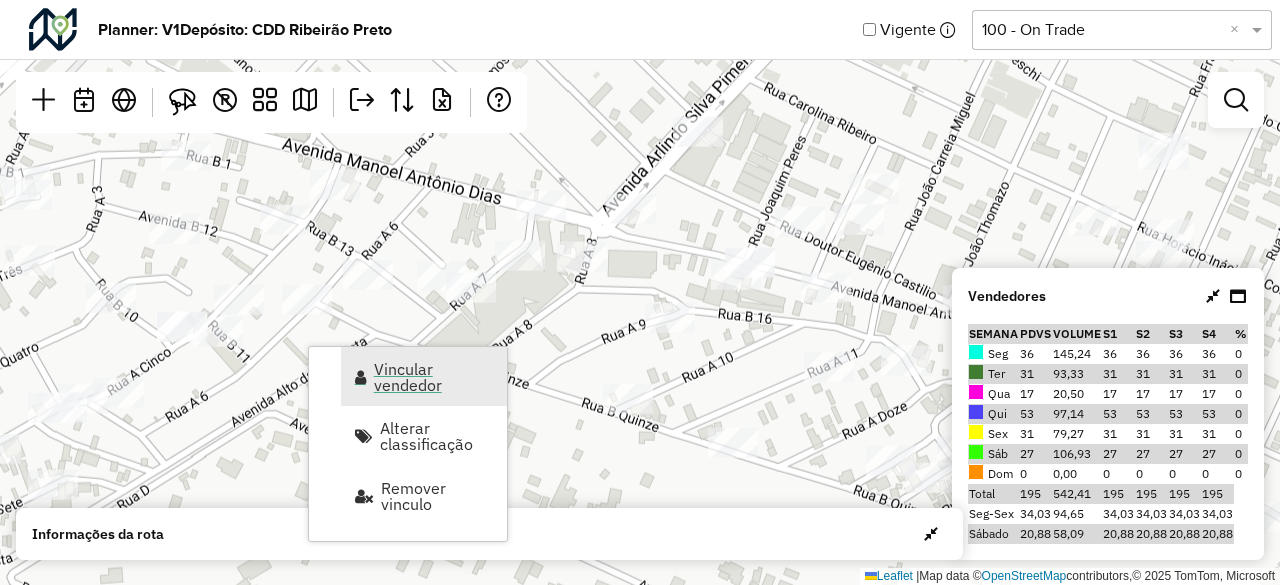 click on "Vincular vendedor" at bounding box center [424, 376] 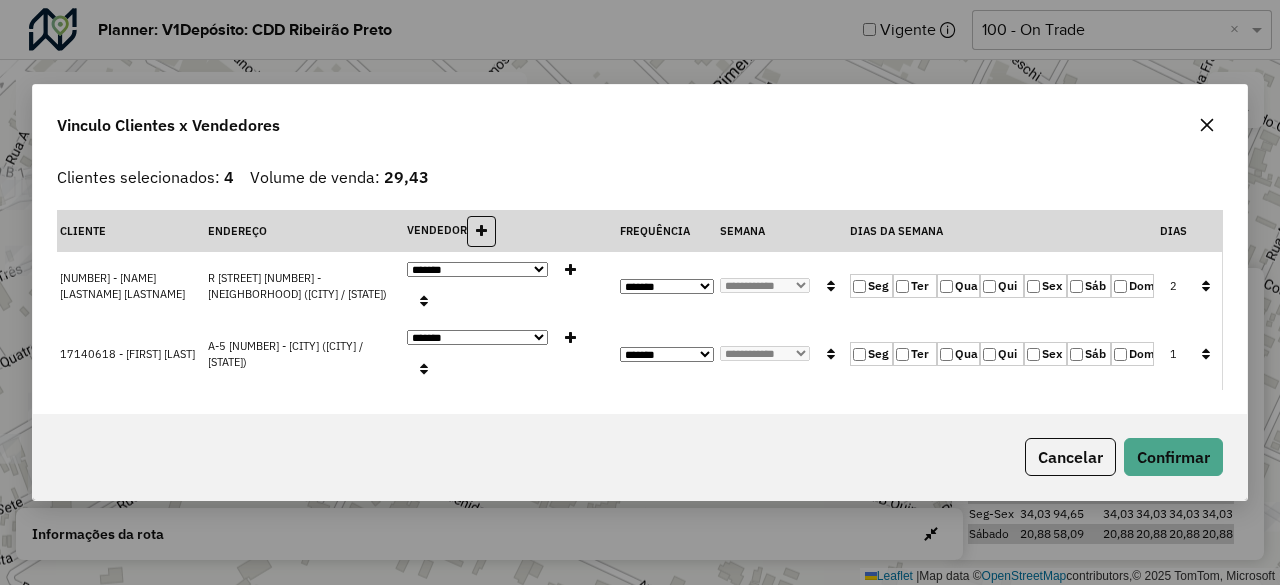 click on "Sáb" 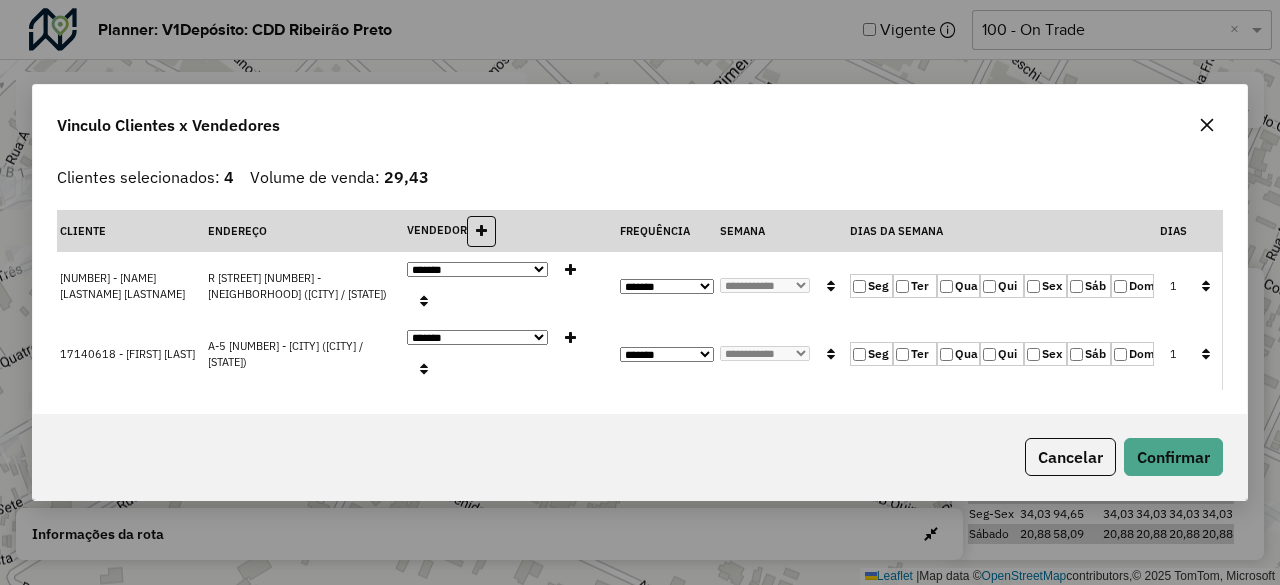 click 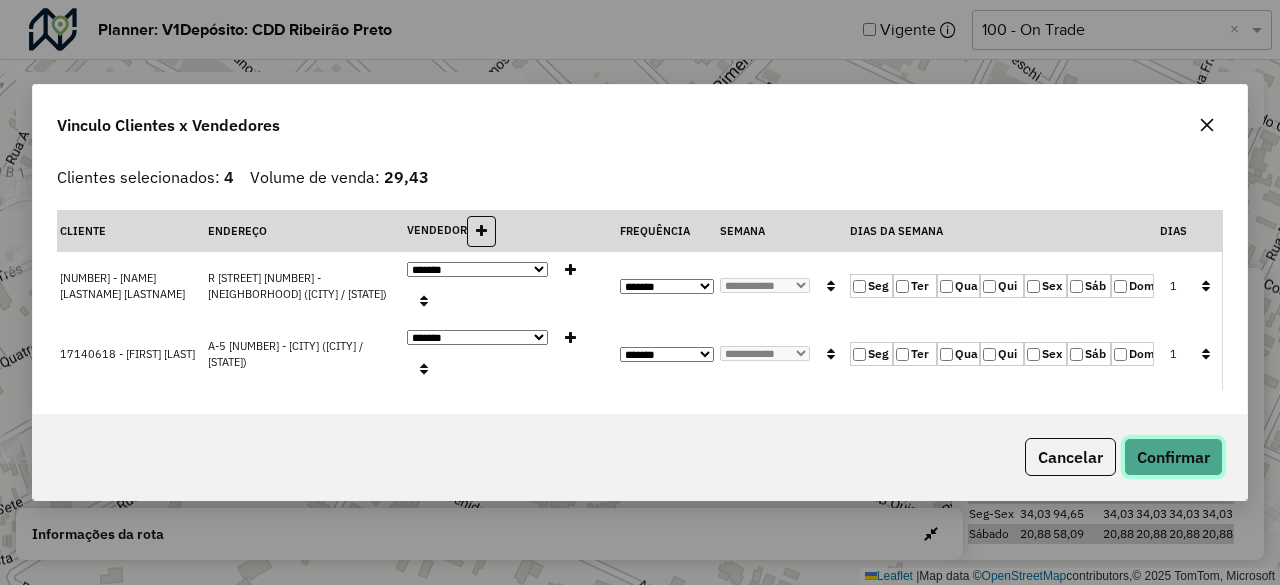 click on "Confirmar" 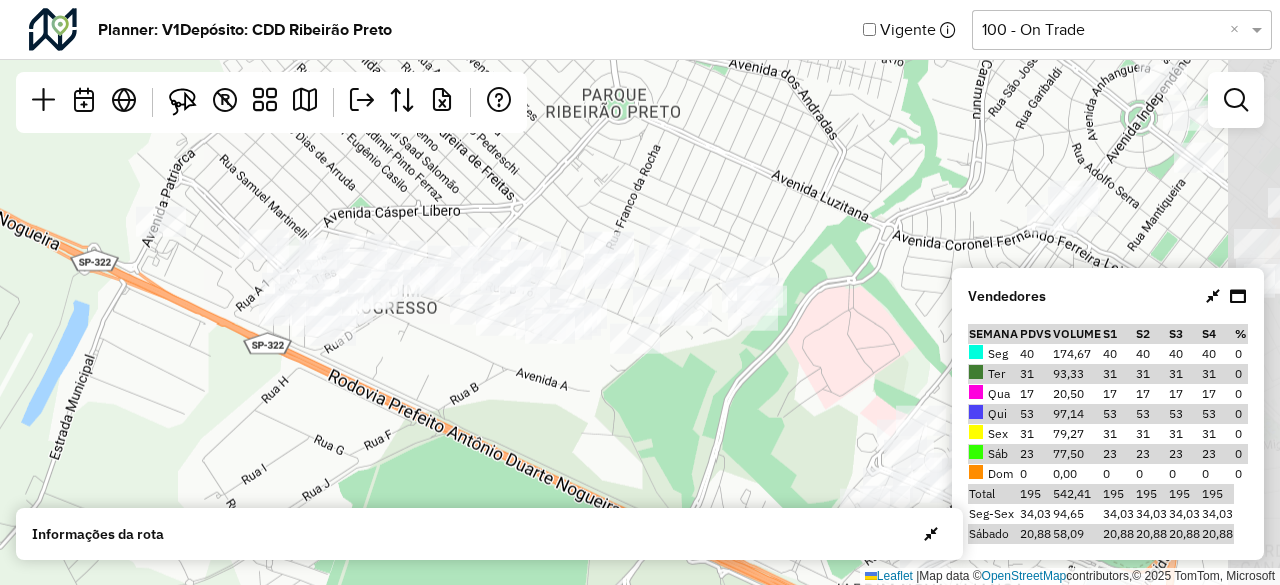 drag, startPoint x: 748, startPoint y: 380, endPoint x: 562, endPoint y: 385, distance: 186.0672 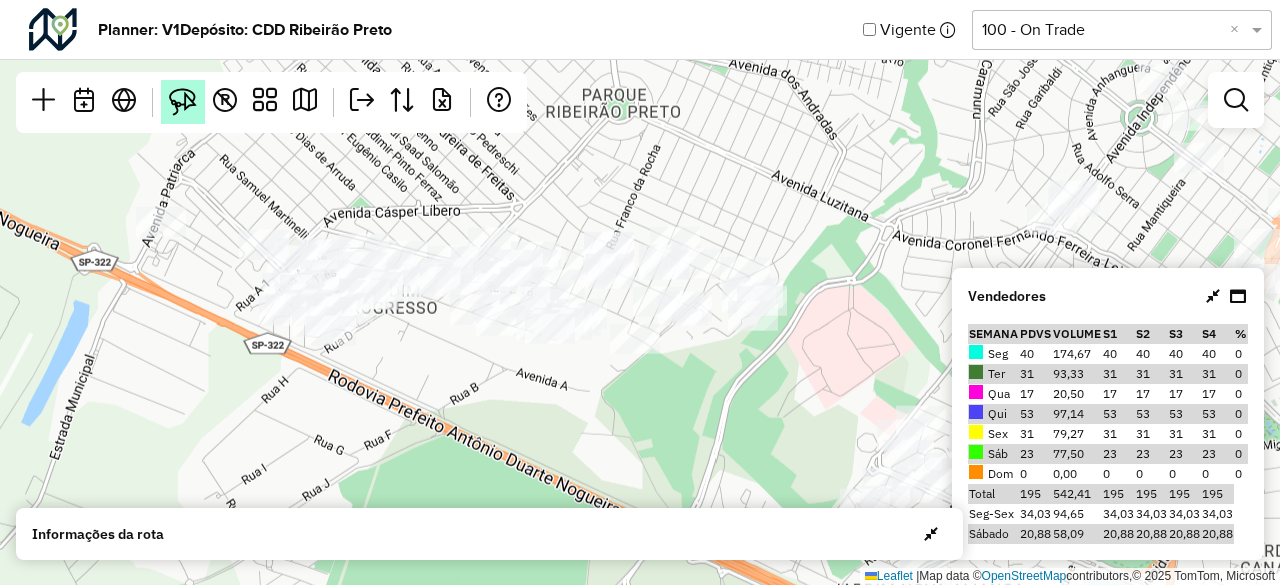 click at bounding box center (183, 102) 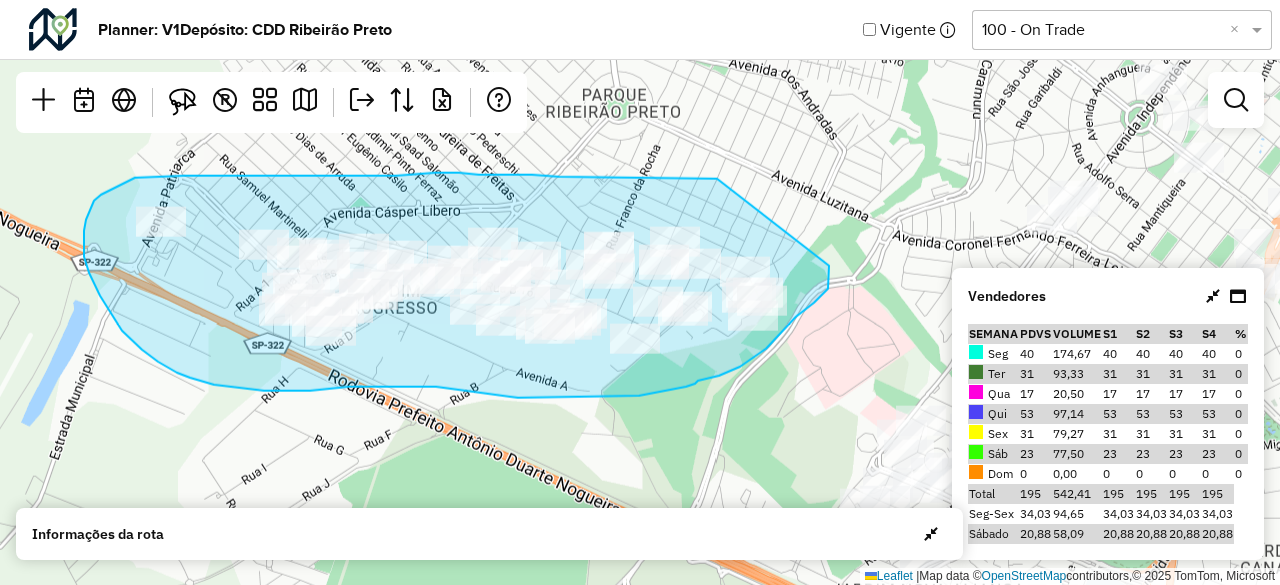 drag, startPoint x: 717, startPoint y: 179, endPoint x: 829, endPoint y: 266, distance: 141.82031 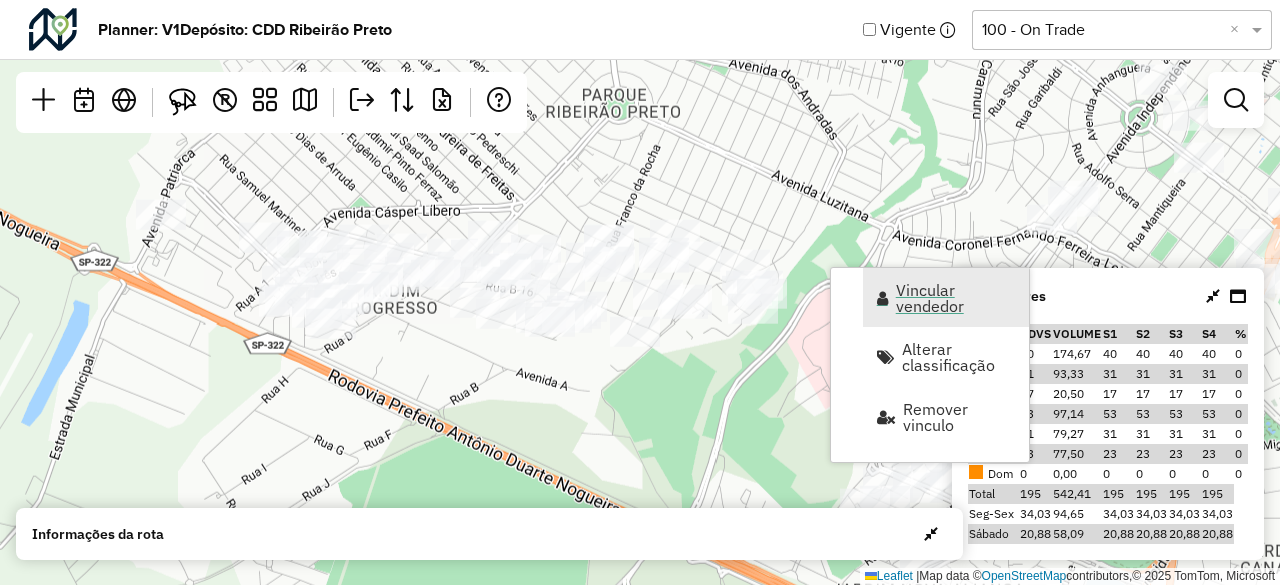 click on "Vincular vendedor" at bounding box center (946, 297) 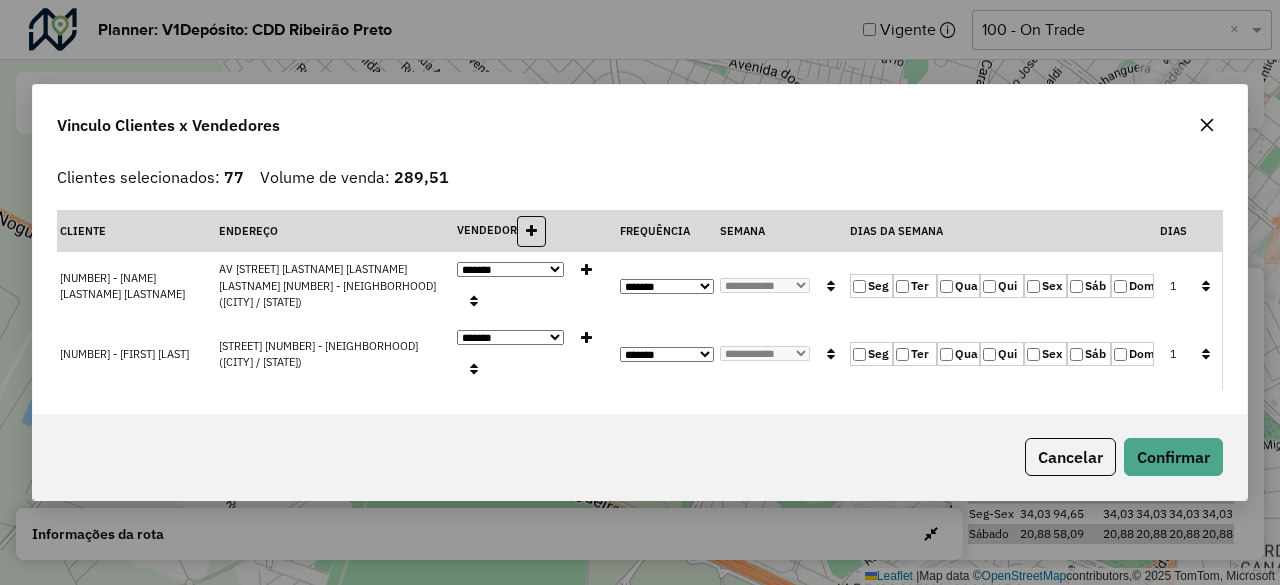 click 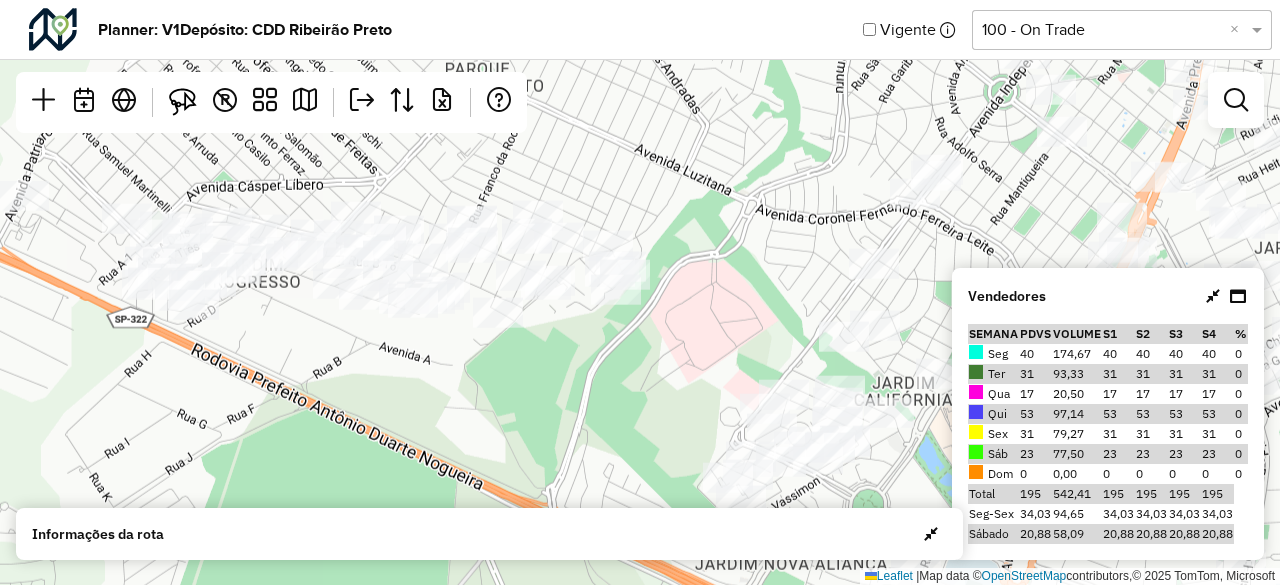 drag, startPoint x: 652, startPoint y: 417, endPoint x: 502, endPoint y: 386, distance: 153.16985 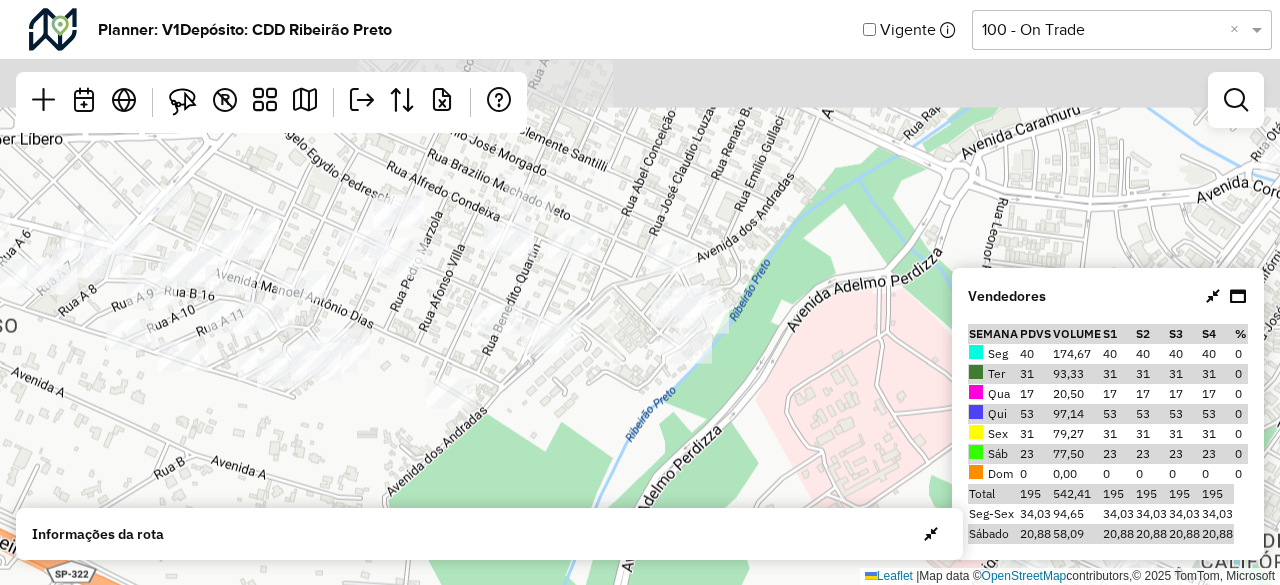 drag, startPoint x: 481, startPoint y: 191, endPoint x: 444, endPoint y: 301, distance: 116.05602 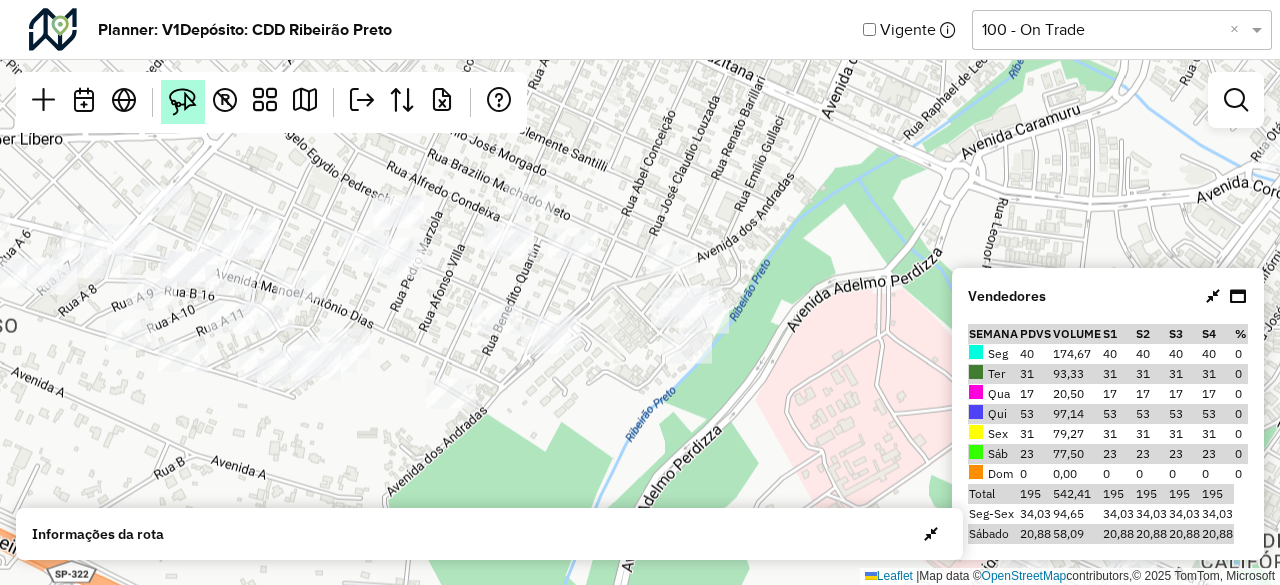 click at bounding box center (183, 102) 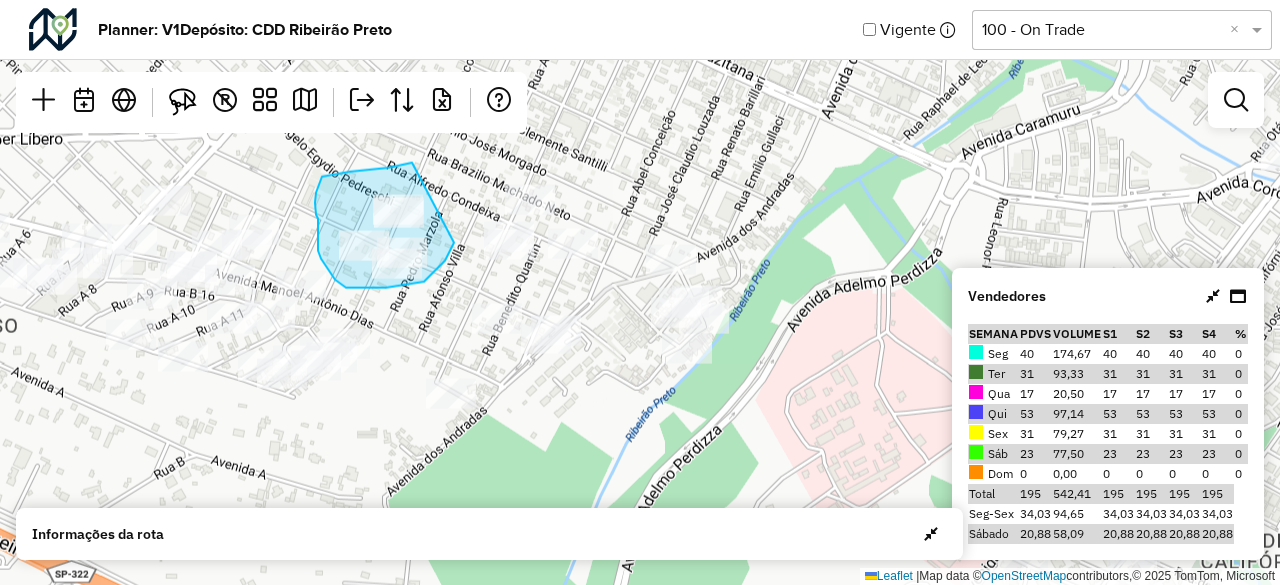 drag, startPoint x: 411, startPoint y: 163, endPoint x: 450, endPoint y: 214, distance: 64.202805 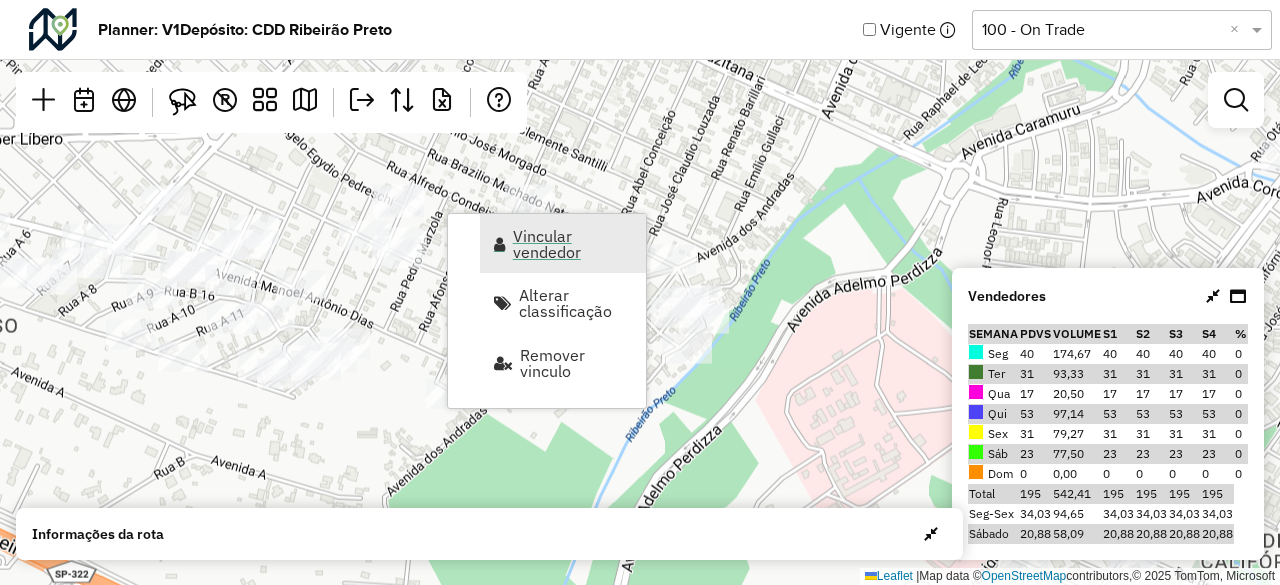 click on "Vincular vendedor" at bounding box center (573, 244) 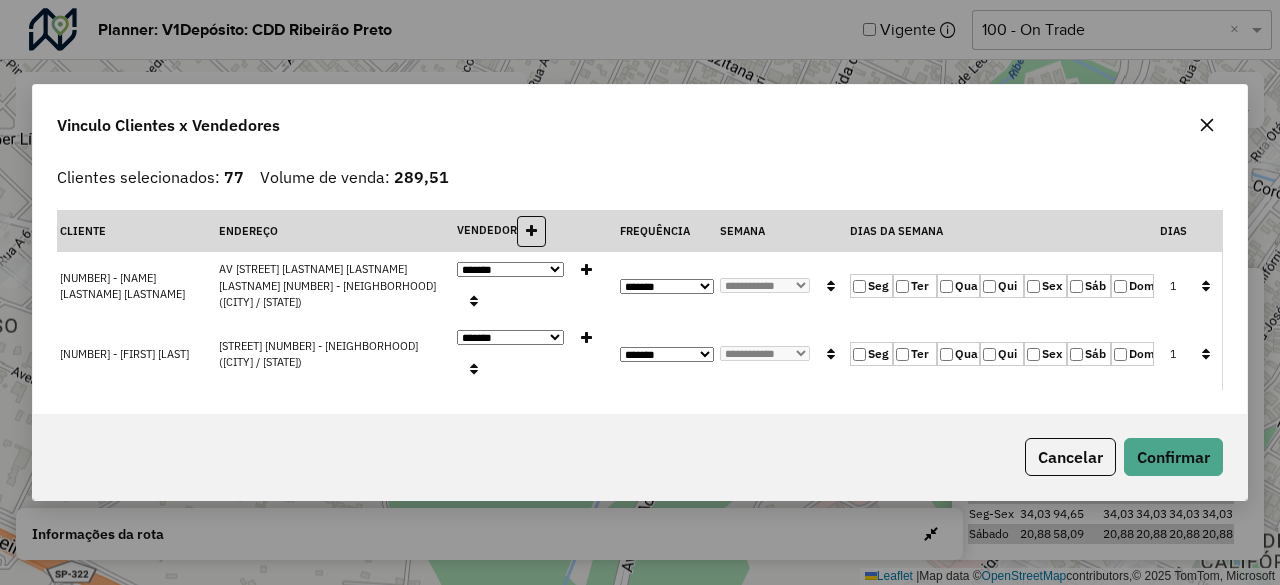 click on "**********" 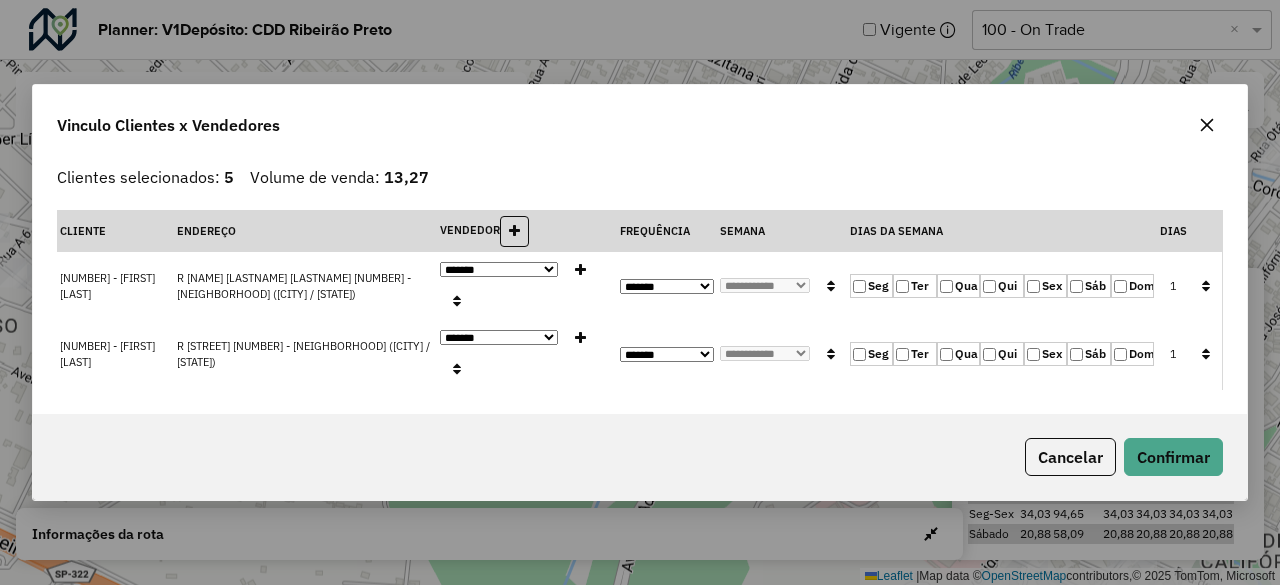 click 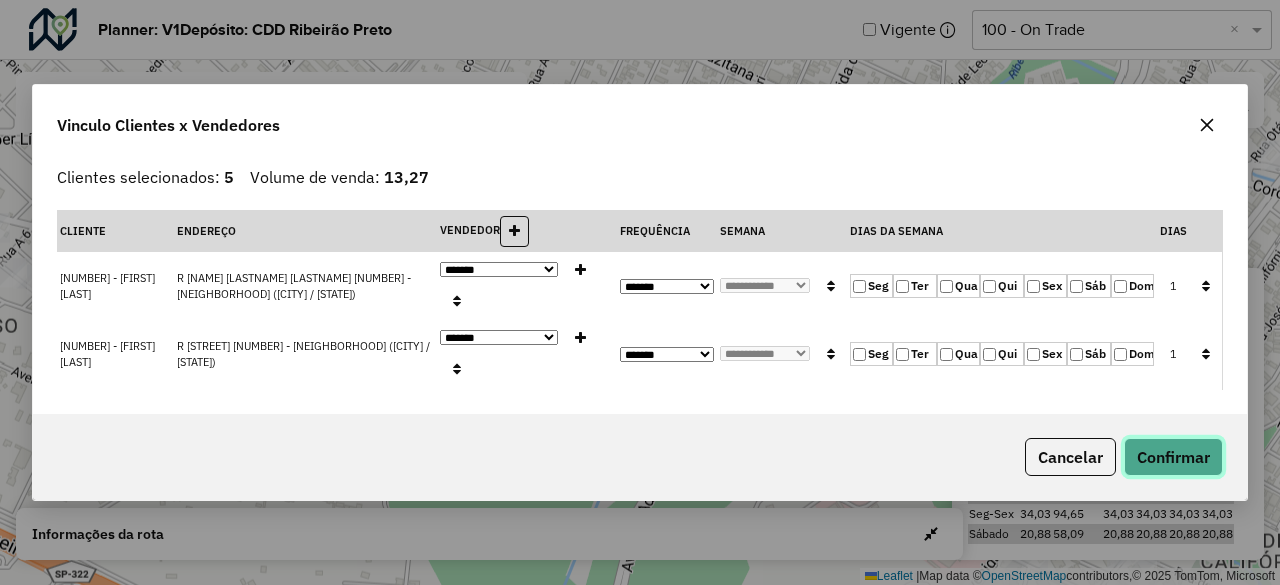 click on "Confirmar" 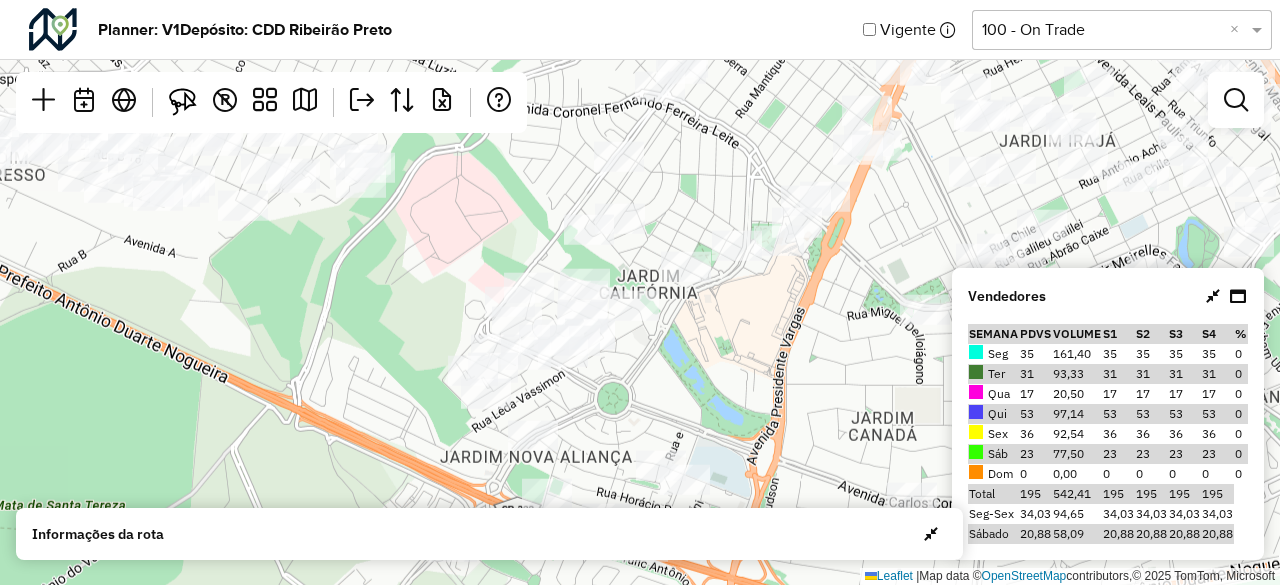 drag, startPoint x: 747, startPoint y: 363, endPoint x: 418, endPoint y: 219, distance: 359.13367 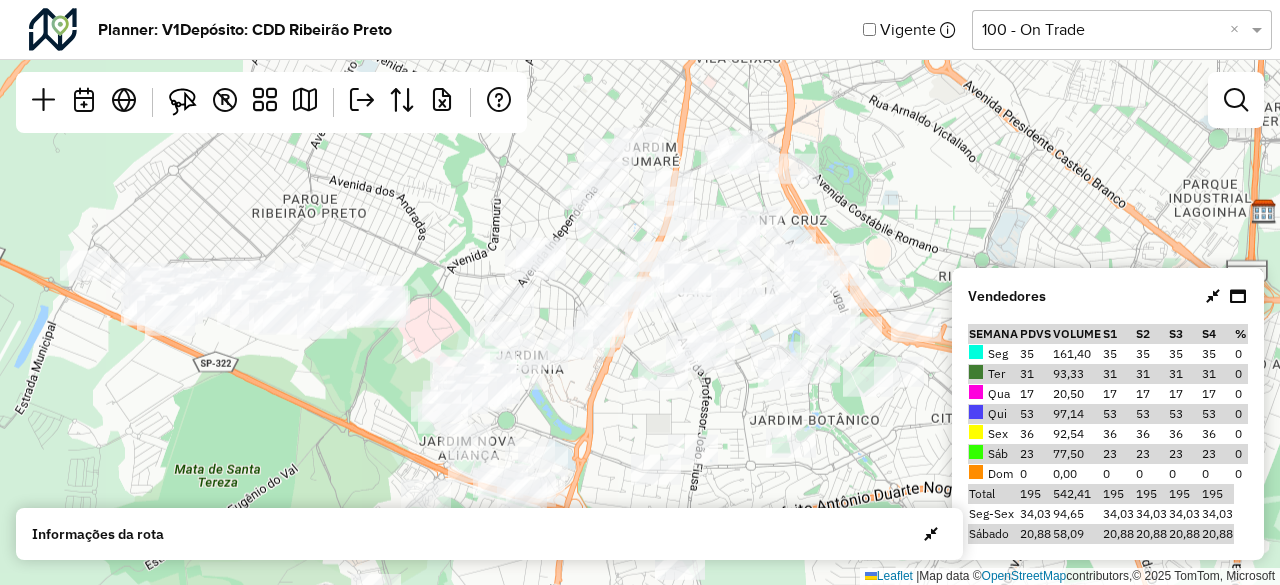 drag, startPoint x: 622, startPoint y: 187, endPoint x: 554, endPoint y: 297, distance: 129.3213 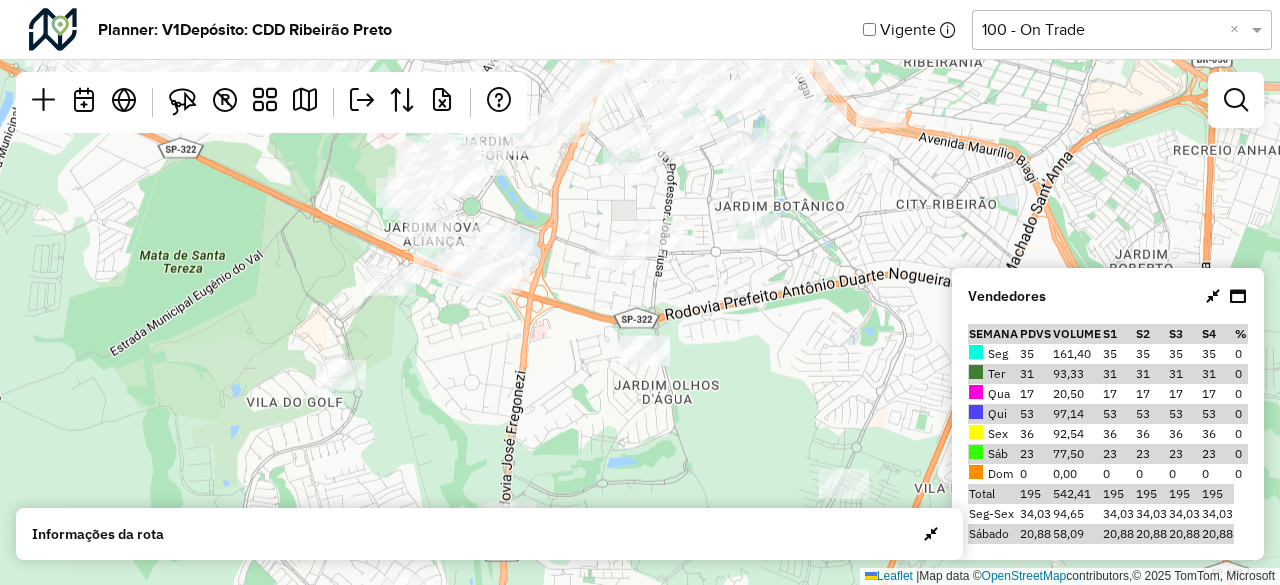 drag, startPoint x: 621, startPoint y: 435, endPoint x: 586, endPoint y: 221, distance: 216.84326 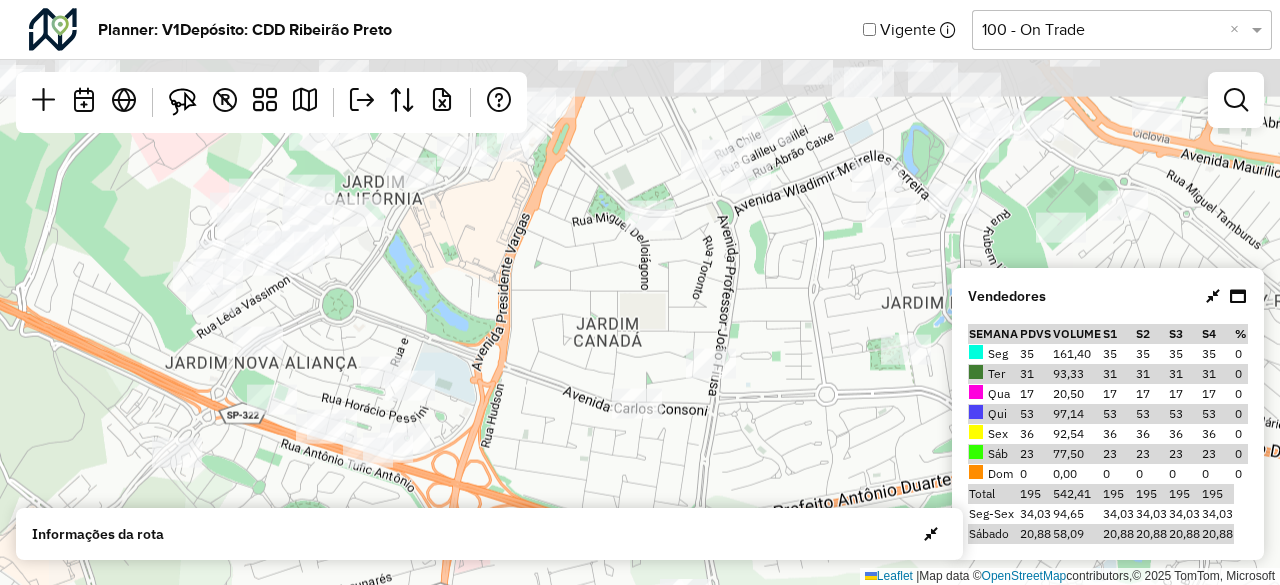 drag, startPoint x: 573, startPoint y: 179, endPoint x: 586, endPoint y: 423, distance: 244.34607 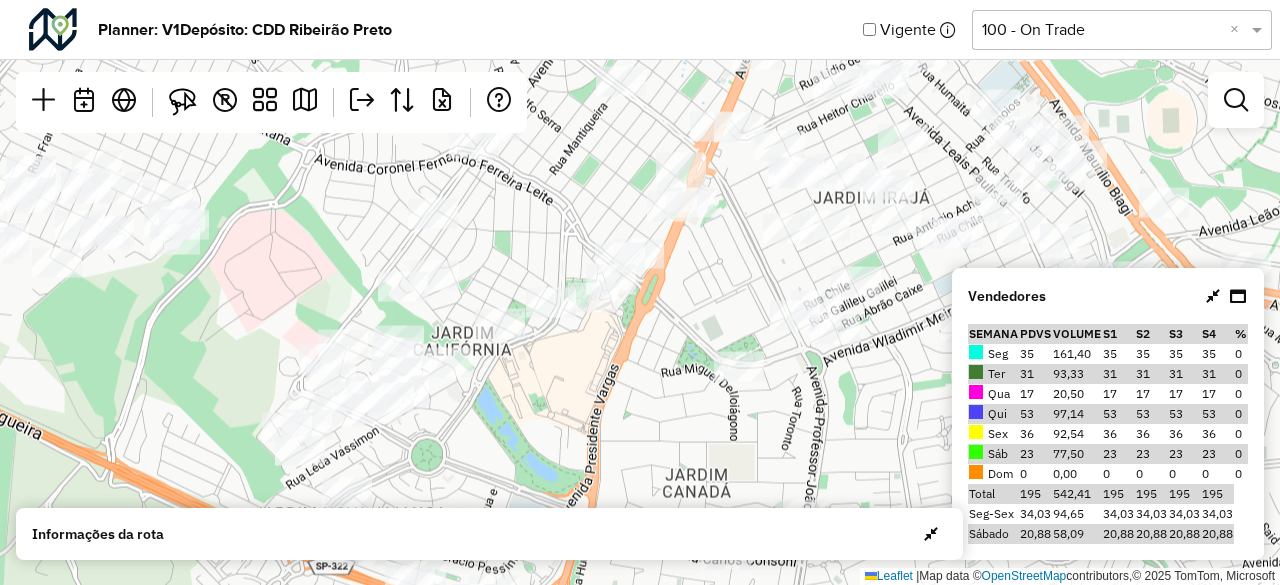 drag, startPoint x: 490, startPoint y: 257, endPoint x: 579, endPoint y: 408, distance: 175.27692 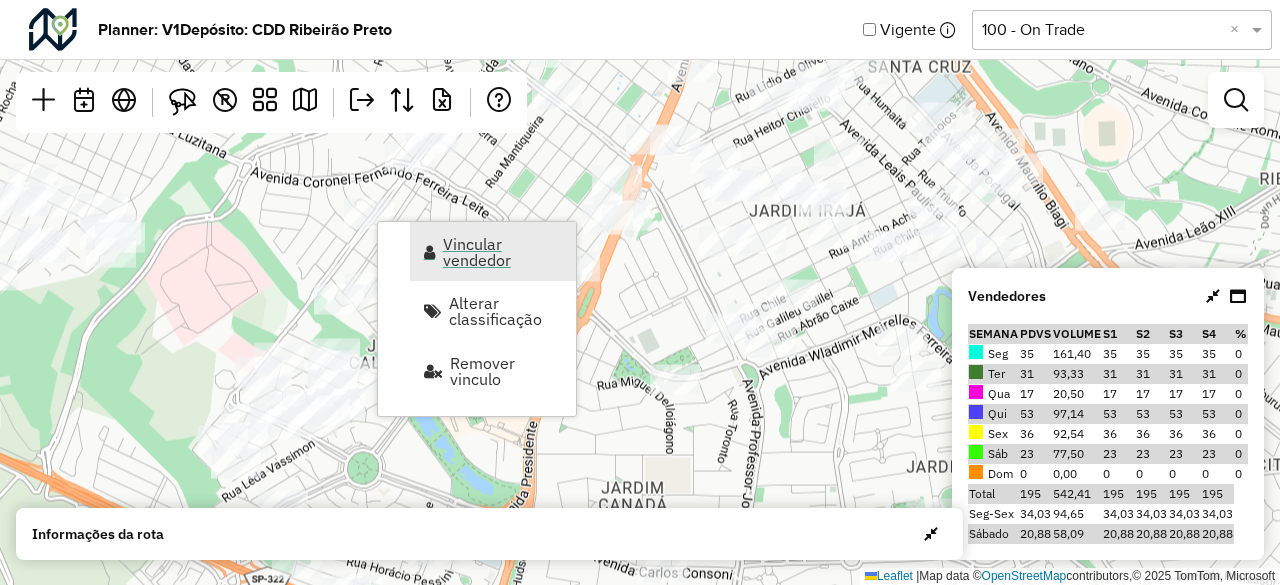 click on "Vincular vendedor" at bounding box center [503, 252] 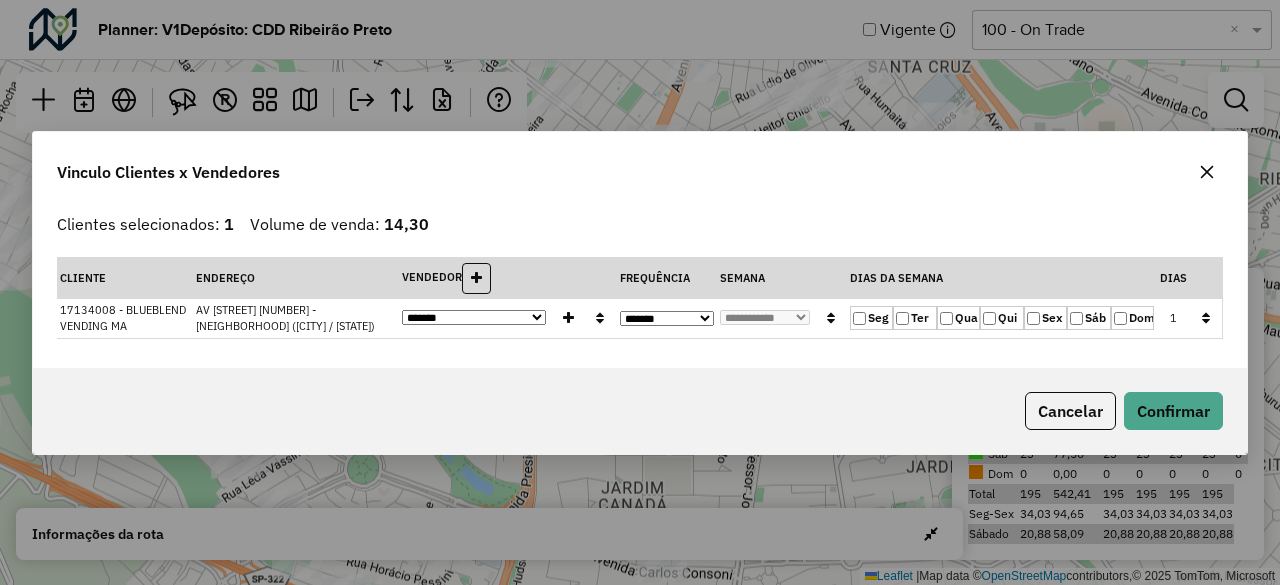 click on "Sex" 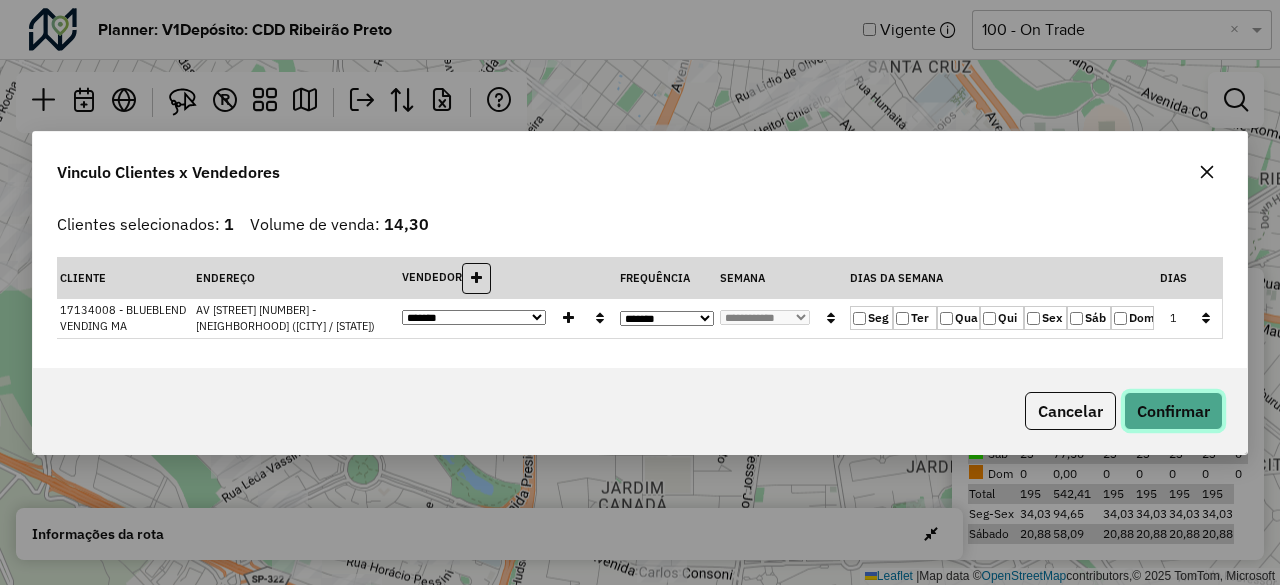 click on "Confirmar" 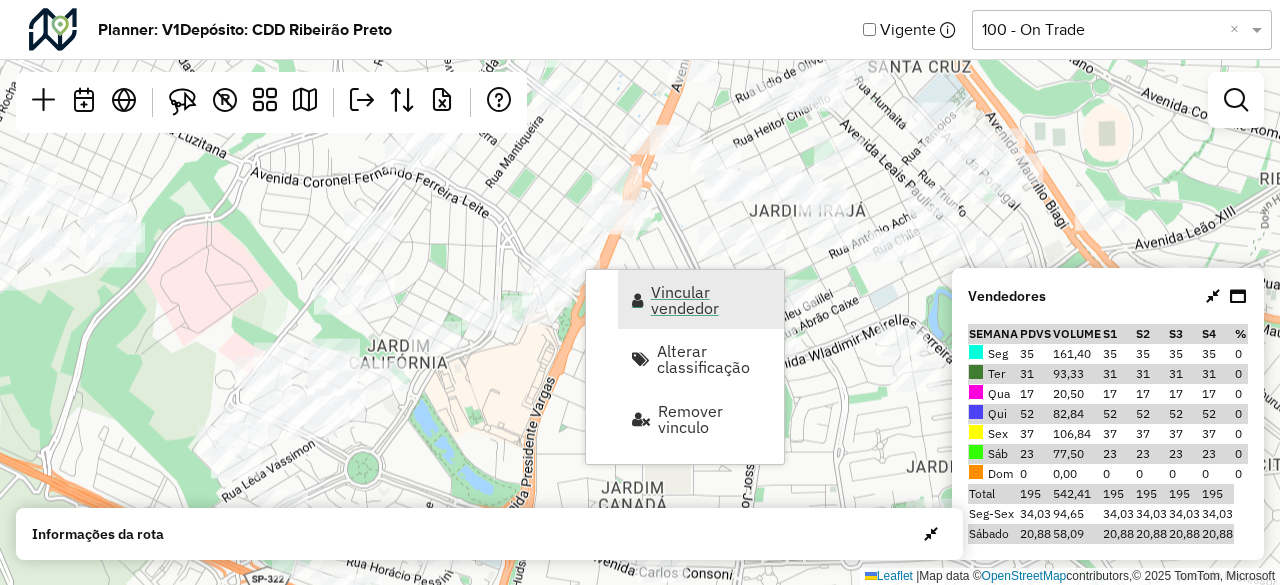 click on "Vincular vendedor" at bounding box center (711, 300) 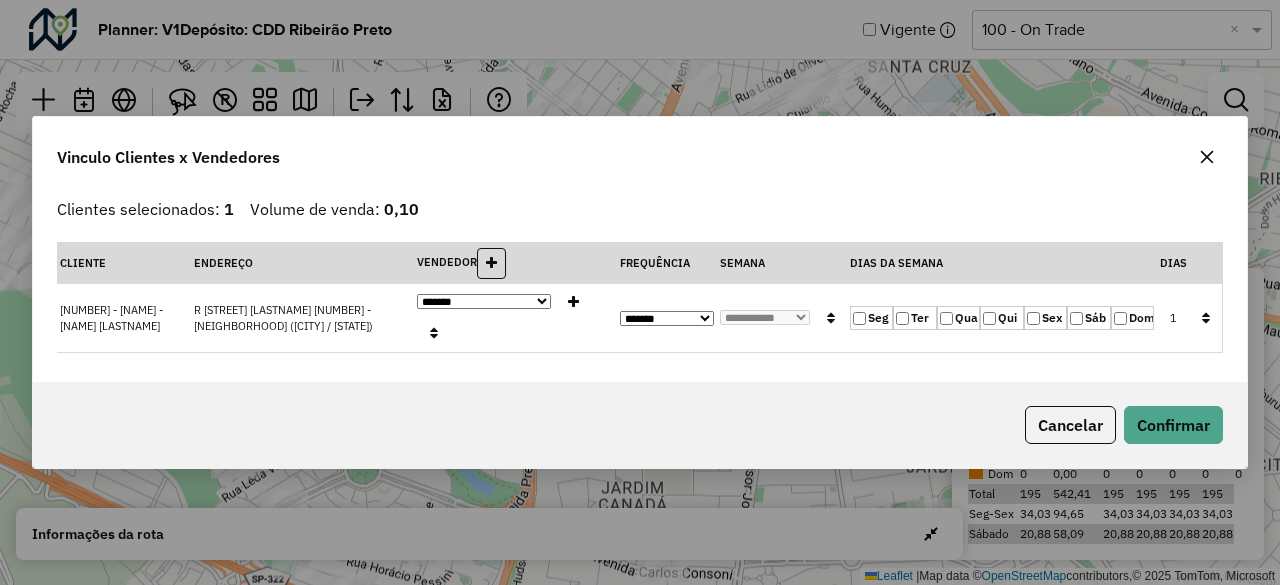 click 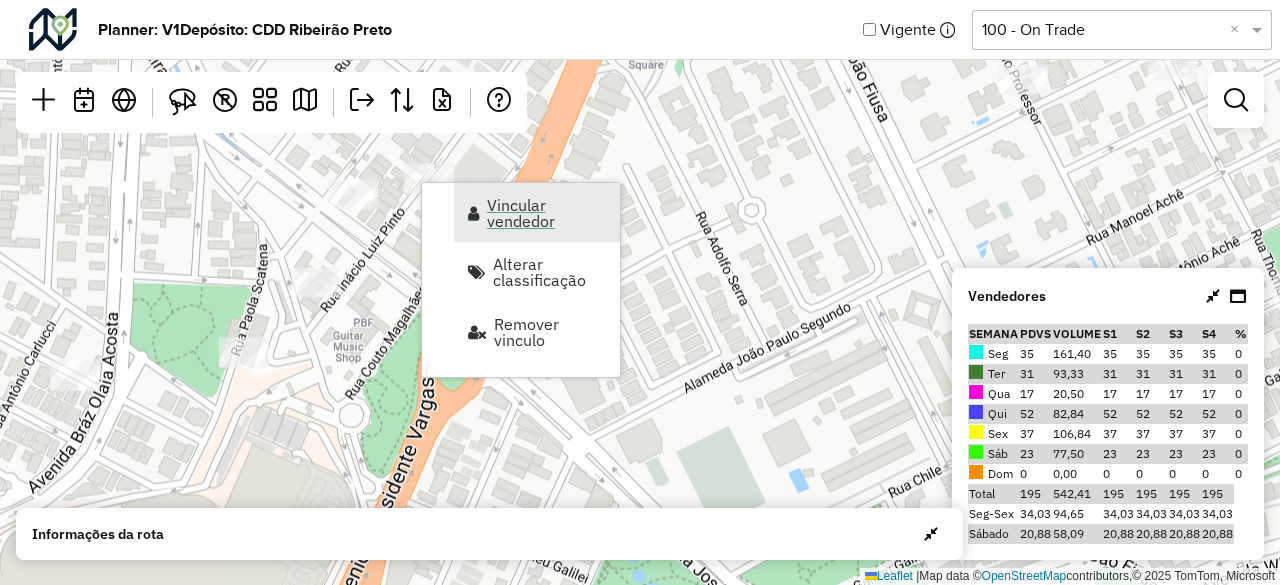 click on "Vincular vendedor" at bounding box center (547, 213) 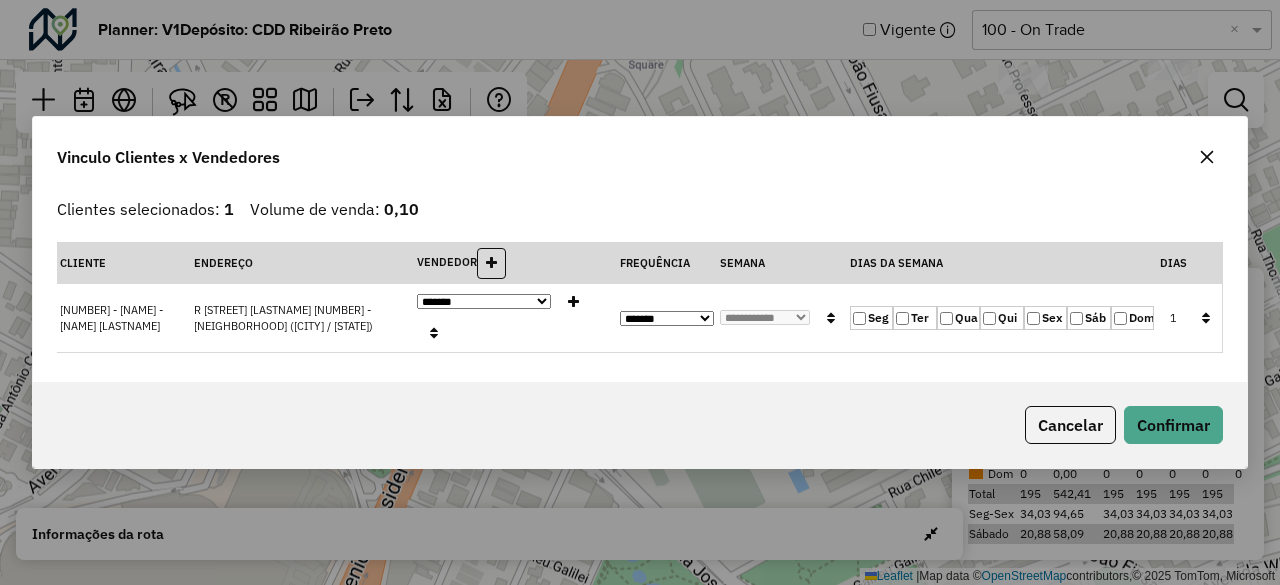 click on "Sáb" 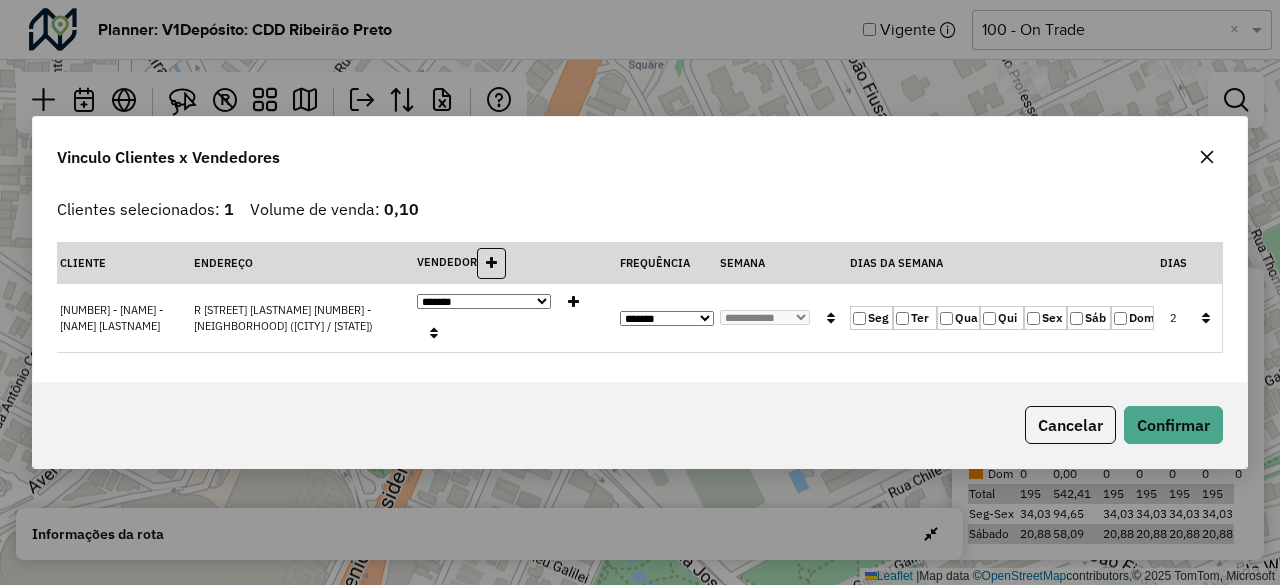 click on "Sex" 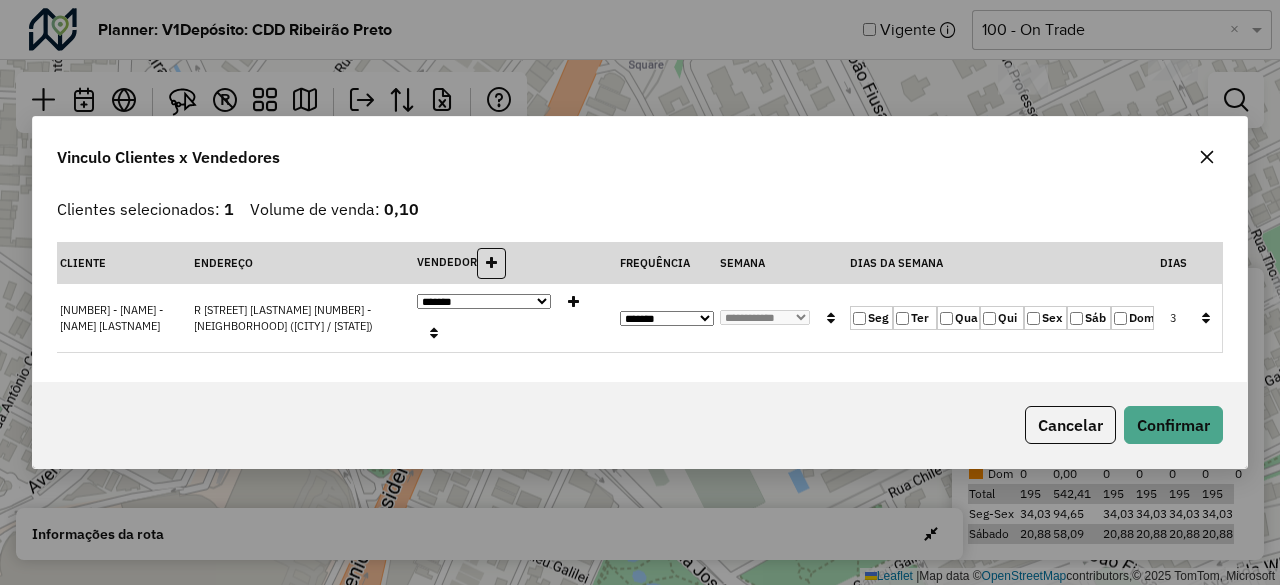 click on "Sáb" 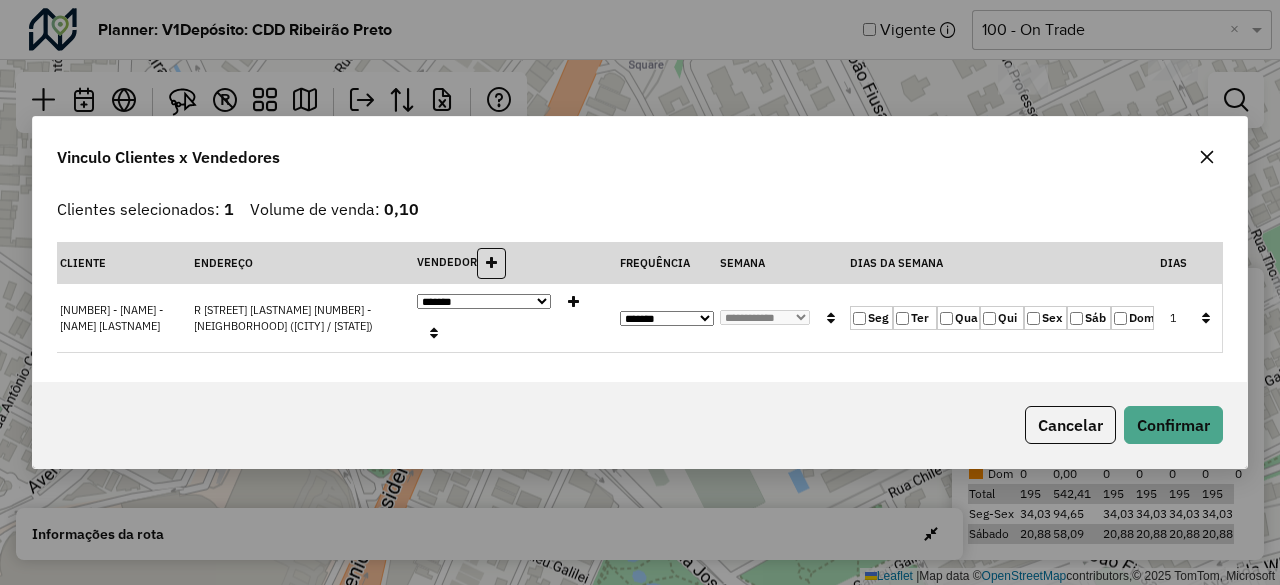 click 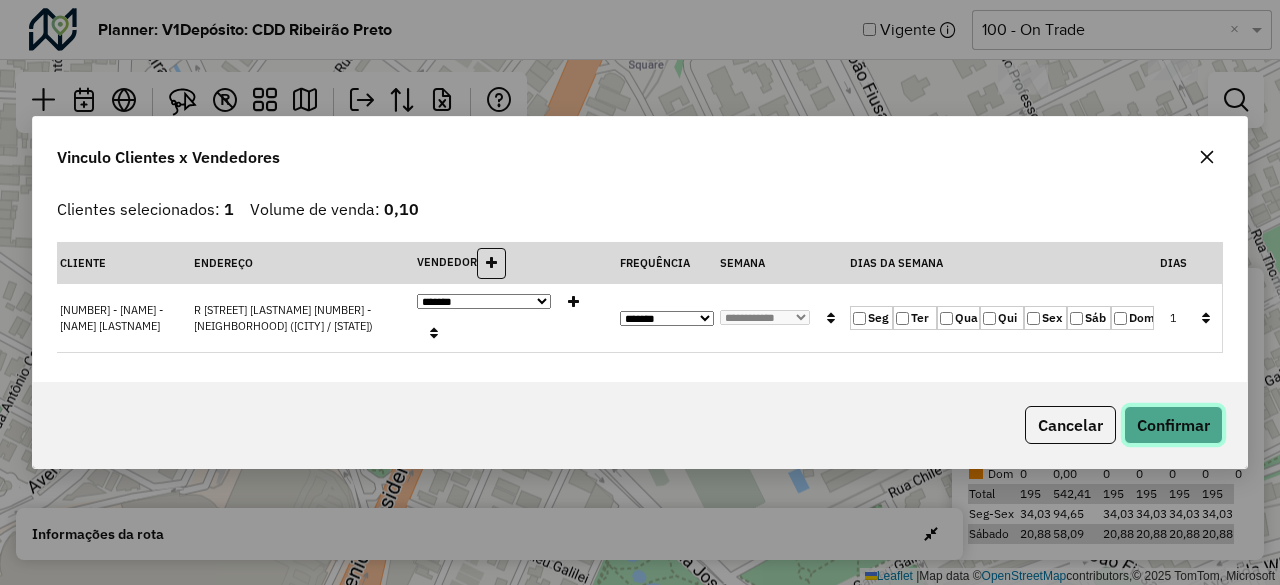 click on "Confirmar" 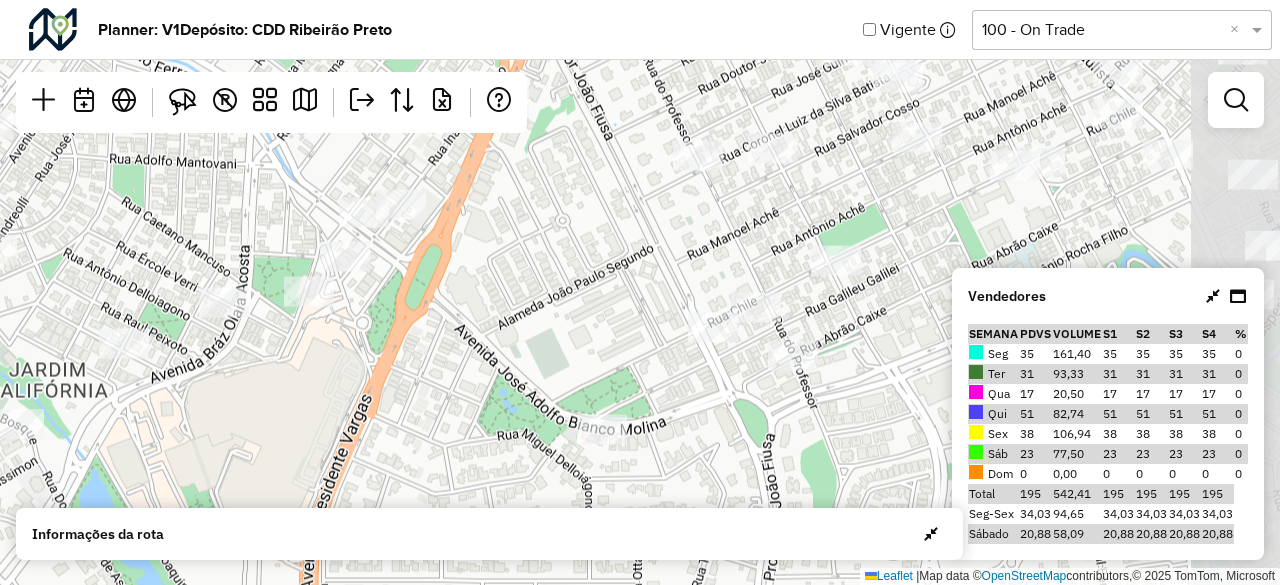 drag, startPoint x: 748, startPoint y: 323, endPoint x: 581, endPoint y: 309, distance: 167.5858 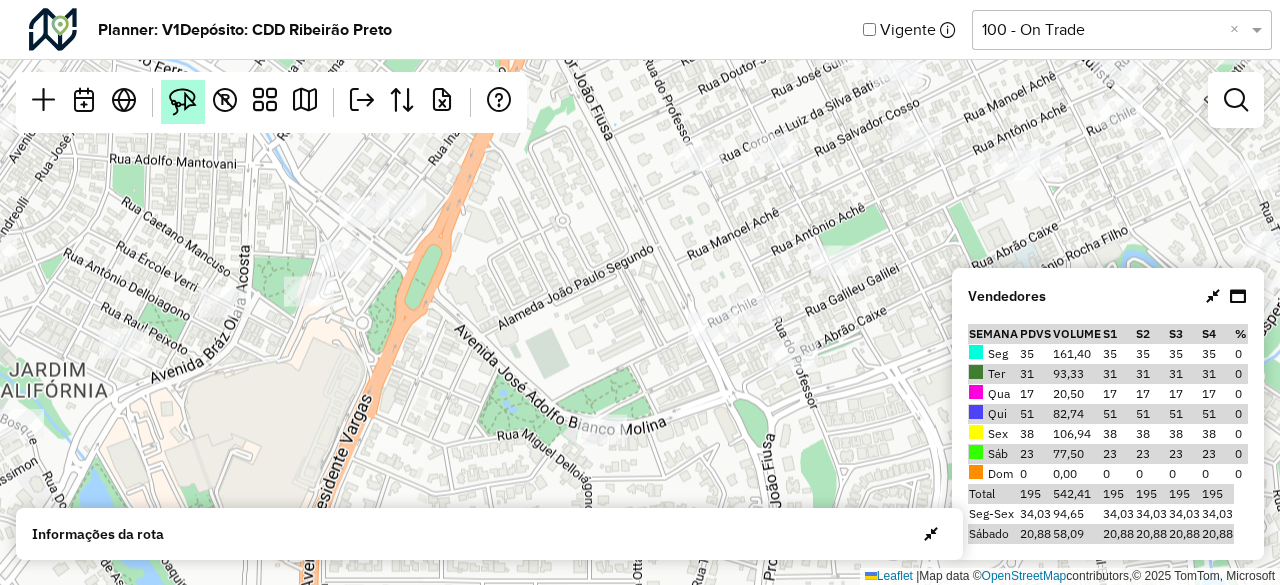 click at bounding box center (183, 102) 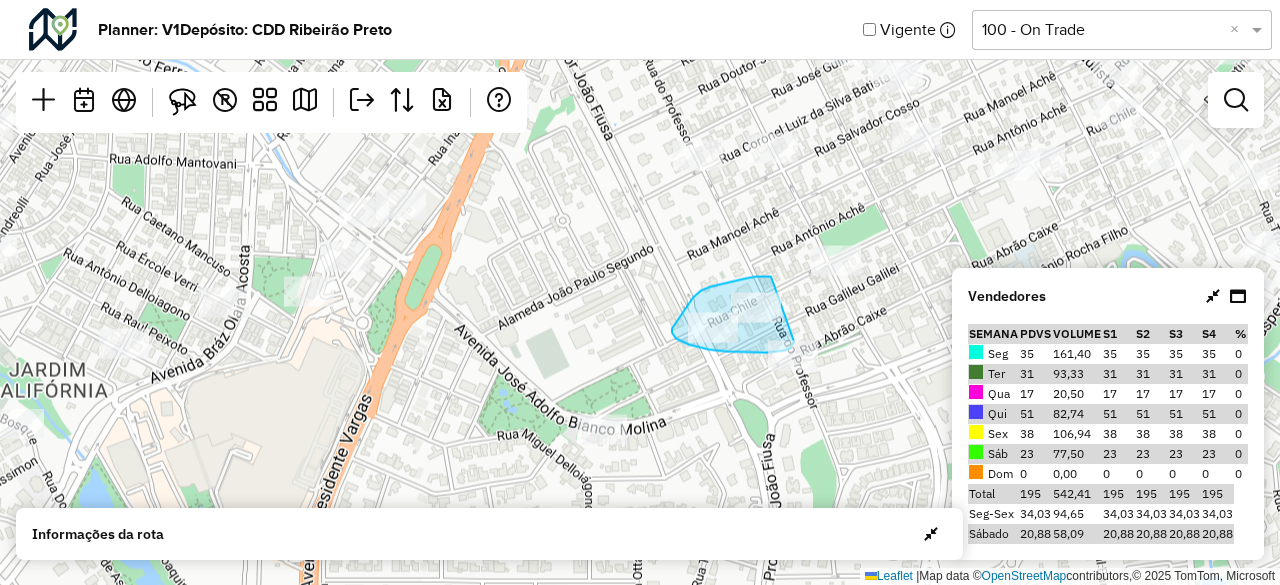 drag, startPoint x: 768, startPoint y: 277, endPoint x: 799, endPoint y: 318, distance: 51.40039 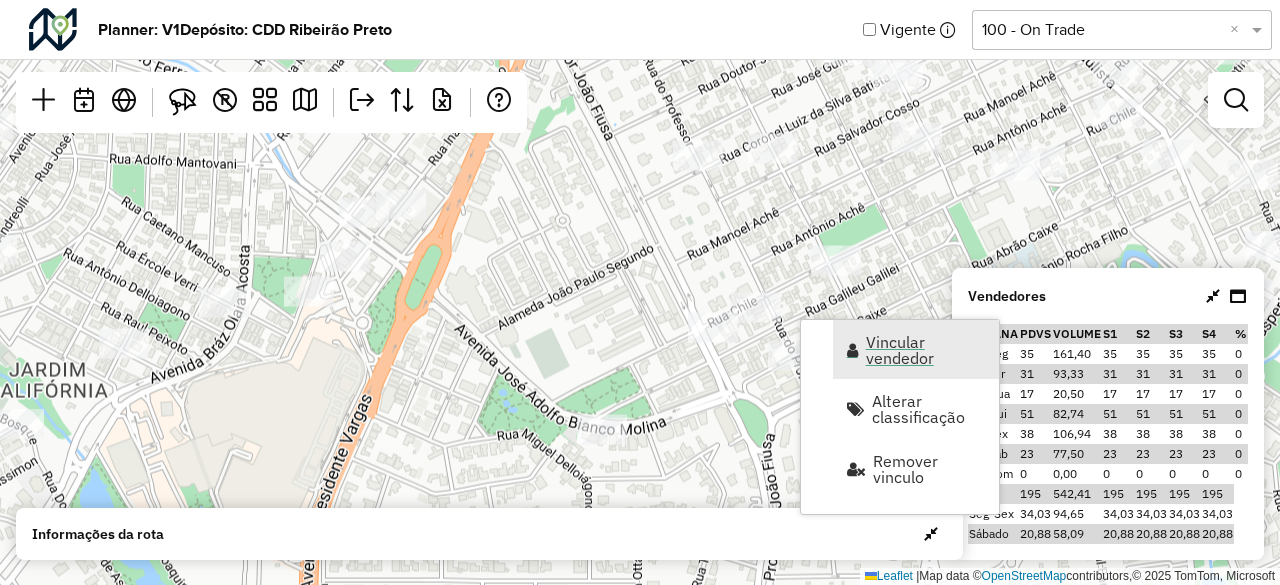 click on "Vincular vendedor" at bounding box center (926, 350) 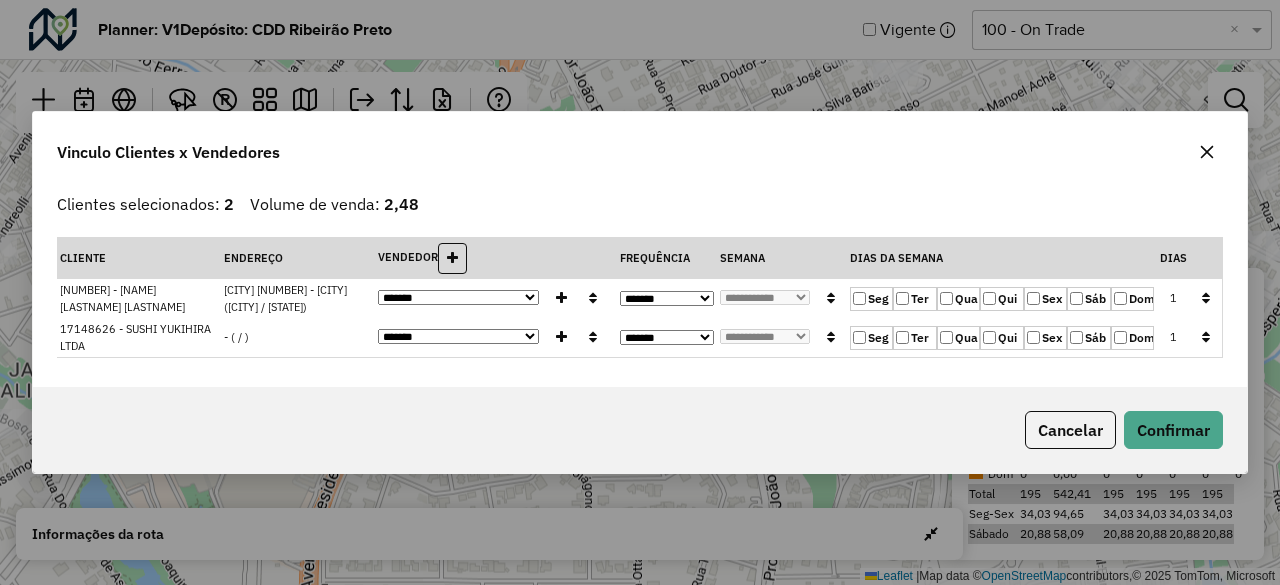 click on "Qua" 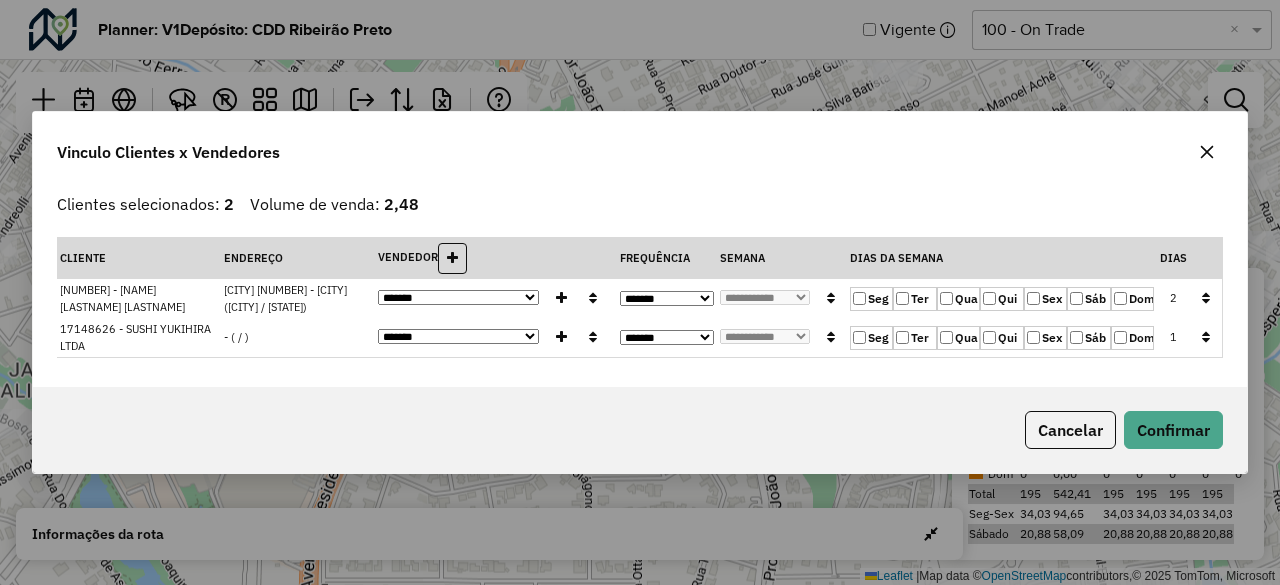 click on "Sex" 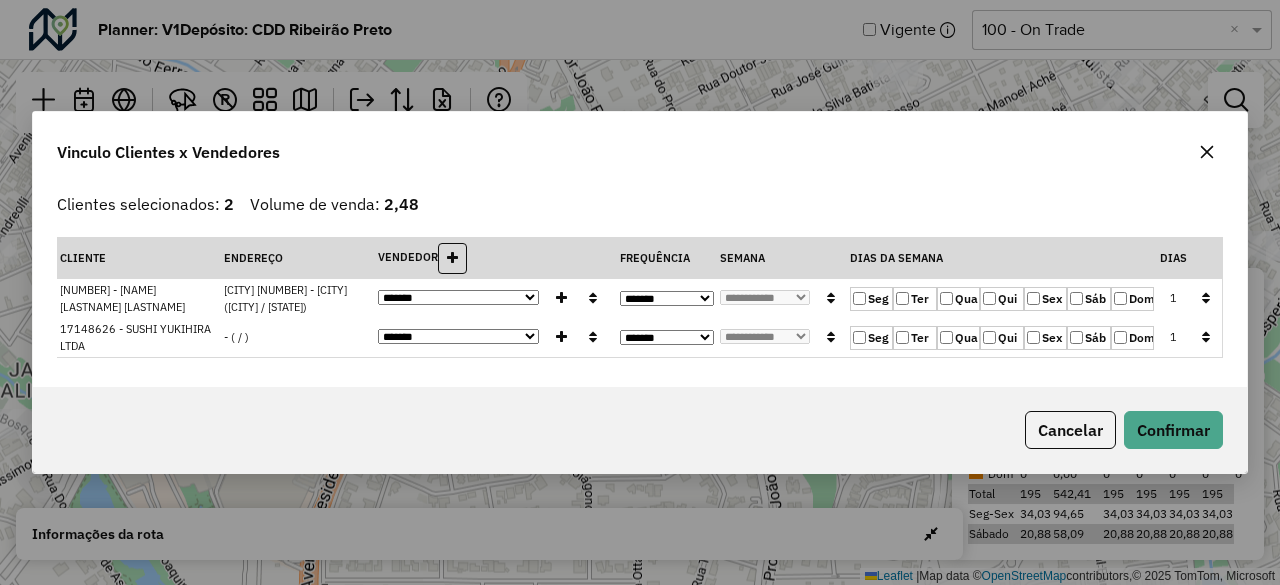drag, startPoint x: 1208, startPoint y: 304, endPoint x: 1212, endPoint y: 332, distance: 28.284271 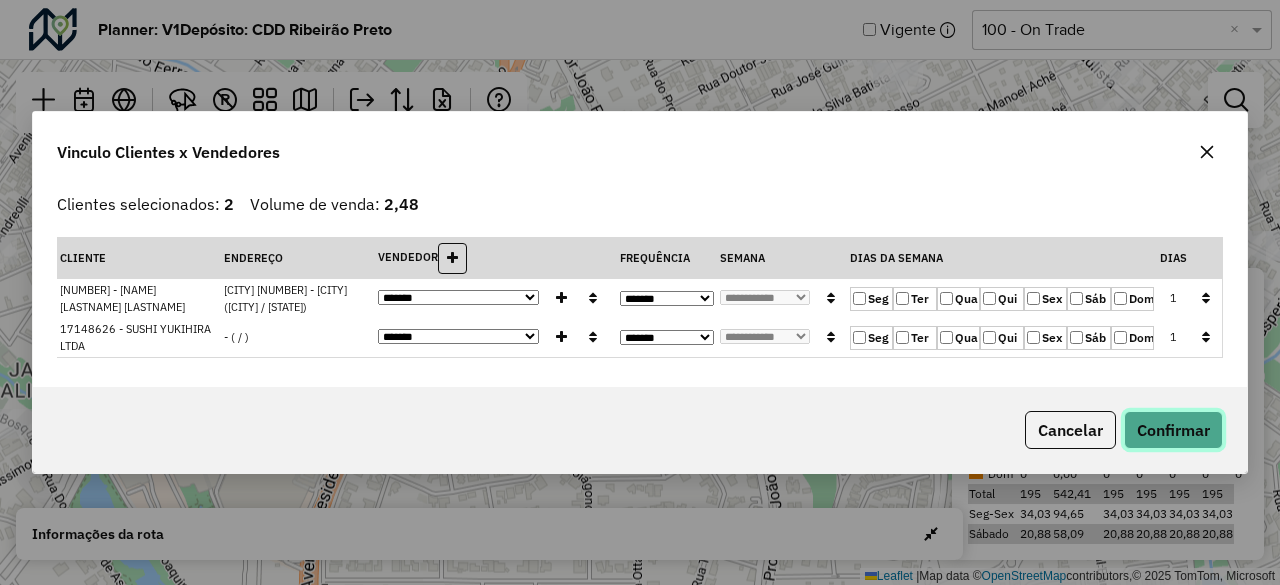 click on "Confirmar" 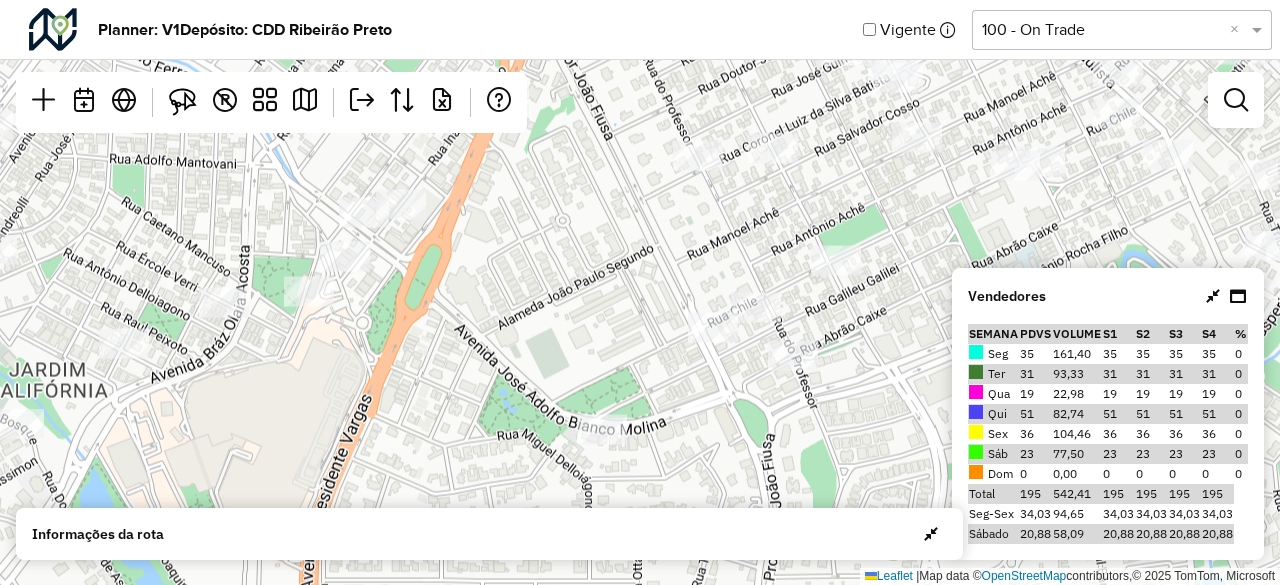 click at bounding box center [1213, 296] 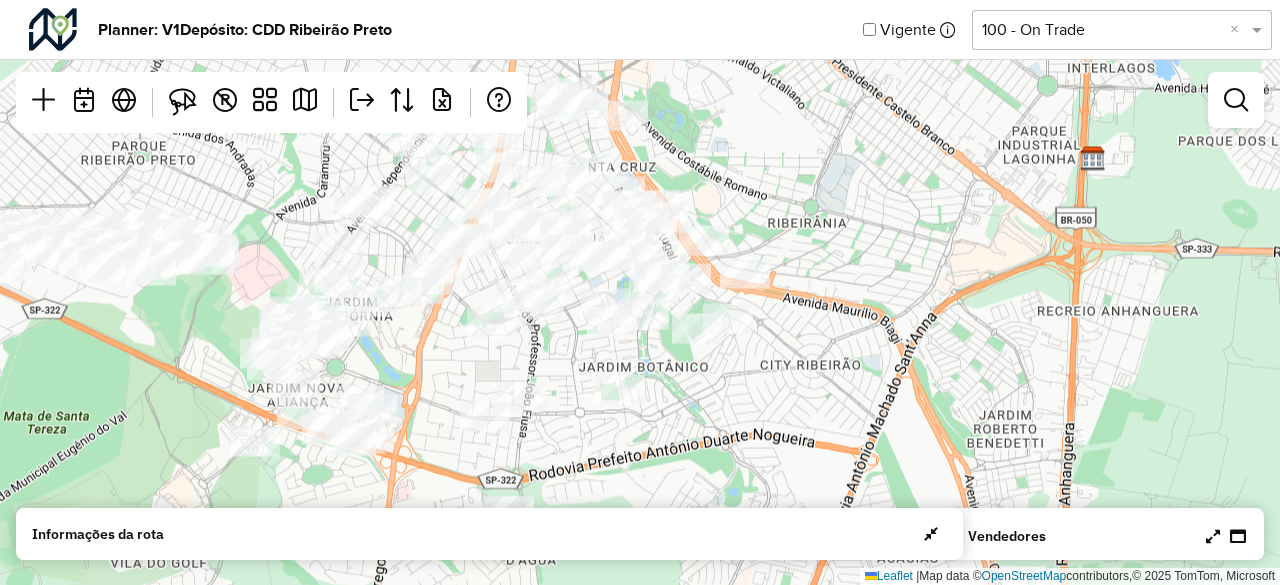 click at bounding box center [1213, 536] 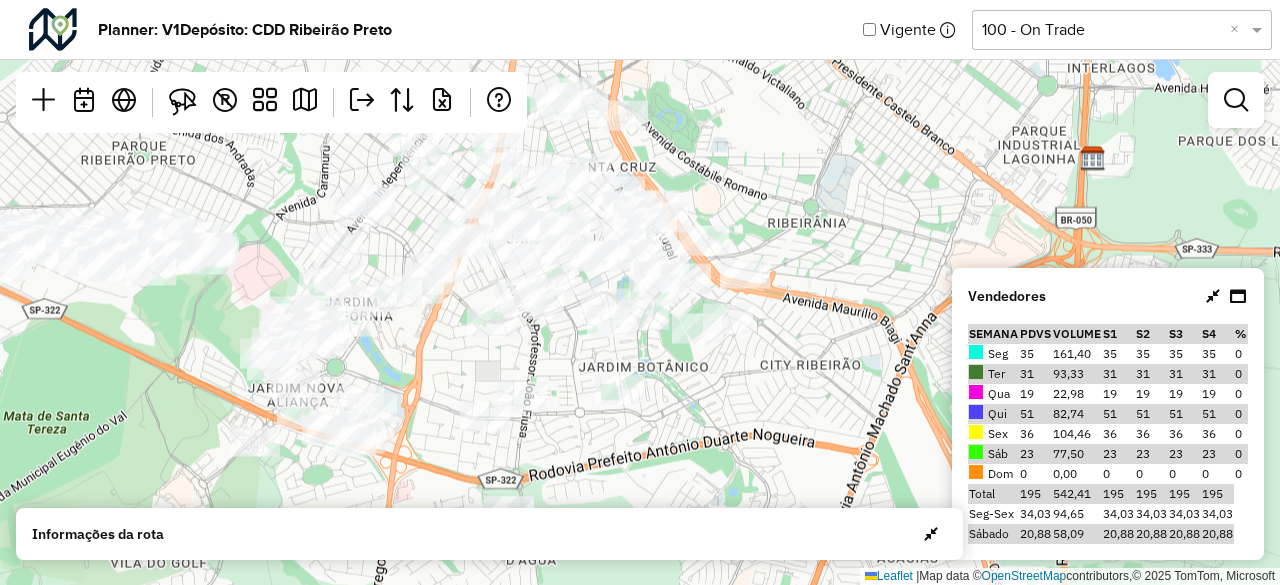 click on "Leaflet   |  Map data ©  OpenStreetMap  contributors,© 2025 TomTom, Microsoft" 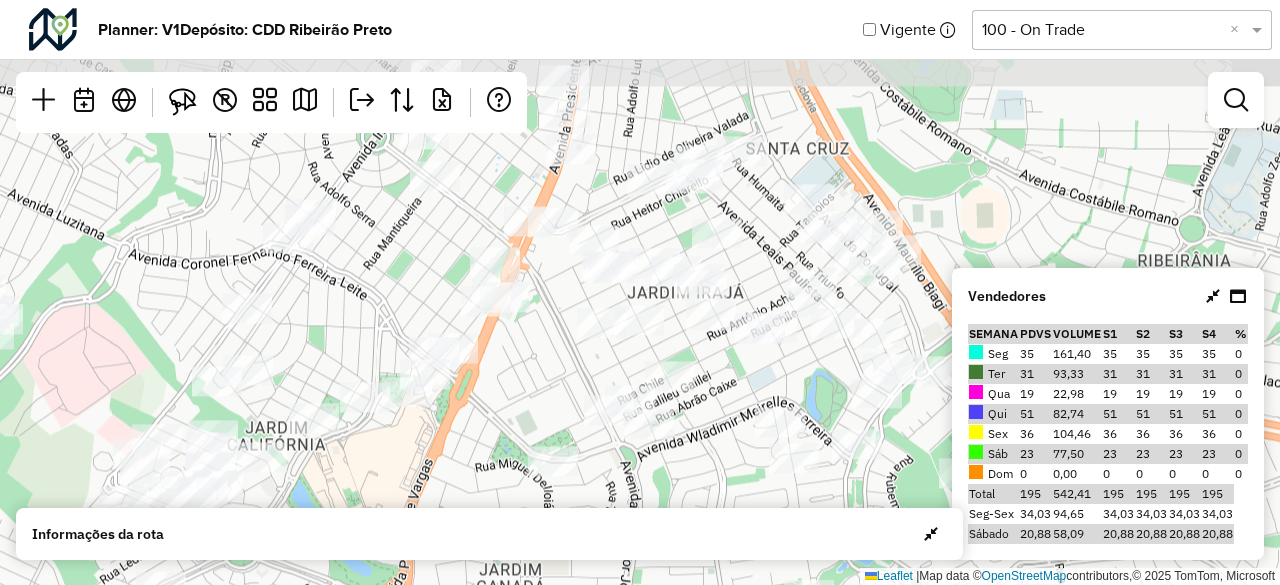 drag, startPoint x: 457, startPoint y: 355, endPoint x: 475, endPoint y: 423, distance: 70.34202 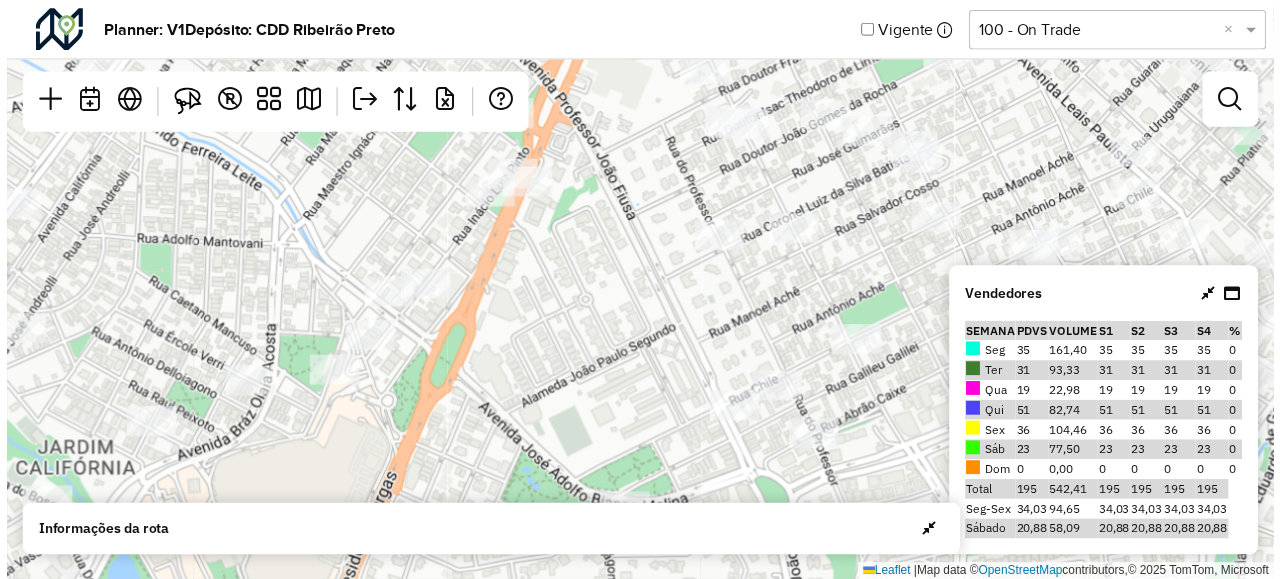 scroll, scrollTop: 0, scrollLeft: 0, axis: both 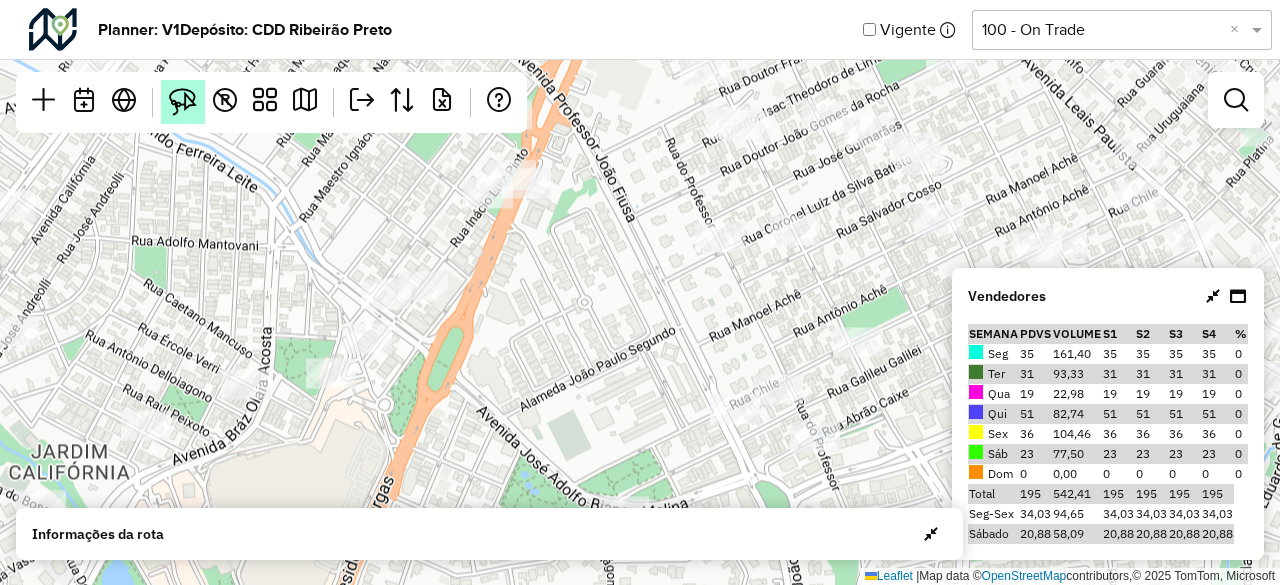 click at bounding box center [183, 102] 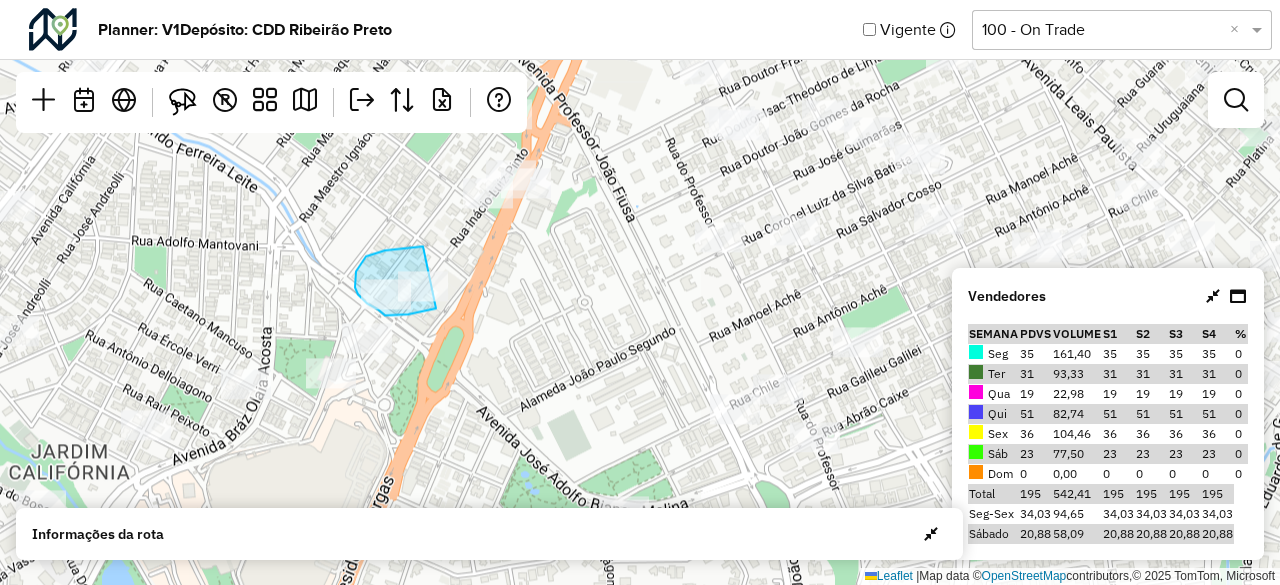 drag, startPoint x: 395, startPoint y: 250, endPoint x: 478, endPoint y: 290, distance: 92.13577 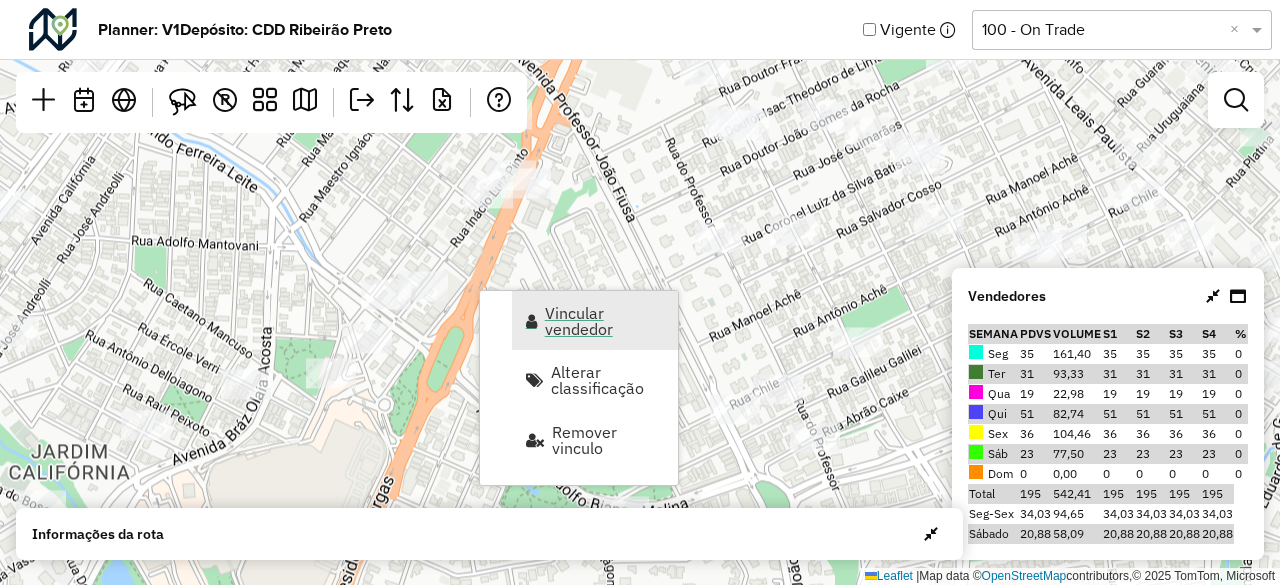 click on "Vincular vendedor" at bounding box center (605, 321) 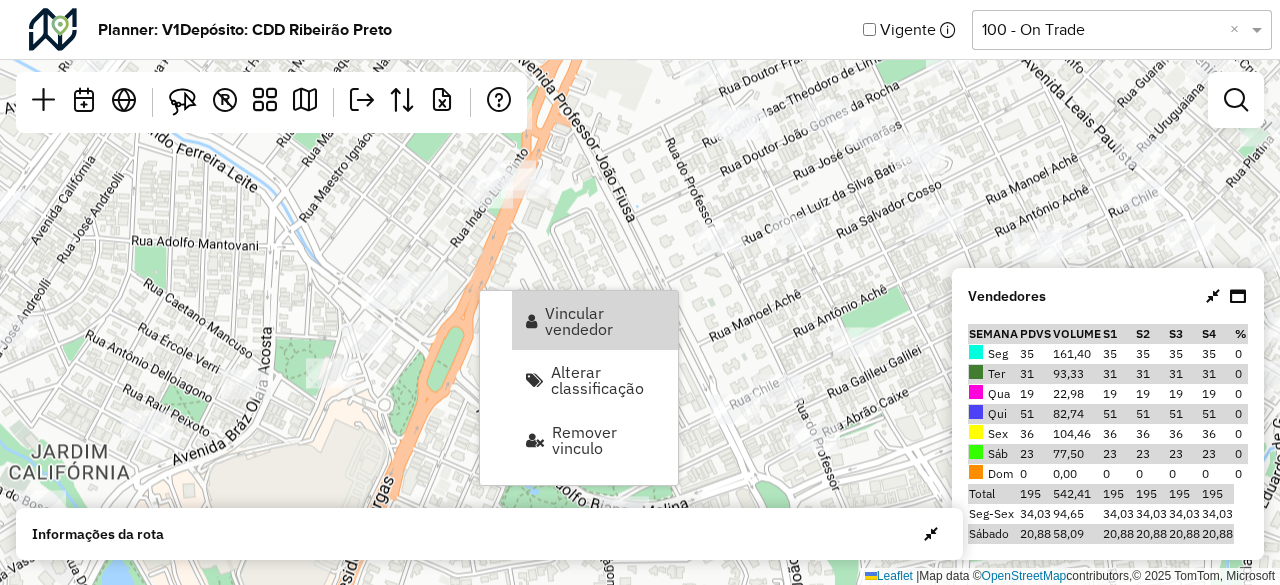 select on "********" 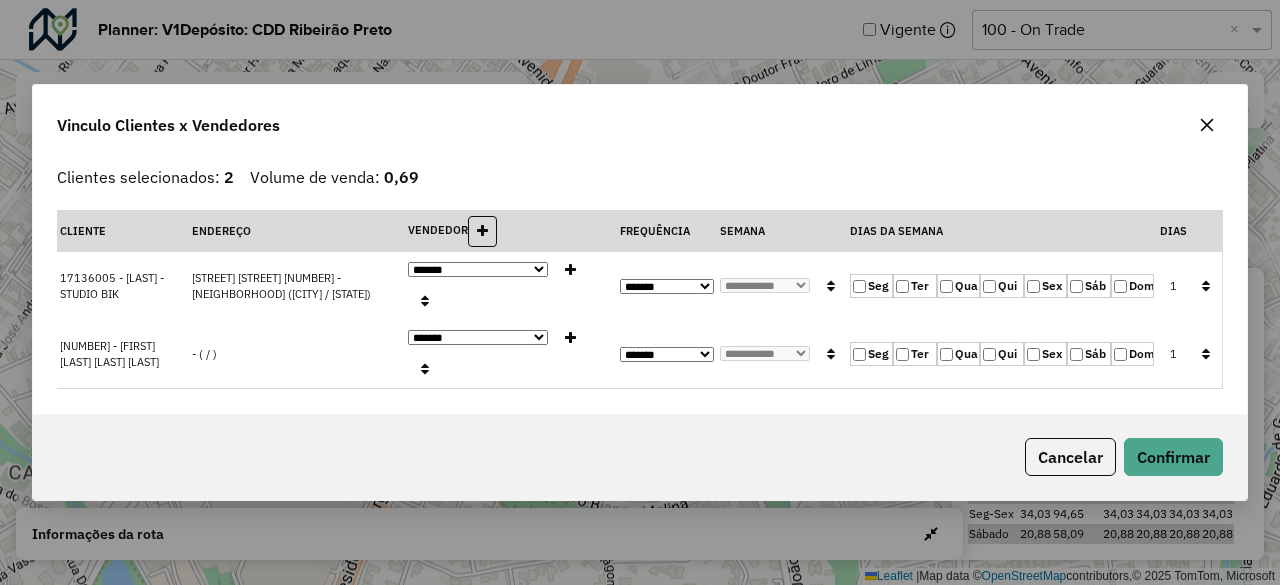 click on "Qui" 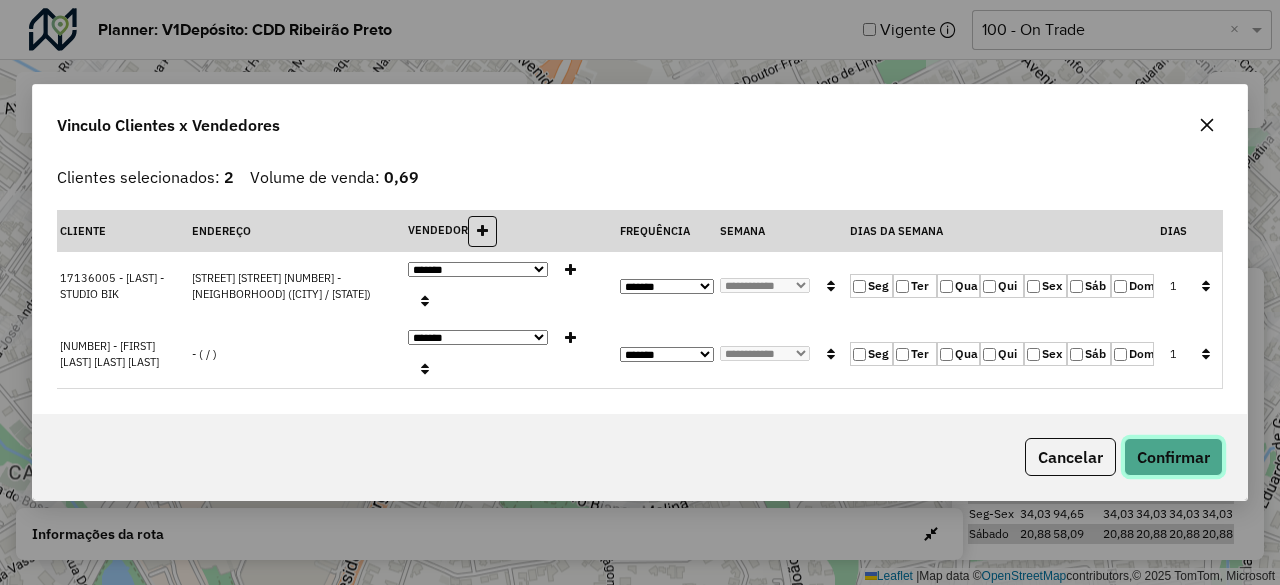 click on "Confirmar" 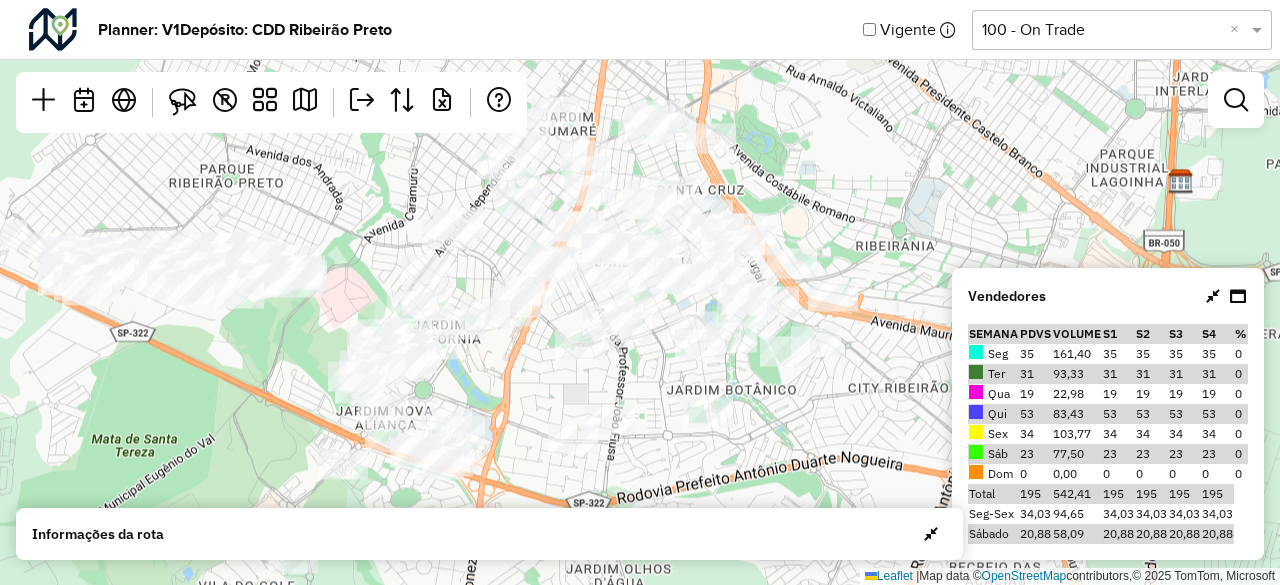 drag, startPoint x: 696, startPoint y: 395, endPoint x: 538, endPoint y: 371, distance: 159.8124 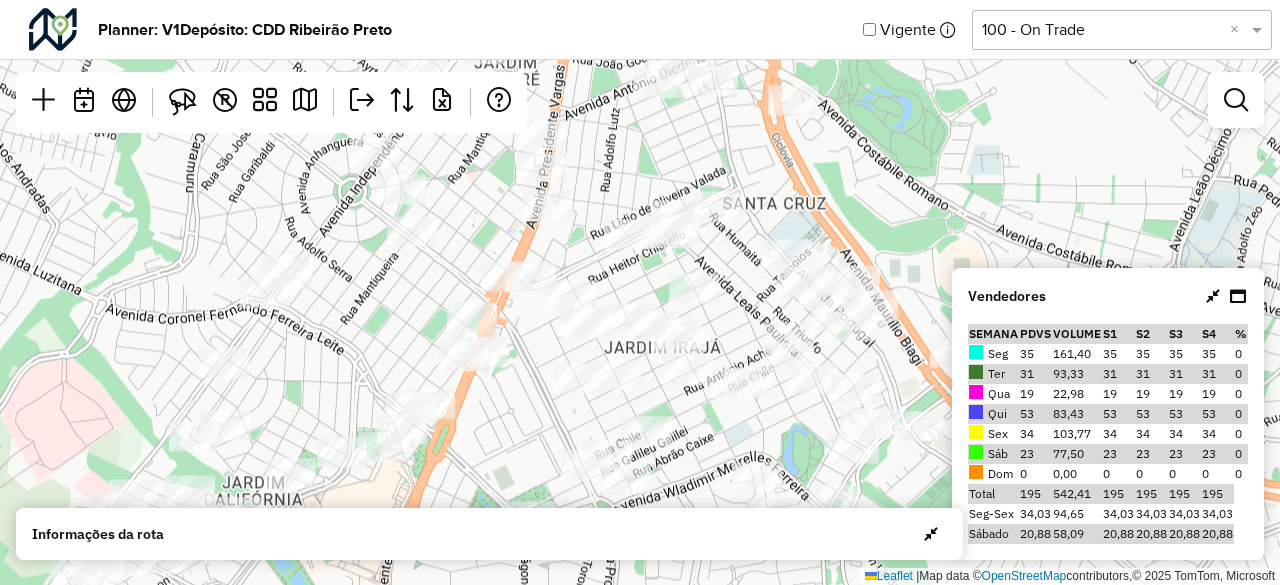 drag, startPoint x: 421, startPoint y: 199, endPoint x: 401, endPoint y: 241, distance: 46.518814 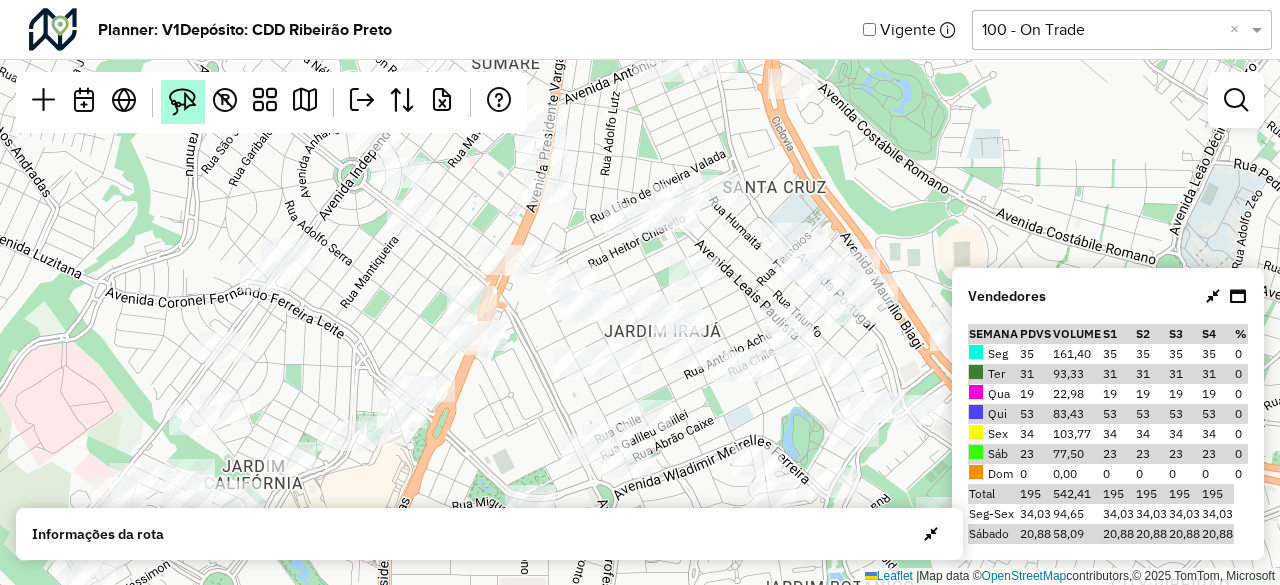 click at bounding box center (183, 102) 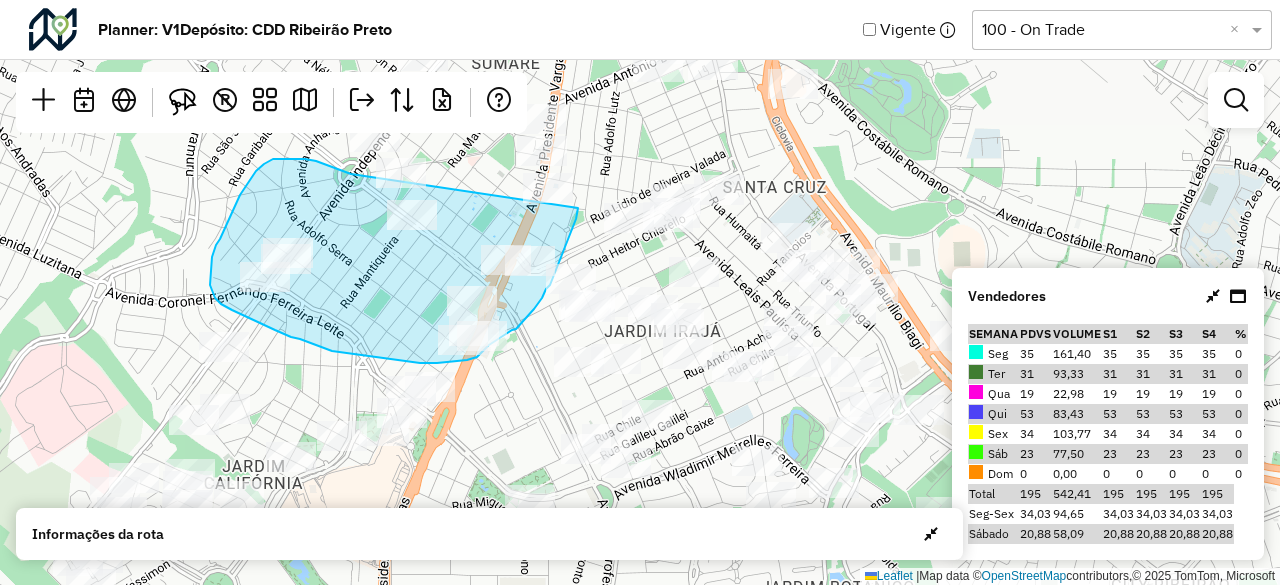 drag, startPoint x: 351, startPoint y: 174, endPoint x: 578, endPoint y: 208, distance: 229.53214 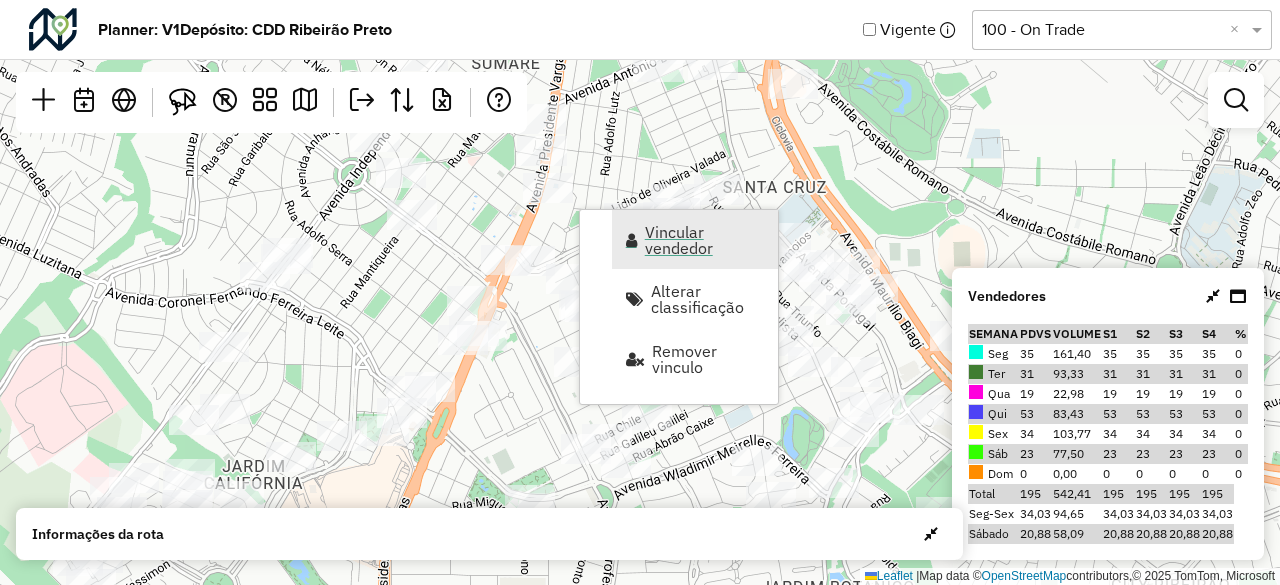 click on "Vincular vendedor" at bounding box center (705, 240) 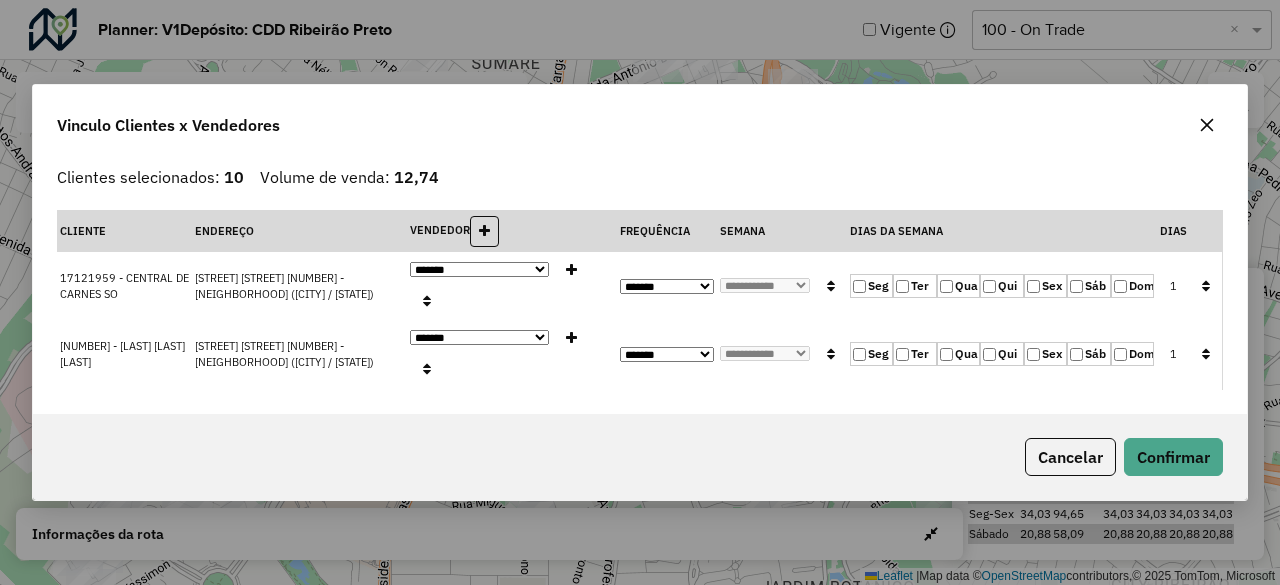 click on "Qui" 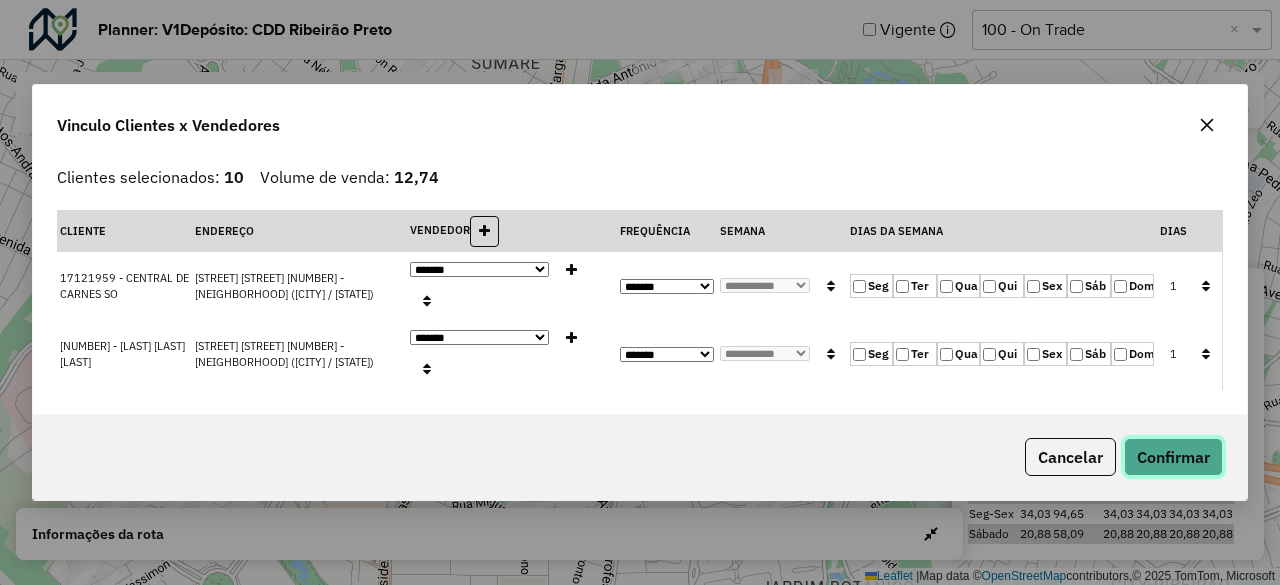 click on "Confirmar" 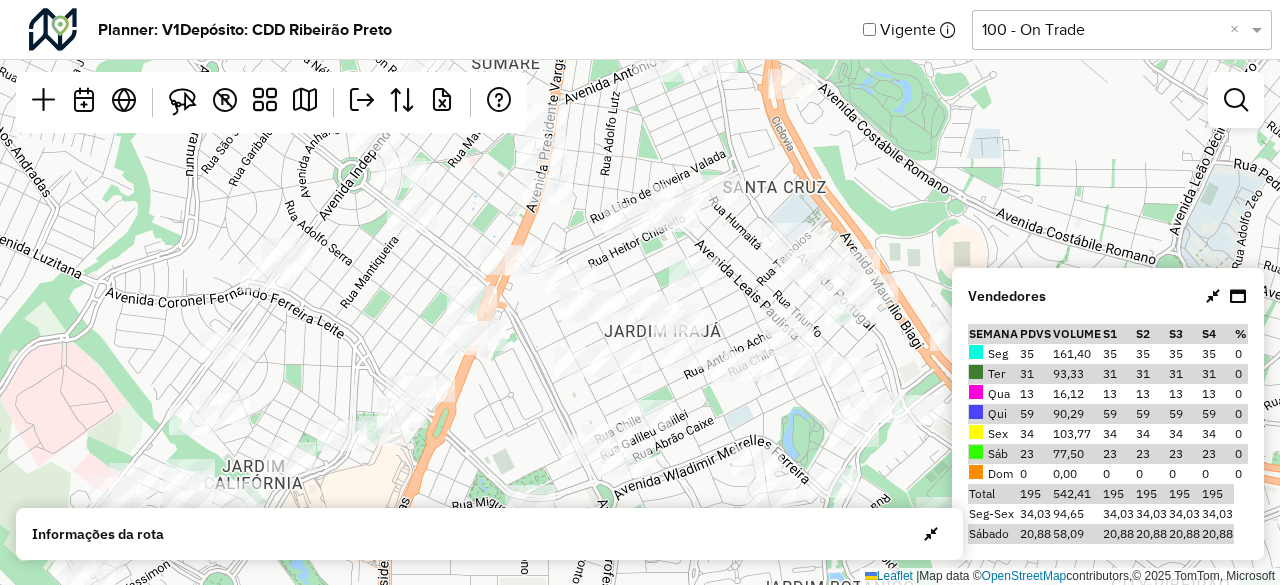 click on "Clientes selecionados:   Volume de venda:" 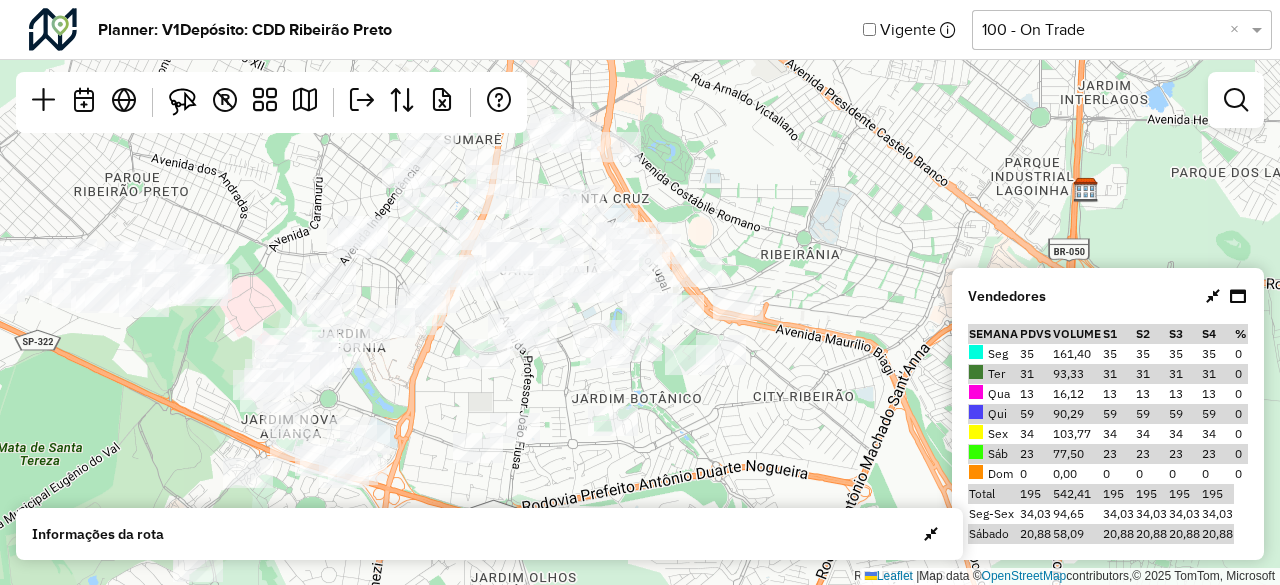 drag, startPoint x: 890, startPoint y: 239, endPoint x: 752, endPoint y: 186, distance: 147.8276 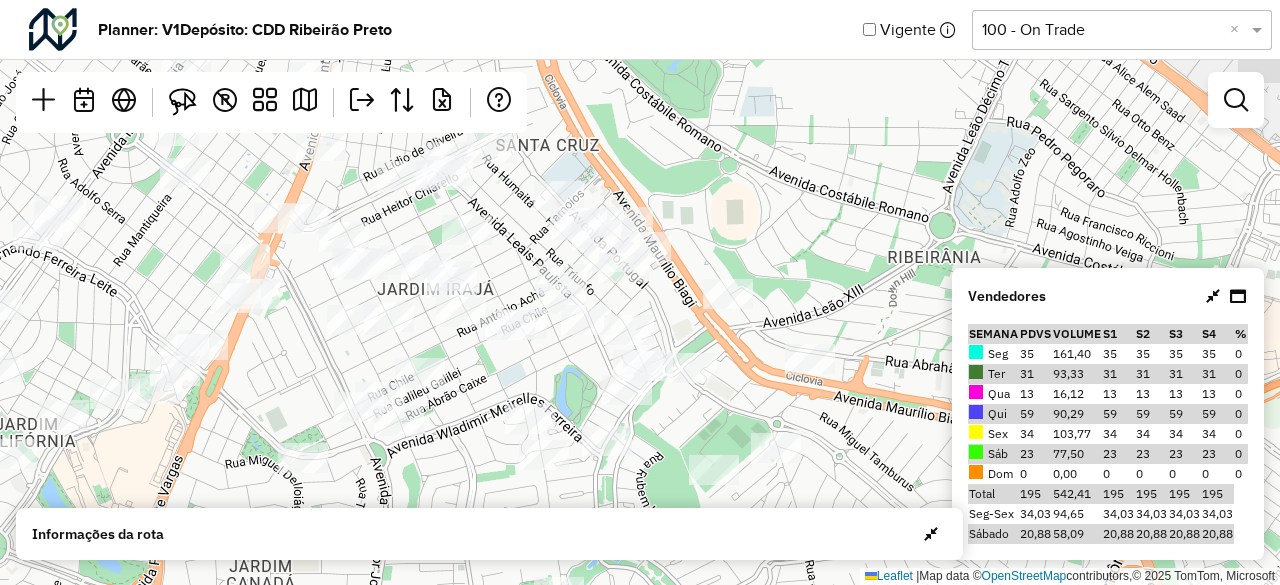 drag, startPoint x: 692, startPoint y: 238, endPoint x: 752, endPoint y: 358, distance: 134.16408 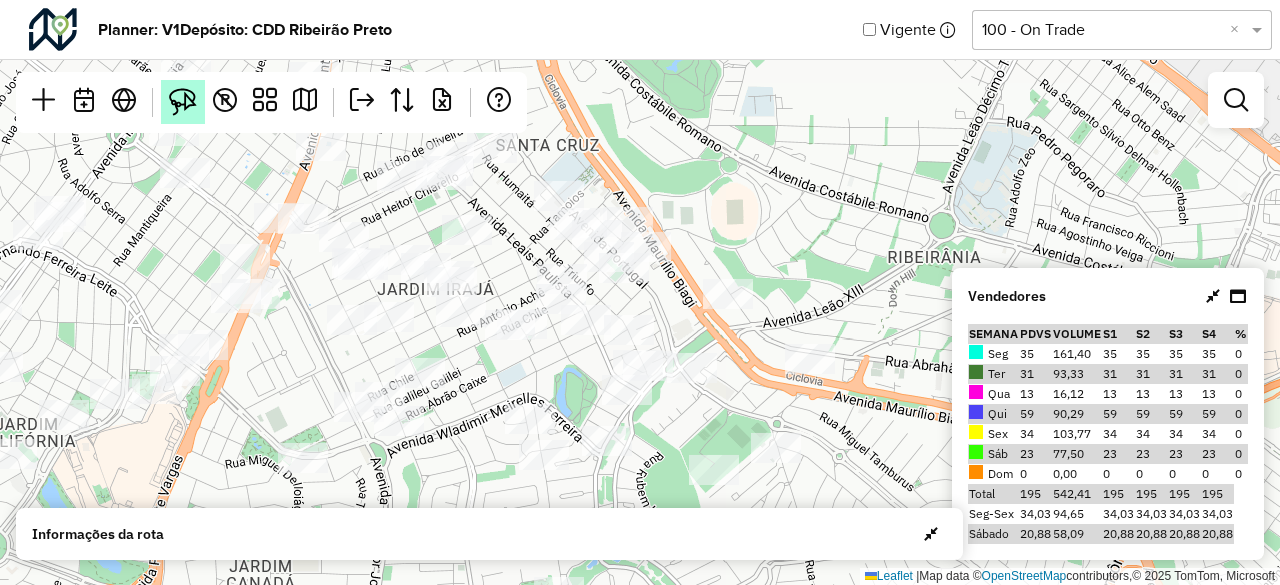 click at bounding box center [183, 102] 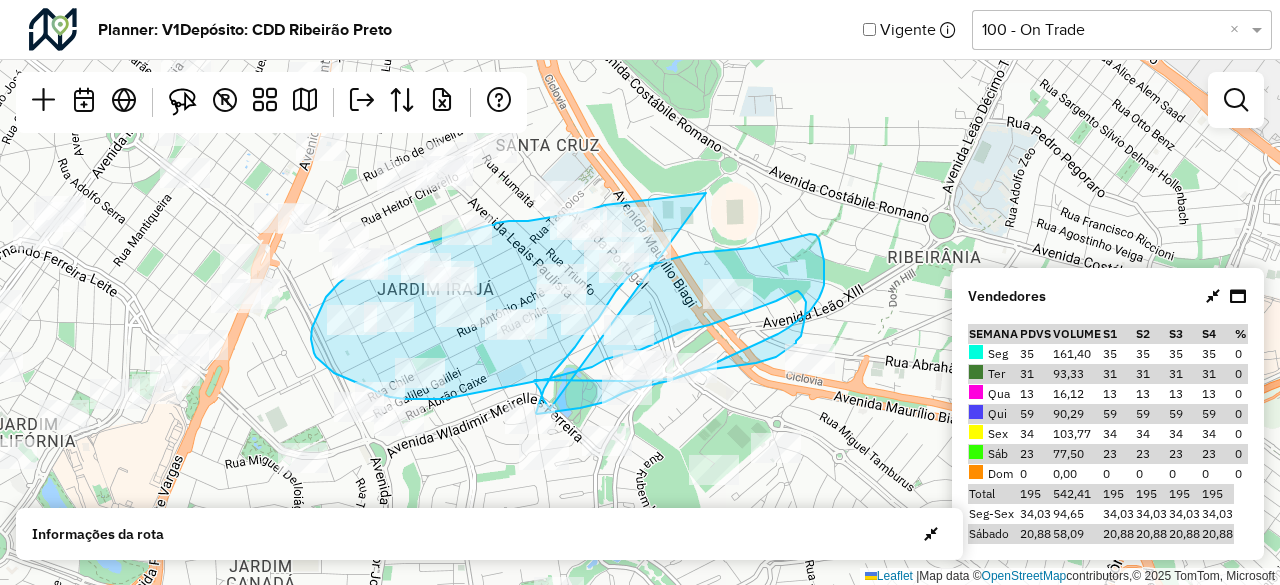 click on "Leaflet   |  Map data ©  OpenStreetMap  contributors,© 2025 TomTom, Microsoft" 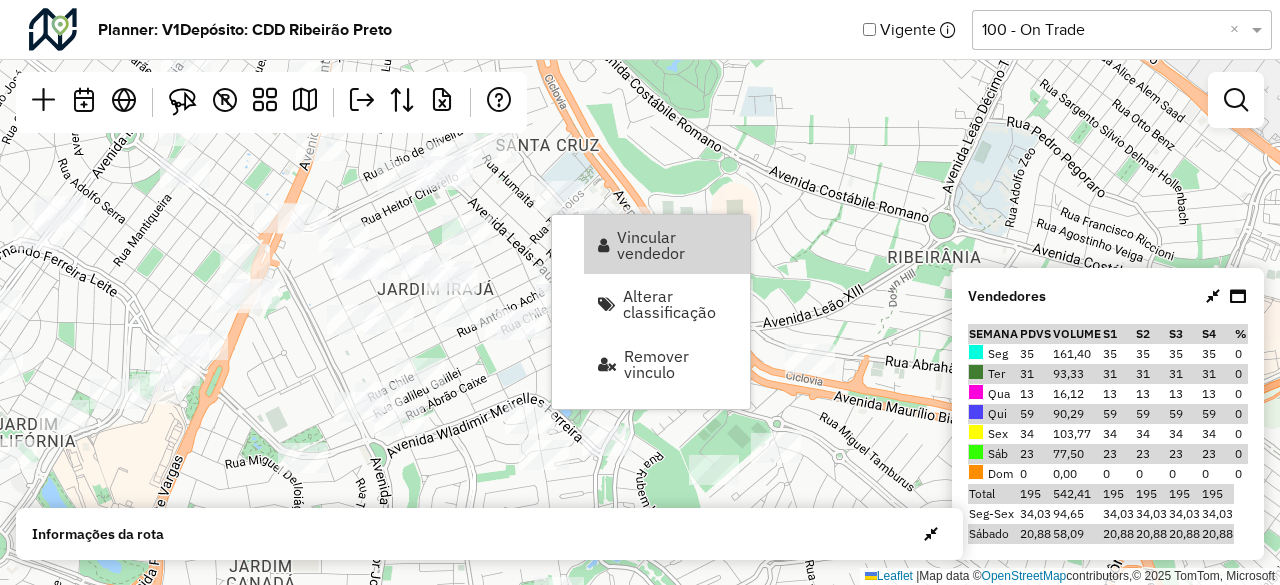 click on "Leaflet   |  Map data ©  OpenStreetMap  contributors,© 2025 TomTom, Microsoft" 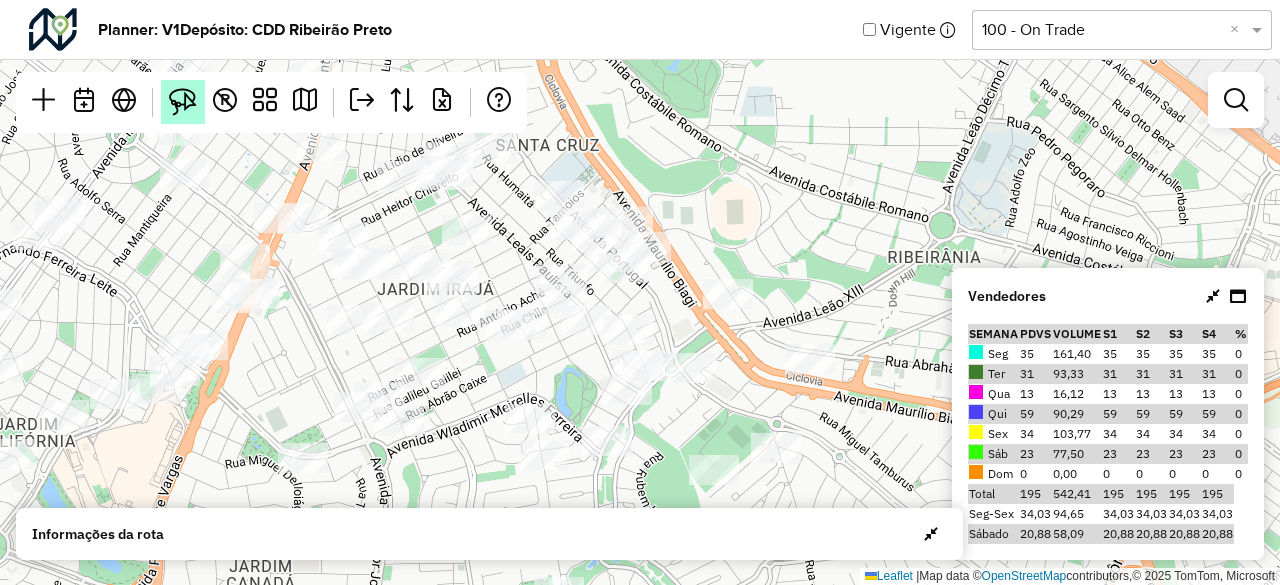 click at bounding box center (183, 102) 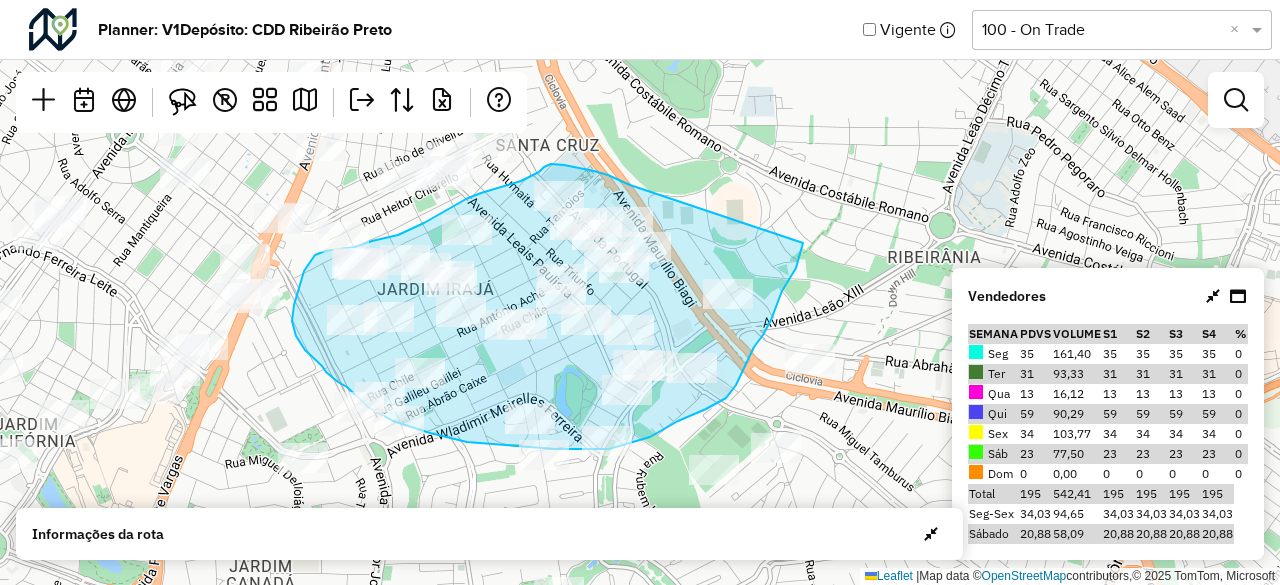 drag, startPoint x: 622, startPoint y: 181, endPoint x: 803, endPoint y: 243, distance: 191.32433 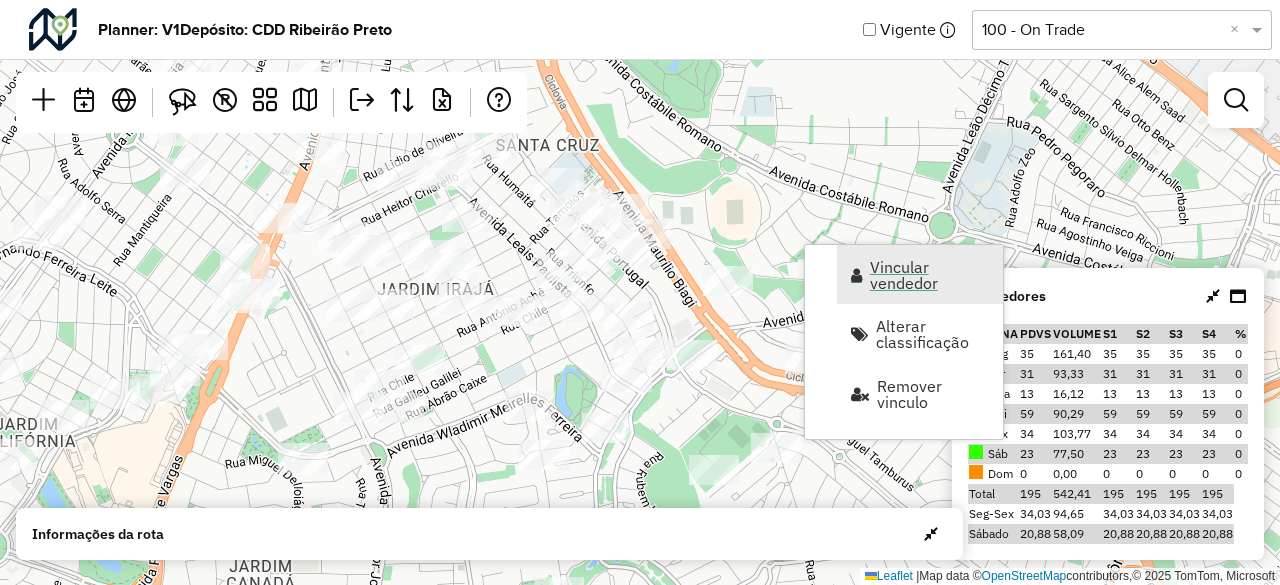 click on "Vincular vendedor" at bounding box center (930, 275) 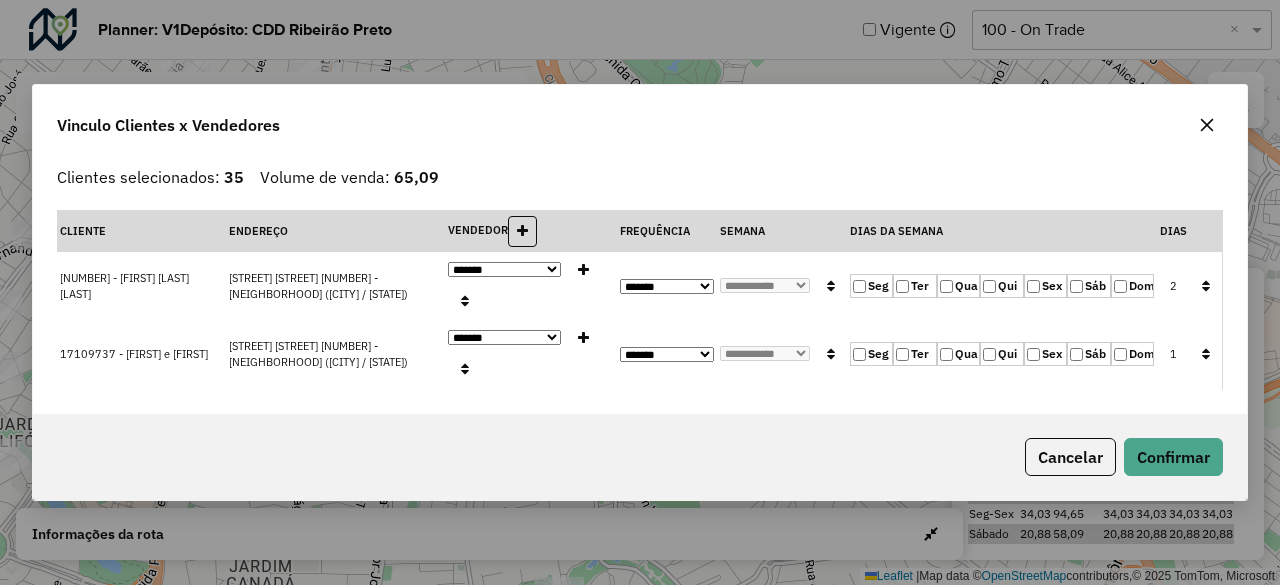click on "Qui" 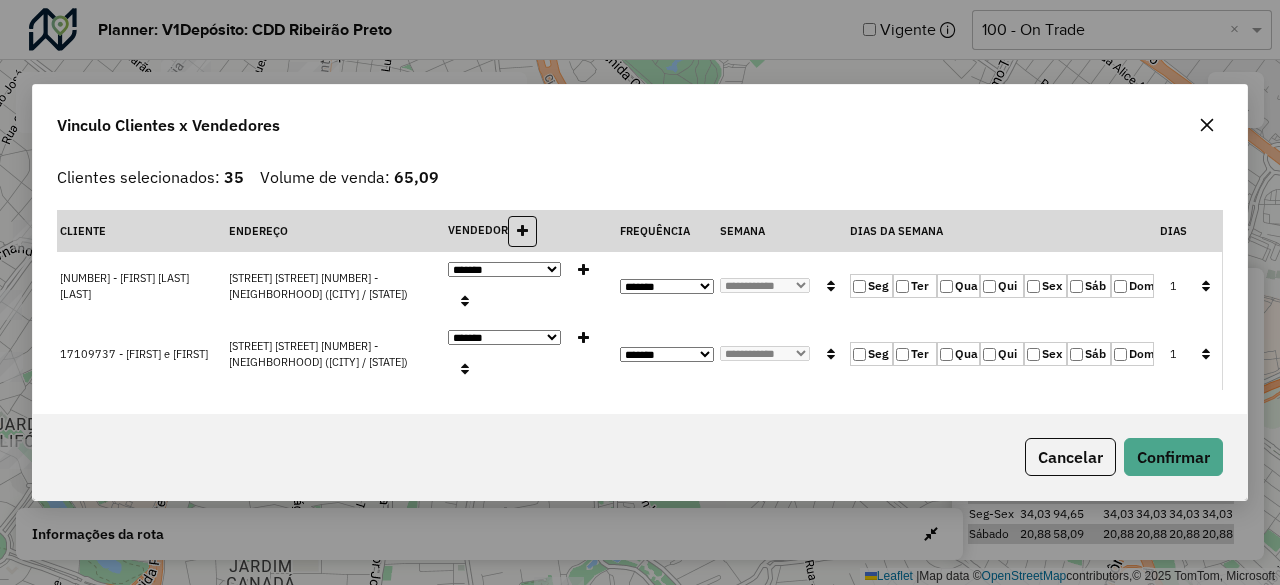 click 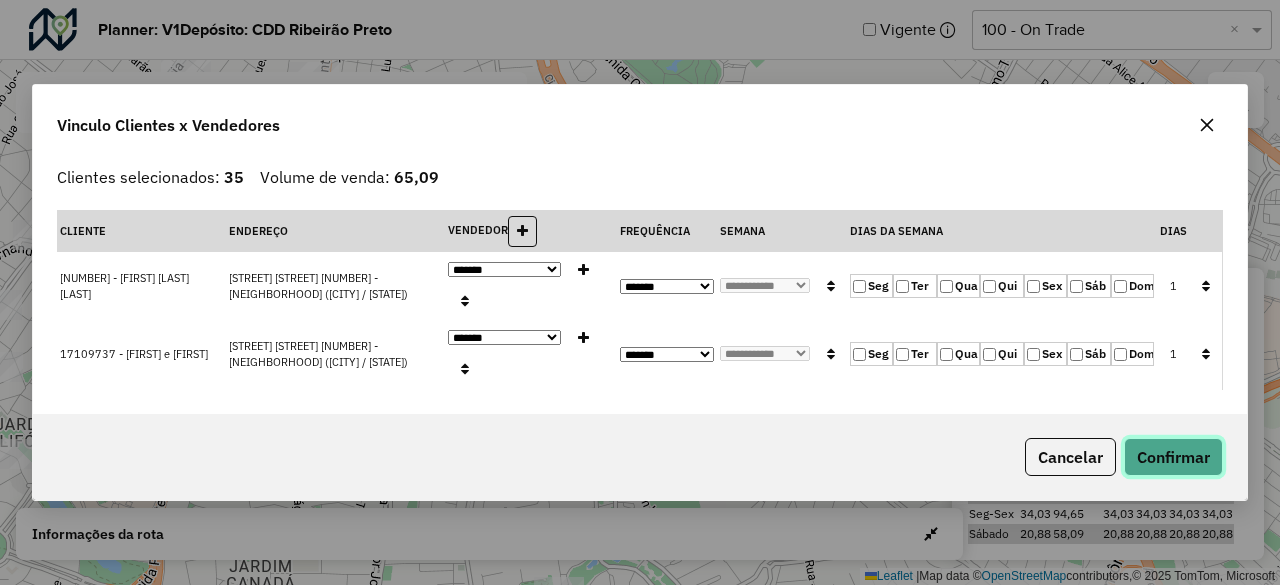 click on "Confirmar" 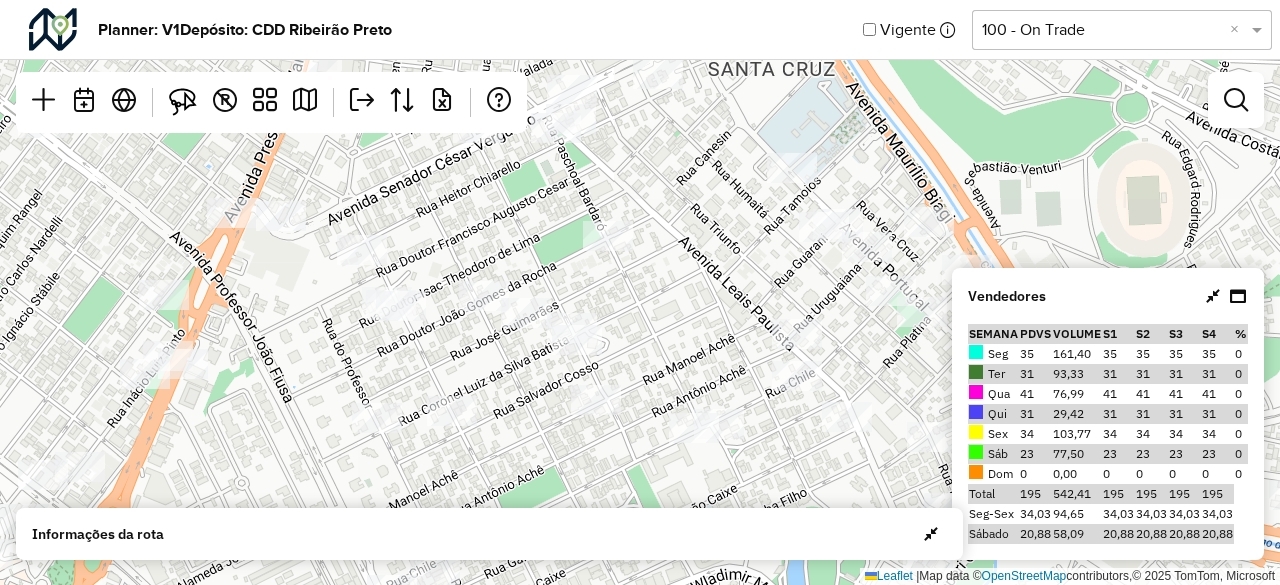 drag, startPoint x: 399, startPoint y: 265, endPoint x: 598, endPoint y: 307, distance: 203.38388 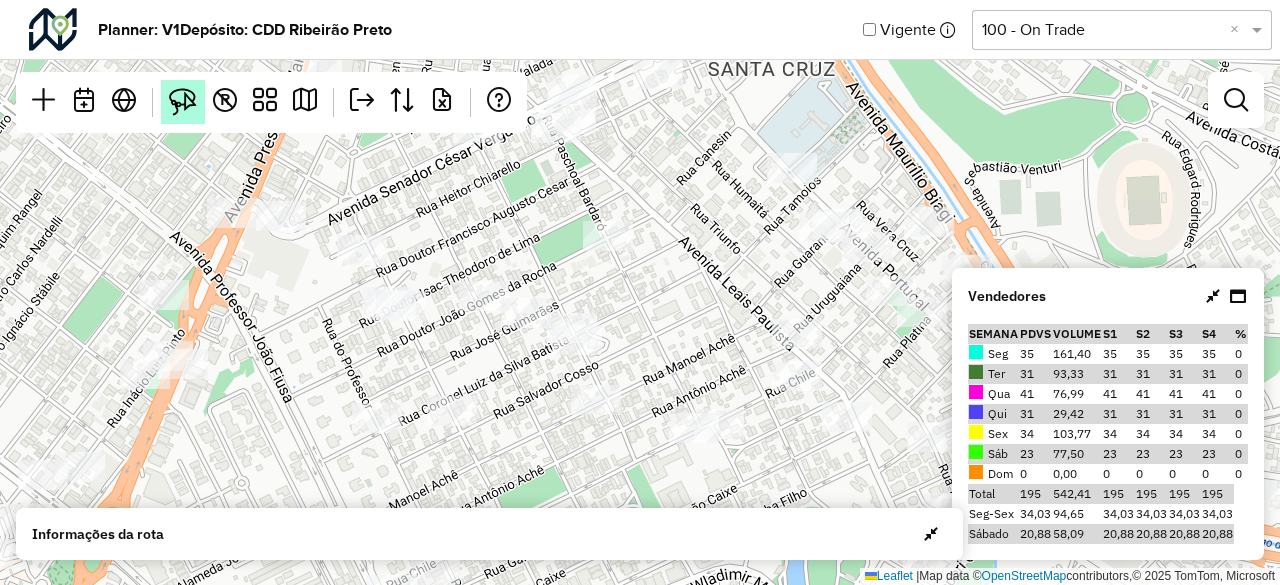 click at bounding box center [183, 102] 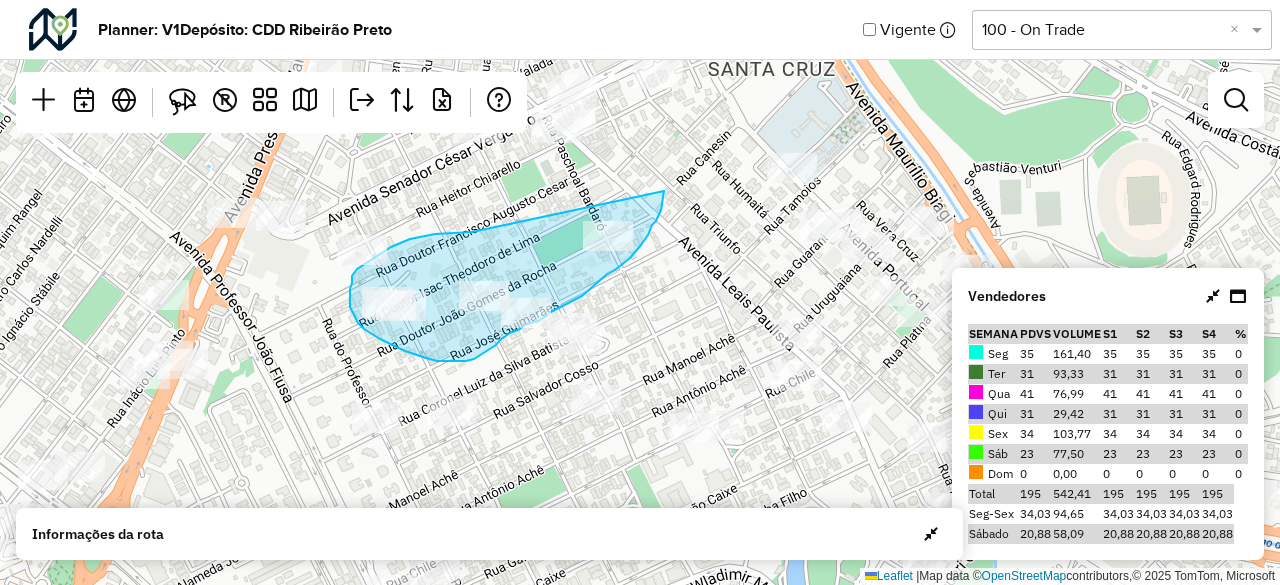 drag, startPoint x: 472, startPoint y: 232, endPoint x: 664, endPoint y: 191, distance: 196.32881 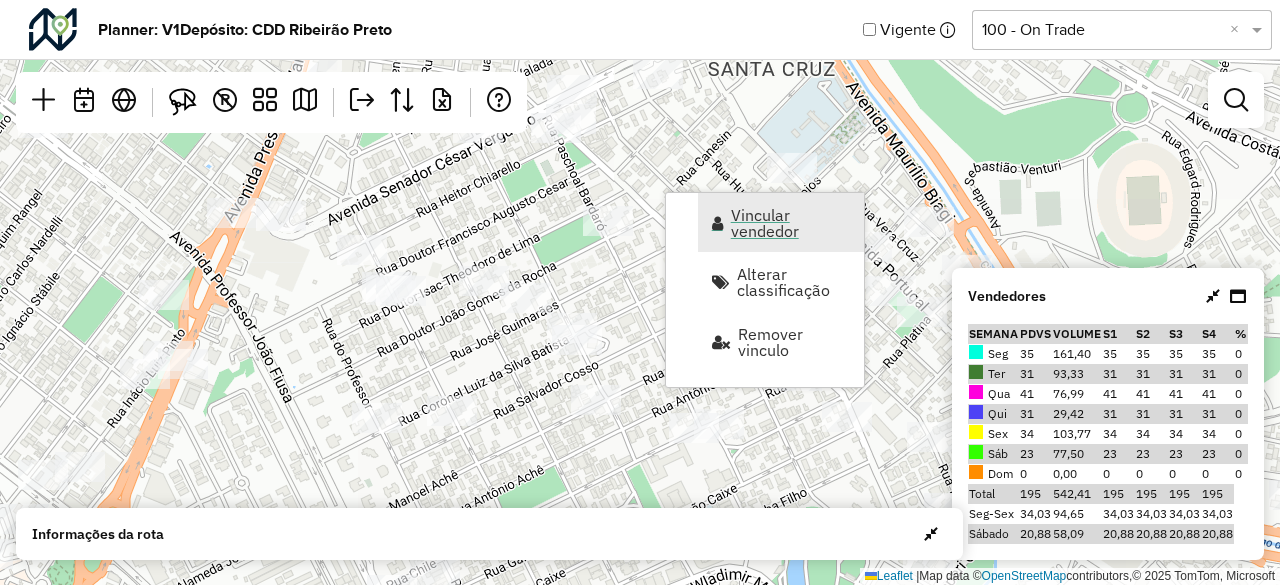 click on "Vincular vendedor" at bounding box center [791, 223] 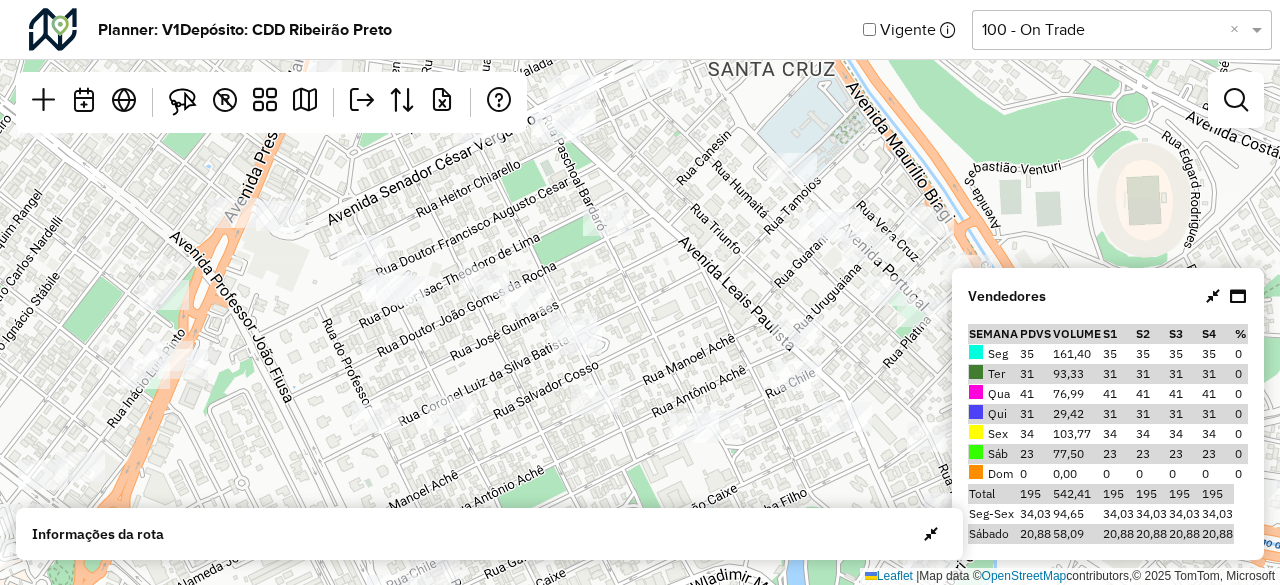 select on "********" 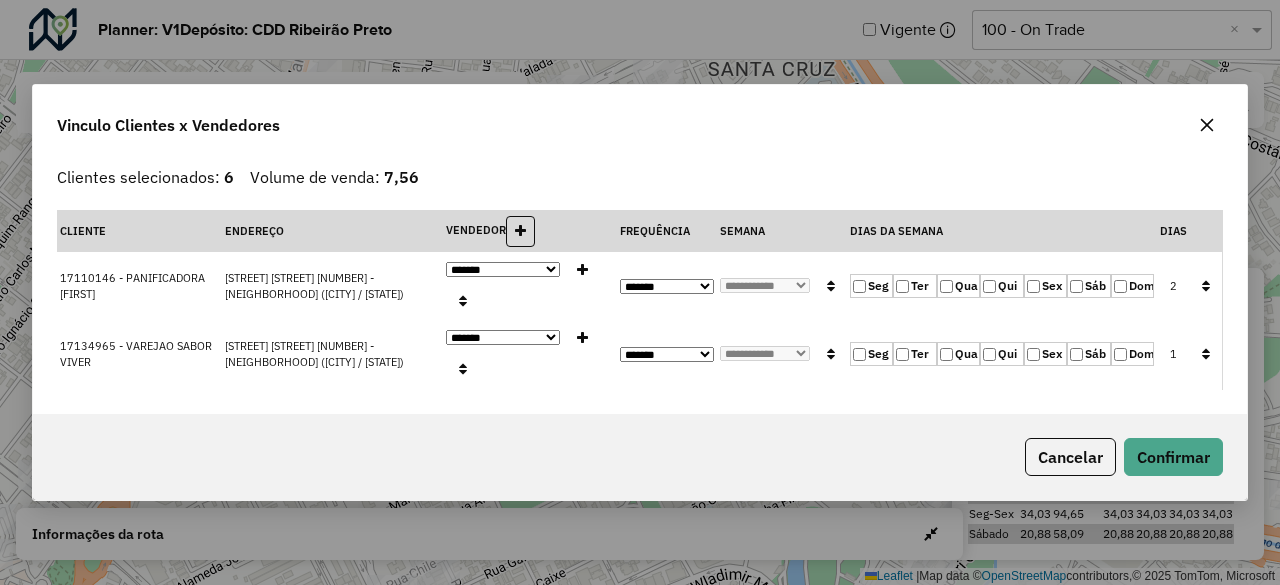 click on "Qua" 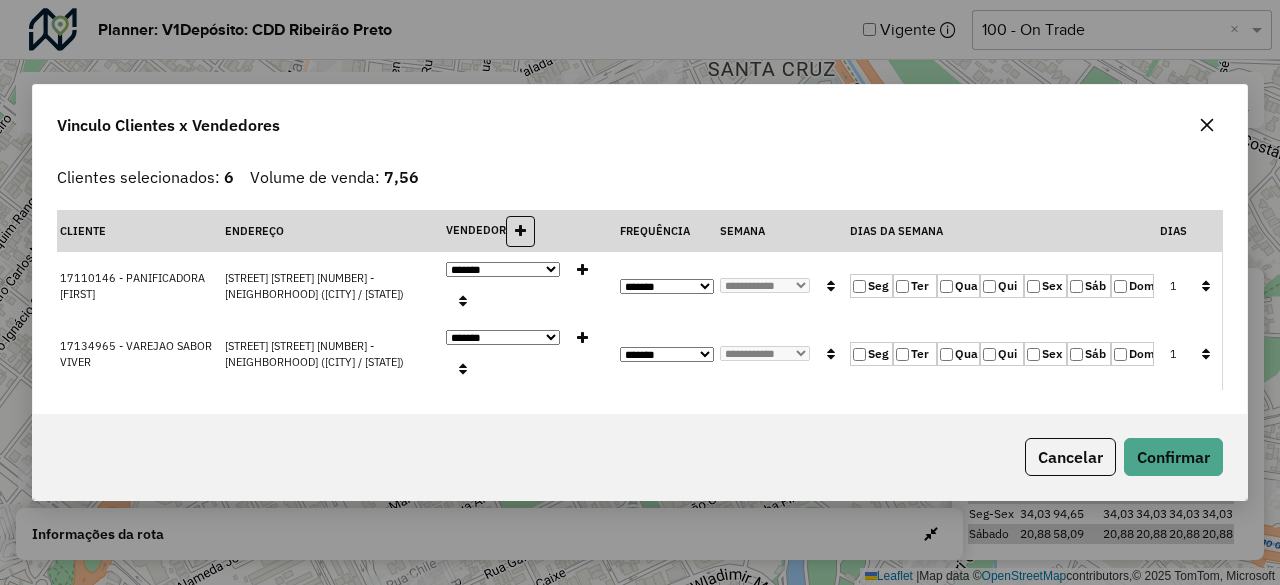 click 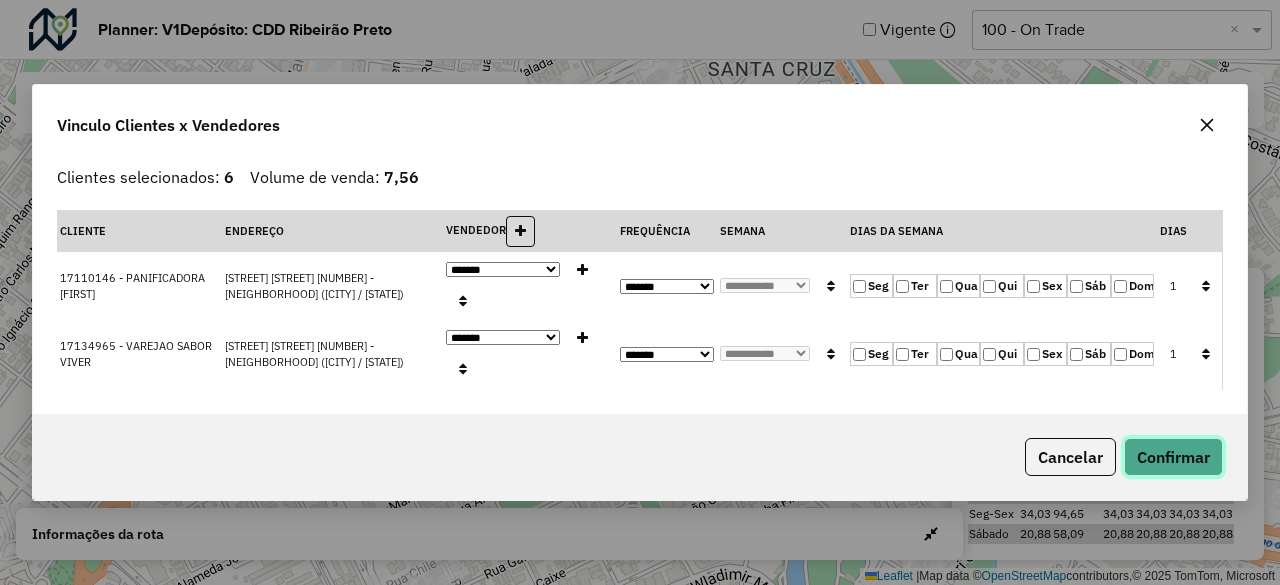 click on "Confirmar" 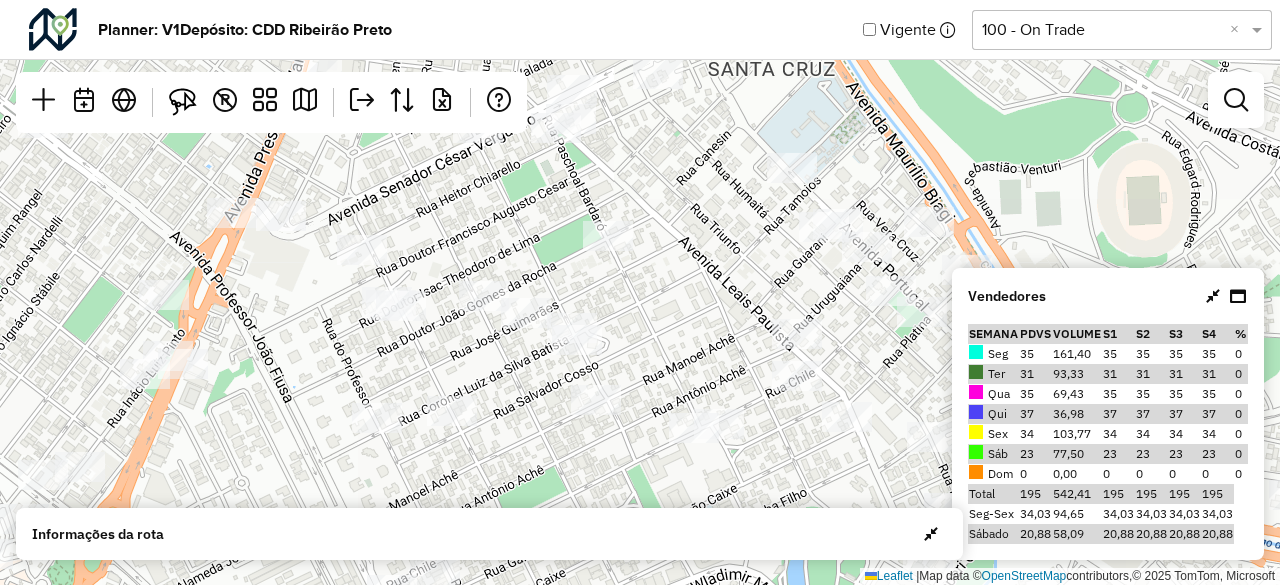 click on "Leaflet   |  Map data ©  OpenStreetMap  contributors,© 2025 TomTom, Microsoft" 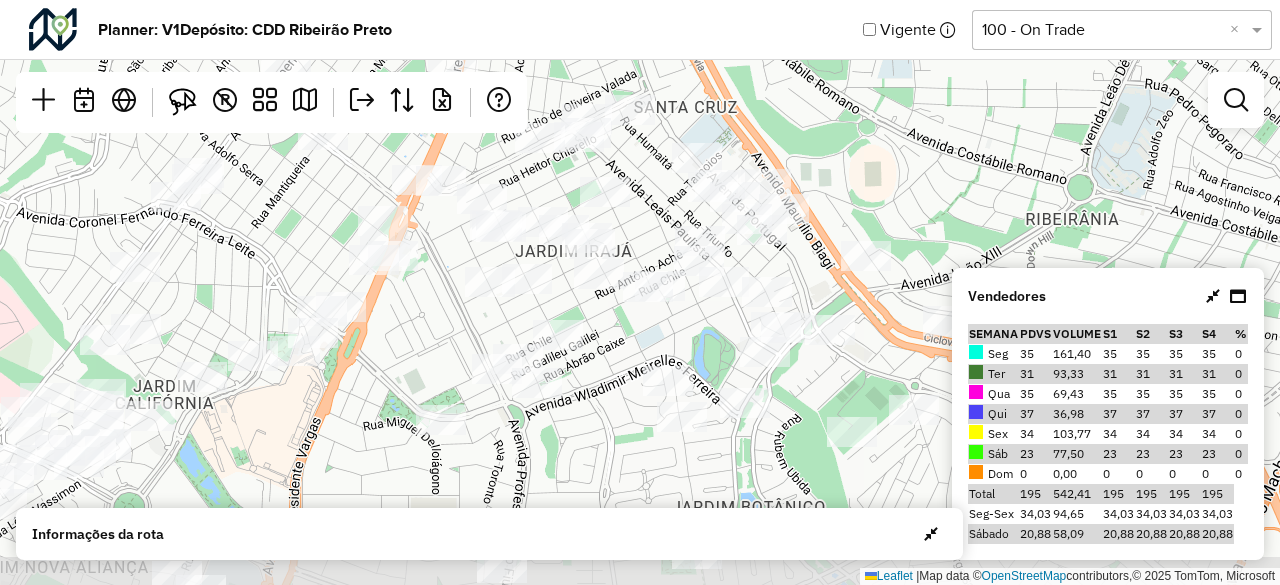 drag, startPoint x: 700, startPoint y: 298, endPoint x: 651, endPoint y: 223, distance: 89.587944 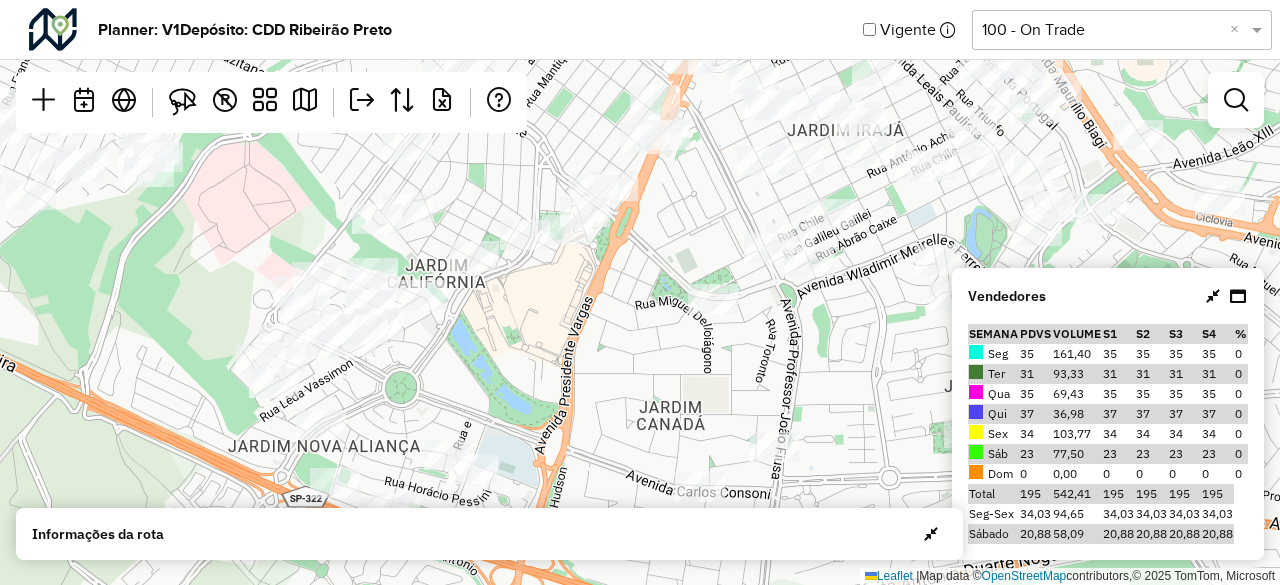 drag, startPoint x: 206, startPoint y: 319, endPoint x: 509, endPoint y: 250, distance: 310.75714 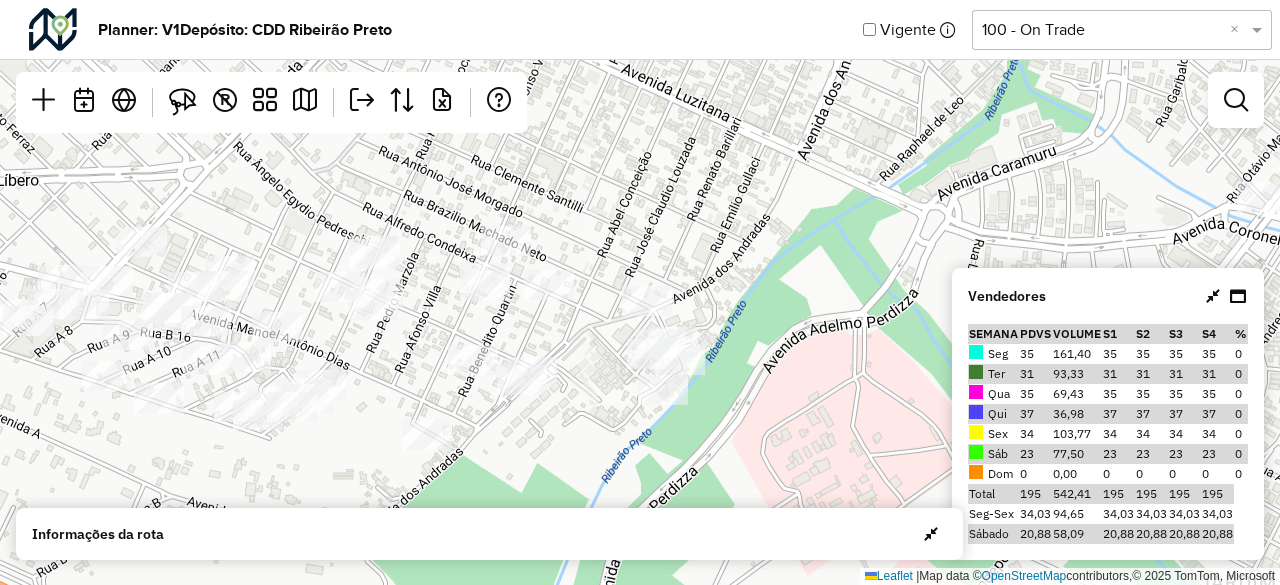 drag, startPoint x: 286, startPoint y: 199, endPoint x: 390, endPoint y: 367, distance: 197.58542 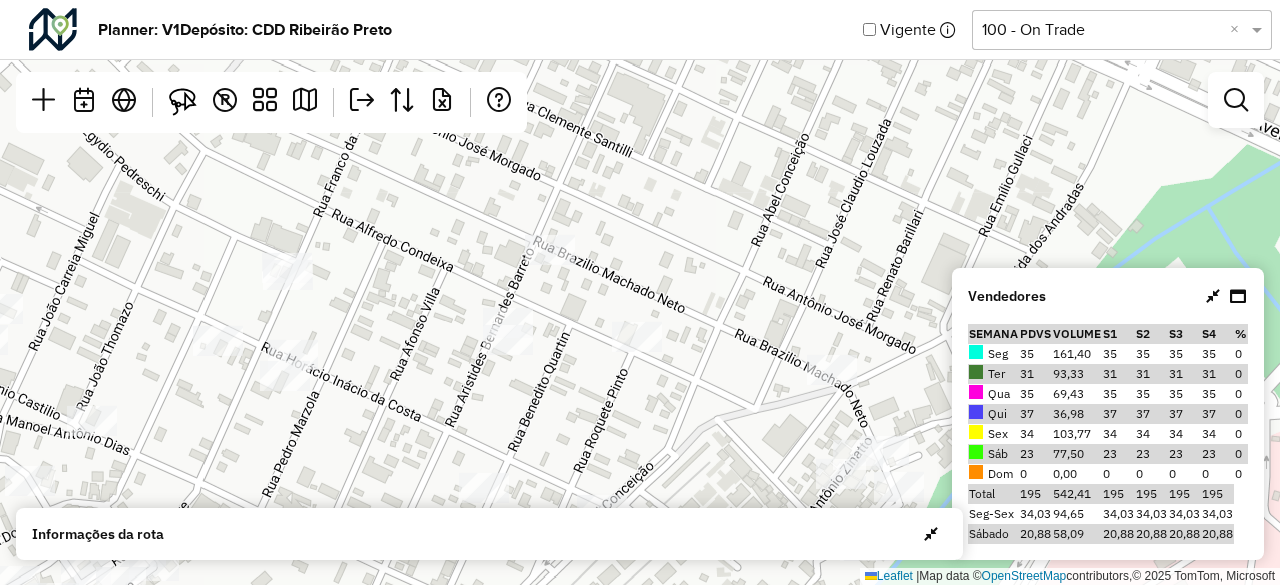 click on "Leaflet   |  Map data ©  OpenStreetMap  contributors,© 2025 TomTom, Microsoft" 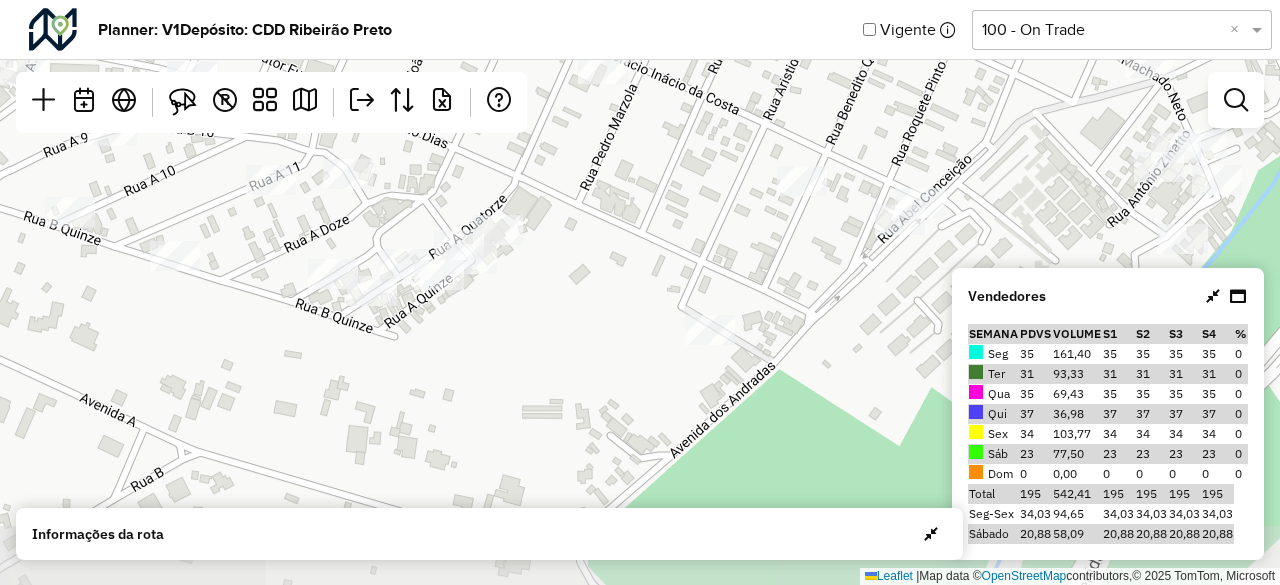 drag, startPoint x: 753, startPoint y: 346, endPoint x: 606, endPoint y: 145, distance: 249.01807 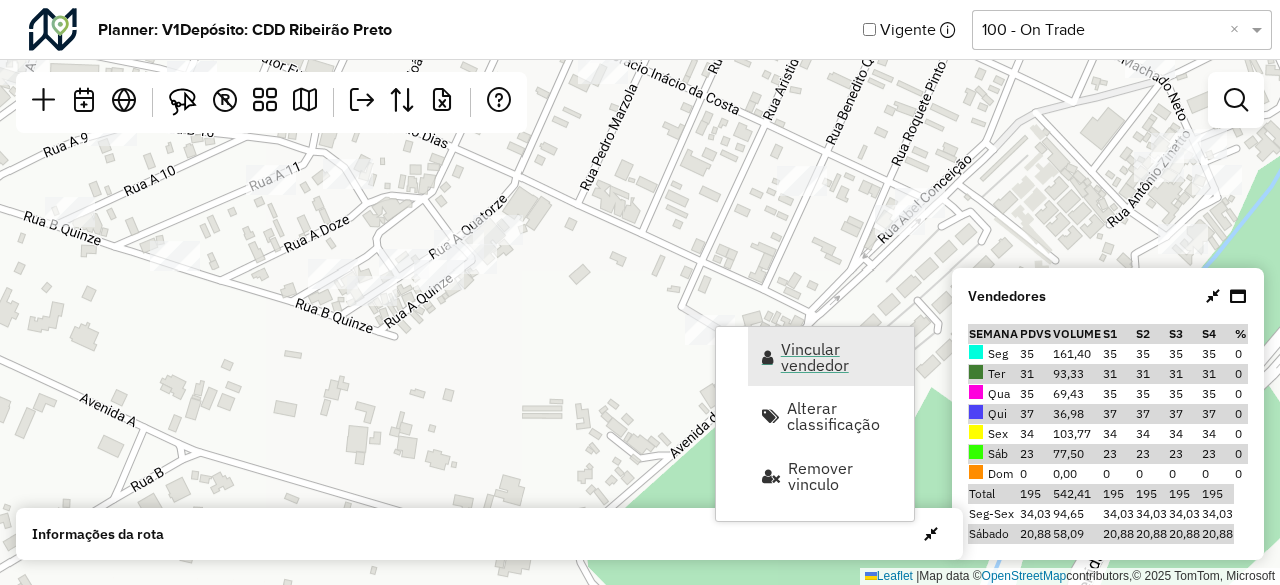 click on "Vincular vendedor" at bounding box center [841, 357] 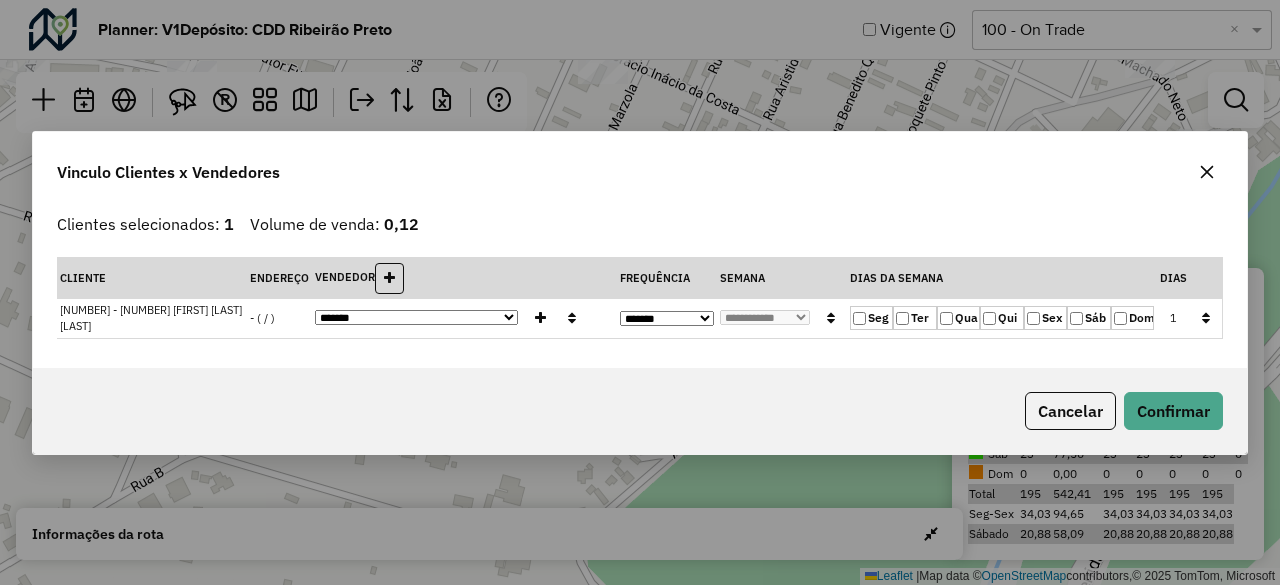 click on "Seg" 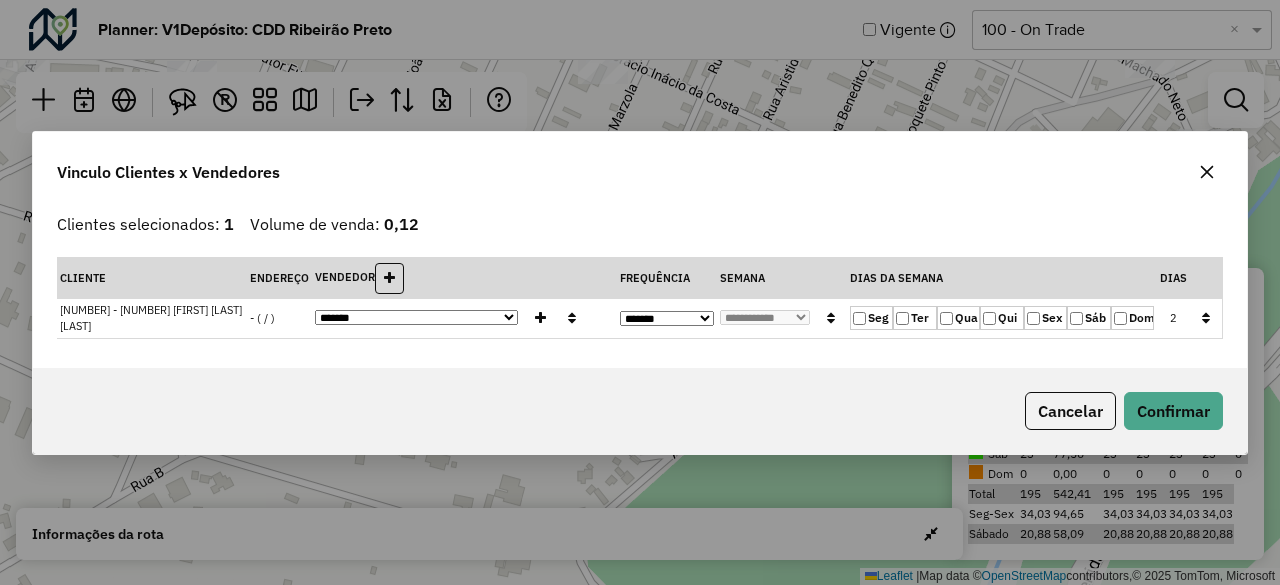 click on "Sex" 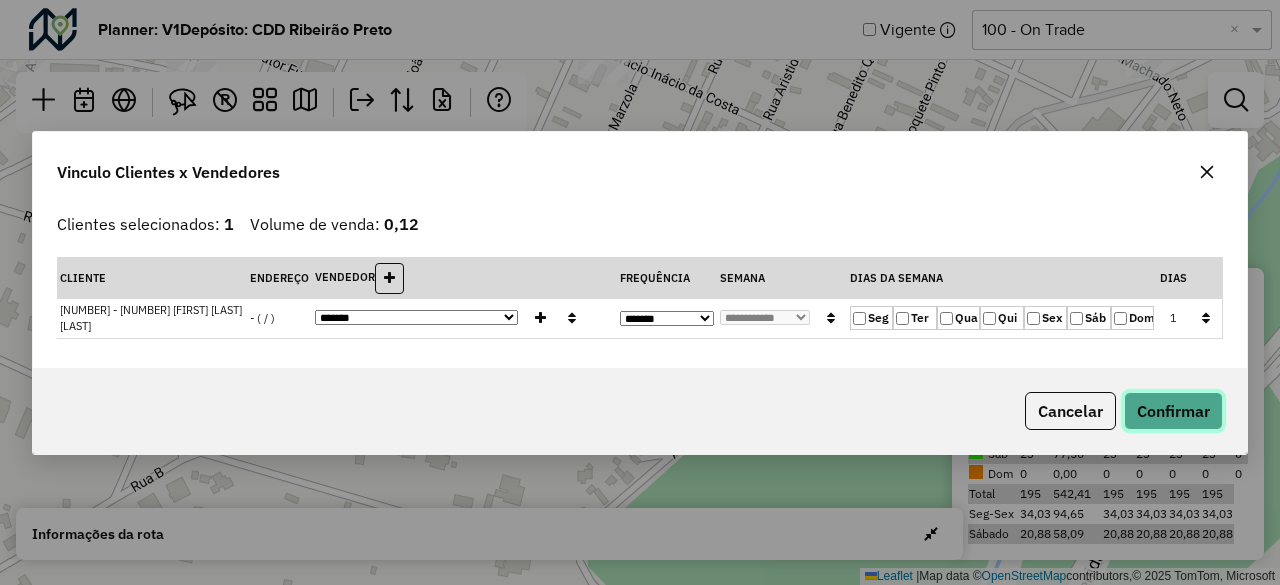 click on "Confirmar" 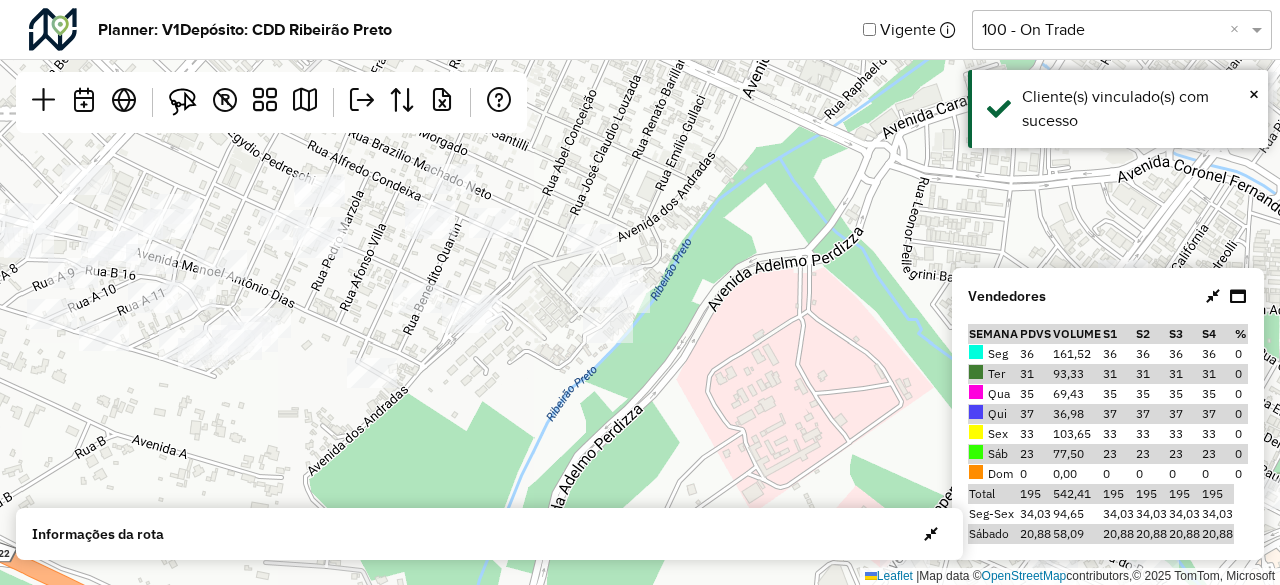drag, startPoint x: 730, startPoint y: 226, endPoint x: 399, endPoint y: 333, distance: 347.86493 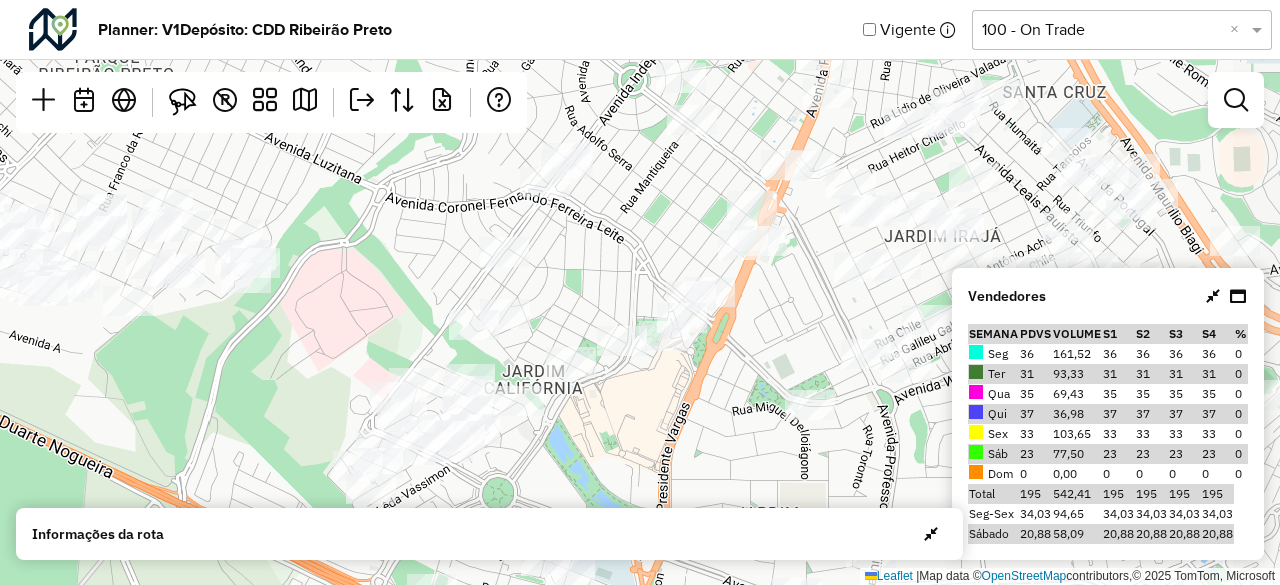 drag, startPoint x: 773, startPoint y: 331, endPoint x: 564, endPoint y: 283, distance: 214.44113 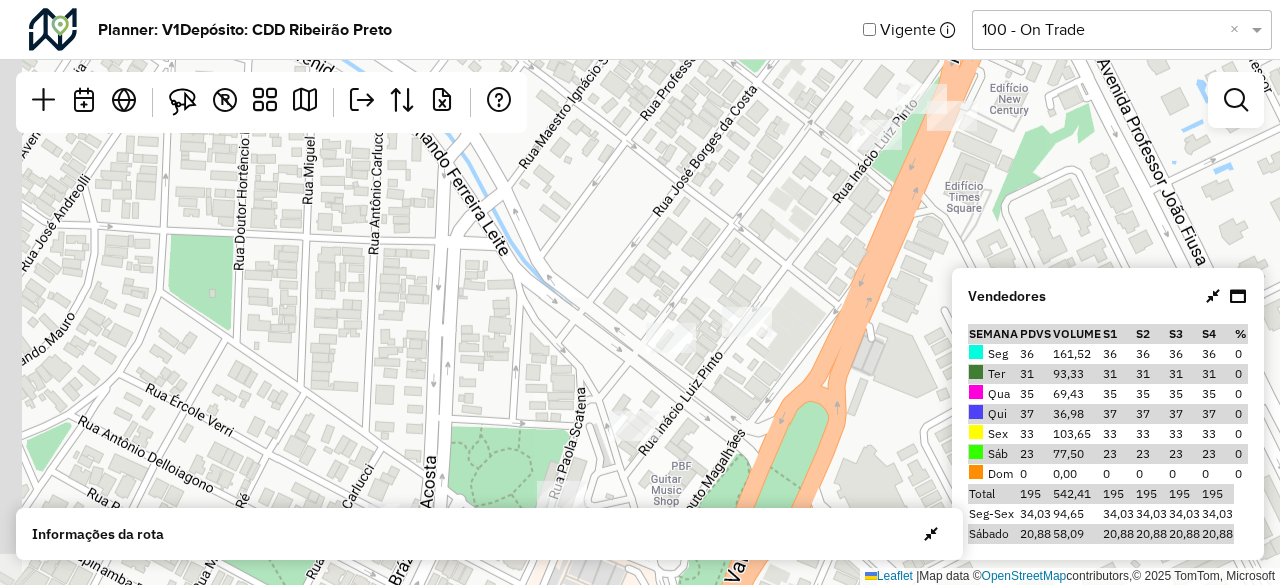 drag, startPoint x: 512, startPoint y: 233, endPoint x: 746, endPoint y: 446, distance: 316.42535 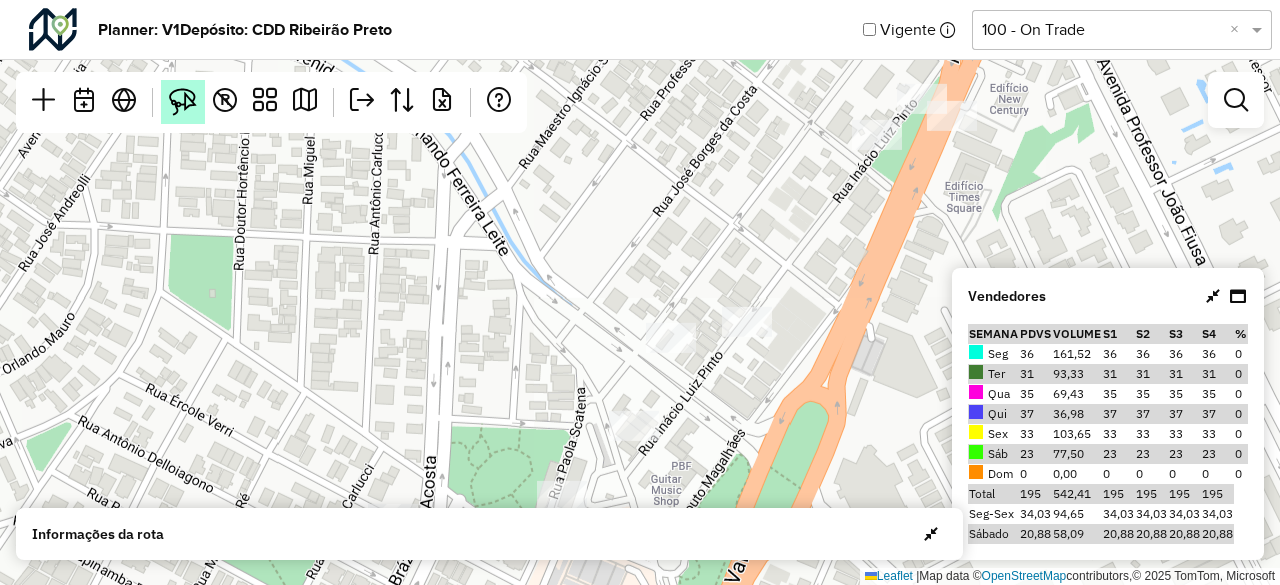 click at bounding box center (183, 102) 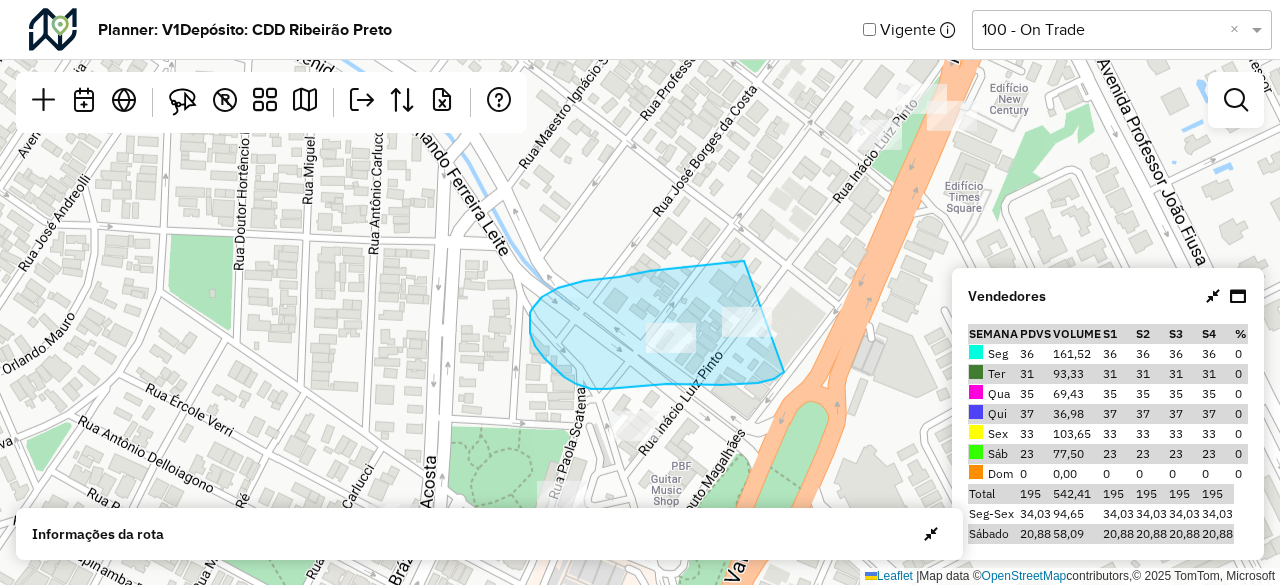 drag, startPoint x: 677, startPoint y: 268, endPoint x: 824, endPoint y: 284, distance: 147.86818 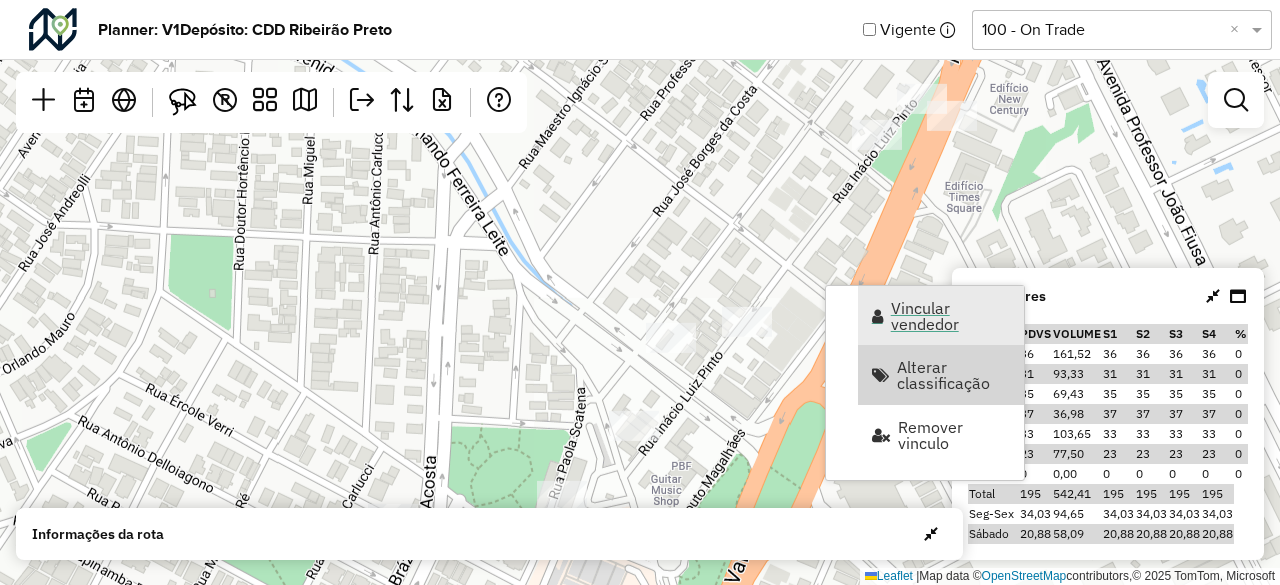 click on "Vincular vendedor" at bounding box center [951, 316] 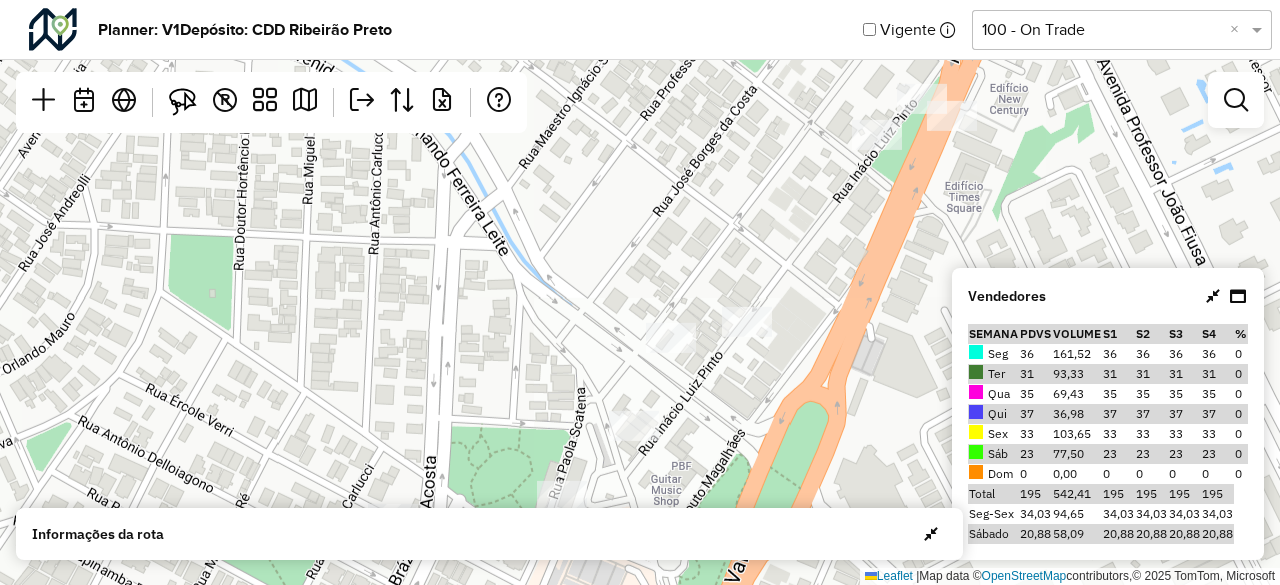 select on "********" 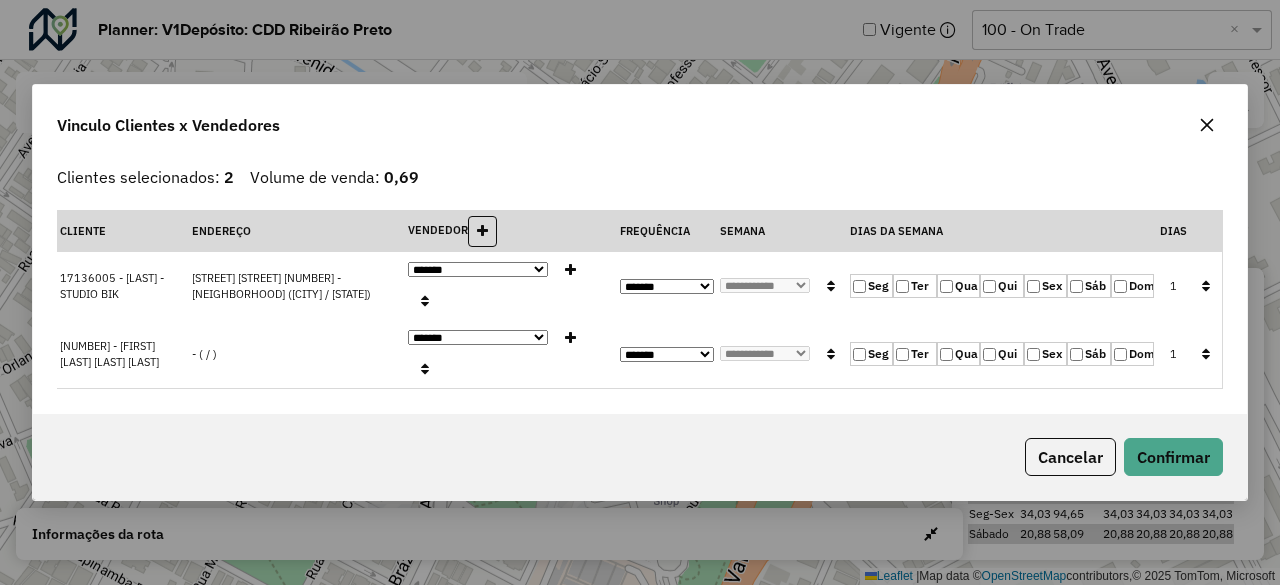 click on "Sex" 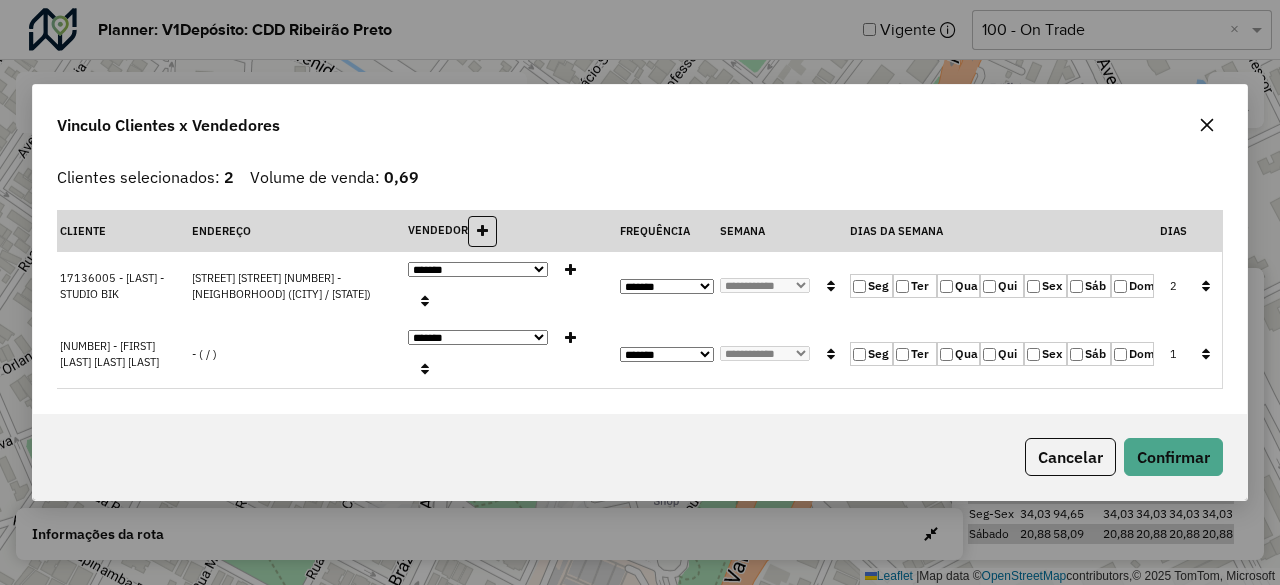drag, startPoint x: 1004, startPoint y: 301, endPoint x: 1048, endPoint y: 307, distance: 44.407207 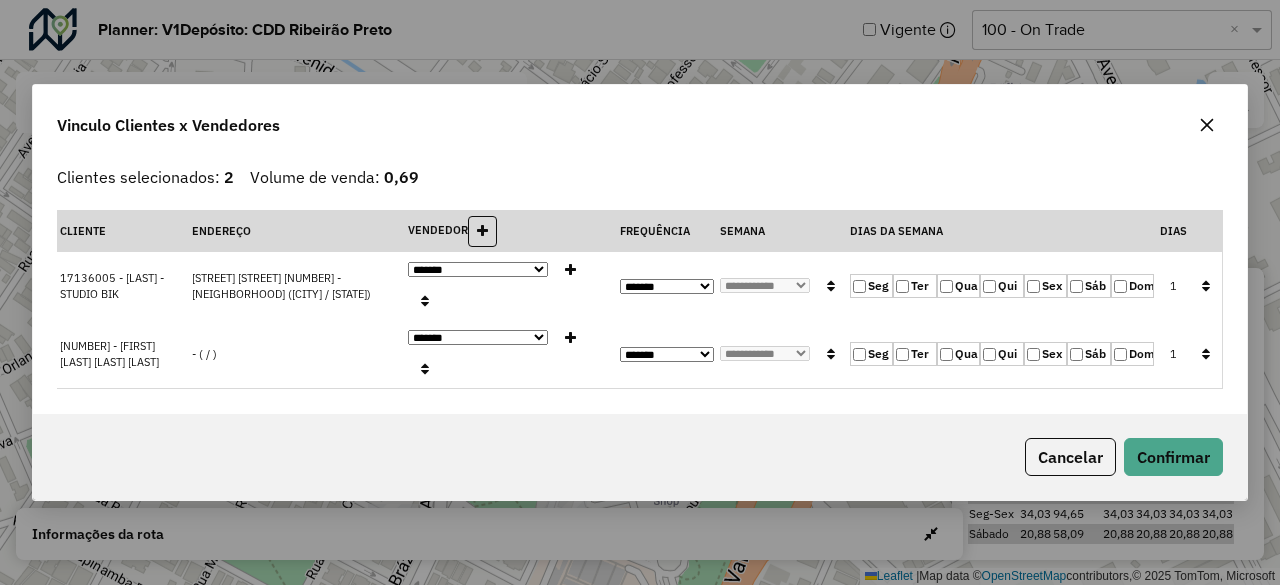 click 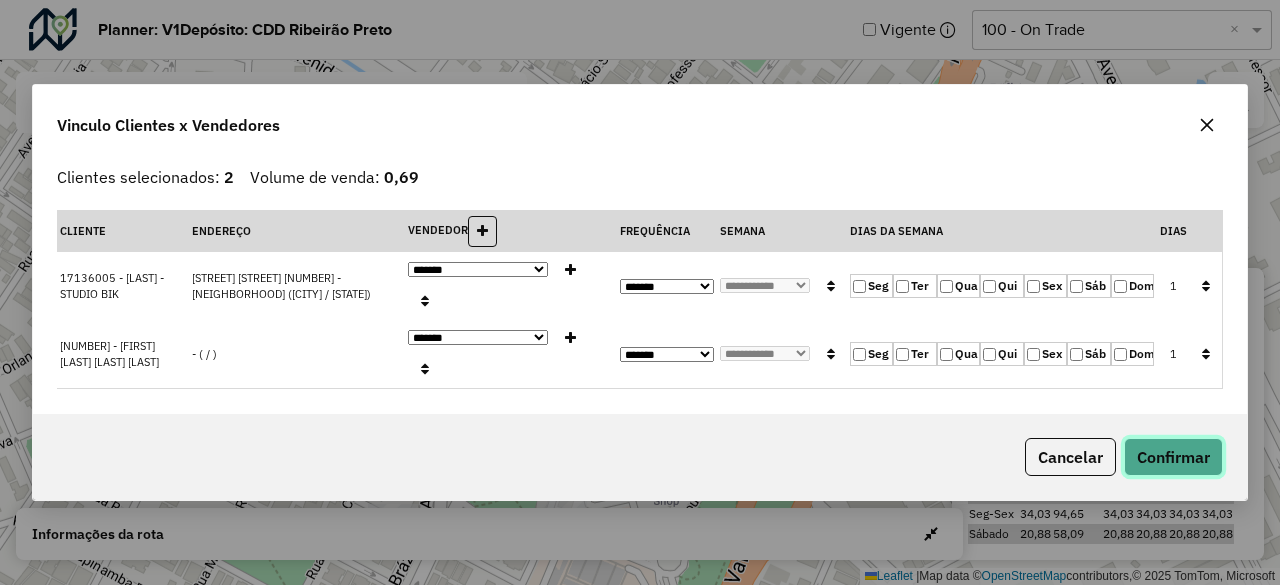 click on "Confirmar" 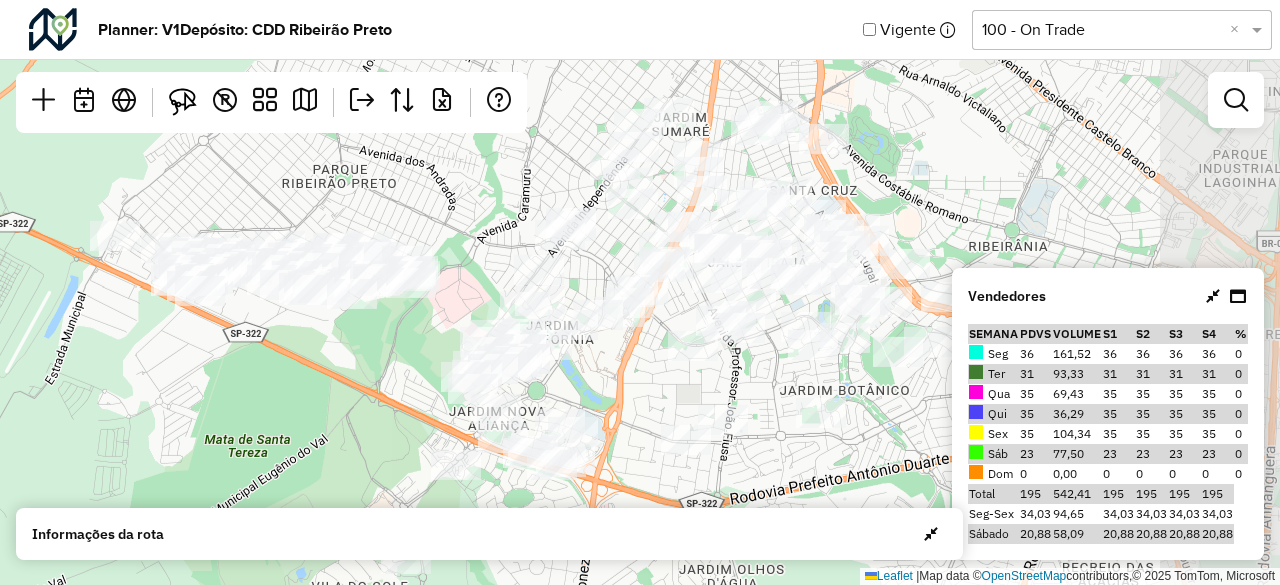 drag, startPoint x: 654, startPoint y: 204, endPoint x: 420, endPoint y: 152, distance: 239.70816 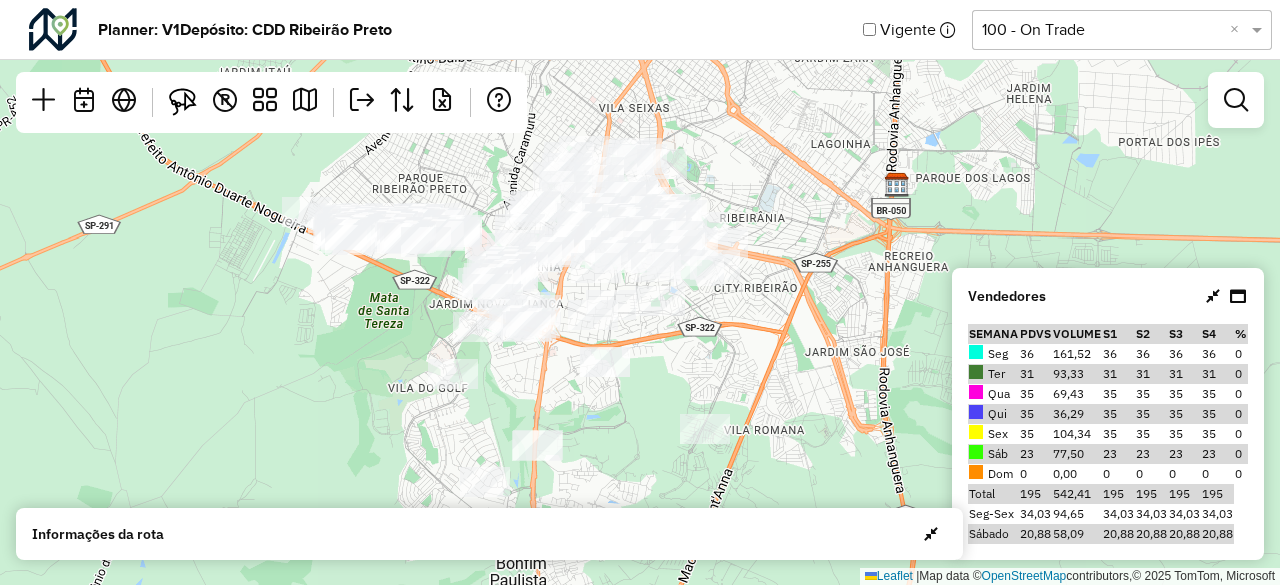 drag, startPoint x: 967, startPoint y: 171, endPoint x: 812, endPoint y: 175, distance: 155.0516 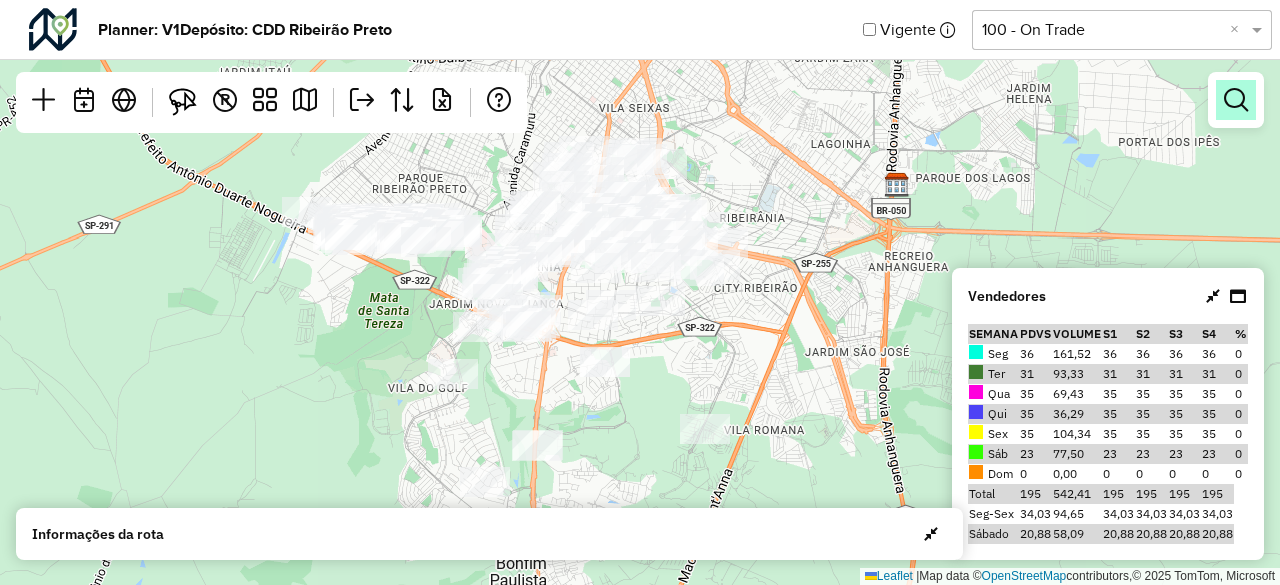 click at bounding box center (1236, 100) 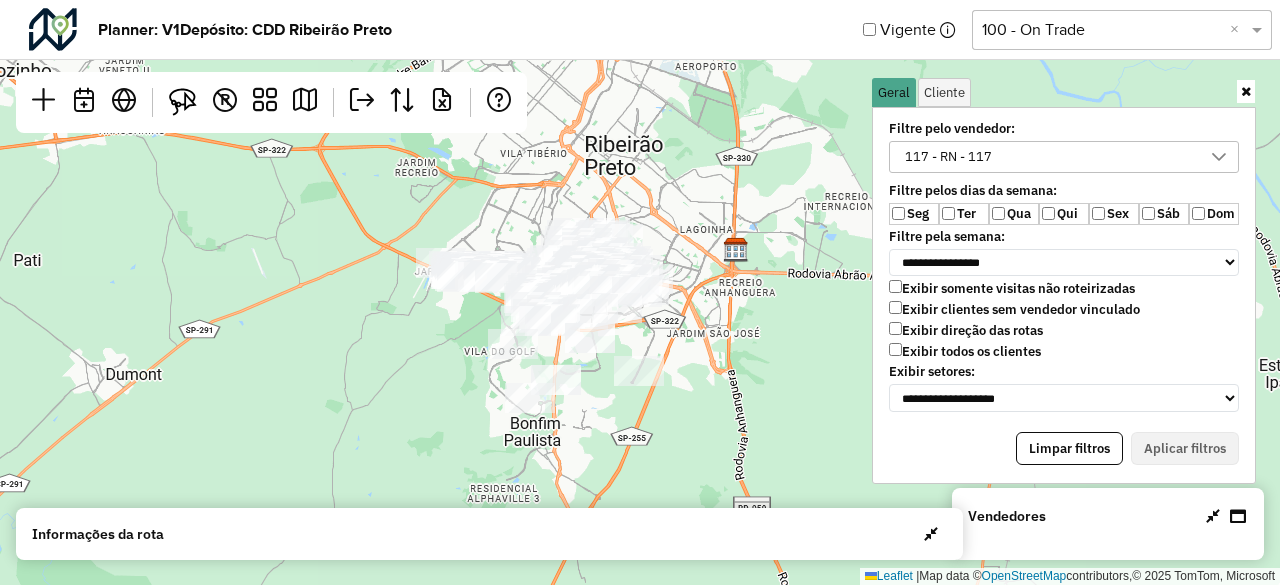 drag, startPoint x: 816, startPoint y: 211, endPoint x: 727, endPoint y: 223, distance: 89.80534 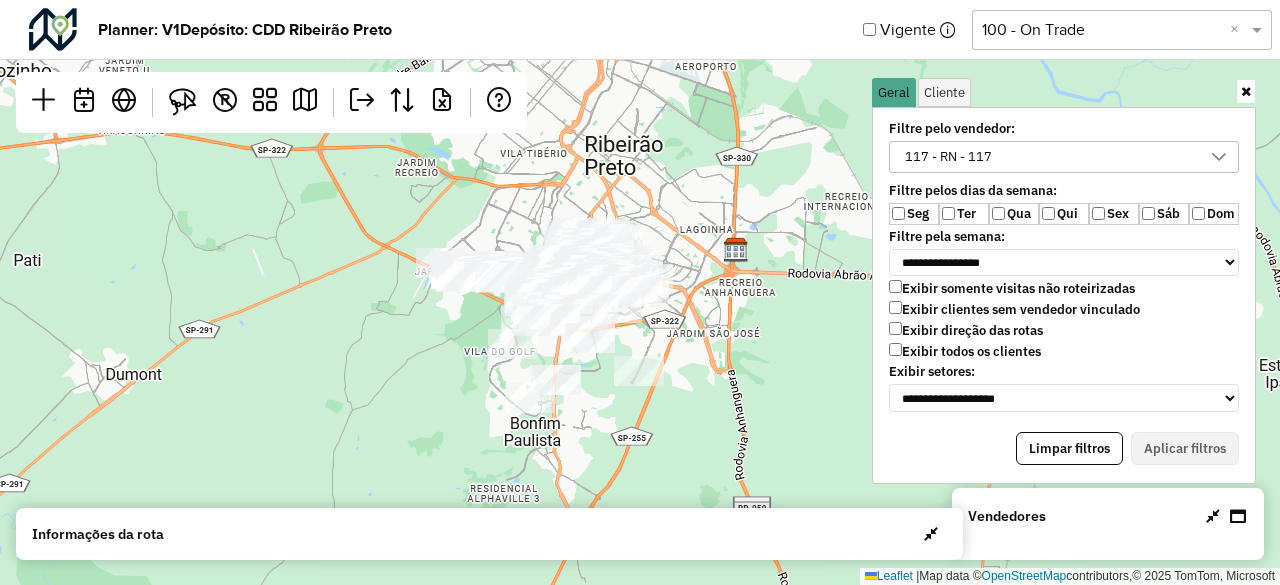 click 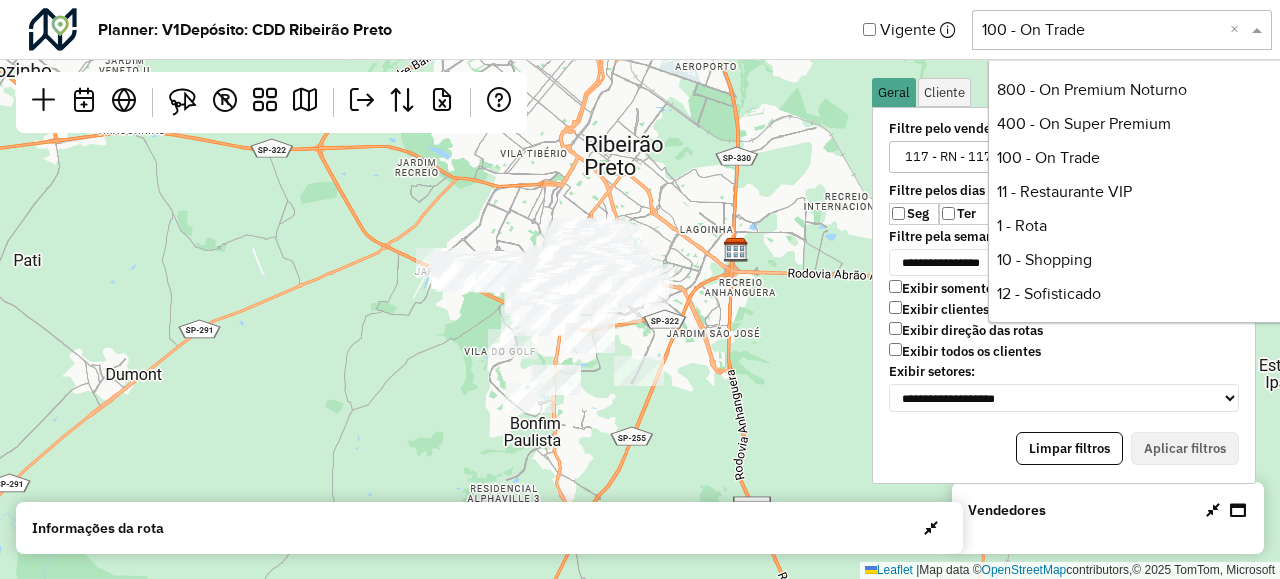 scroll, scrollTop: 650, scrollLeft: 0, axis: vertical 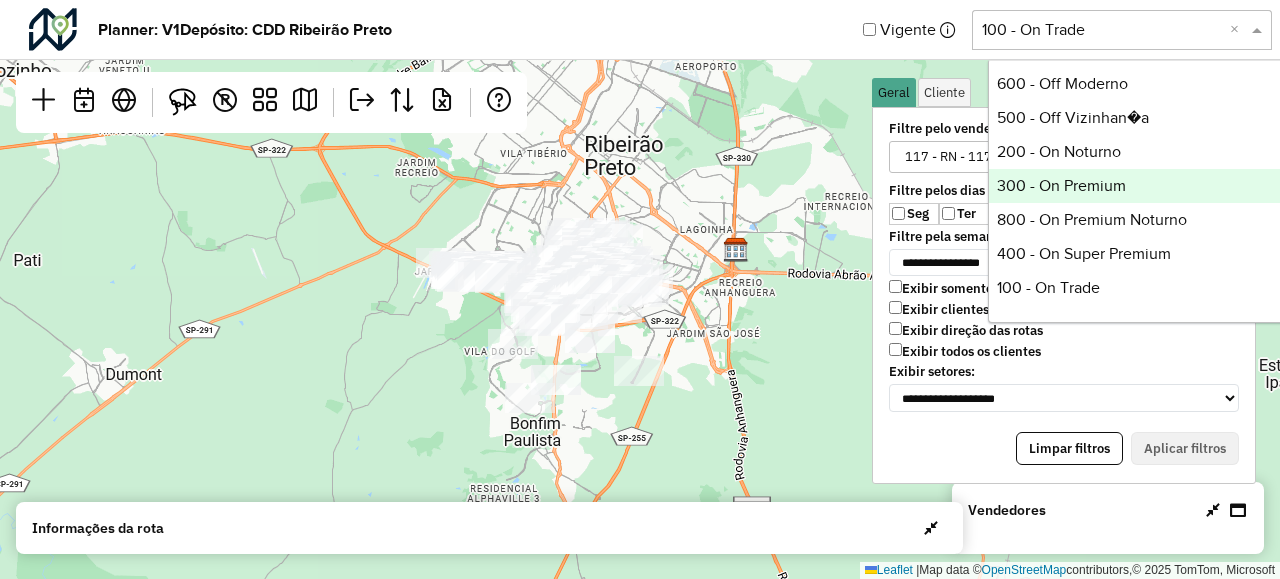 click on "300 - On Premium" at bounding box center [1138, 186] 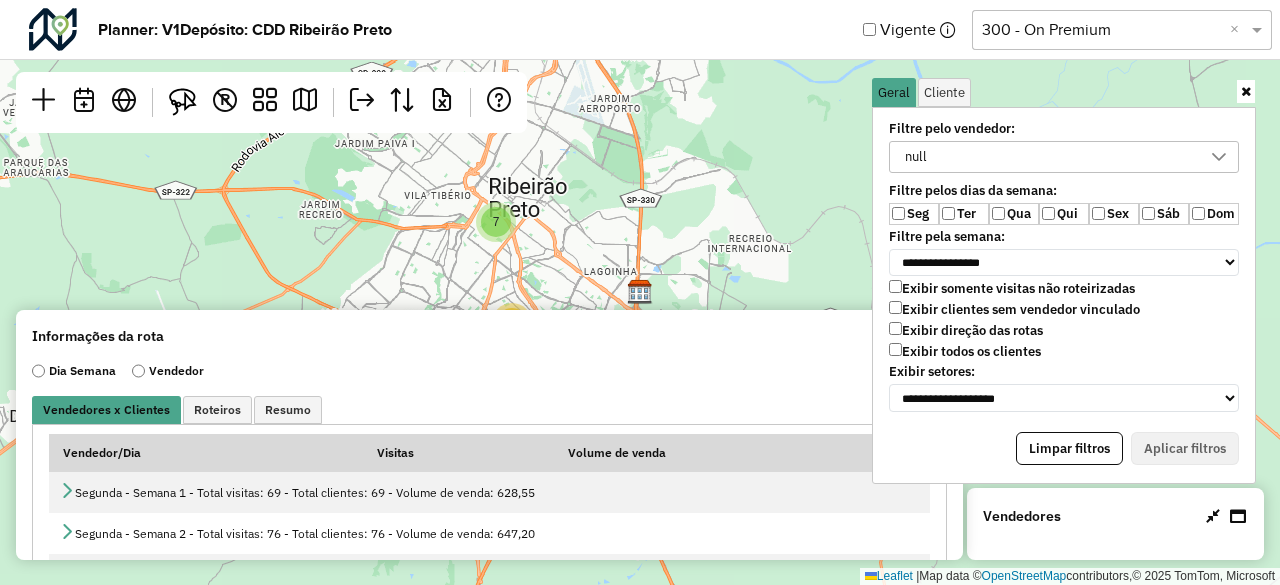 click on "Ter" at bounding box center (964, 214) 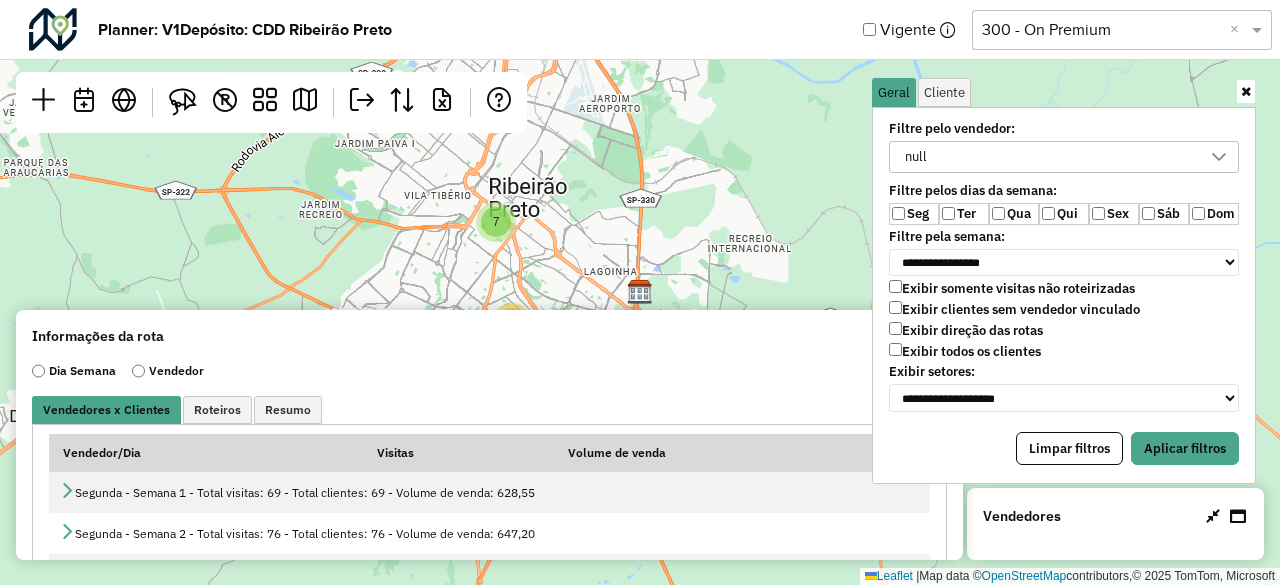 click on "Qua" at bounding box center (1014, 214) 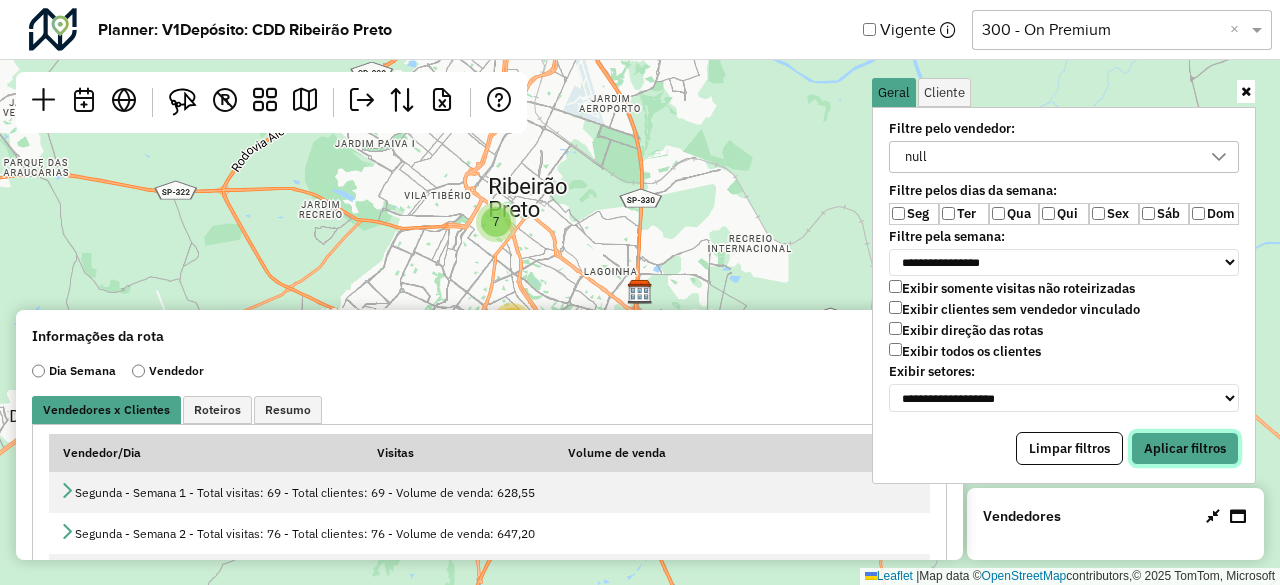 click on "Aplicar filtros" at bounding box center (1185, 449) 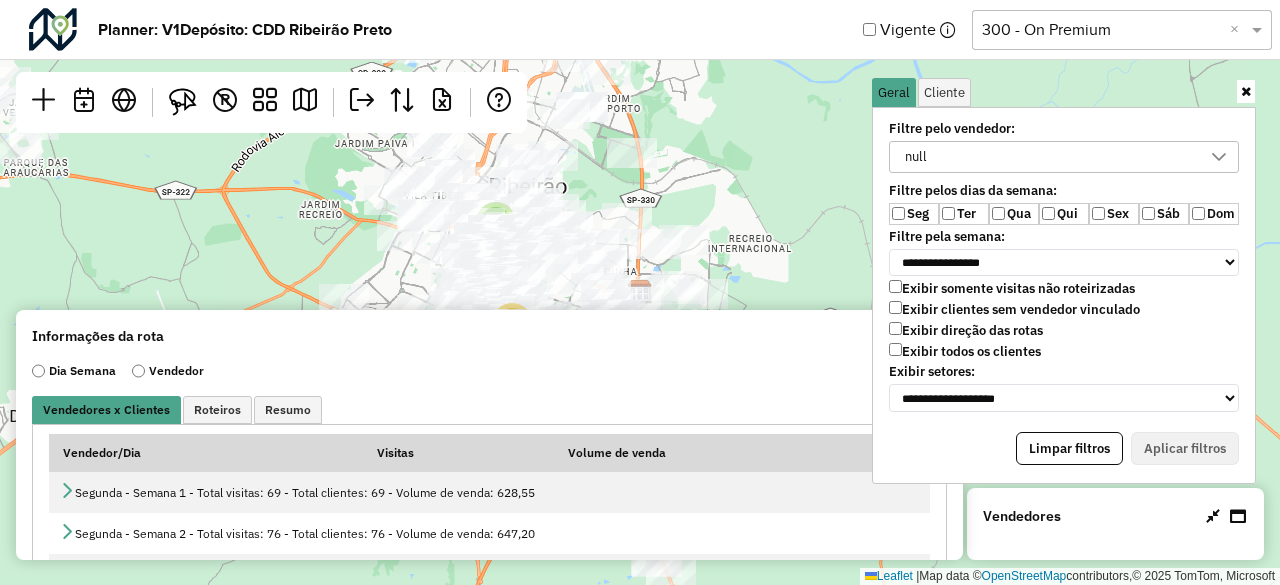 click on "Exibir clientes sem vendedor vinculado" at bounding box center [1014, 309] 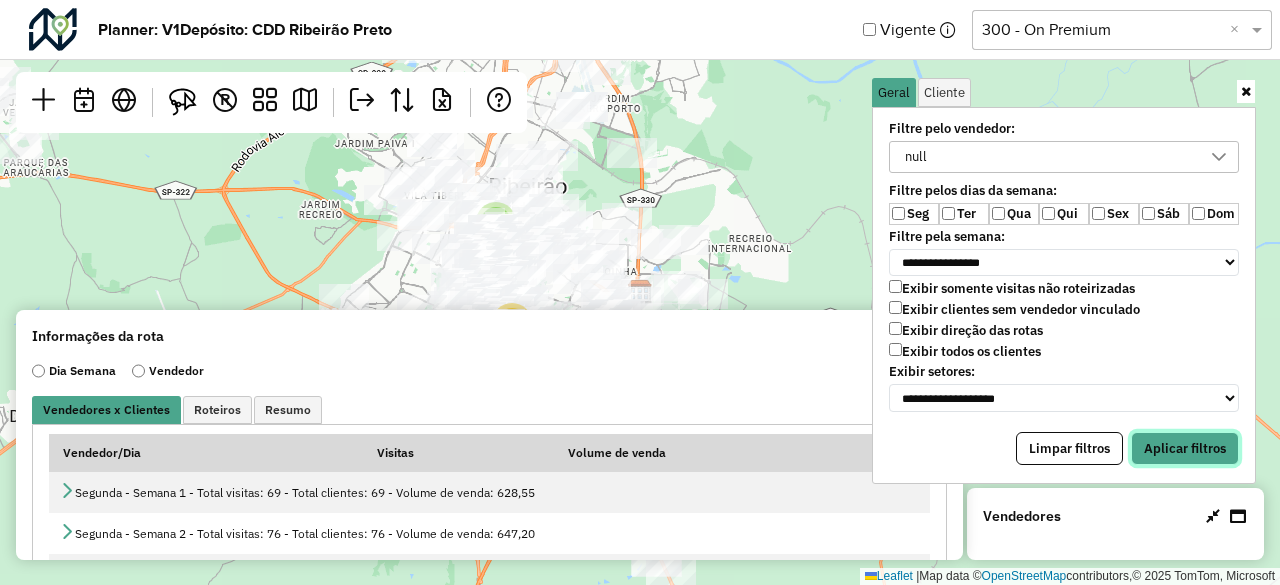 click on "Aplicar filtros" at bounding box center [1185, 449] 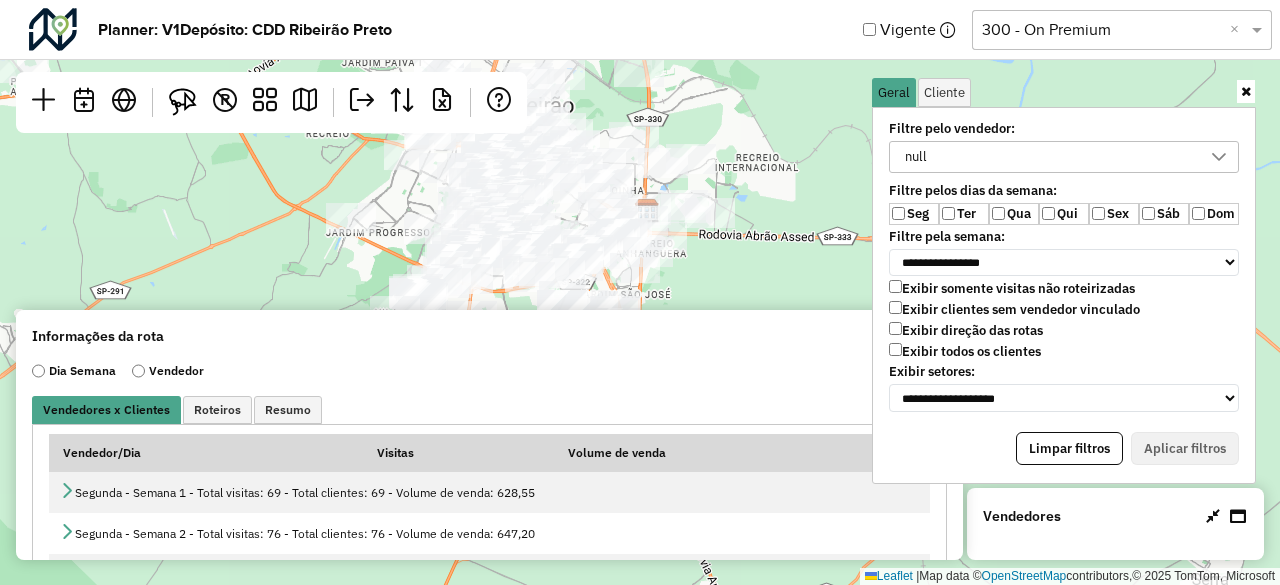 drag, startPoint x: 770, startPoint y: 238, endPoint x: 778, endPoint y: 157, distance: 81.394104 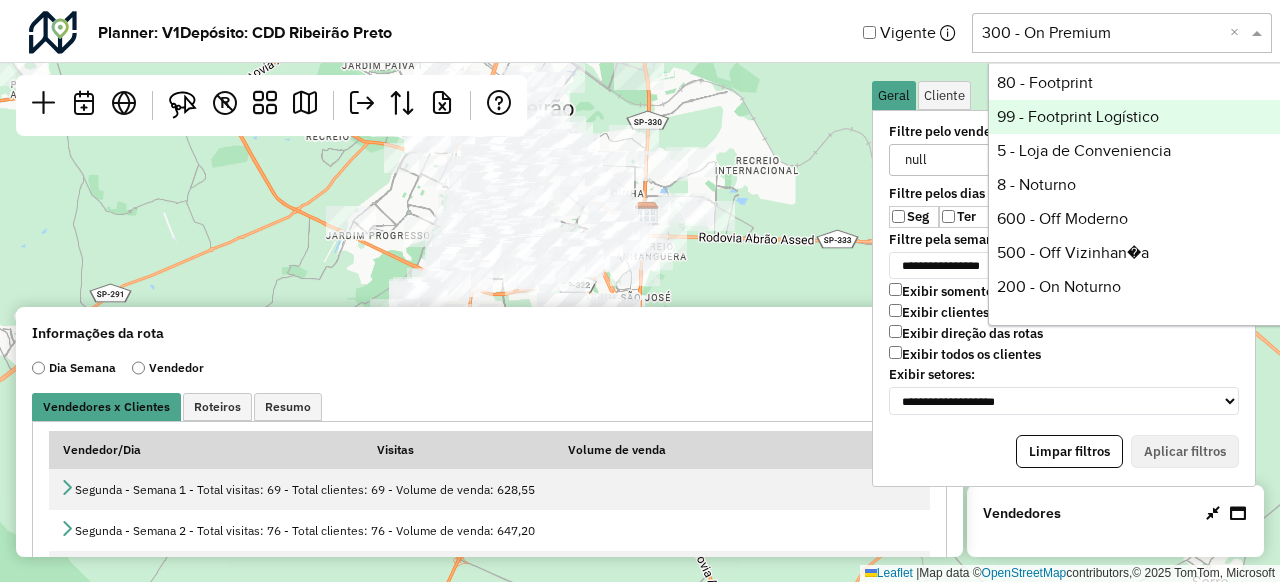 scroll, scrollTop: 548, scrollLeft: 0, axis: vertical 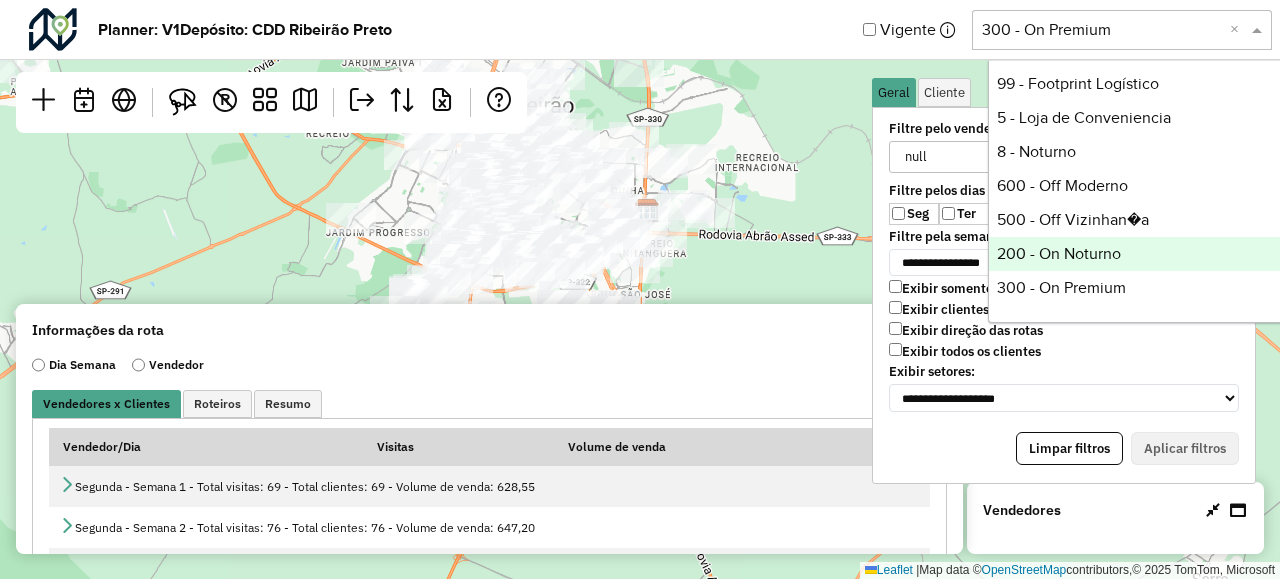 click on "200 - On Noturno" at bounding box center [1138, 254] 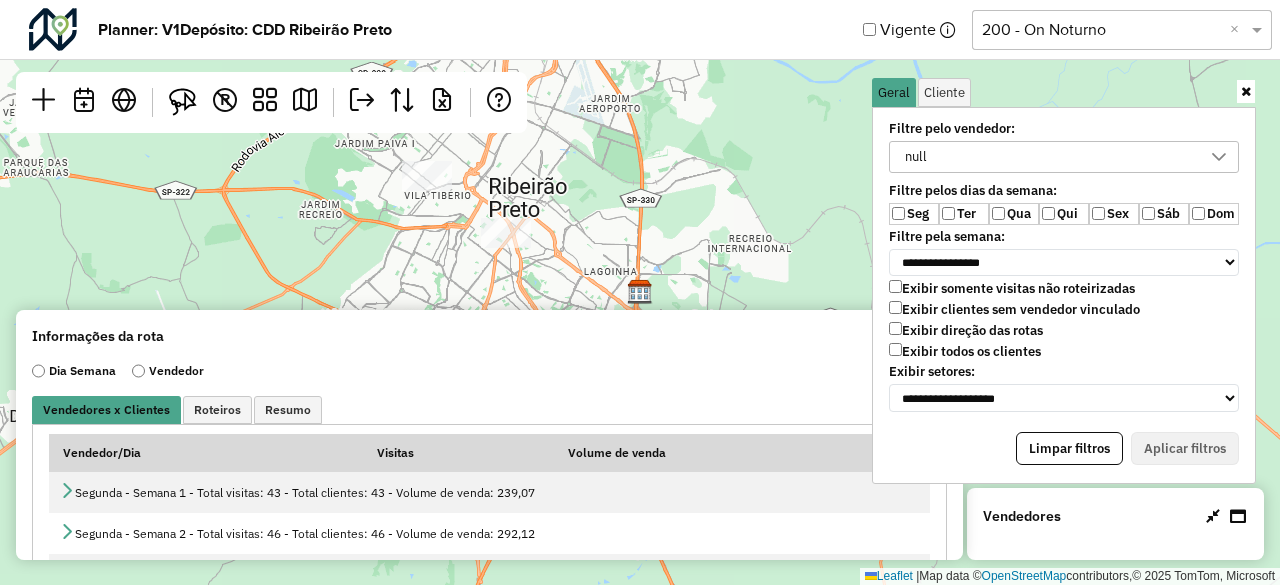 click on "Exibir todos os clientes" at bounding box center [965, 351] 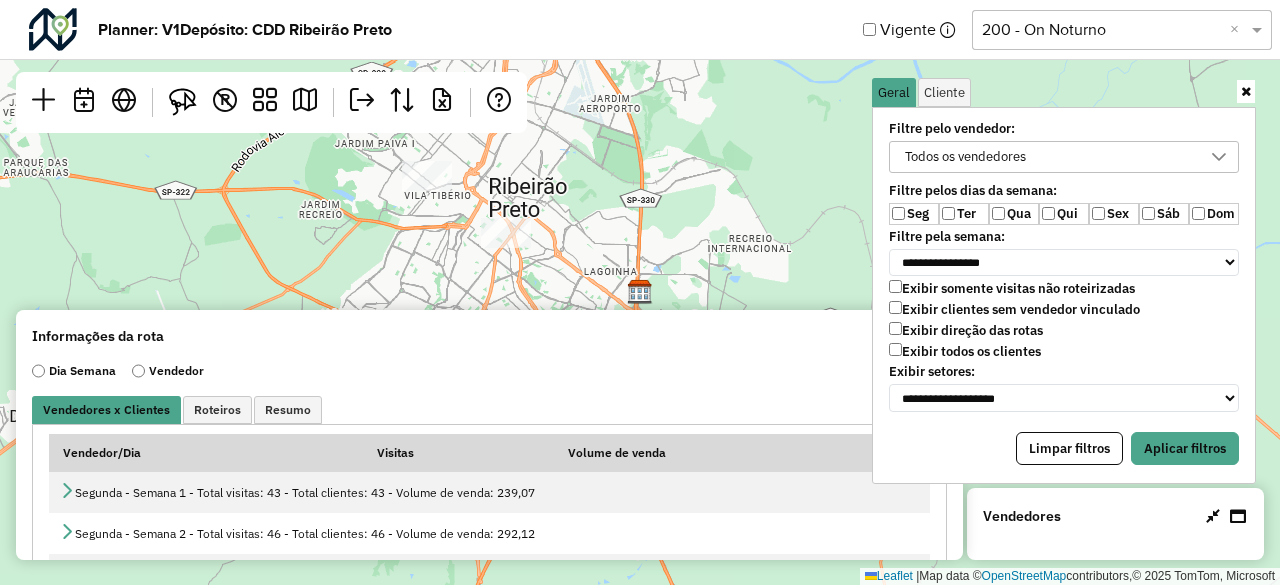 click on "Qua" at bounding box center [1014, 214] 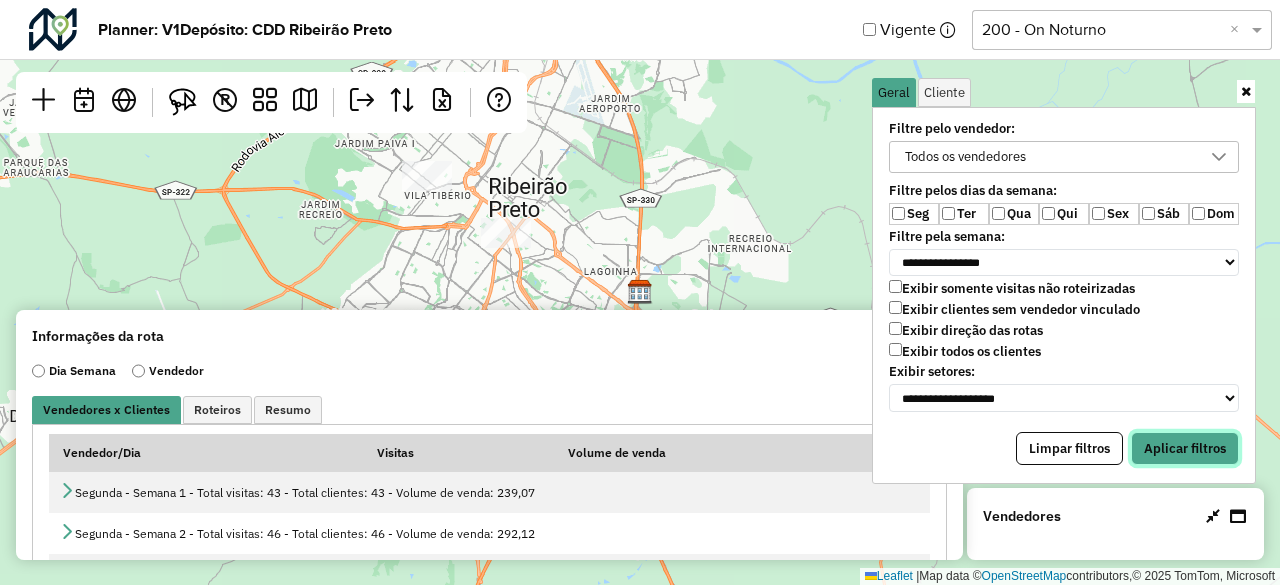 click on "Aplicar filtros" at bounding box center [1185, 449] 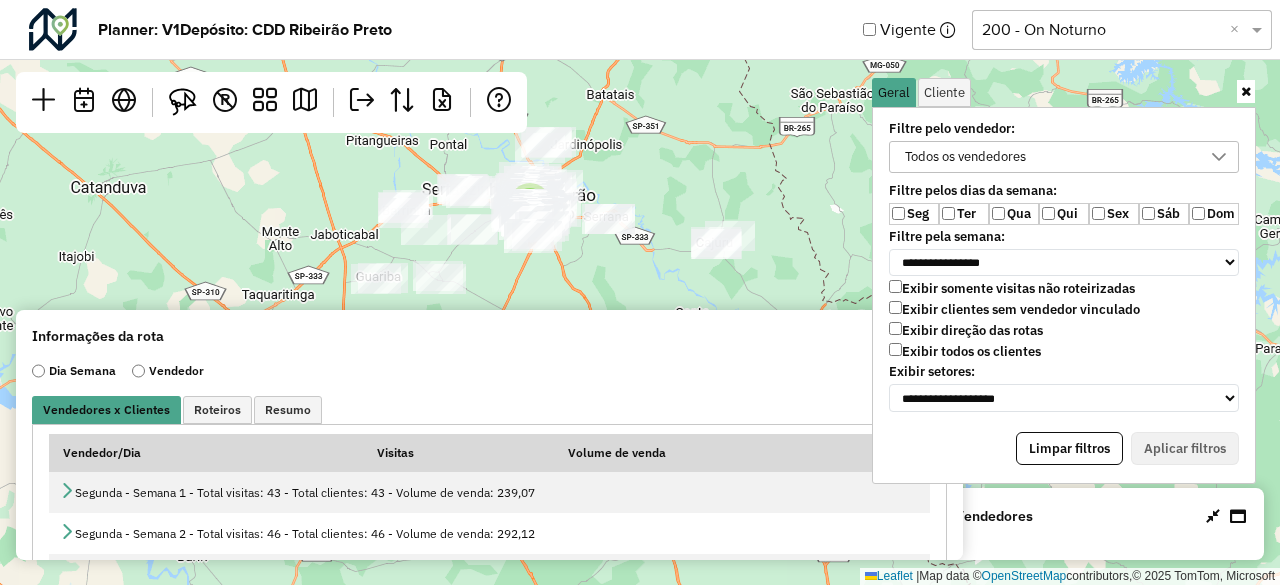 drag, startPoint x: 735, startPoint y: 190, endPoint x: 644, endPoint y: 195, distance: 91.13726 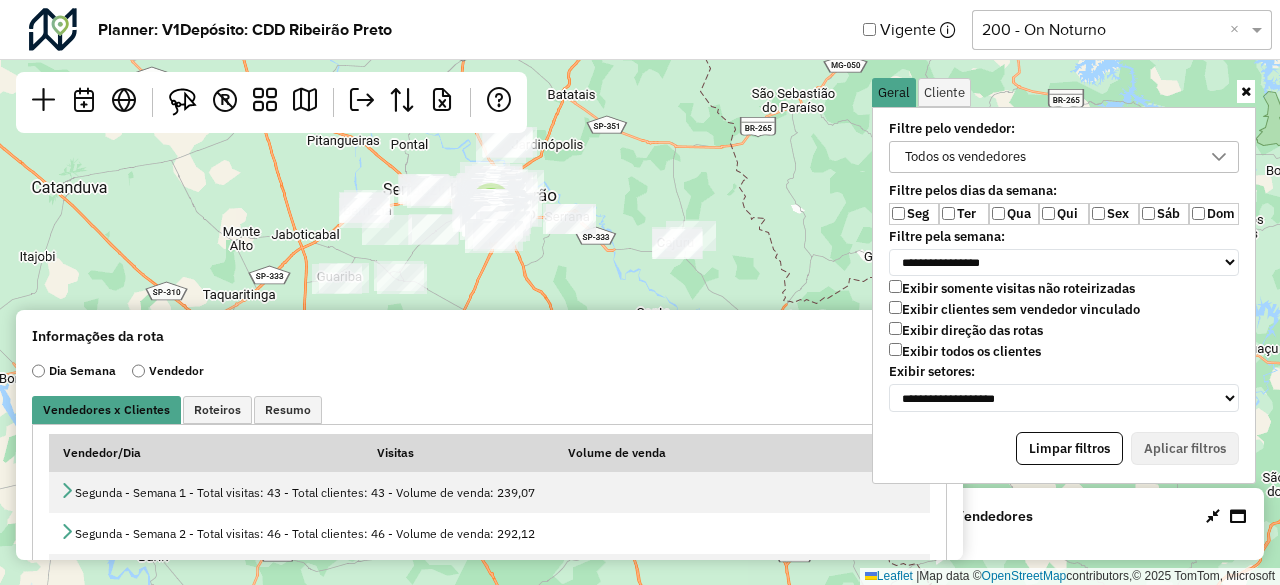 click on "2  Leaflet   |  Map data ©  OpenStreetMap  contributors,© 2025 TomTom, Microsoft" 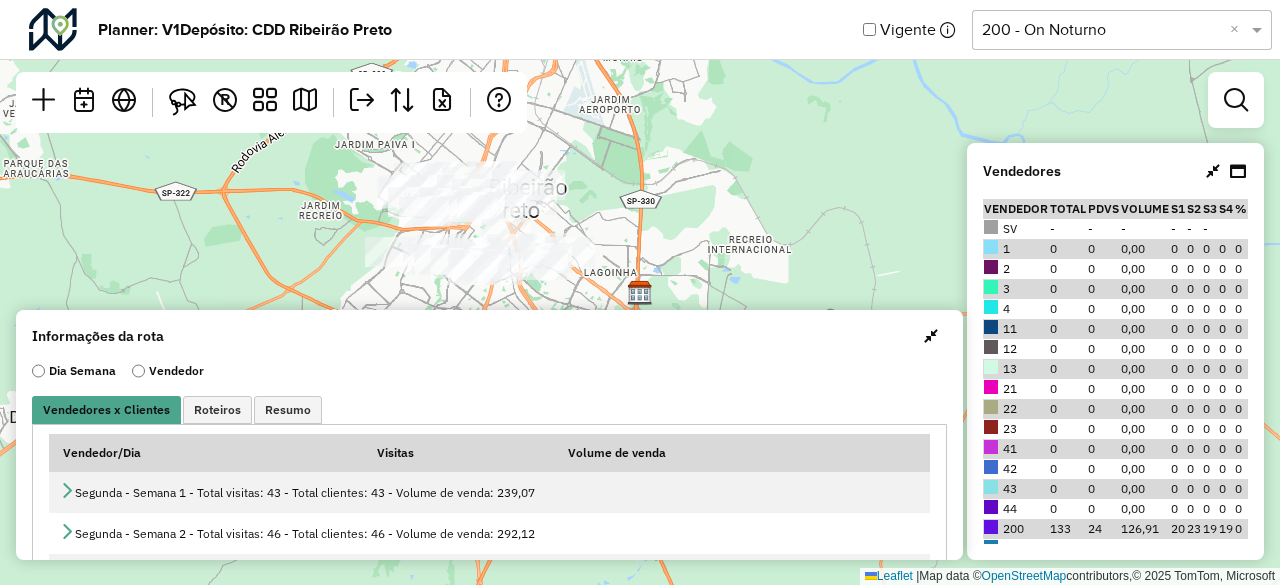 scroll, scrollTop: 0, scrollLeft: 0, axis: both 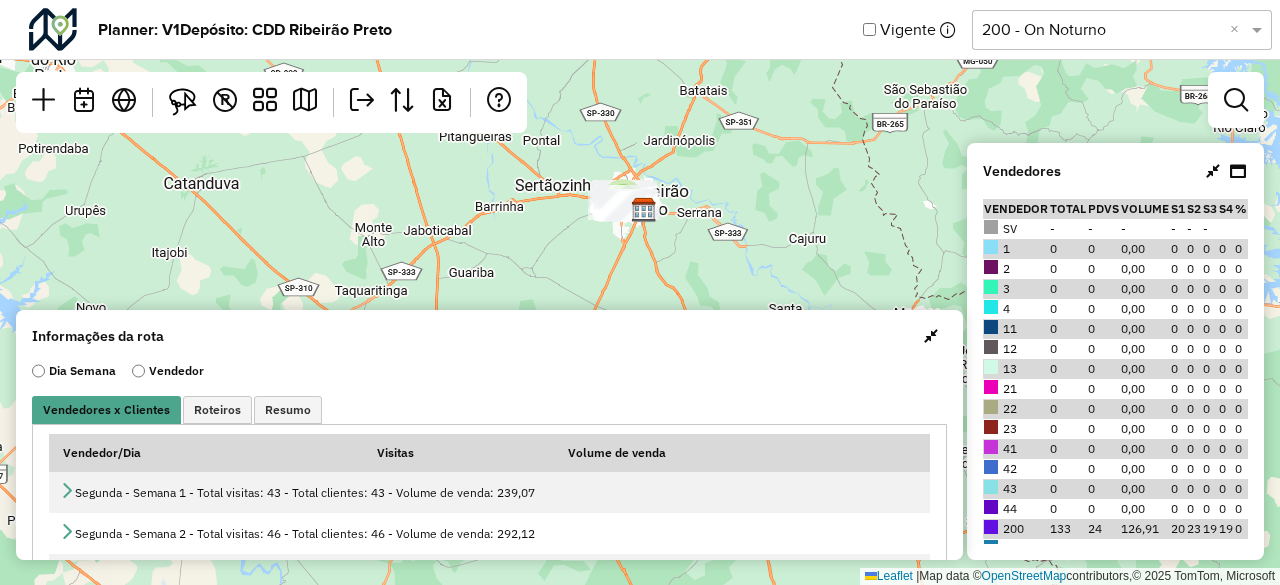 drag, startPoint x: 758, startPoint y: 180, endPoint x: 704, endPoint y: 199, distance: 57.245087 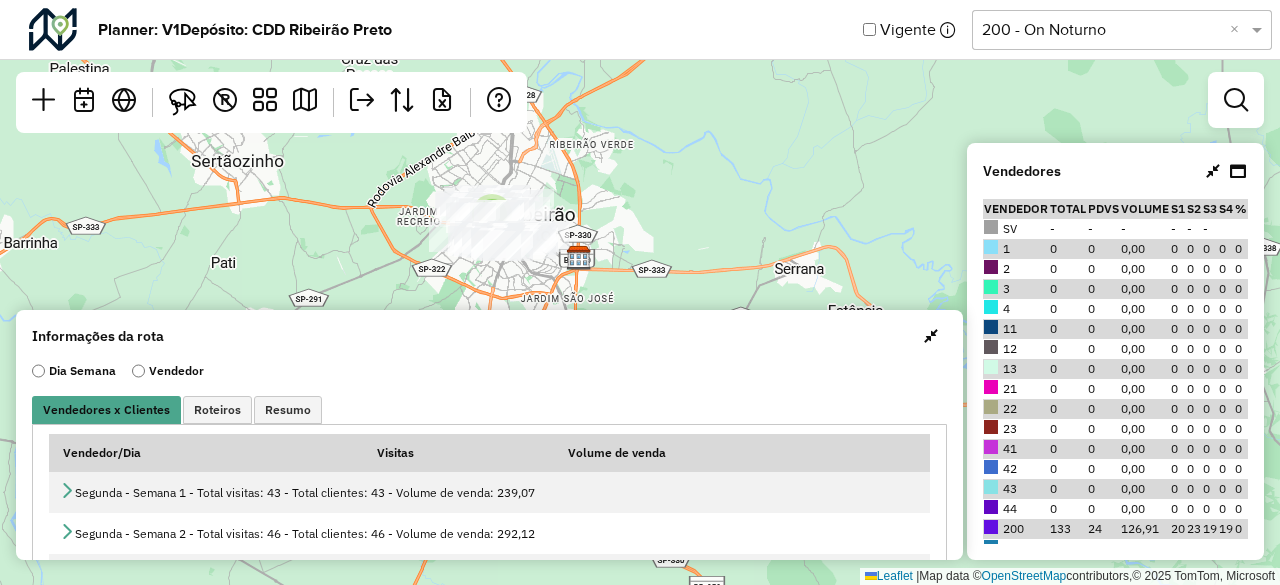 drag, startPoint x: 521, startPoint y: 221, endPoint x: 727, endPoint y: 210, distance: 206.29349 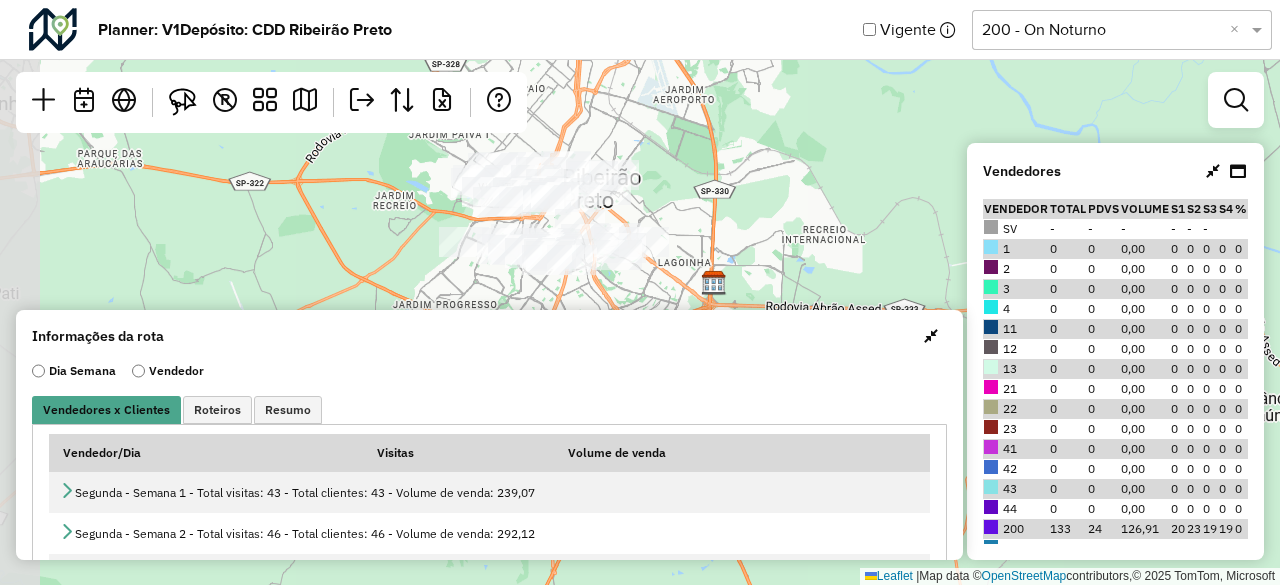 drag, startPoint x: 400, startPoint y: 233, endPoint x: 683, endPoint y: 208, distance: 284.10208 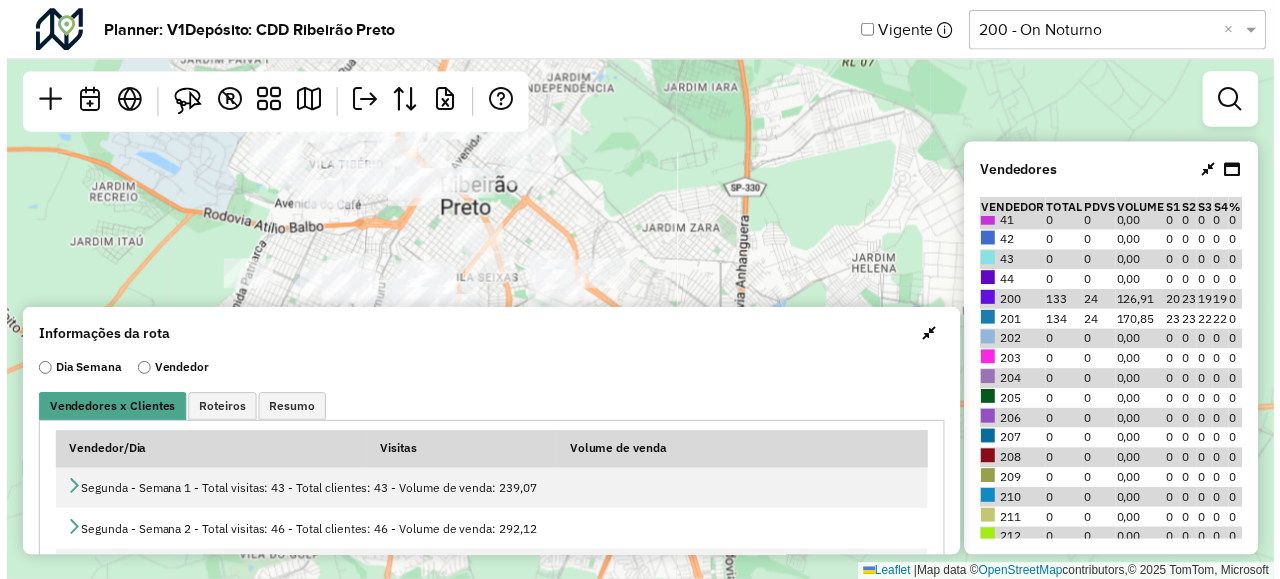 scroll, scrollTop: 200, scrollLeft: 0, axis: vertical 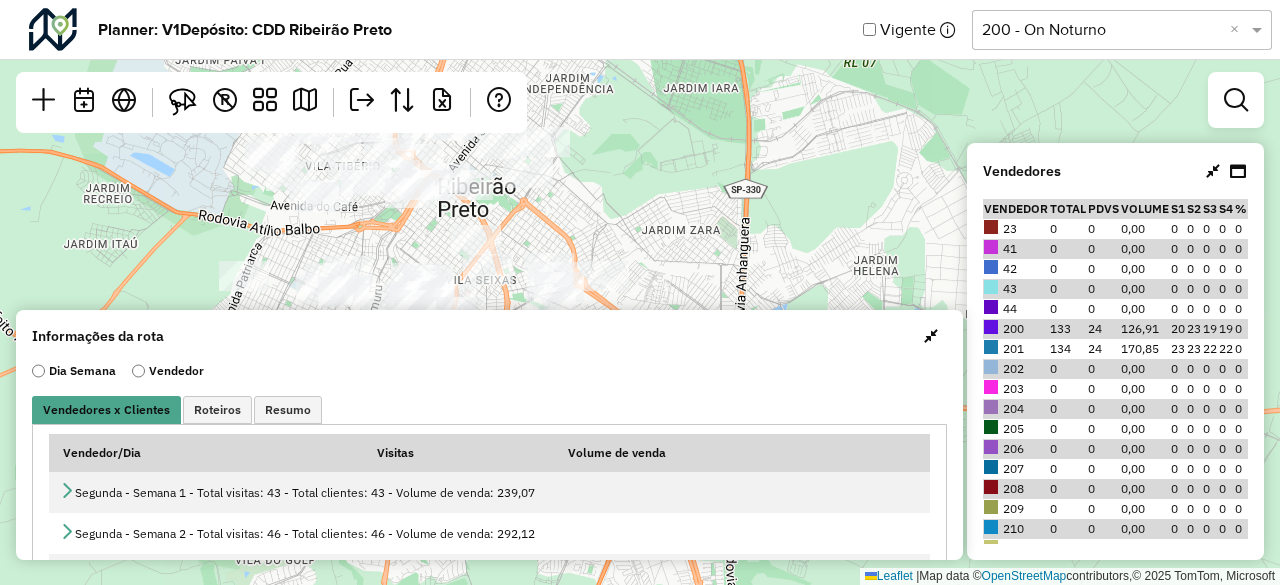 click at bounding box center [1213, 171] 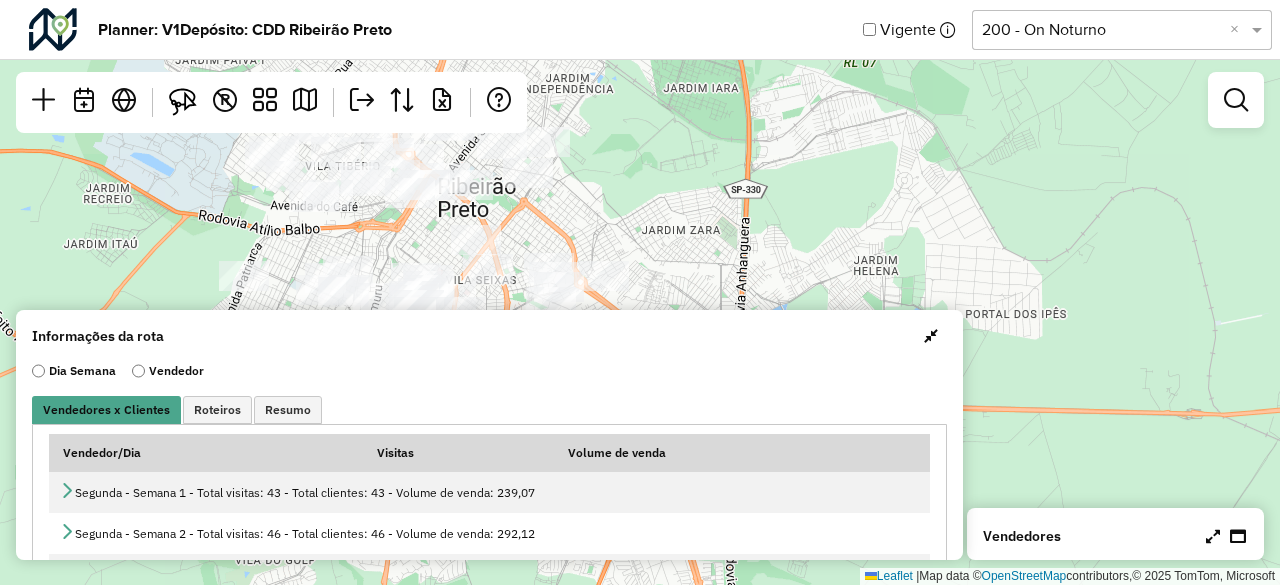 click at bounding box center (931, 336) 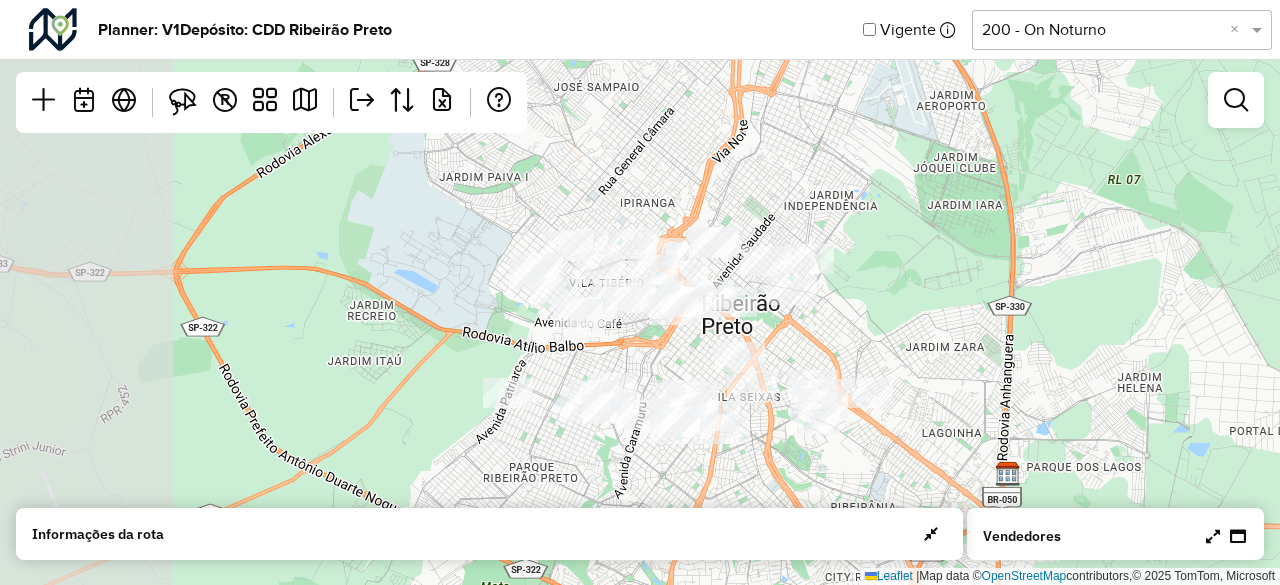 drag, startPoint x: 611, startPoint y: 221, endPoint x: 885, endPoint y: 345, distance: 300.75238 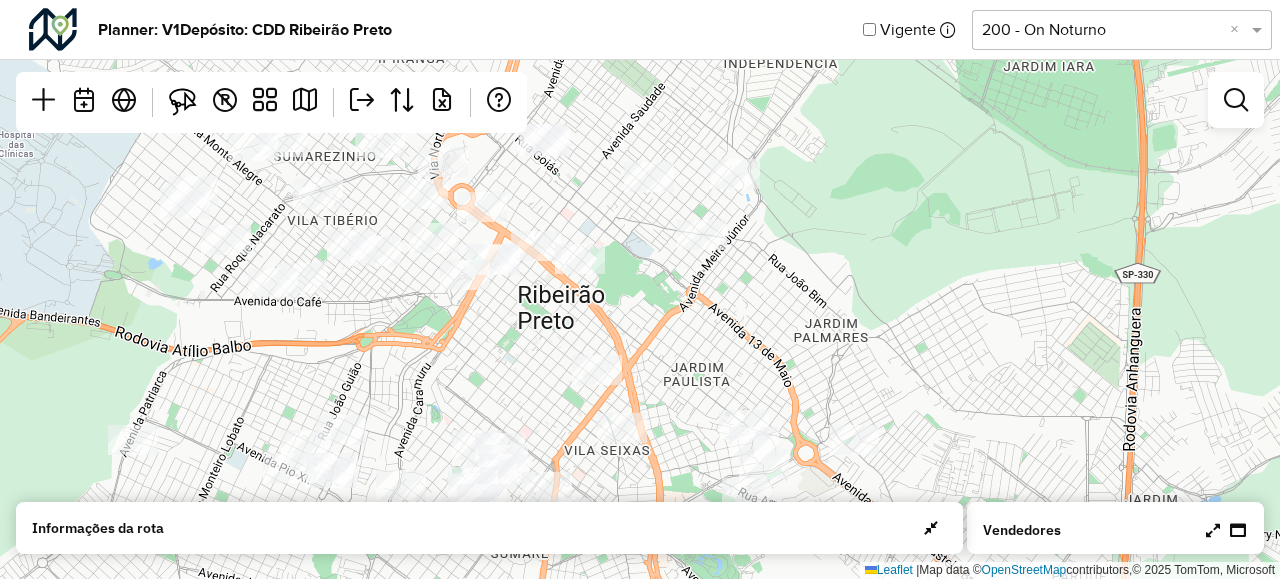 click 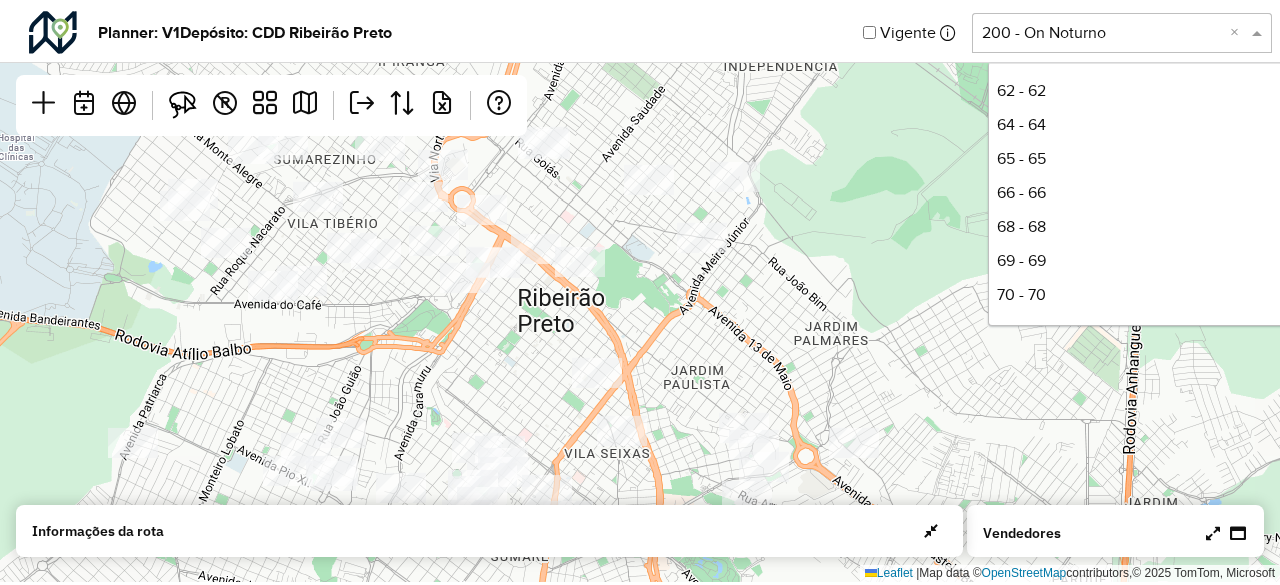 scroll, scrollTop: 714, scrollLeft: 0, axis: vertical 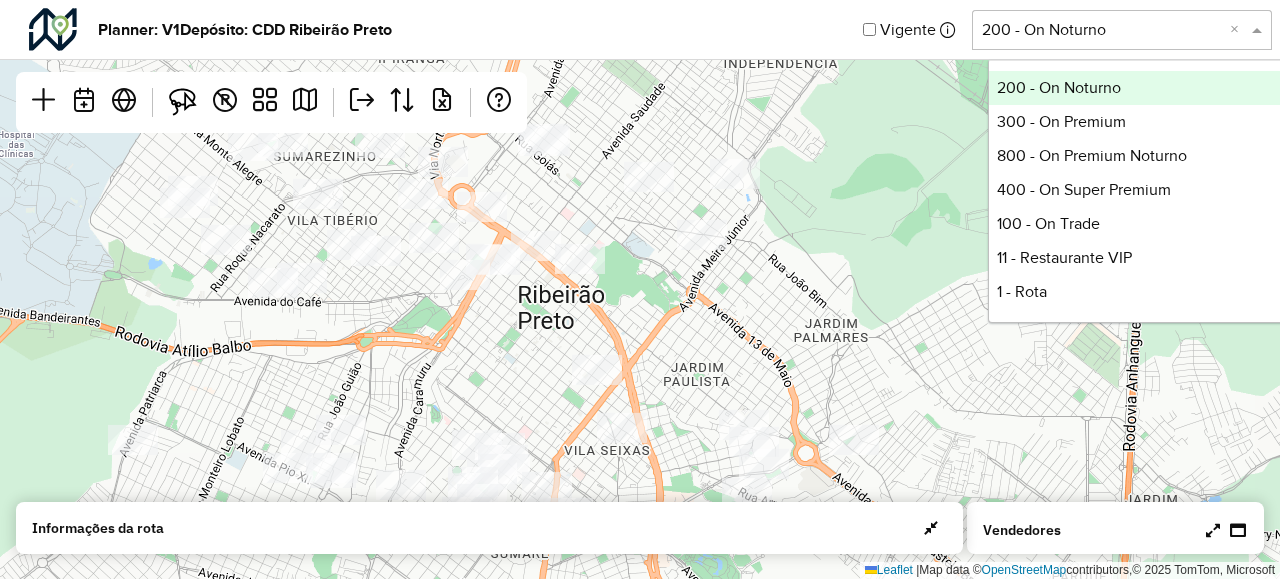 click 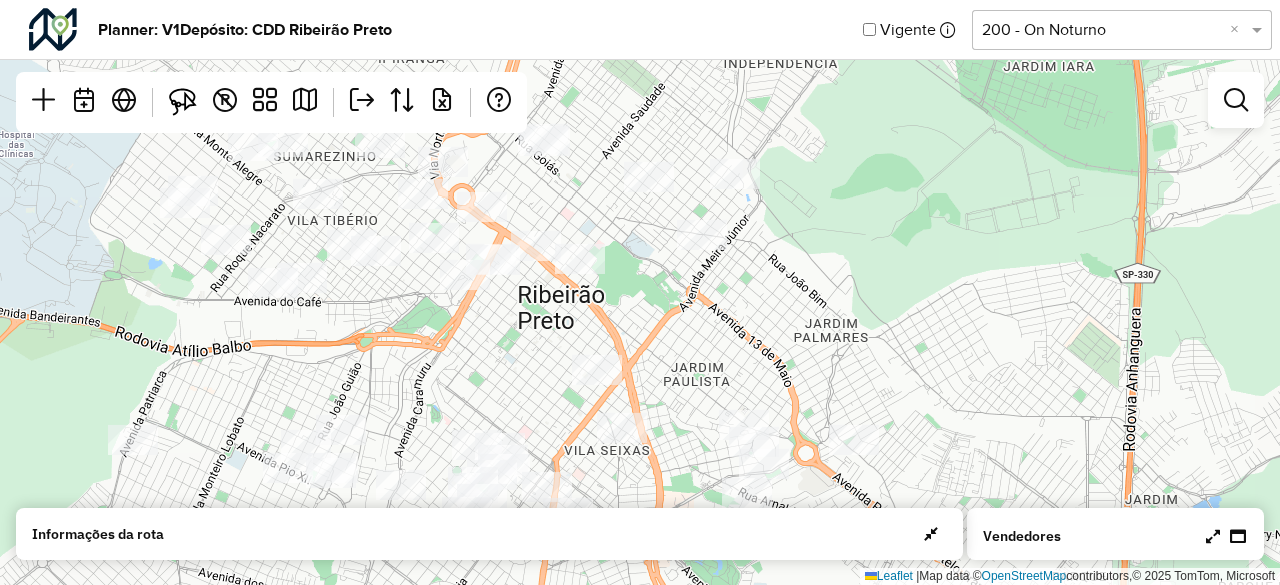 click at bounding box center (1236, 100) 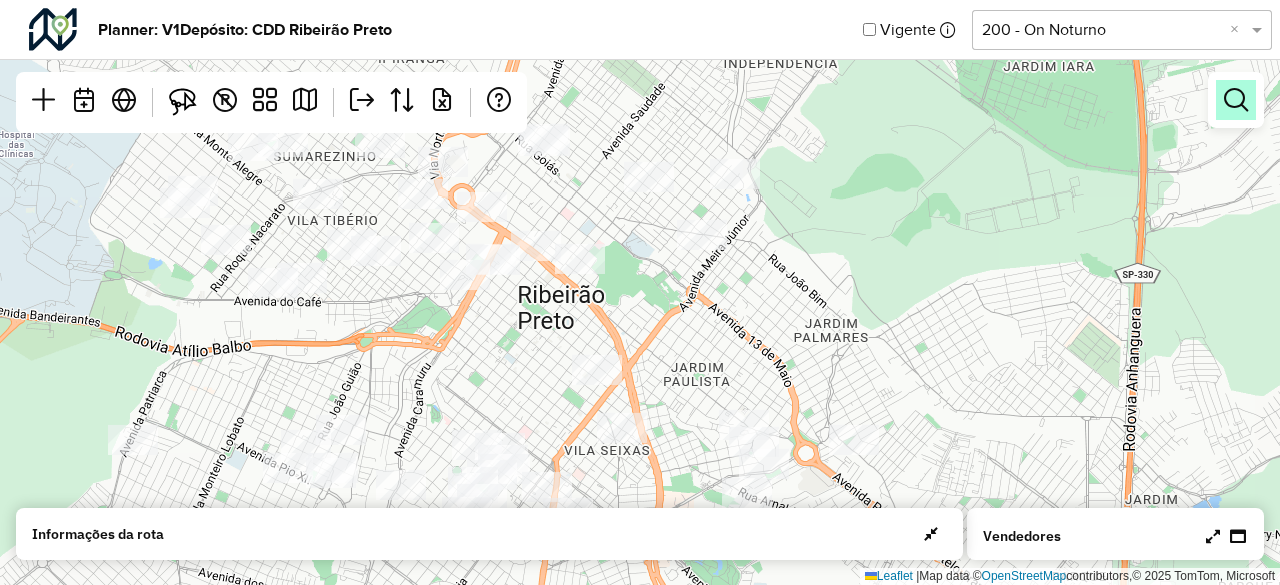 click at bounding box center (1236, 100) 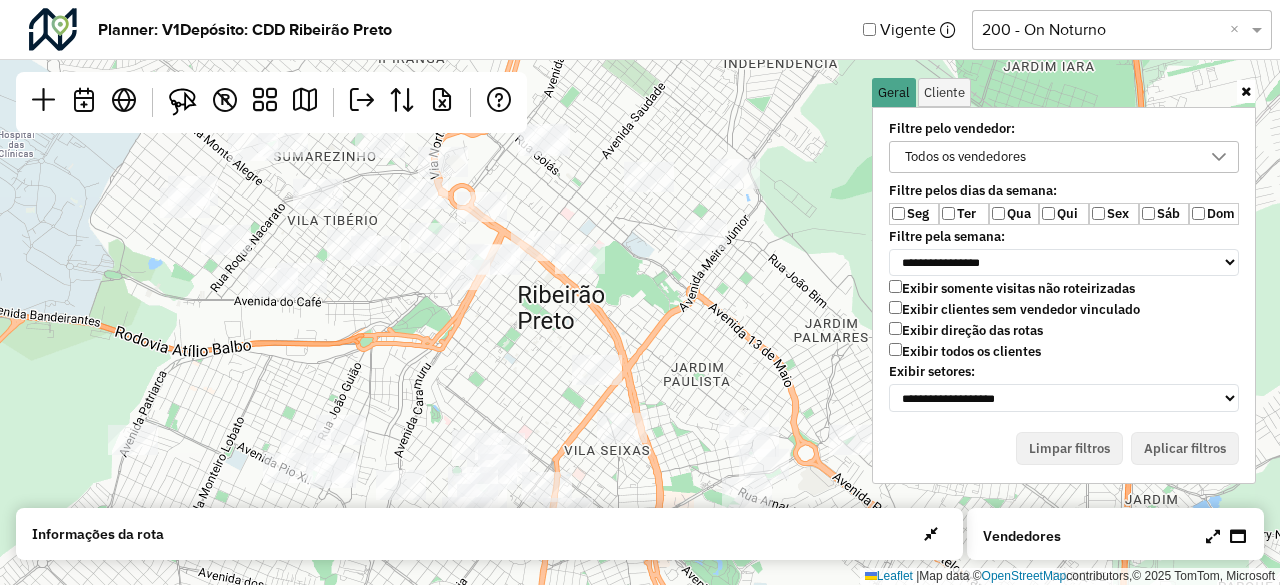 click on "Ter" at bounding box center [964, 214] 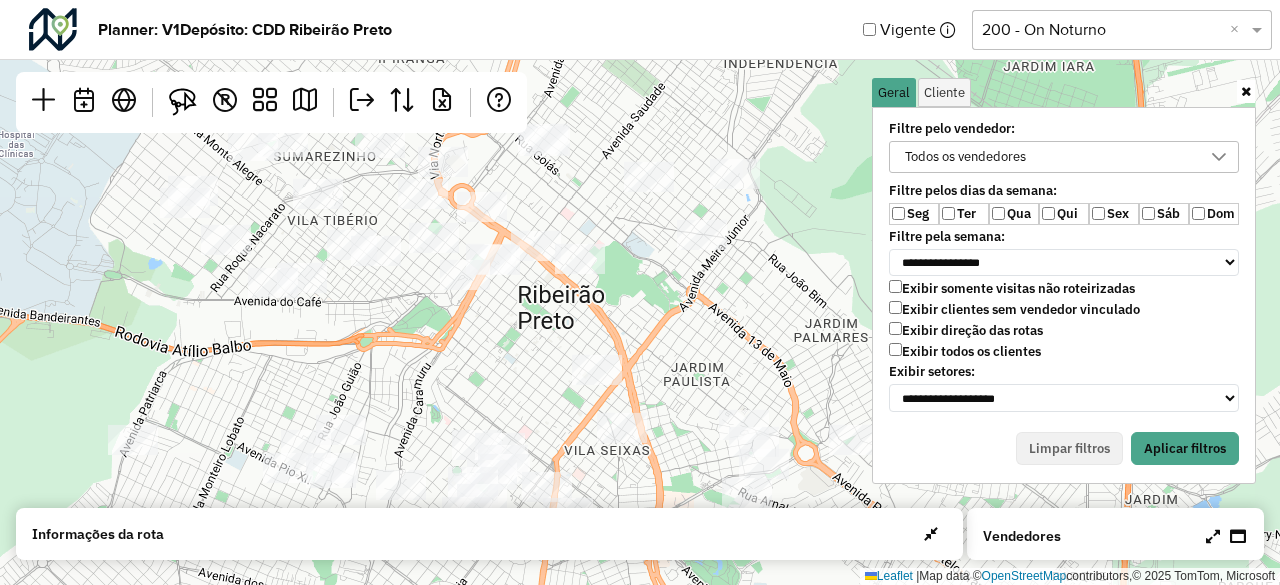 click on "Sex" at bounding box center (1114, 214) 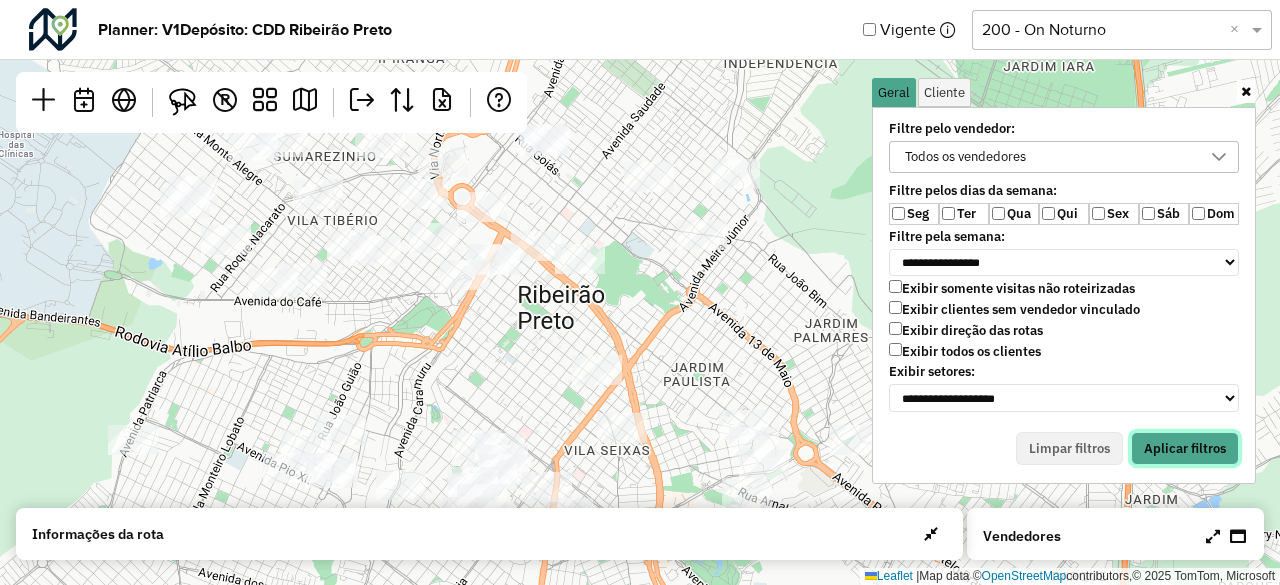 click on "Aplicar filtros" at bounding box center [1185, 449] 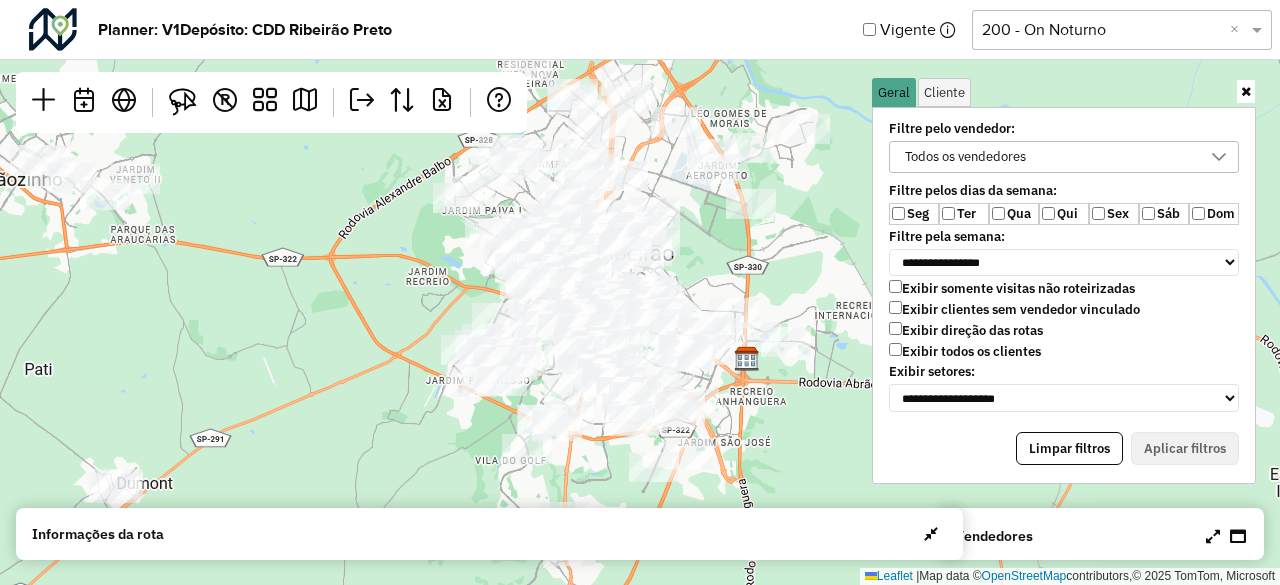drag, startPoint x: 798, startPoint y: 249, endPoint x: 649, endPoint y: 263, distance: 149.65627 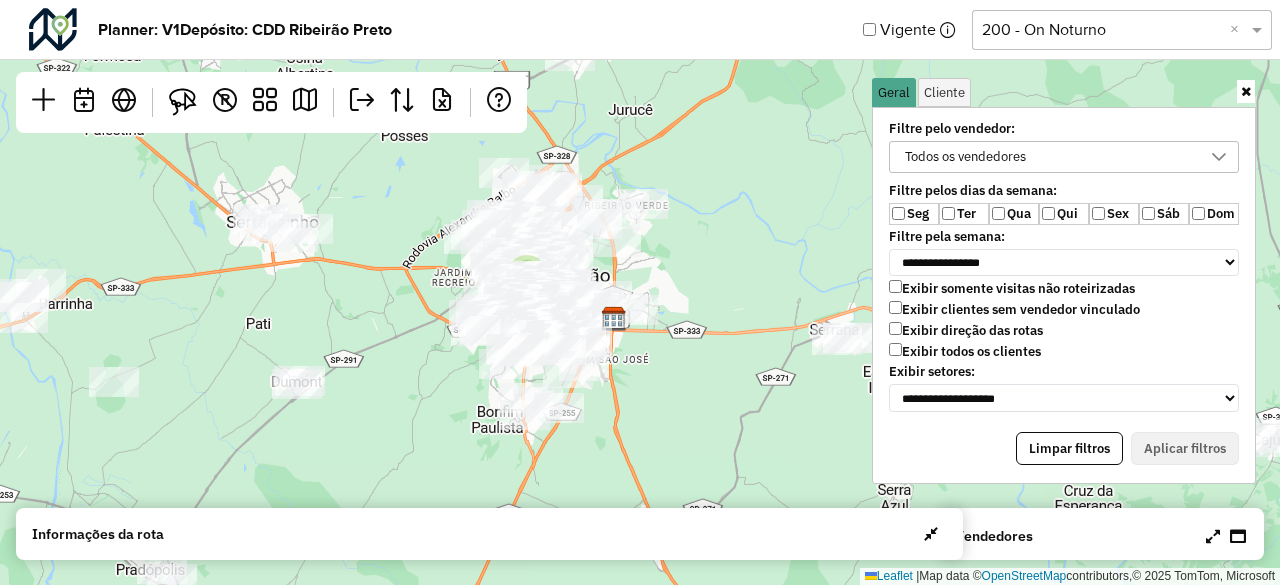 drag, startPoint x: 806, startPoint y: 209, endPoint x: 765, endPoint y: 209, distance: 41 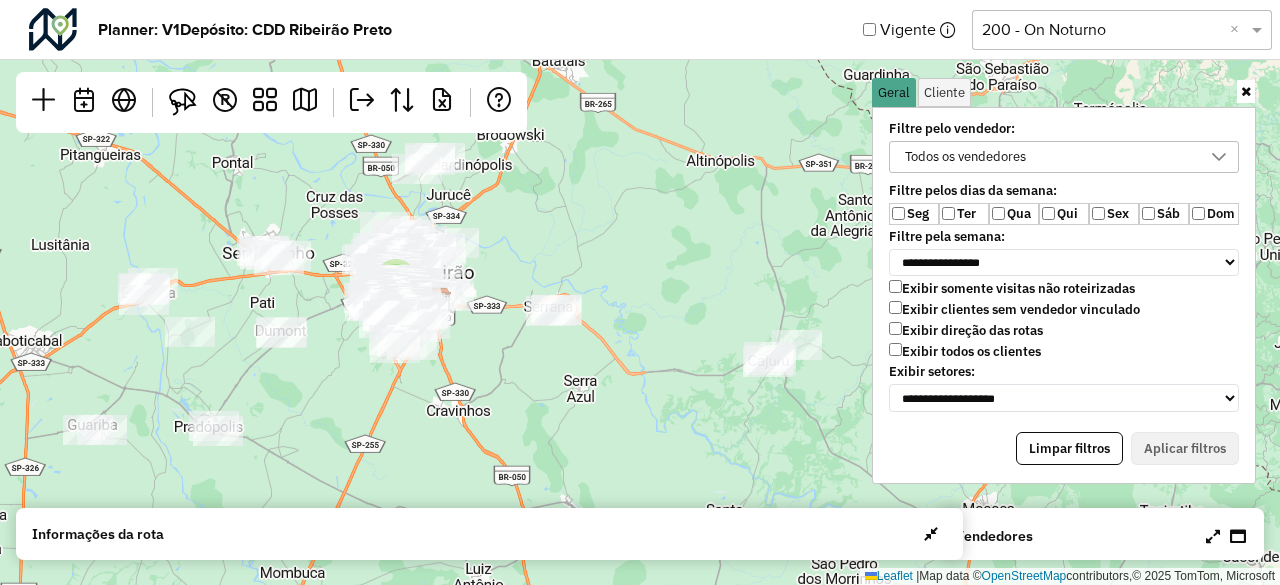 drag, startPoint x: 764, startPoint y: 205, endPoint x: 516, endPoint y: 247, distance: 251.53131 